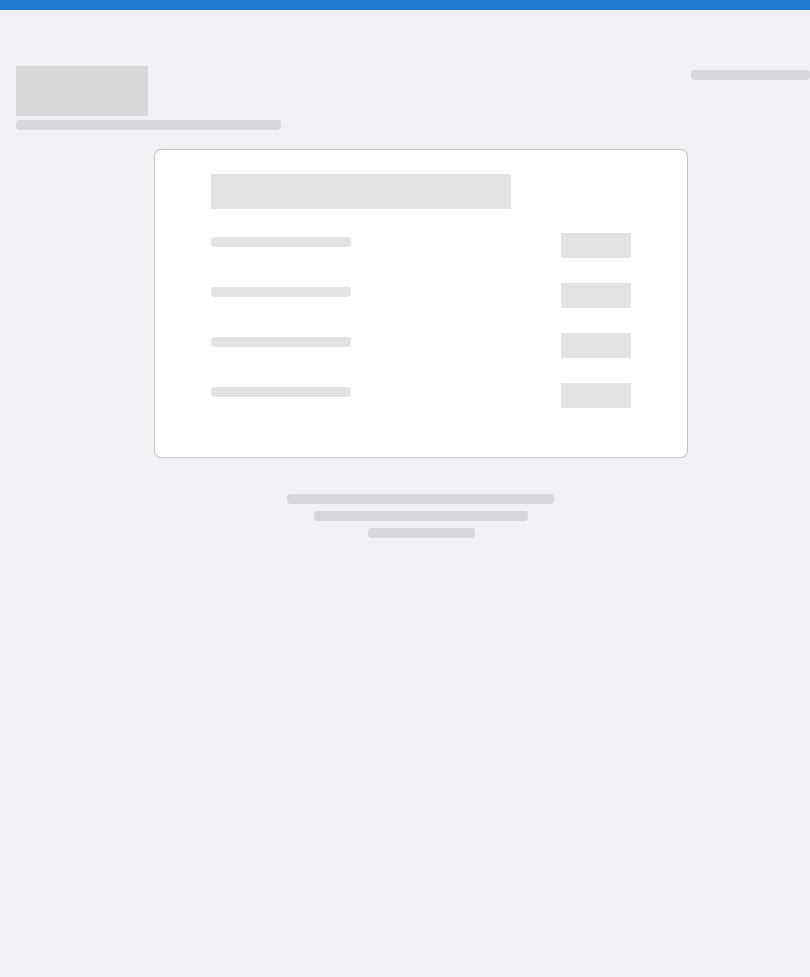 scroll, scrollTop: 0, scrollLeft: 0, axis: both 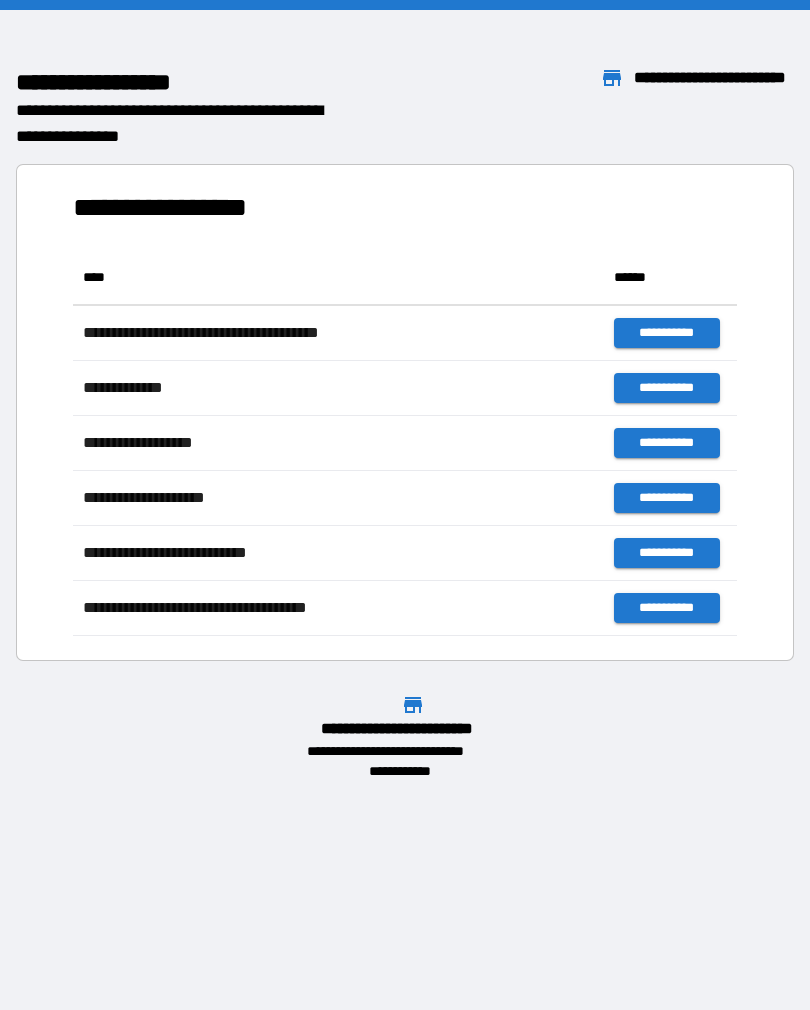 click on "**********" at bounding box center [405, 395] 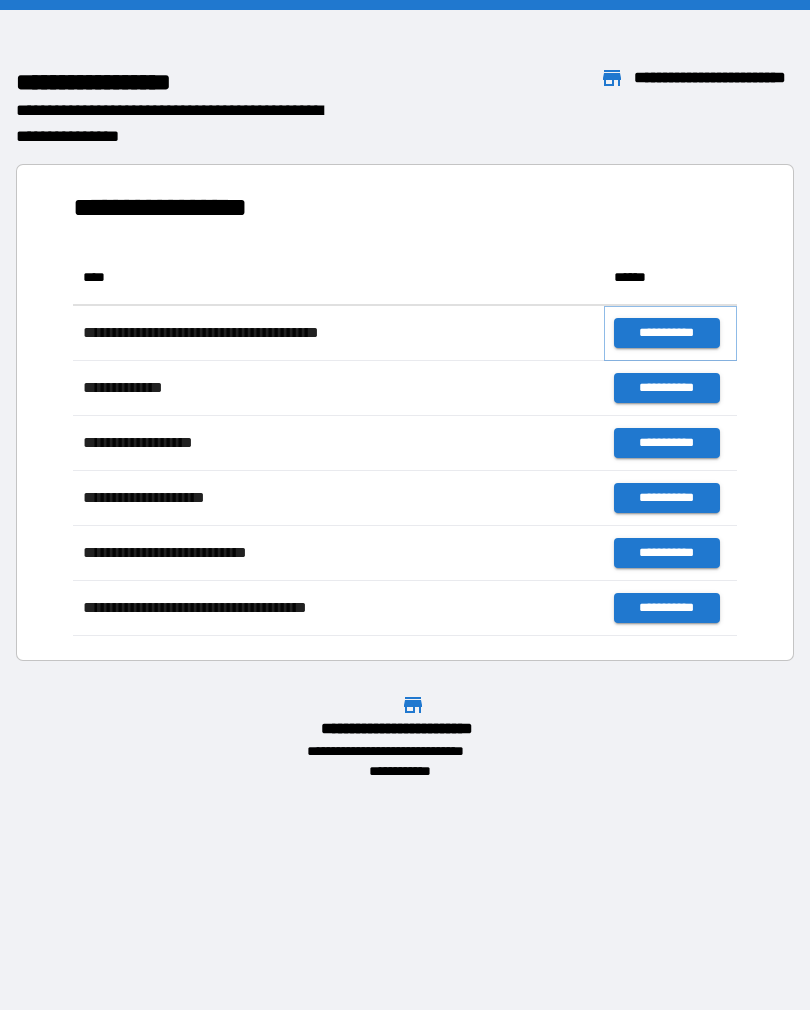 click on "**********" at bounding box center (666, 333) 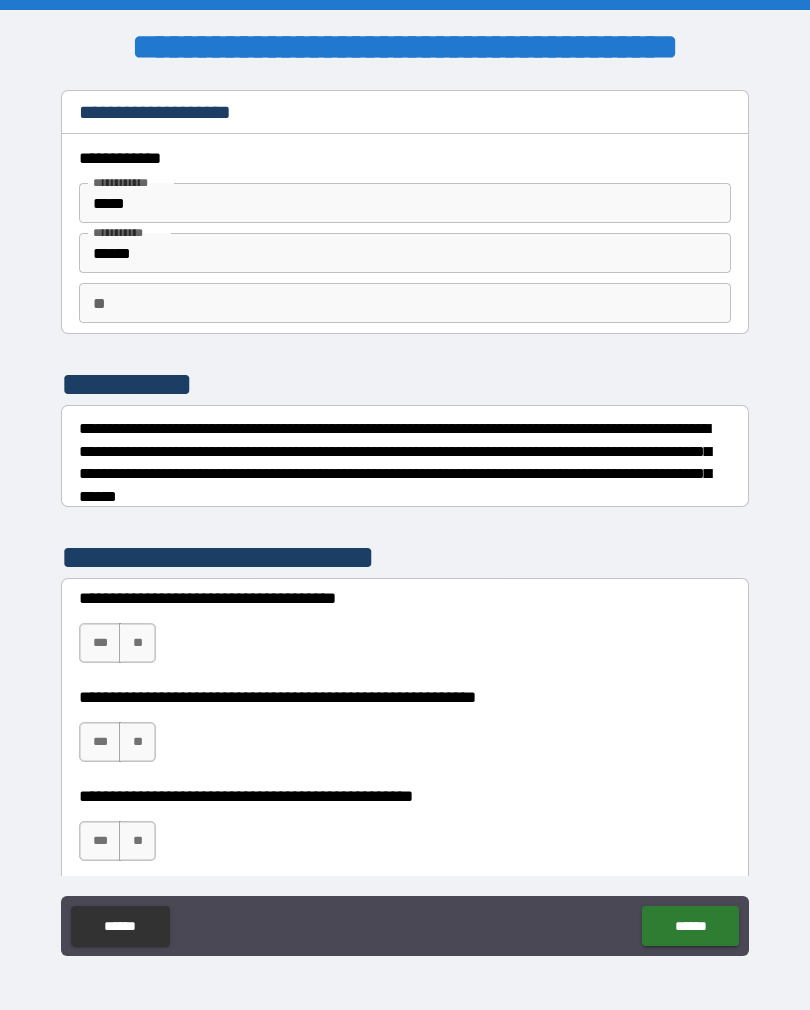 click on "**" at bounding box center (137, 643) 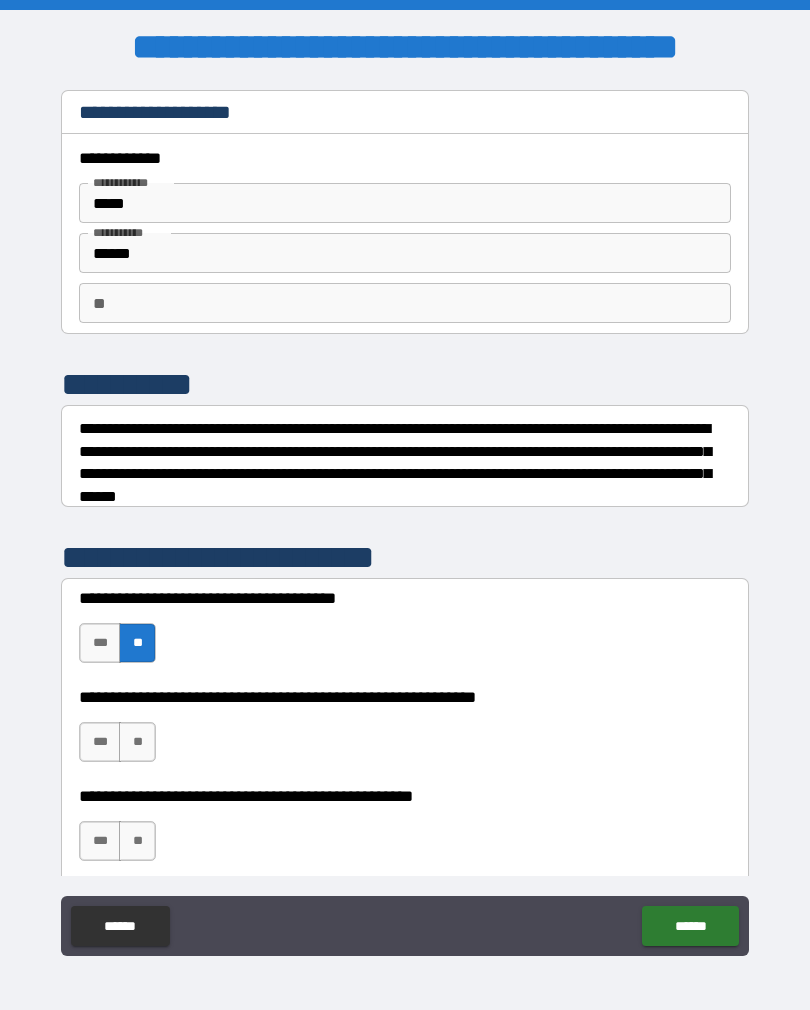 click on "**" at bounding box center (137, 742) 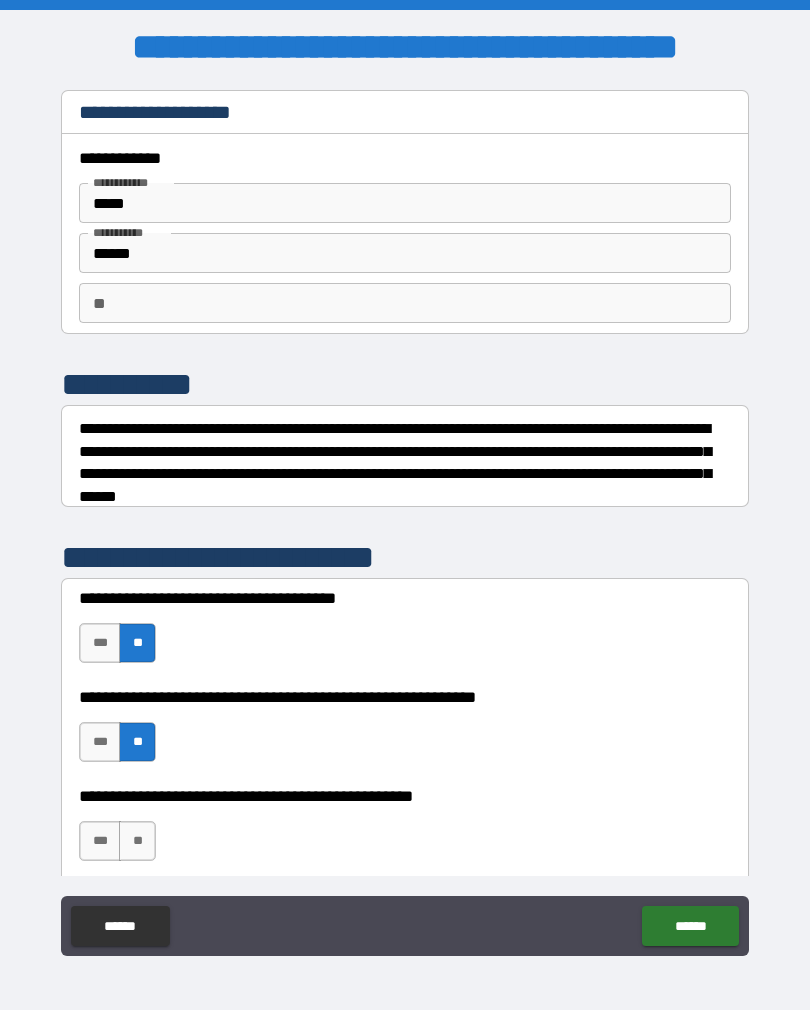 click on "**" at bounding box center (137, 841) 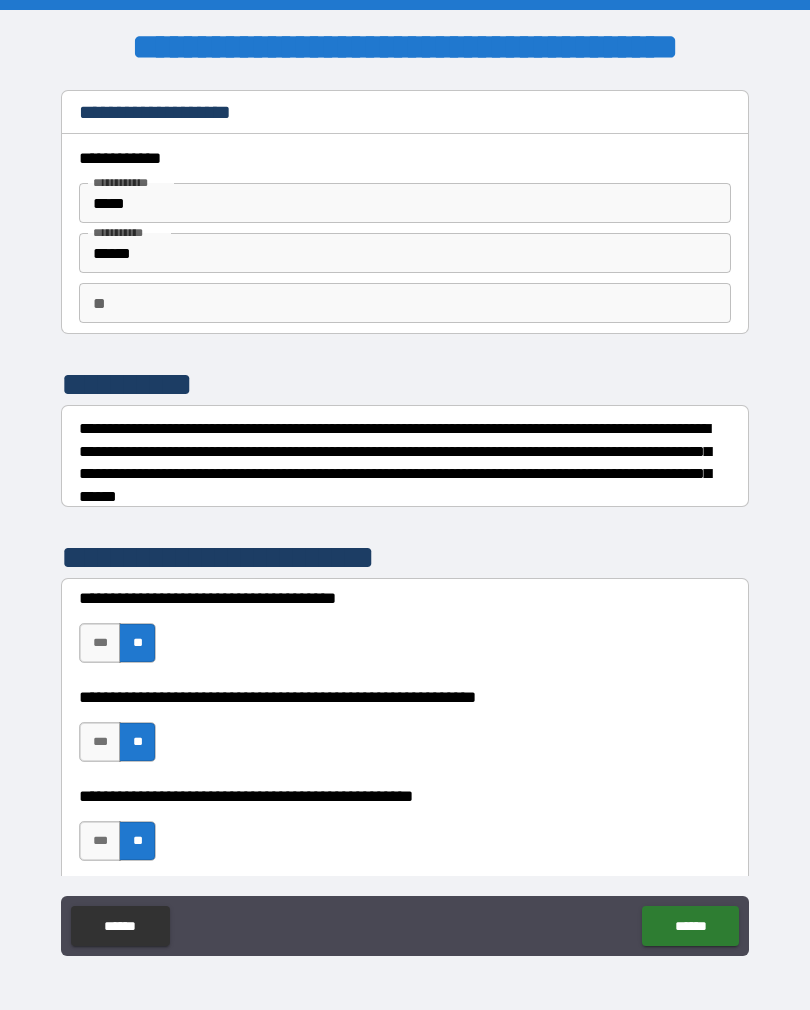 click on "******" at bounding box center [690, 926] 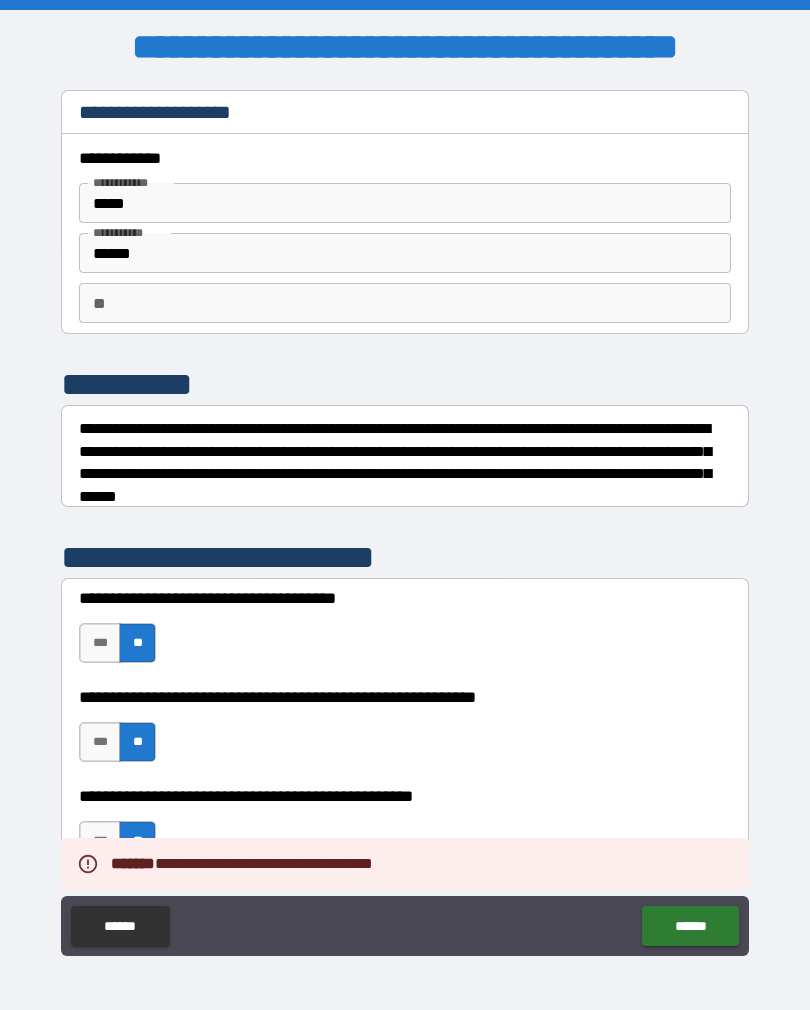 click on "******" at bounding box center [690, 926] 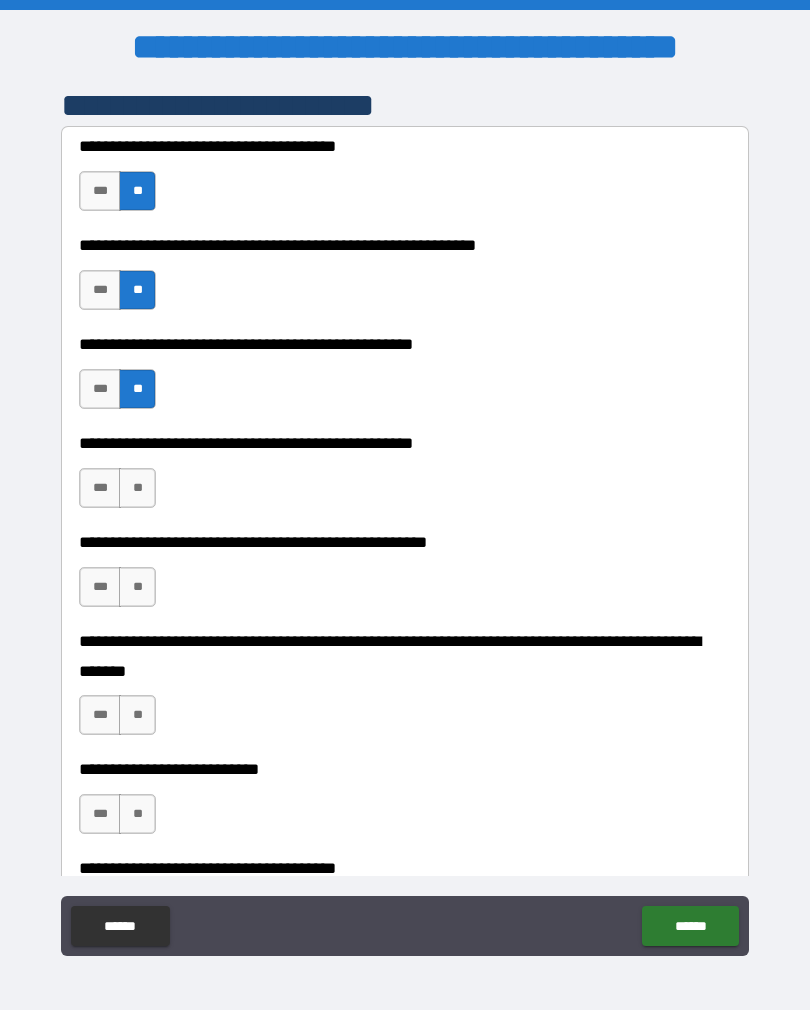 scroll, scrollTop: 453, scrollLeft: 0, axis: vertical 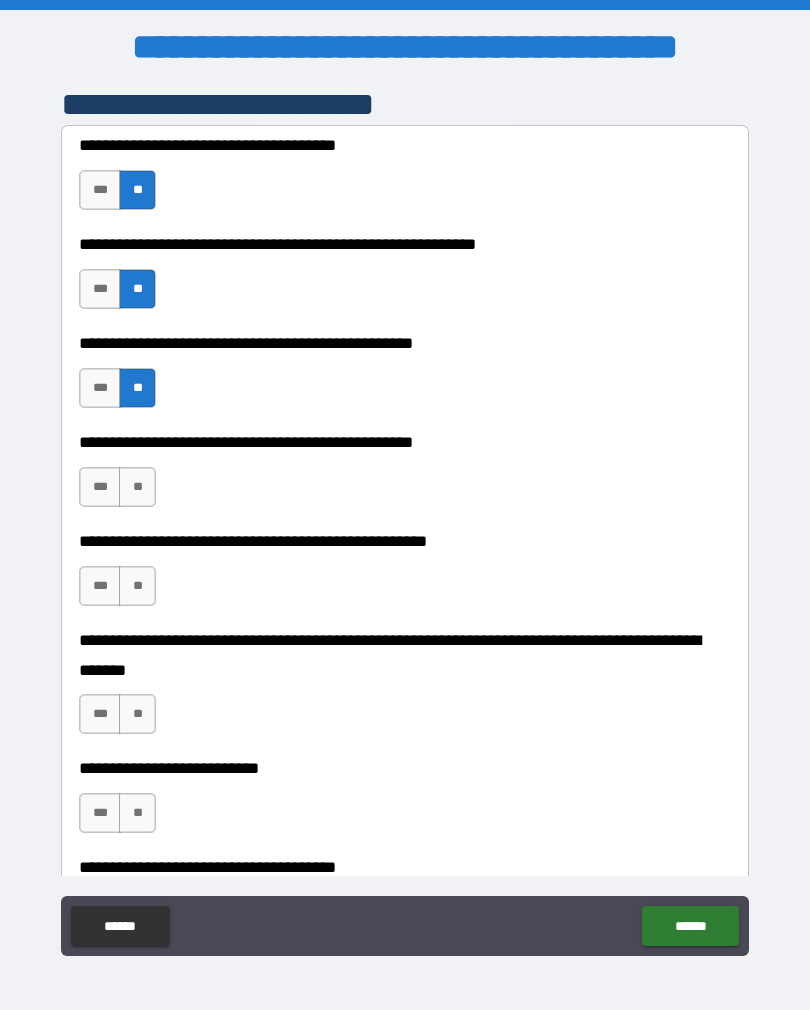 click on "***" at bounding box center (100, 487) 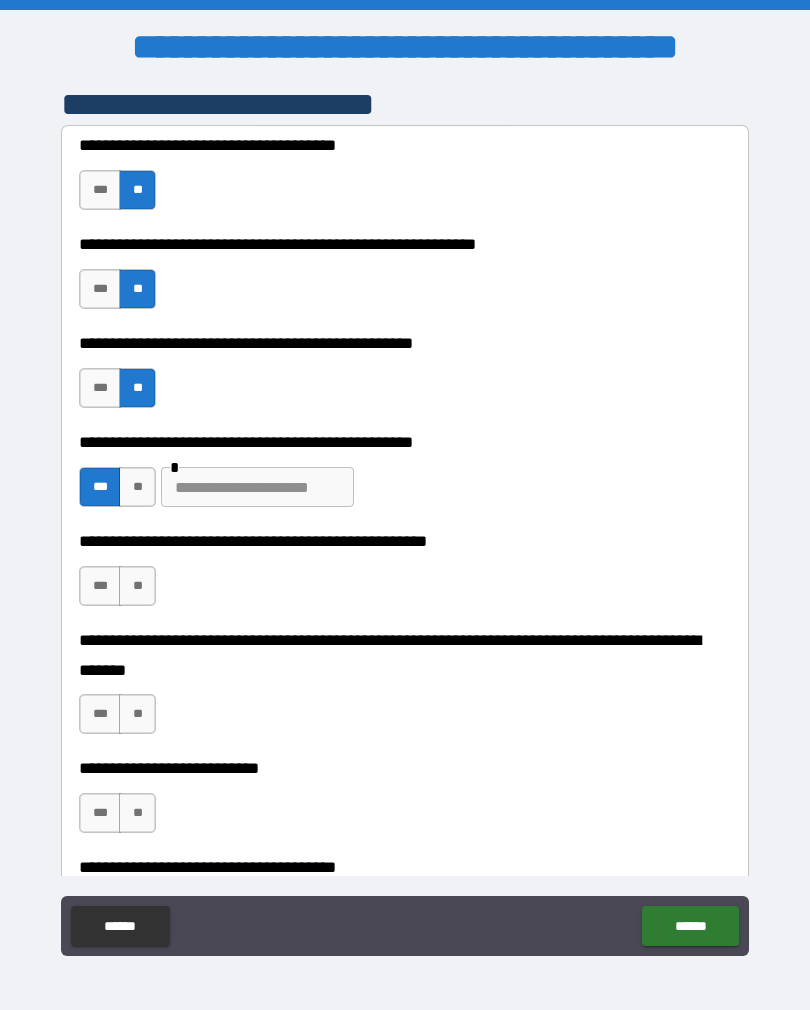 click on "**" at bounding box center (137, 586) 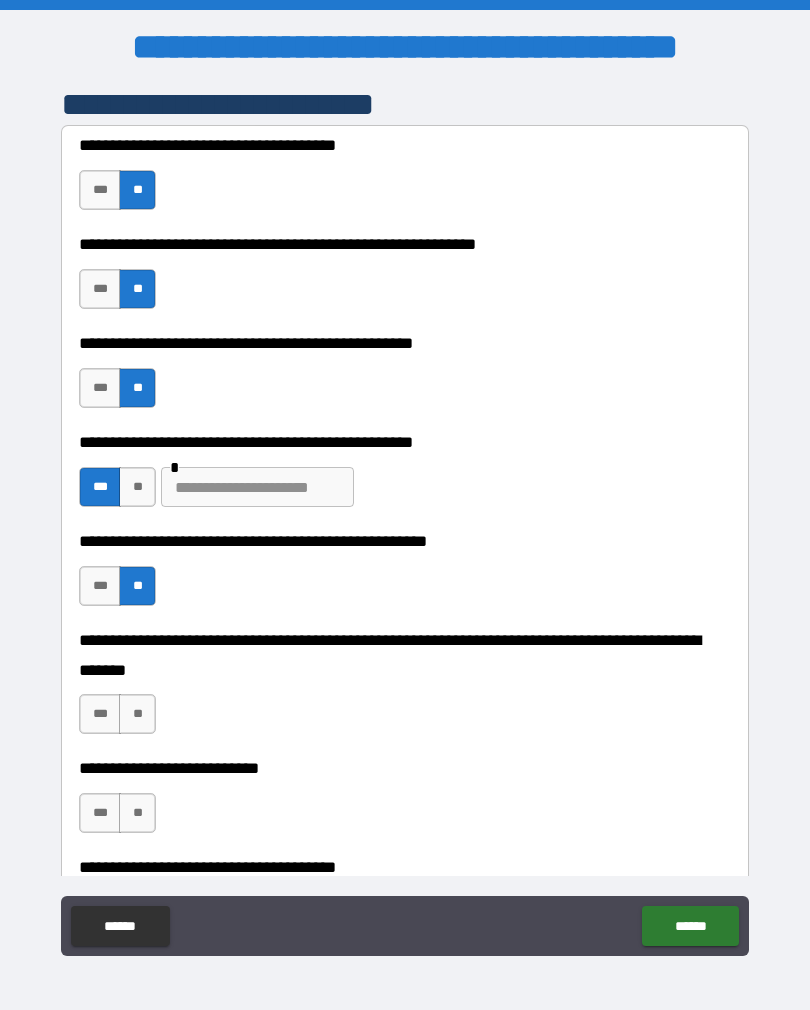 click on "**" at bounding box center (137, 714) 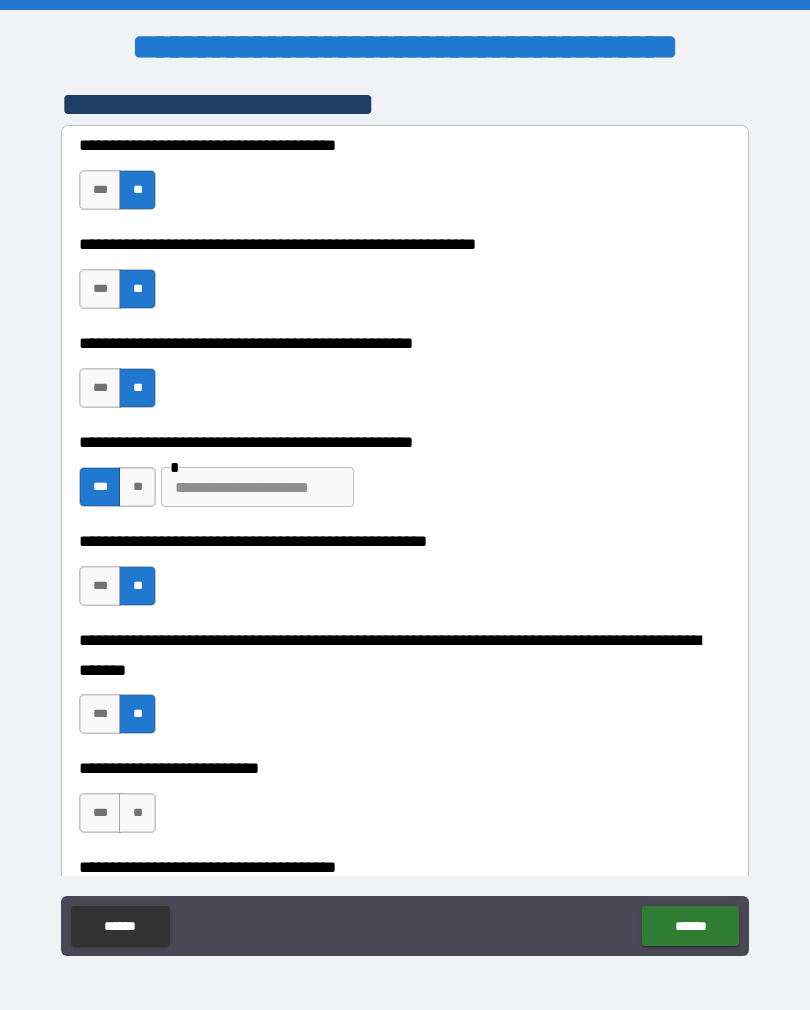 click on "**" at bounding box center (137, 813) 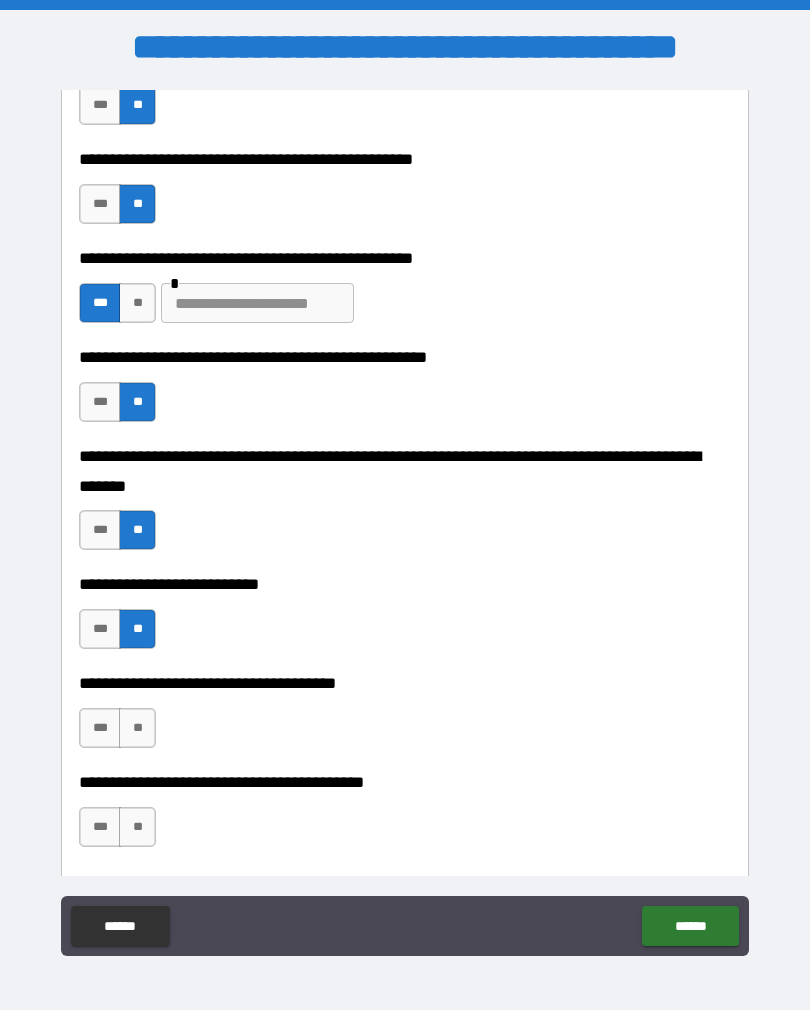 scroll, scrollTop: 638, scrollLeft: 0, axis: vertical 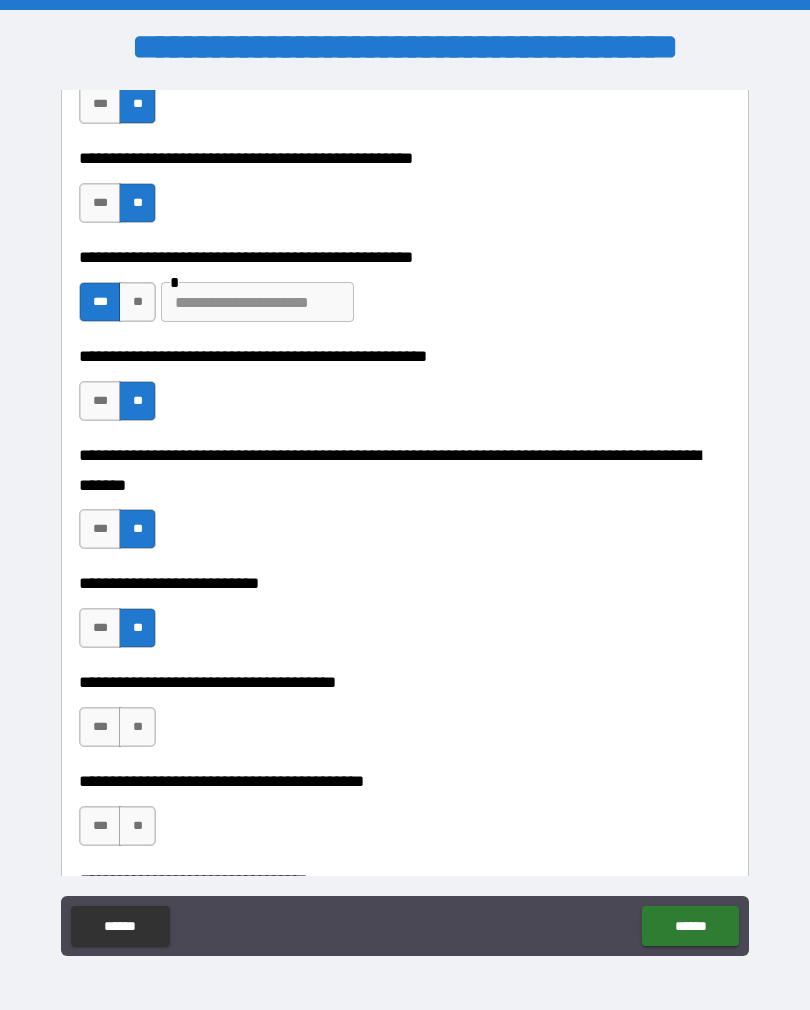 click on "**" at bounding box center [137, 727] 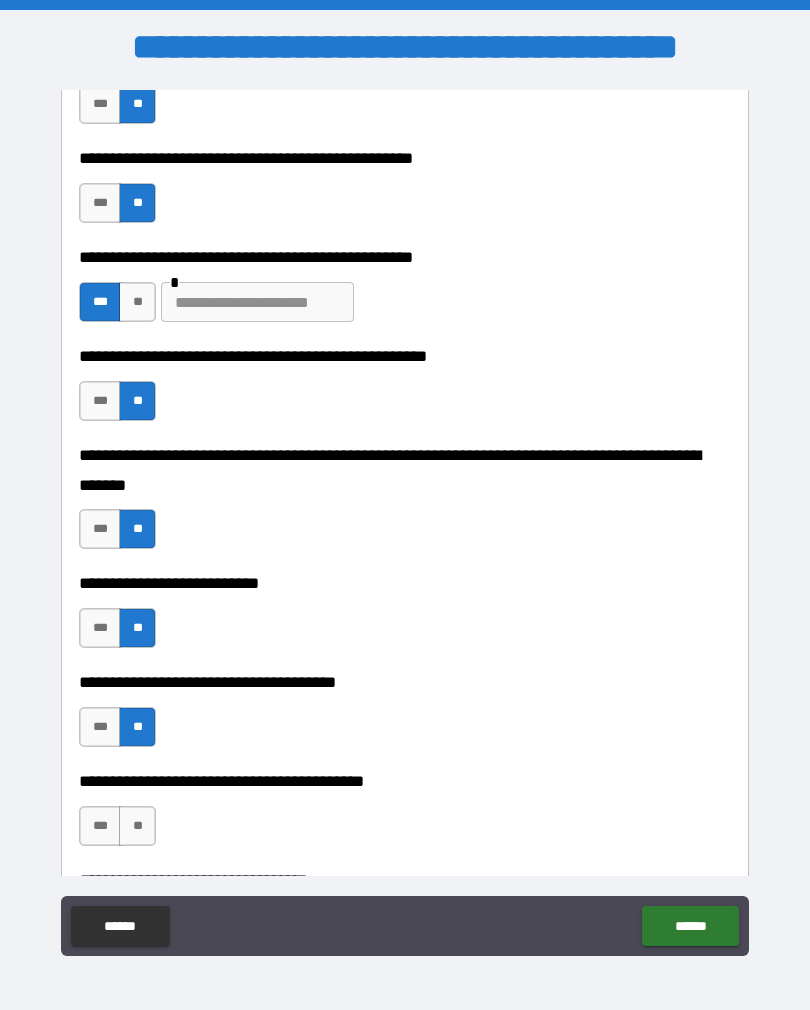 click on "**" at bounding box center (137, 826) 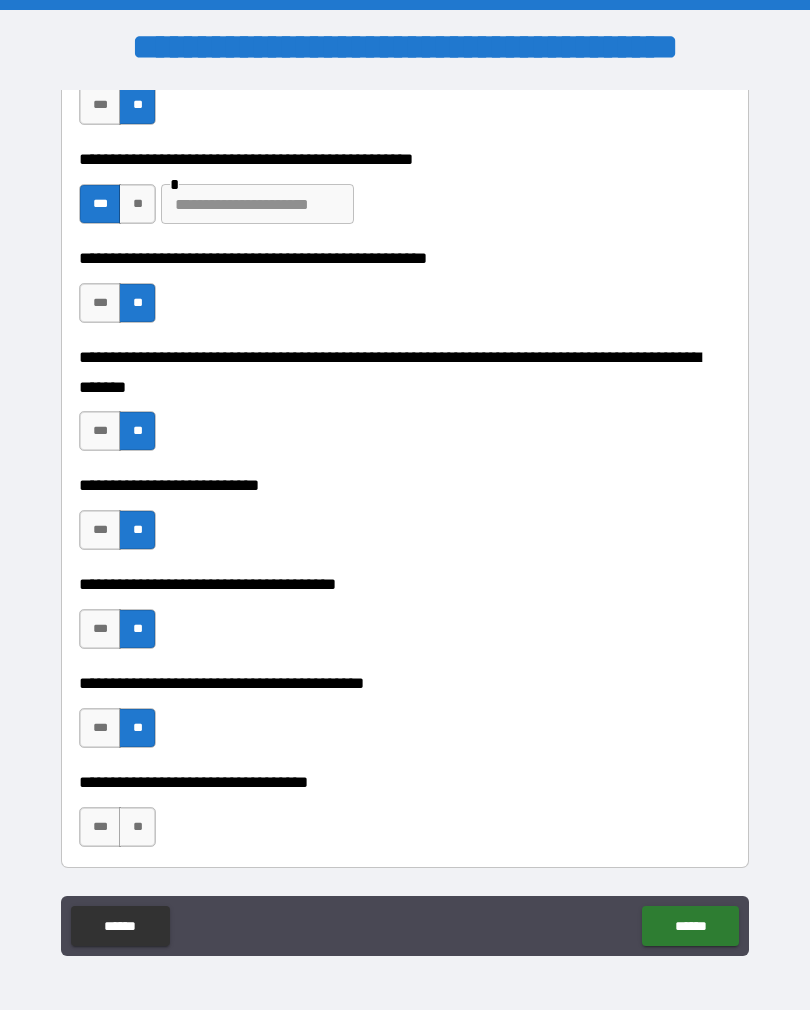 scroll, scrollTop: 832, scrollLeft: 0, axis: vertical 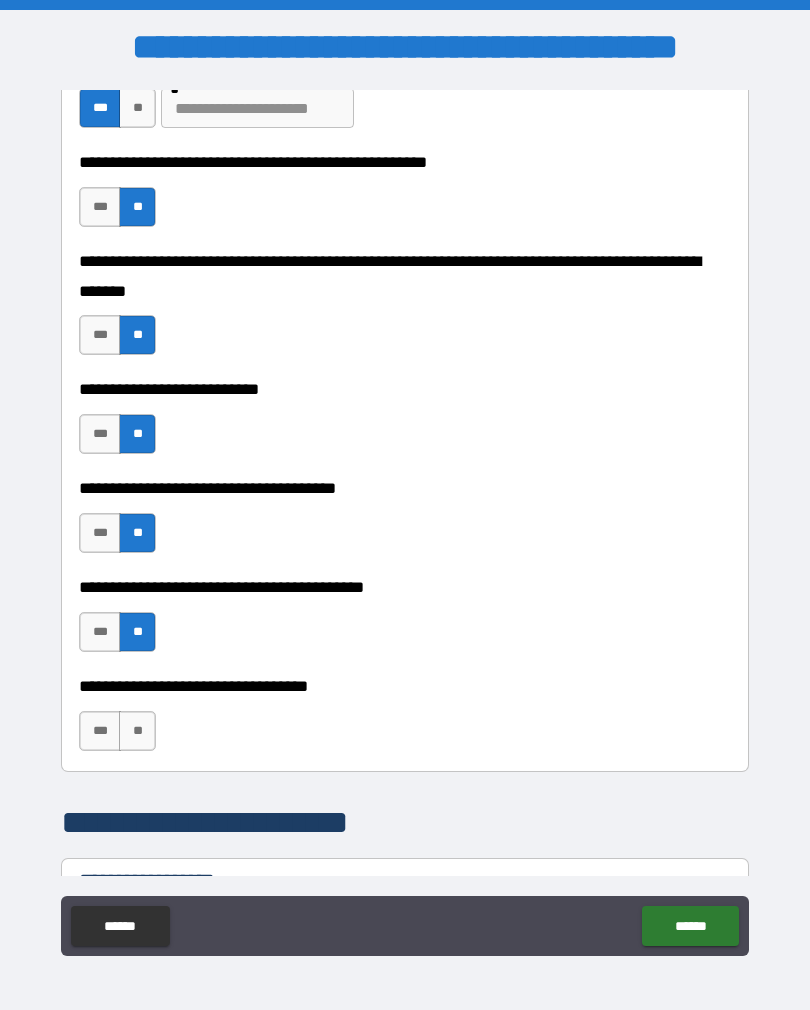 click on "**" at bounding box center [137, 731] 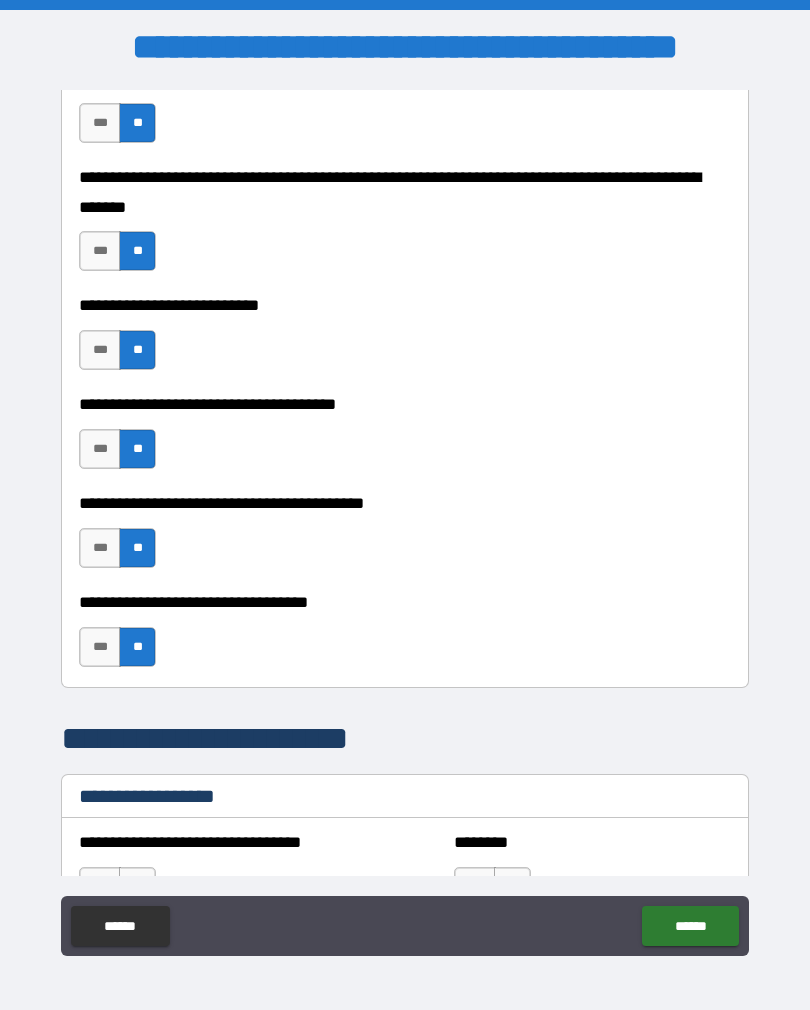 scroll, scrollTop: 1011, scrollLeft: 0, axis: vertical 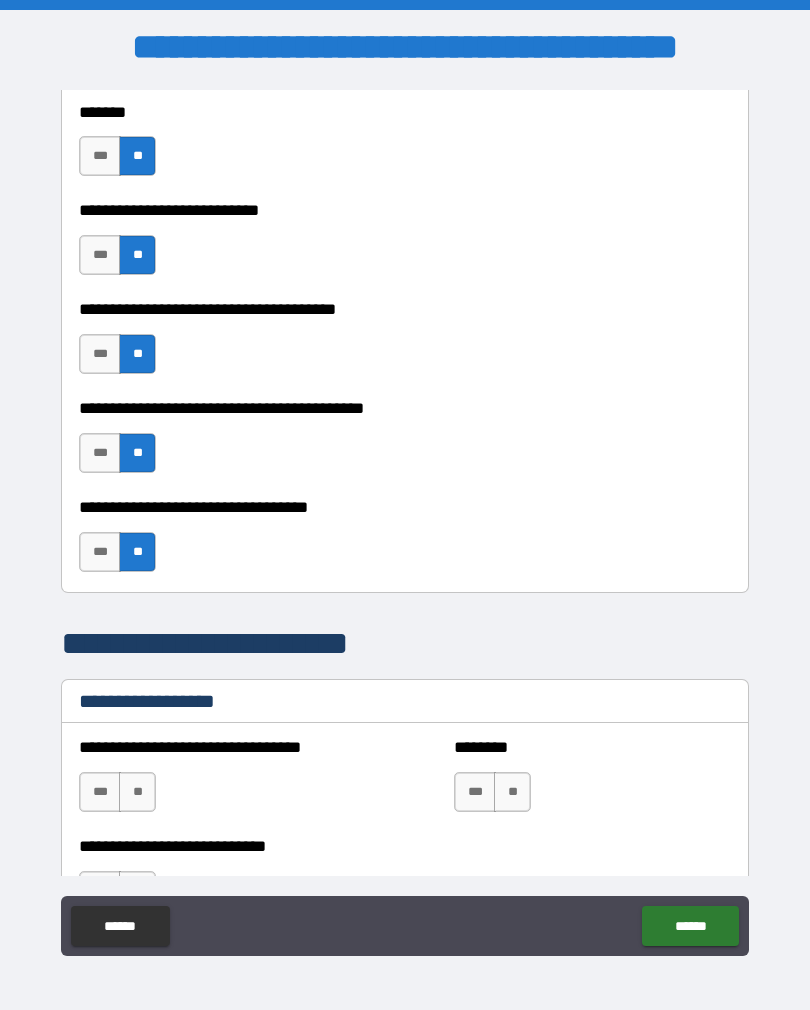 click on "**" at bounding box center (137, 792) 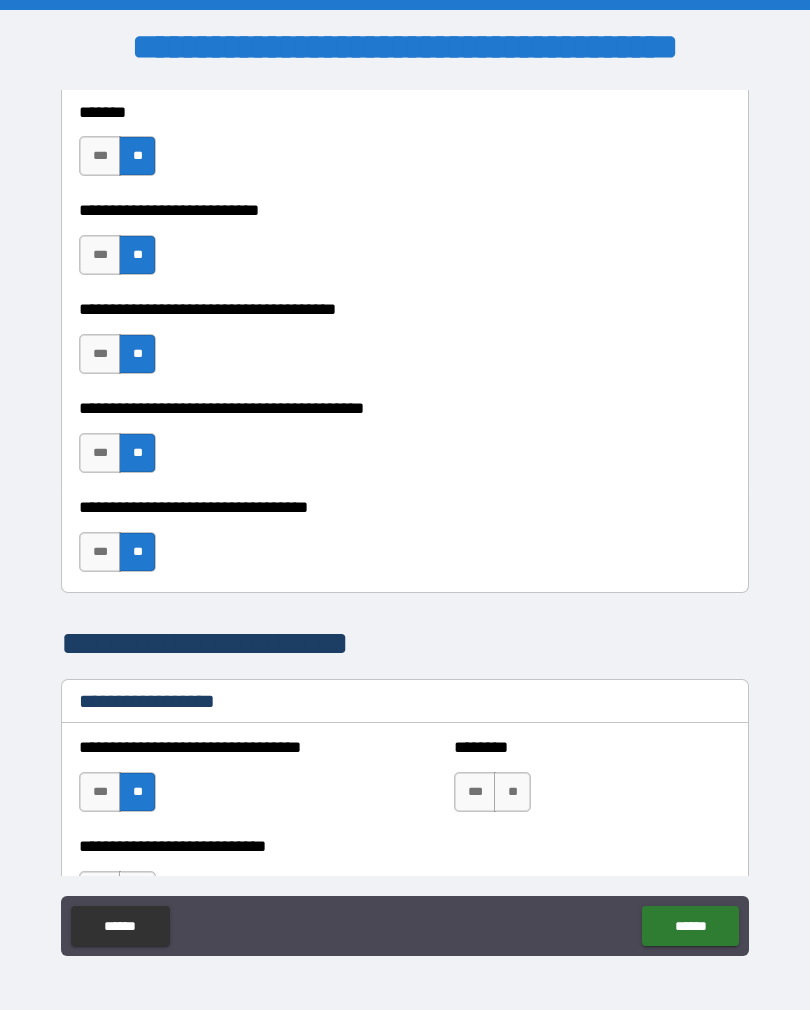 click on "**" at bounding box center (512, 792) 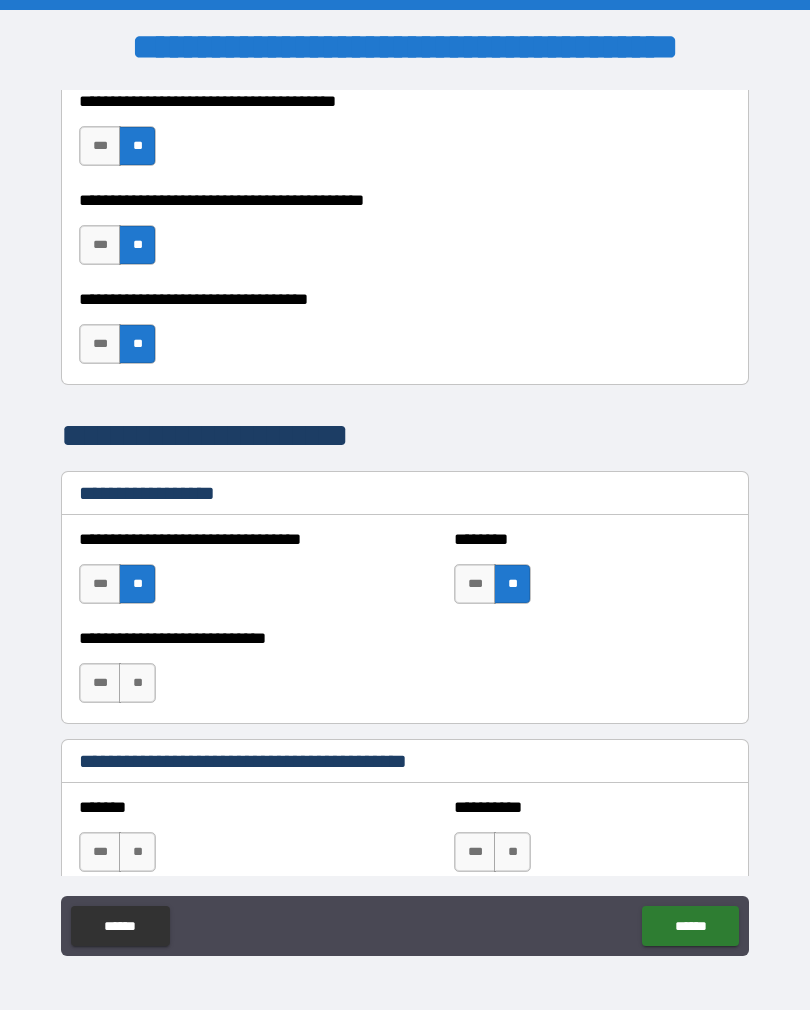 scroll, scrollTop: 1221, scrollLeft: 0, axis: vertical 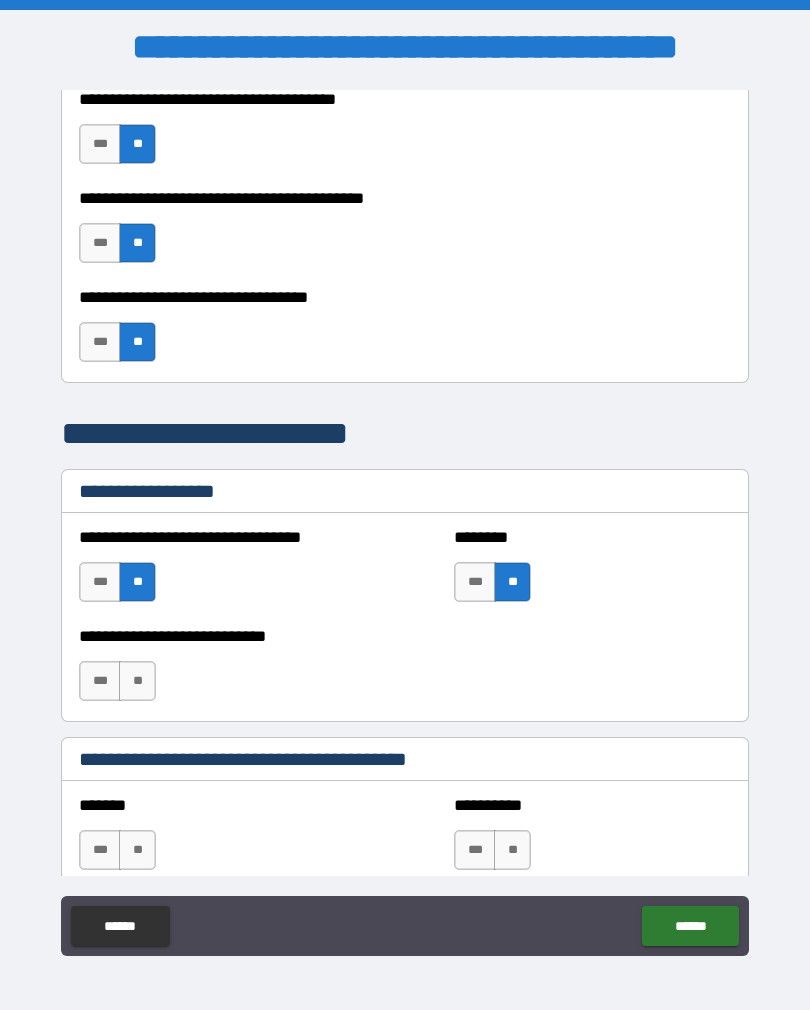 click on "**" at bounding box center (137, 681) 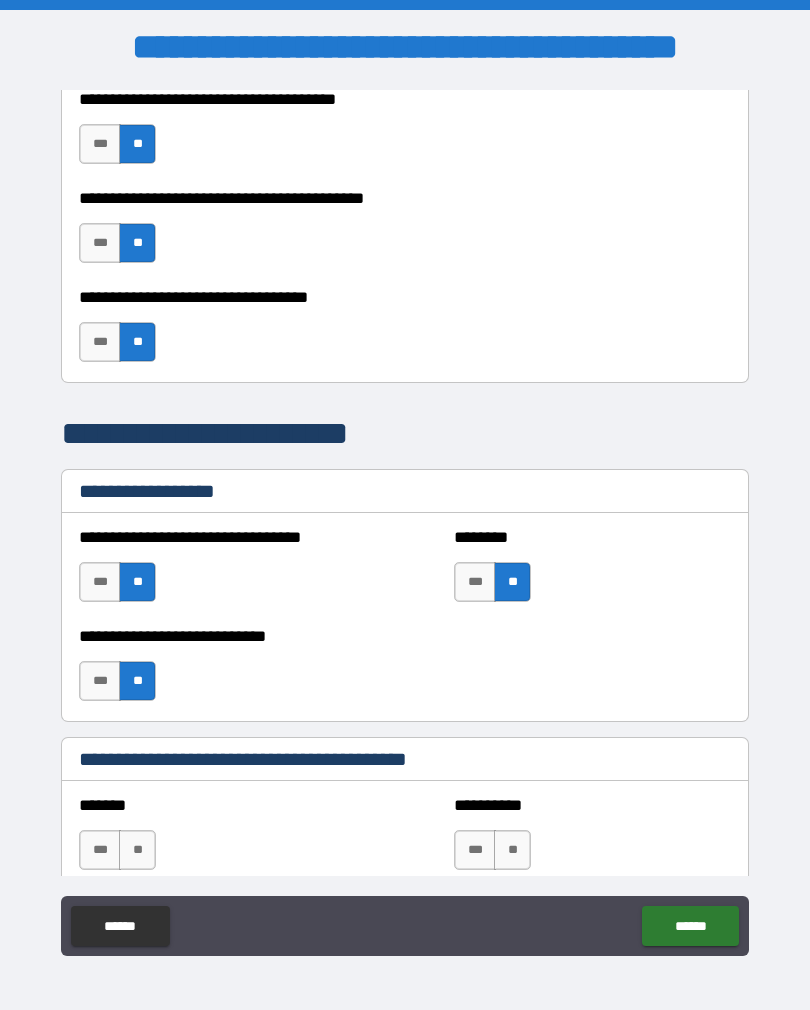 click on "**" at bounding box center [137, 850] 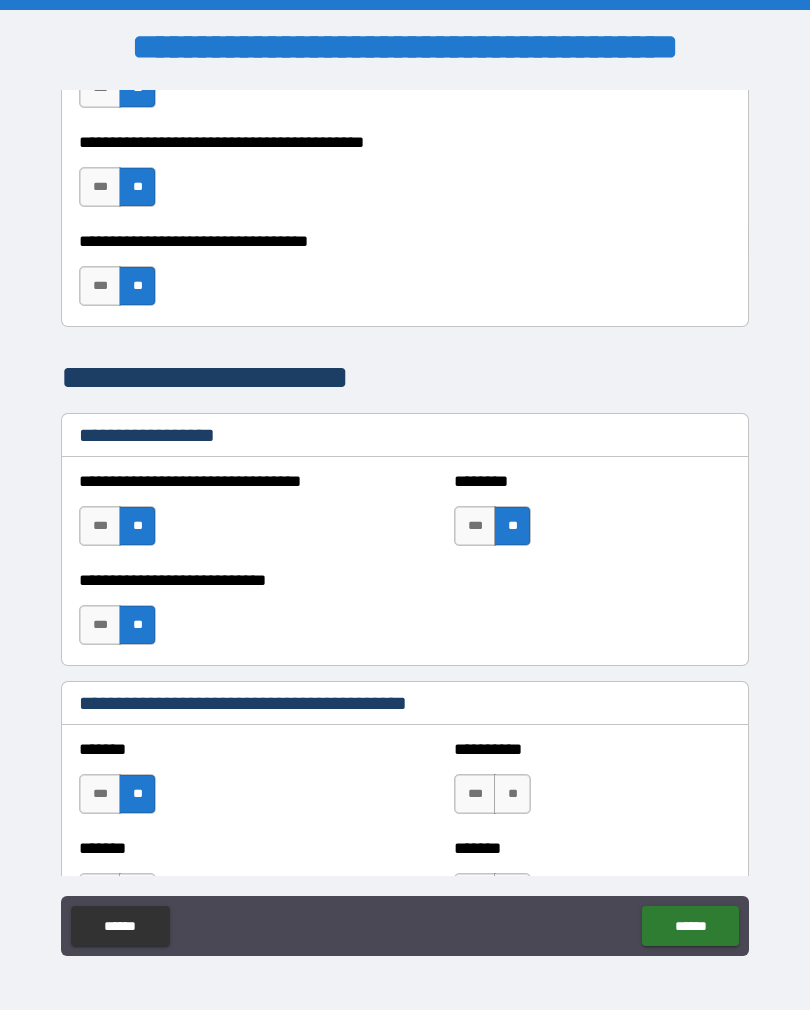 scroll, scrollTop: 1399, scrollLeft: 0, axis: vertical 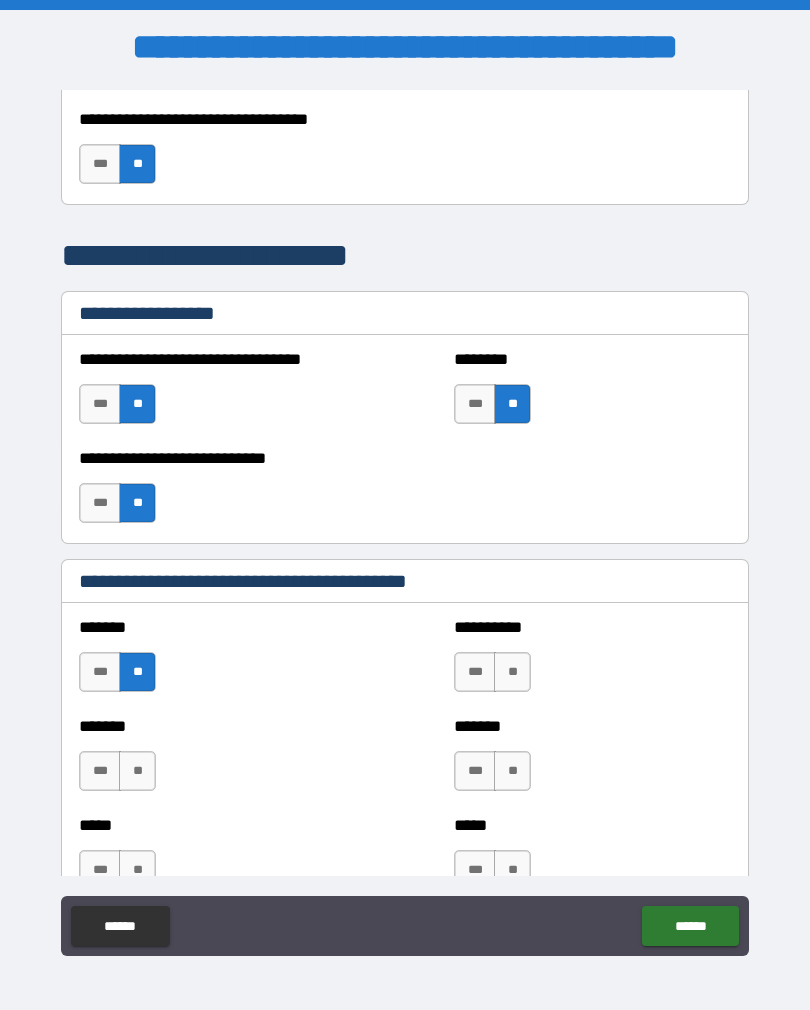 click on "**" at bounding box center (512, 672) 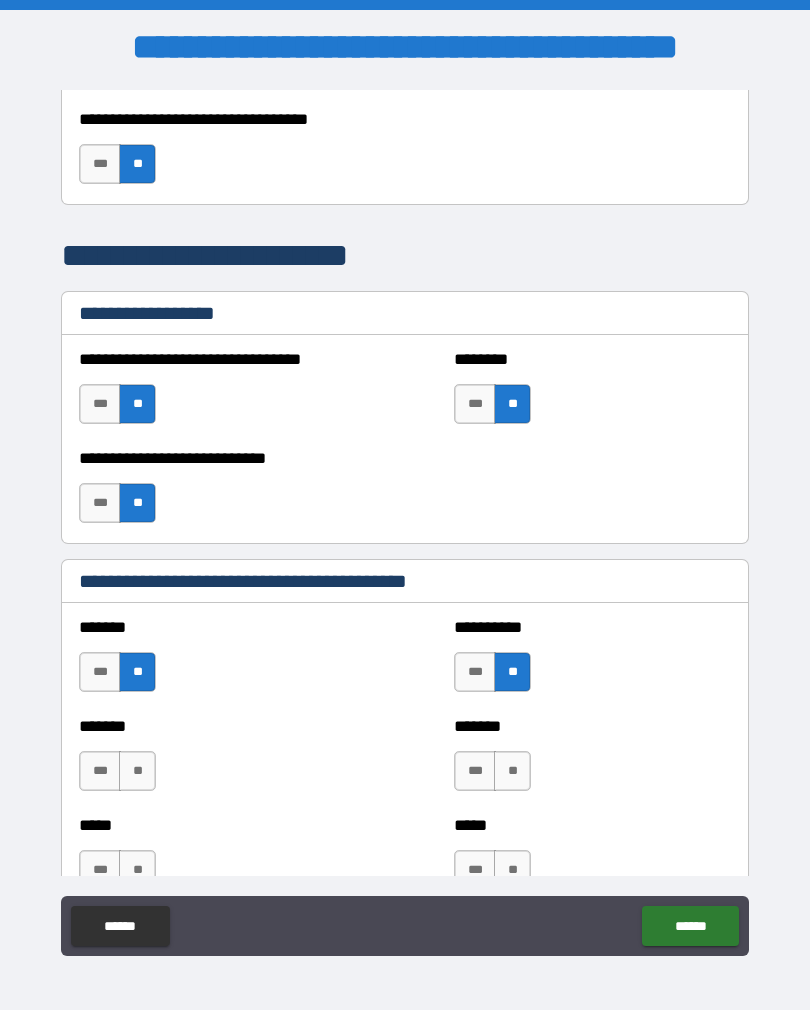 click on "**" at bounding box center [512, 771] 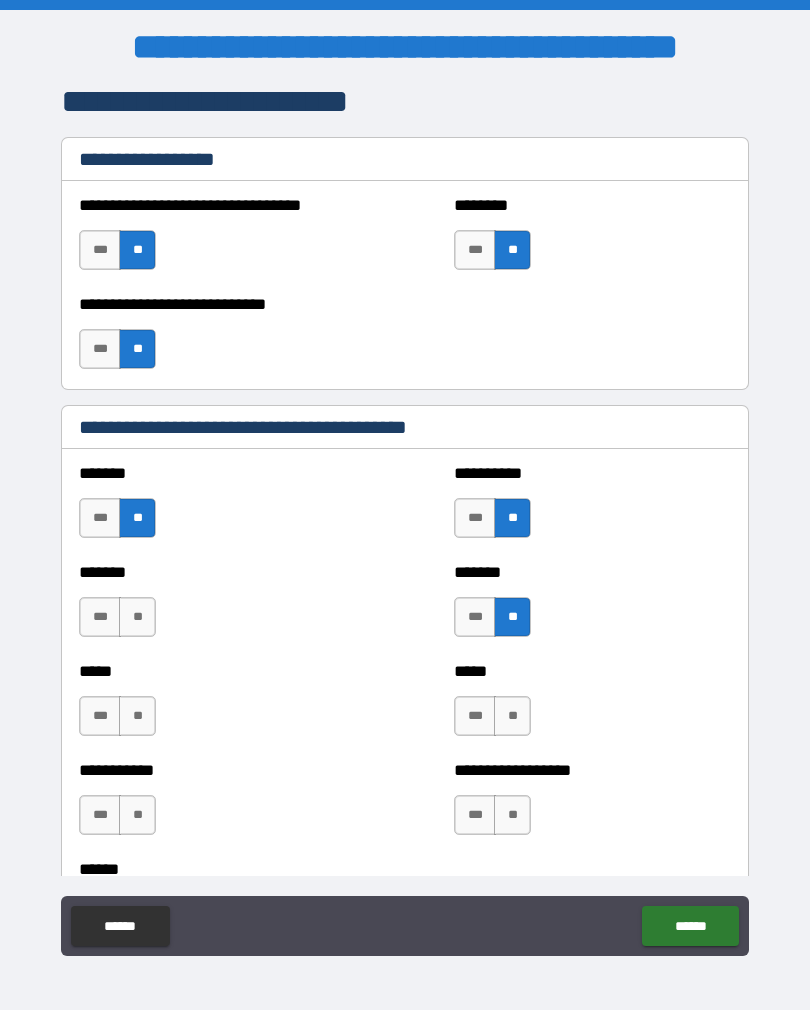scroll, scrollTop: 1559, scrollLeft: 0, axis: vertical 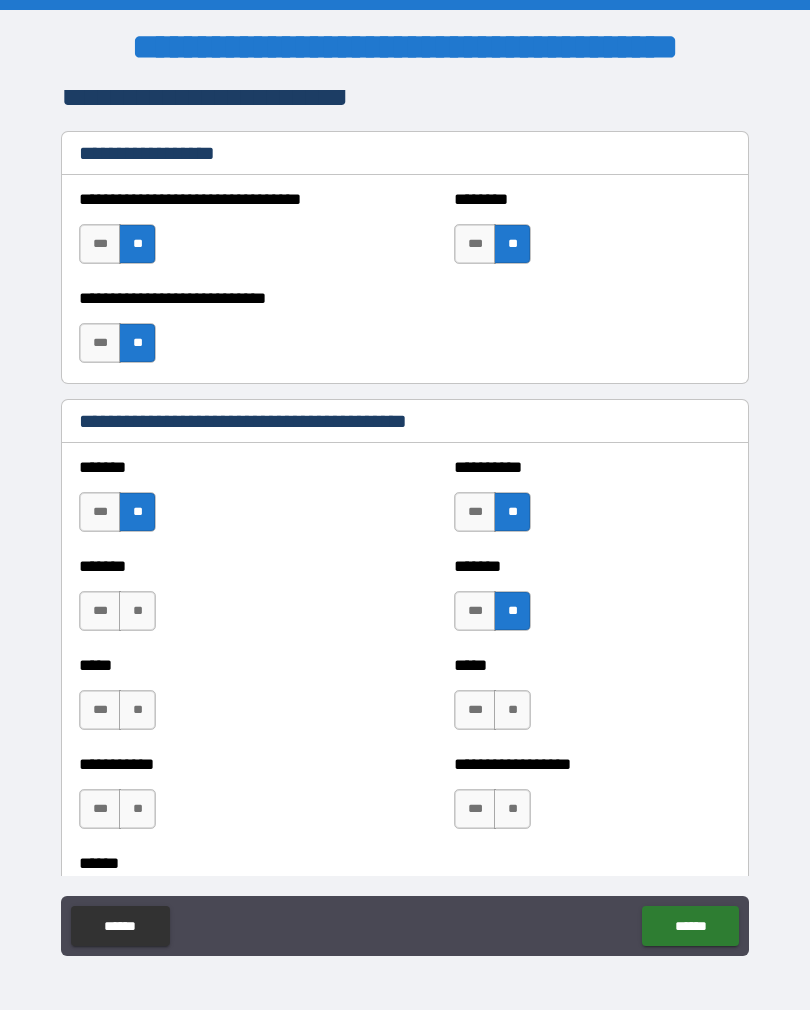 click on "**" at bounding box center (512, 710) 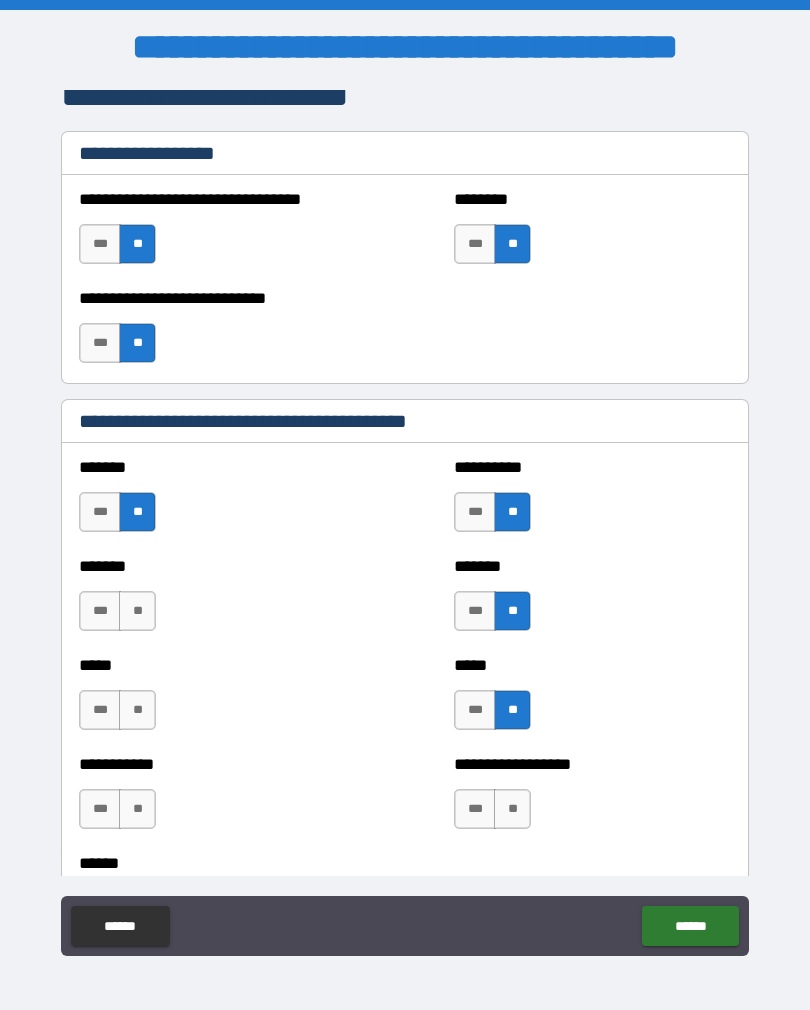 click on "**" at bounding box center (512, 809) 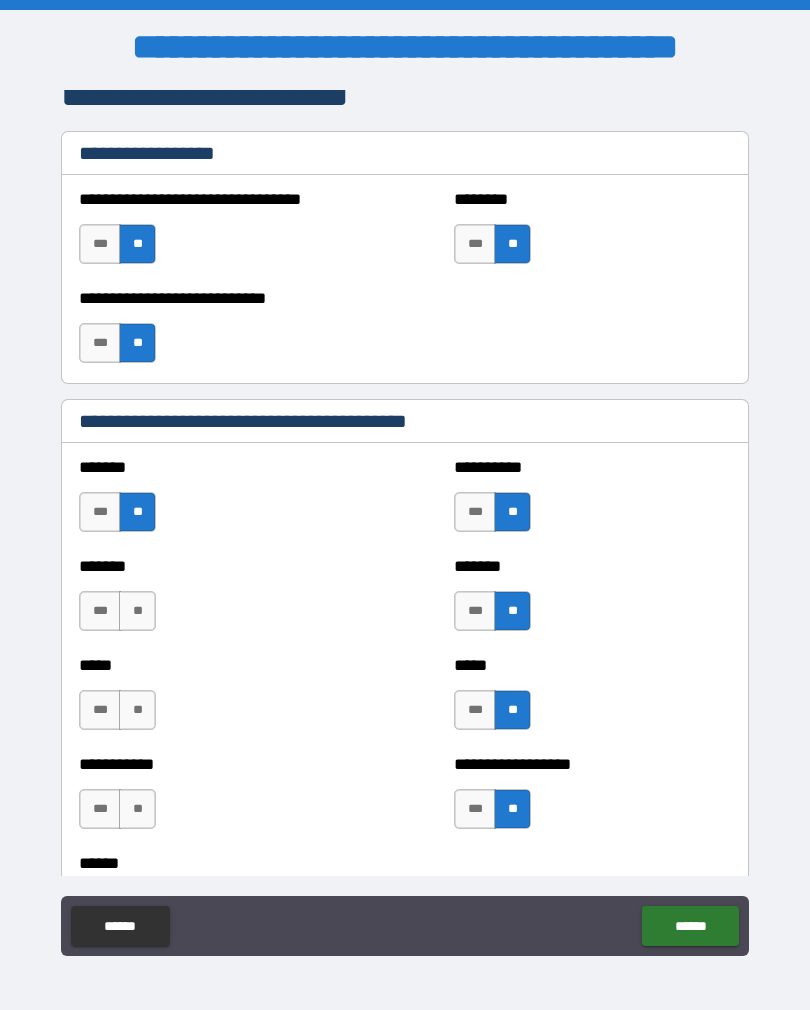click on "**" at bounding box center [137, 809] 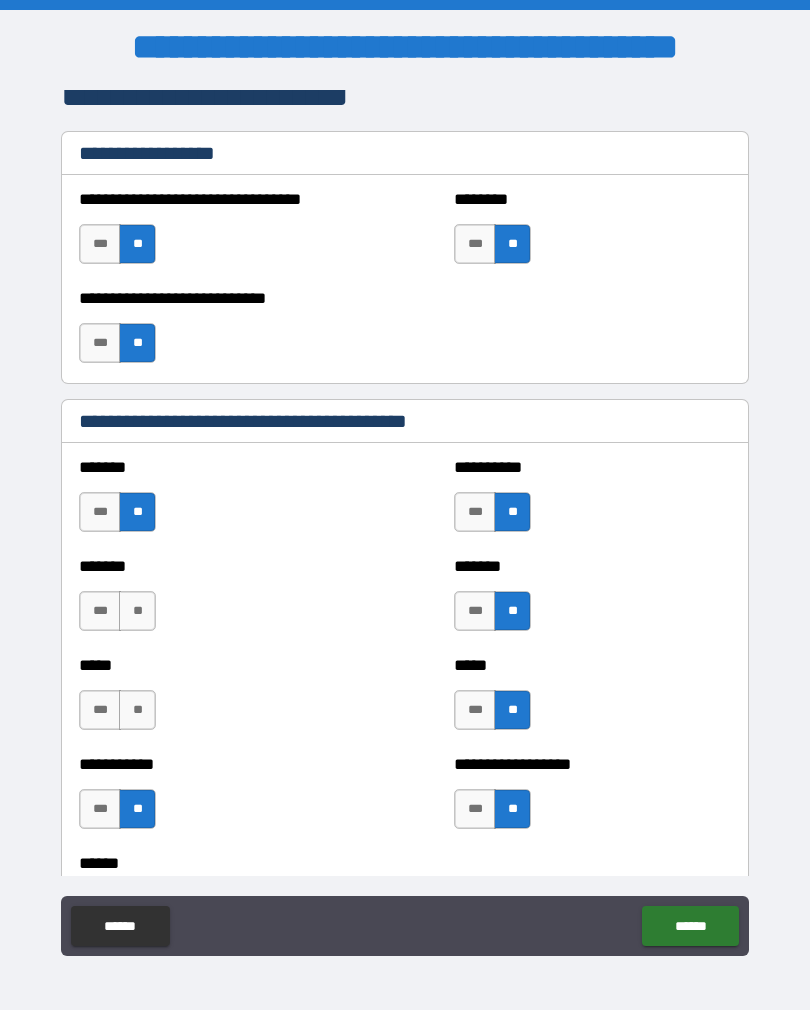 click on "**" at bounding box center [137, 710] 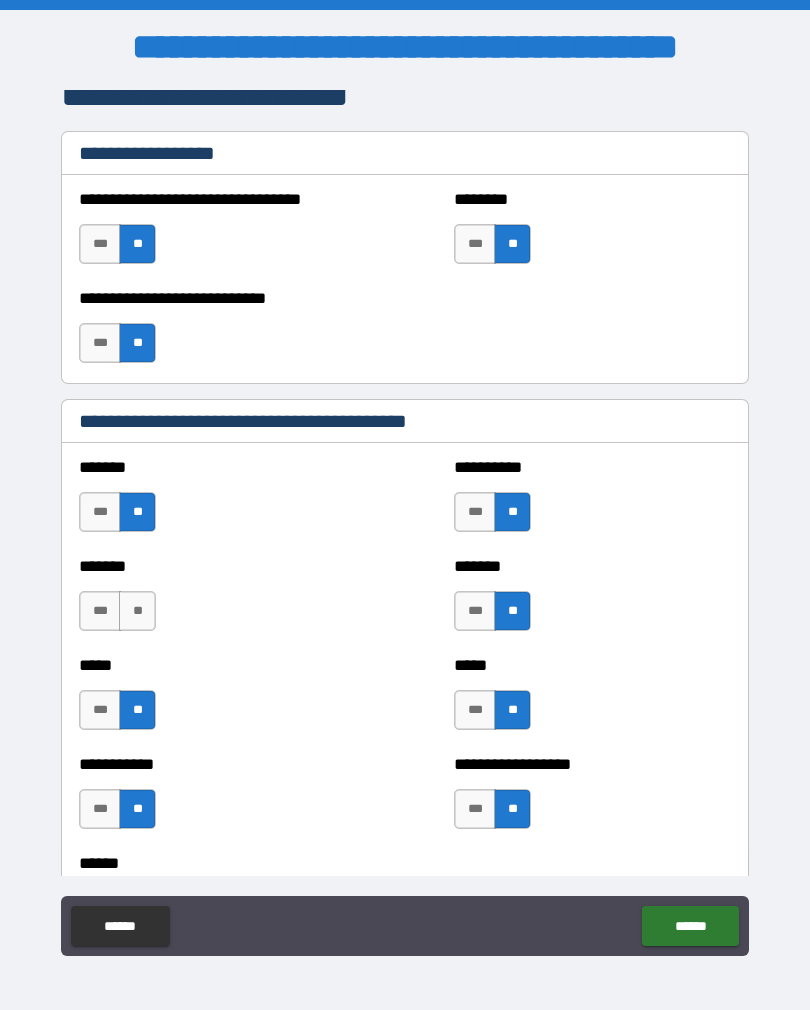 click on "**" at bounding box center [137, 611] 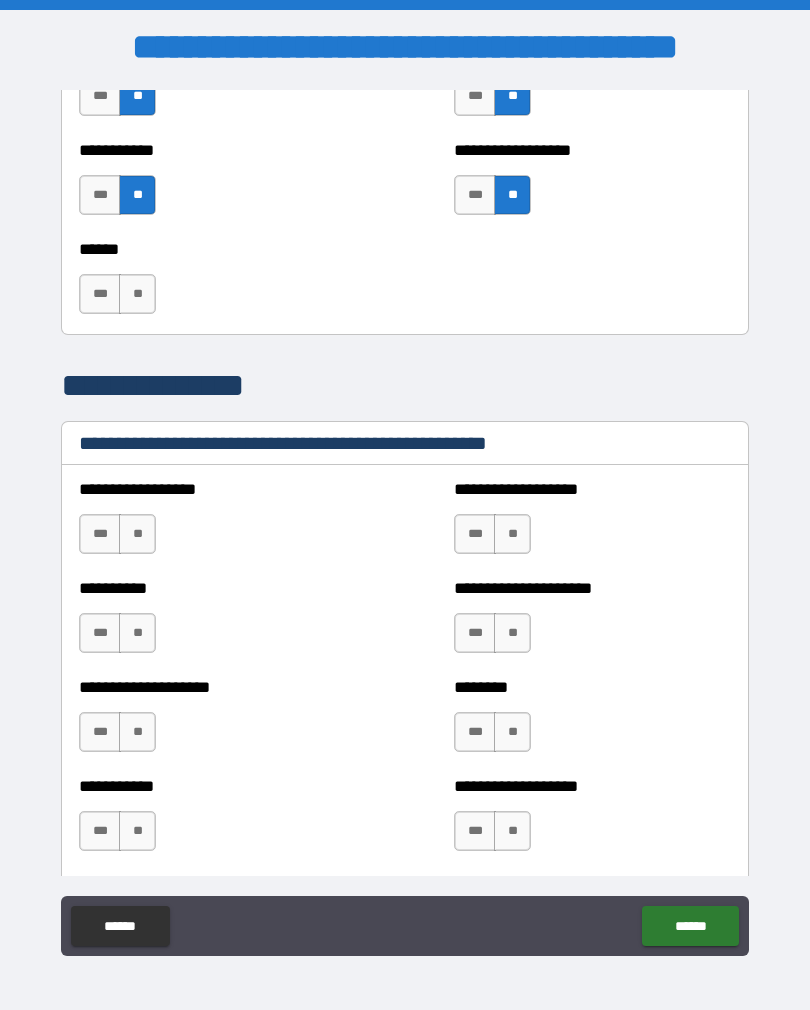 scroll, scrollTop: 2174, scrollLeft: 0, axis: vertical 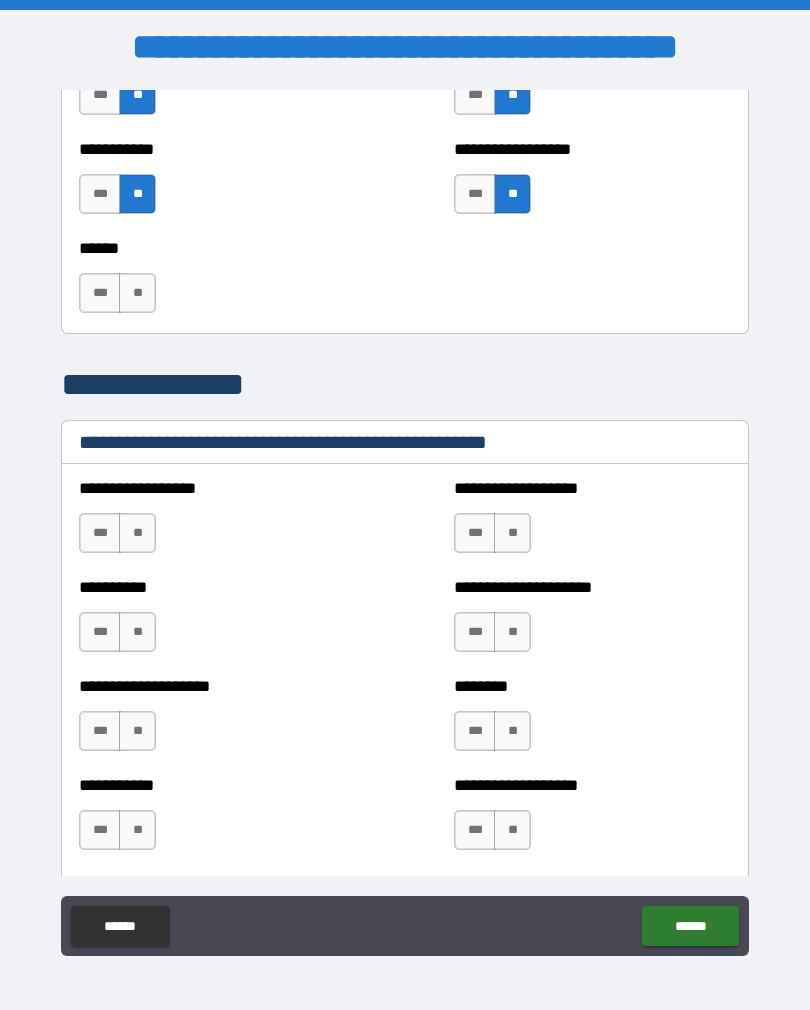 click on "**" at bounding box center [137, 533] 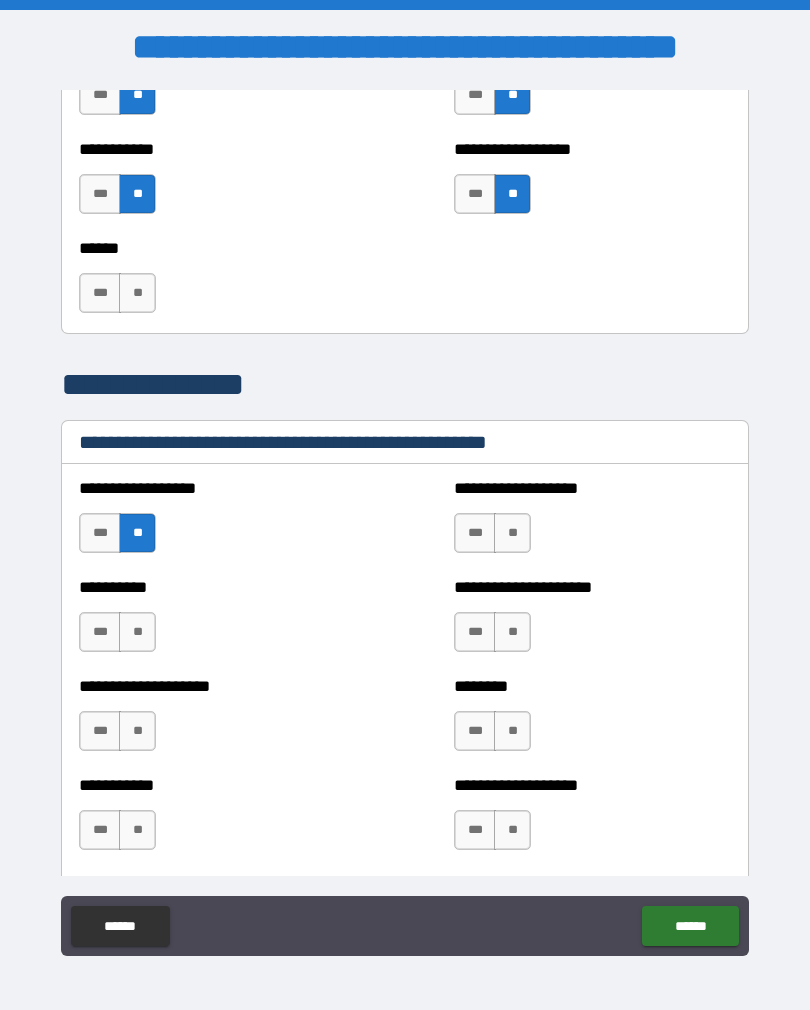 click on "**" at bounding box center [137, 632] 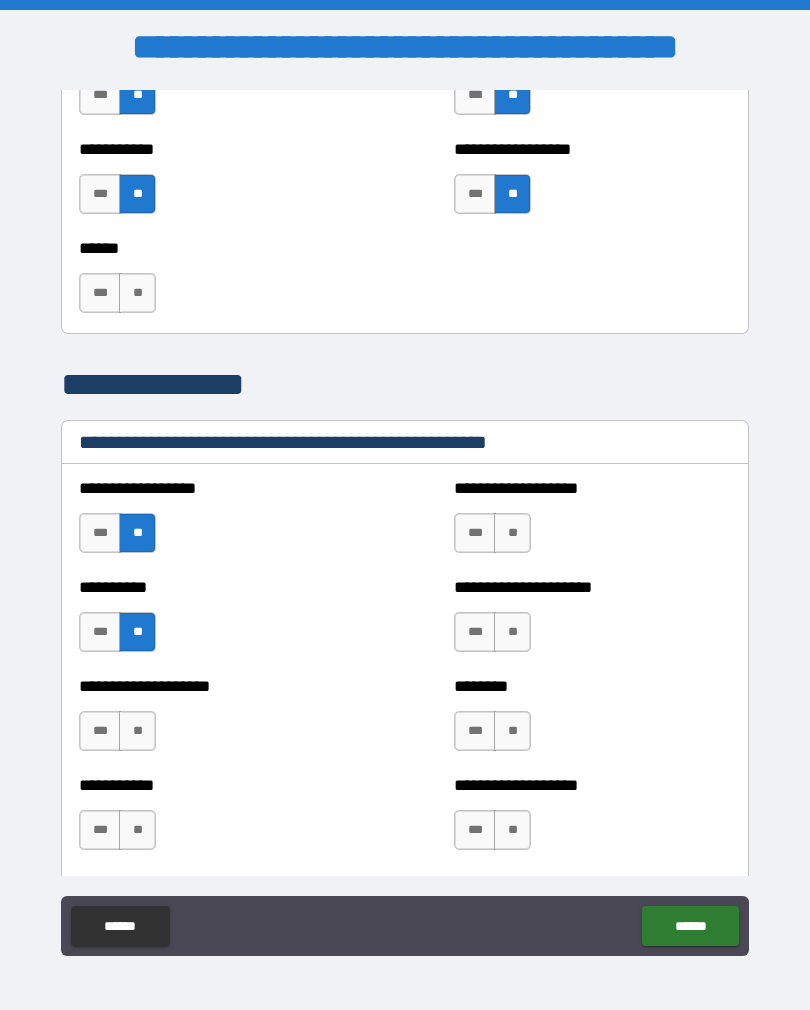 click on "**" at bounding box center (137, 731) 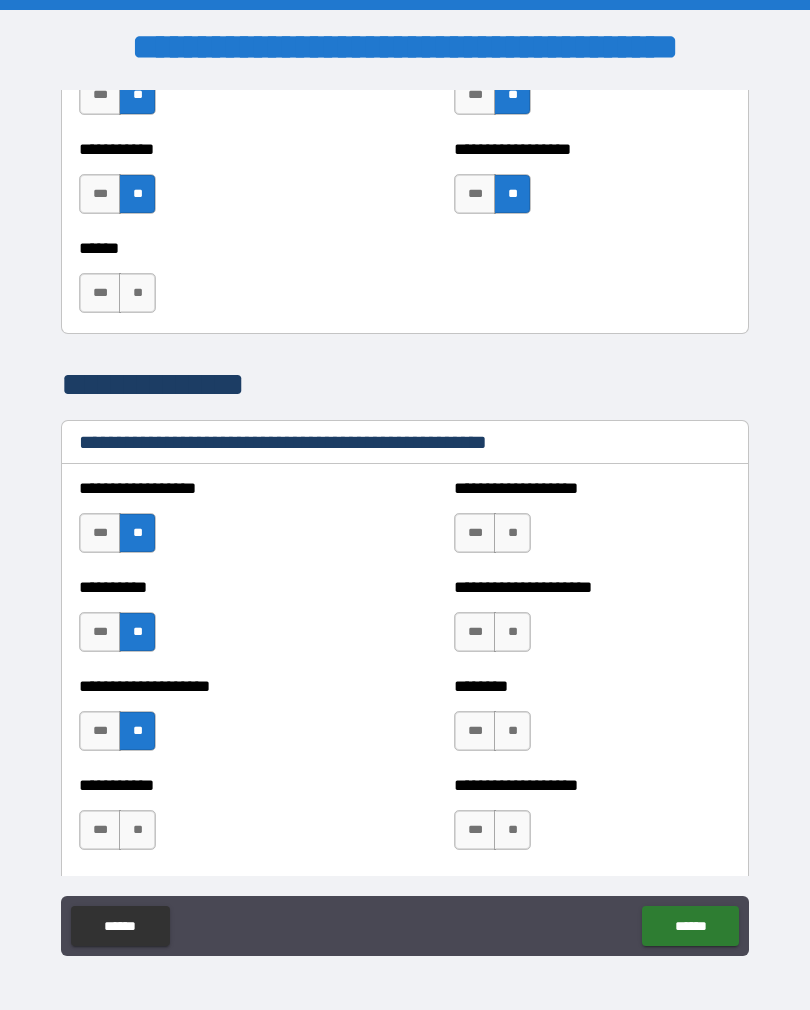 click on "**" at bounding box center [137, 830] 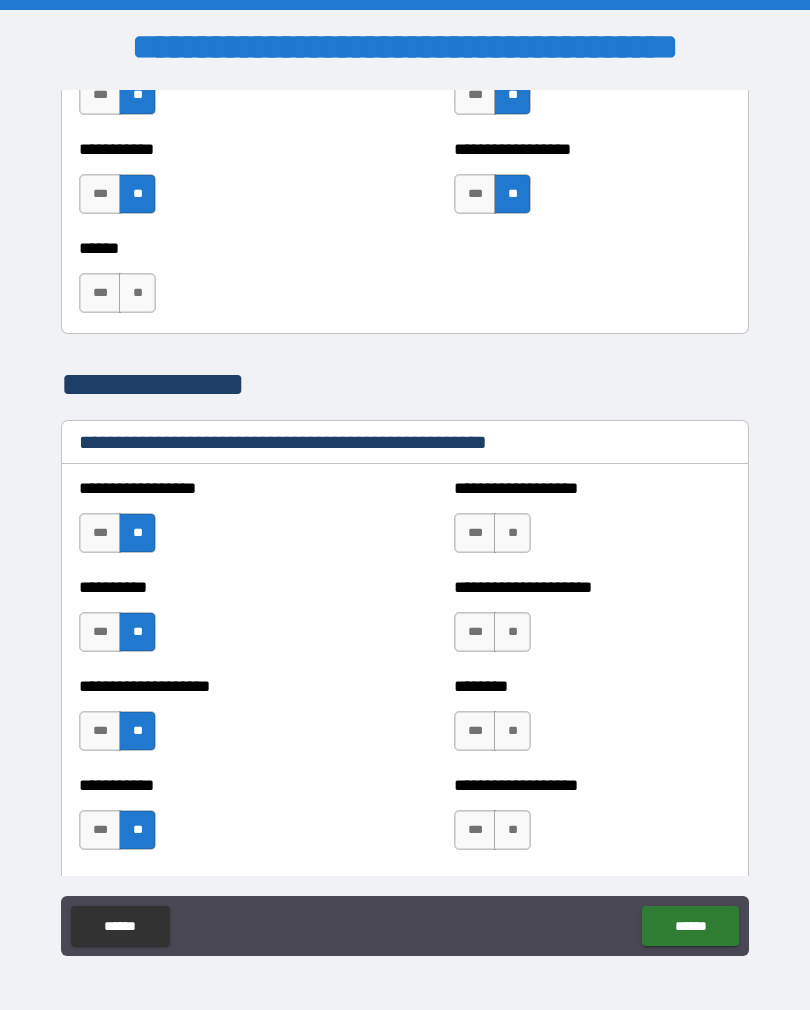 click on "**" at bounding box center [512, 830] 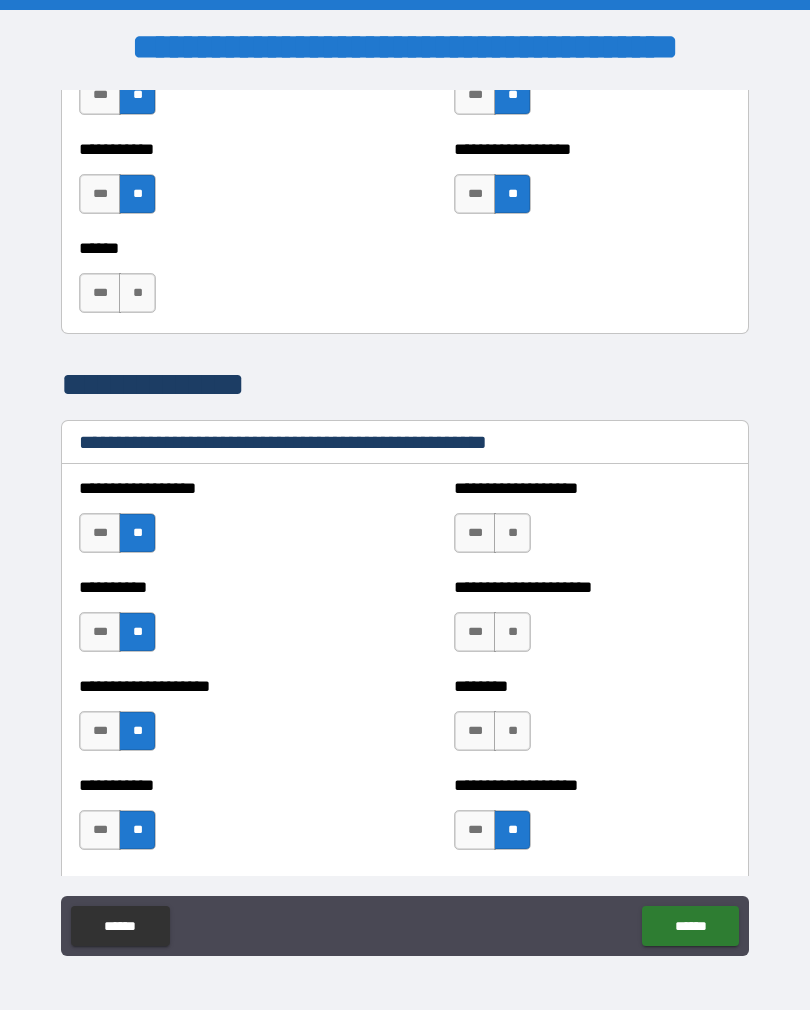 click on "**" at bounding box center (512, 731) 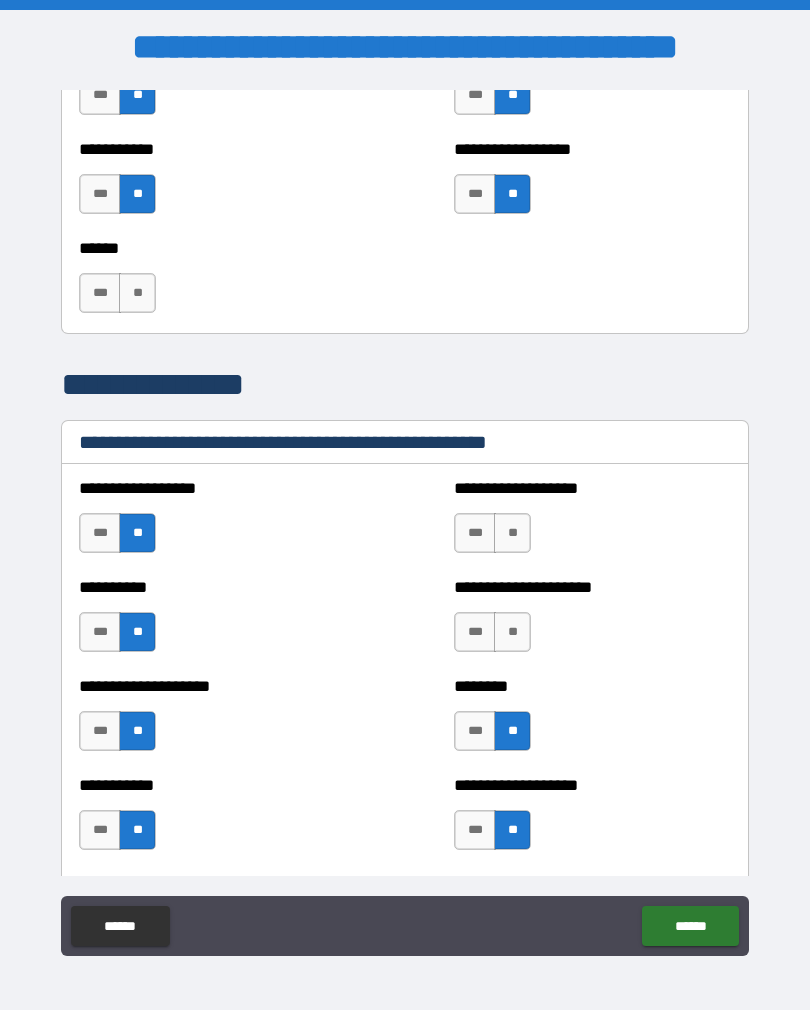 click on "**" at bounding box center (512, 632) 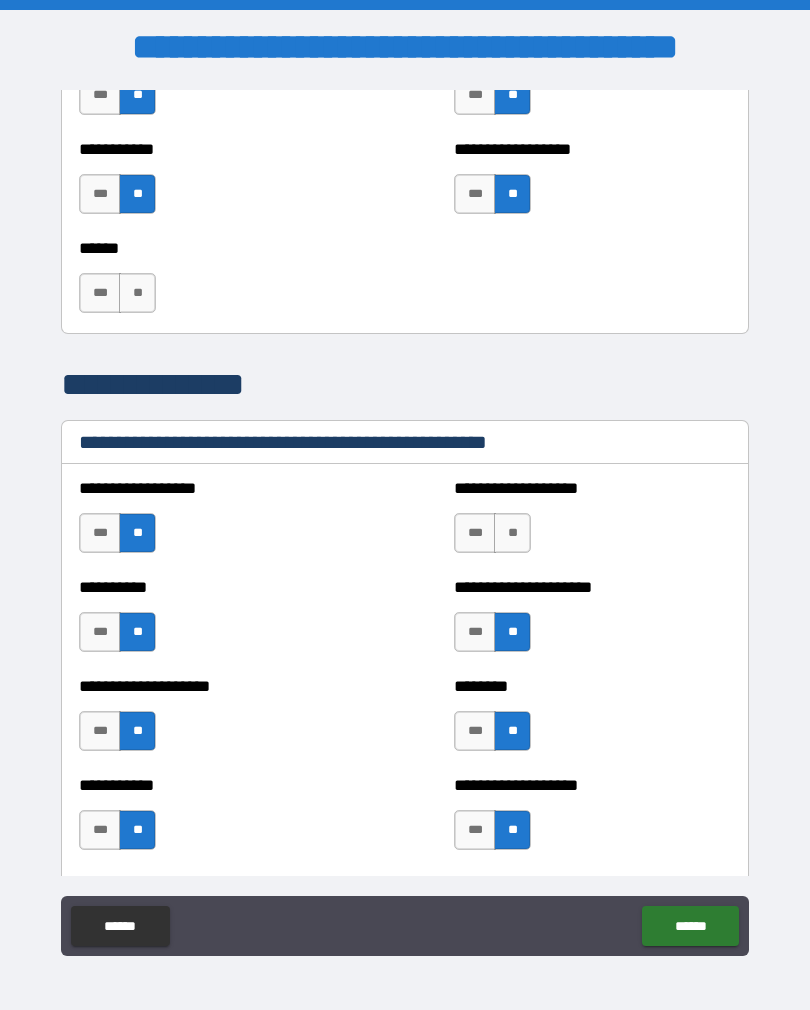 click on "**" at bounding box center (512, 533) 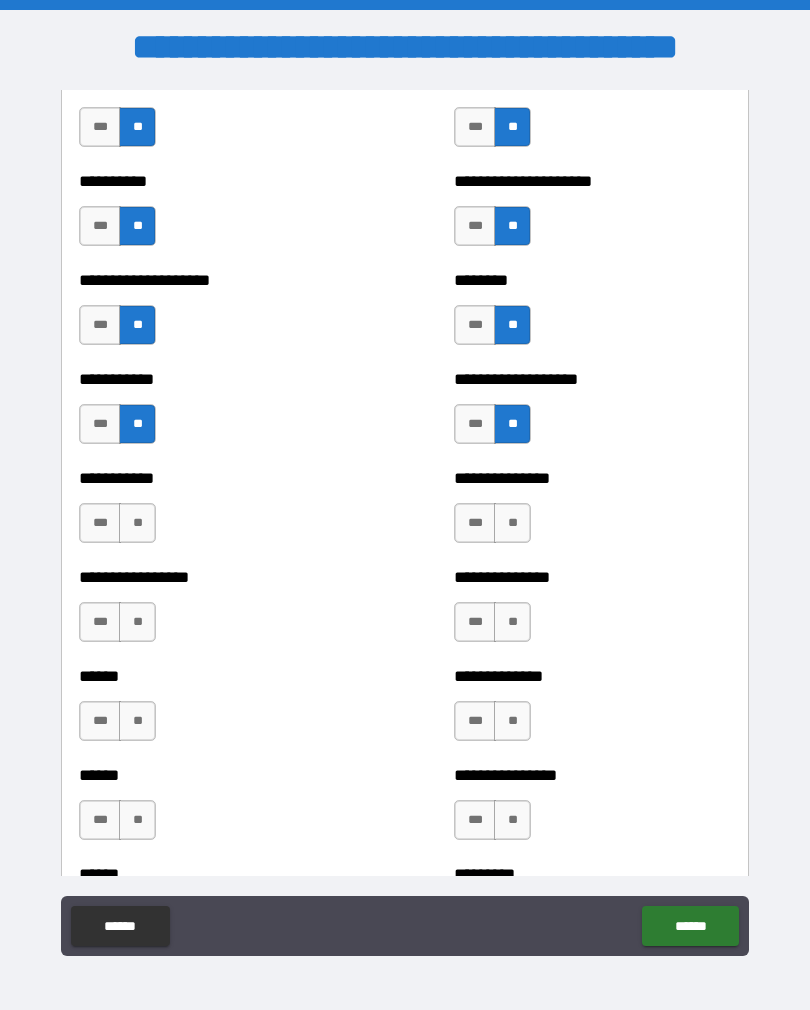 scroll, scrollTop: 2582, scrollLeft: 0, axis: vertical 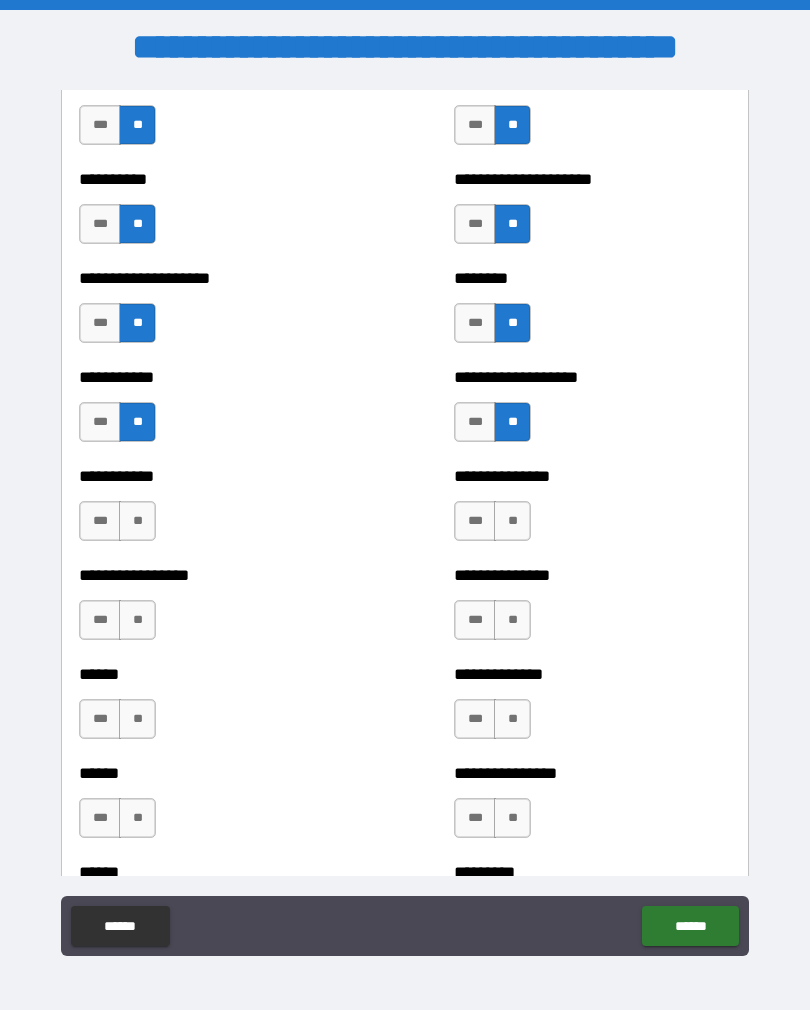 click on "**" at bounding box center [512, 521] 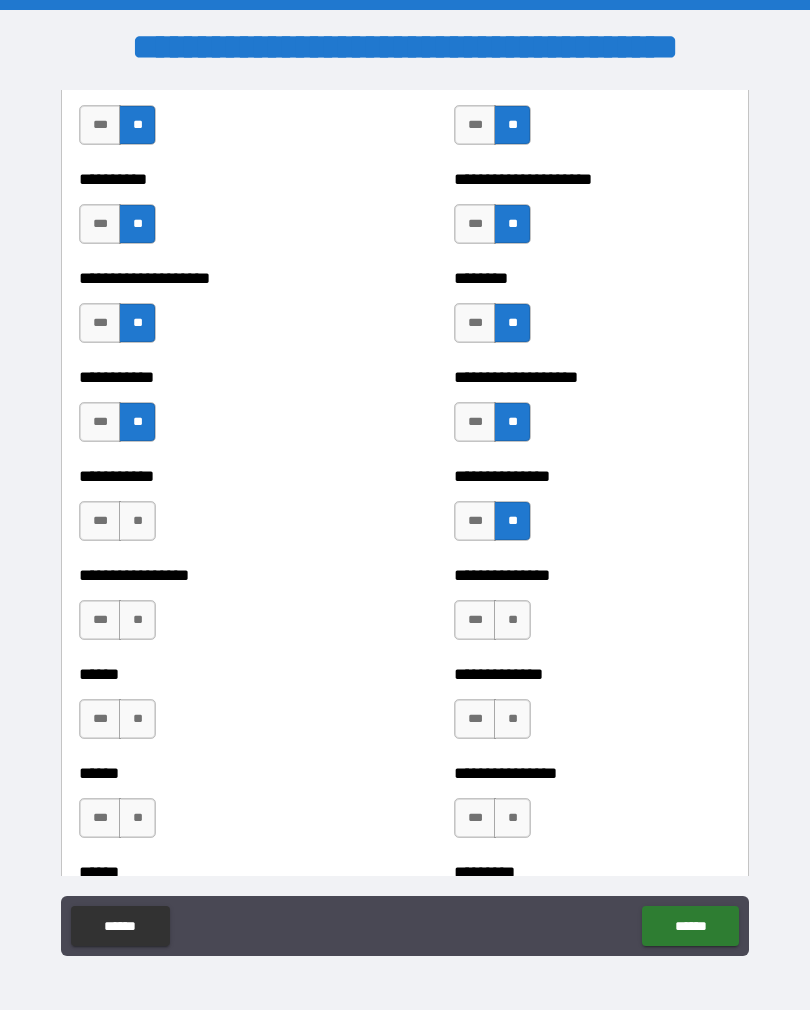 click on "**" at bounding box center (512, 620) 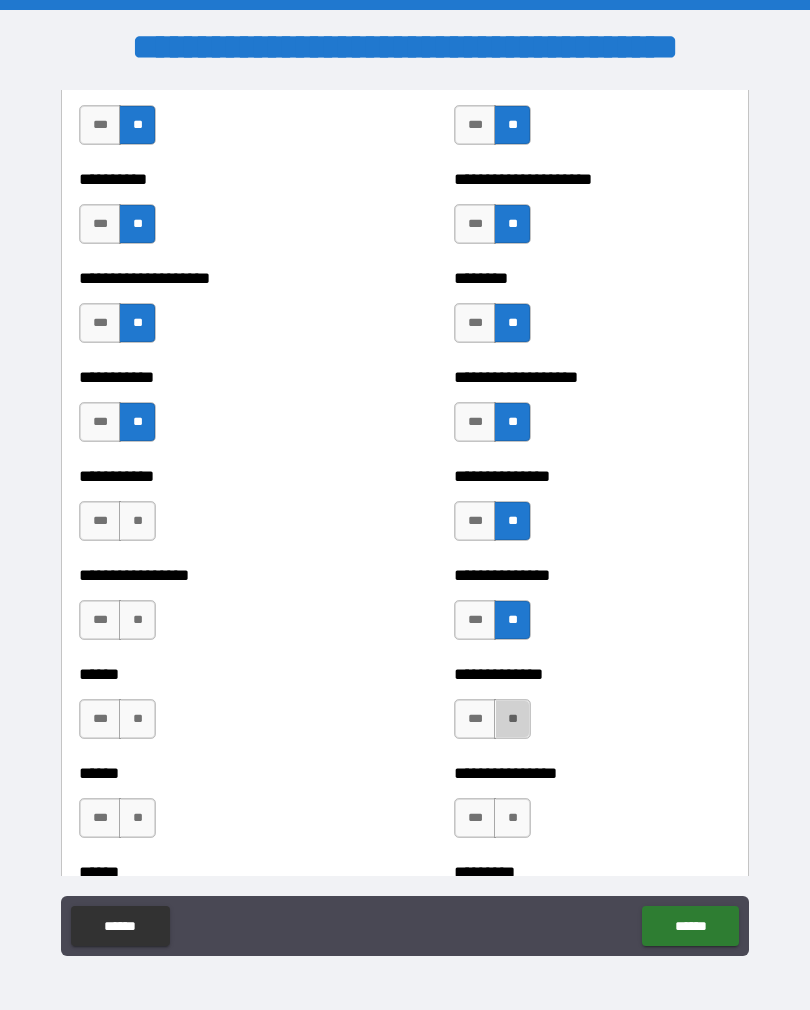 click on "**" at bounding box center [512, 719] 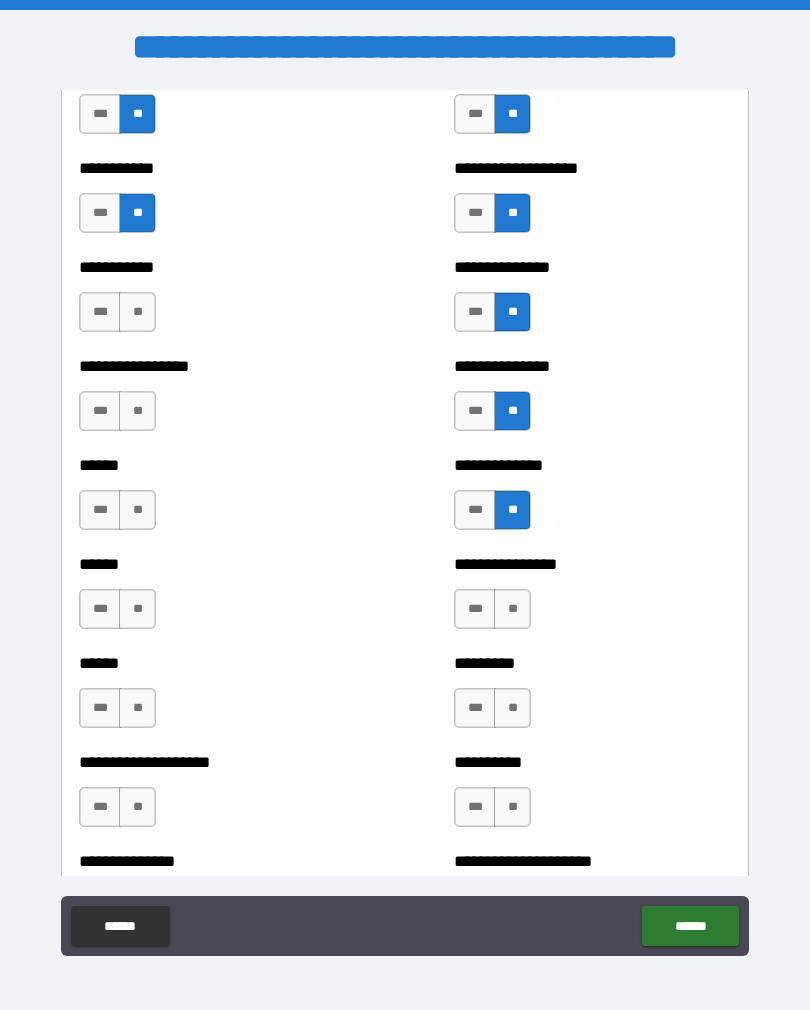 scroll, scrollTop: 2798, scrollLeft: 0, axis: vertical 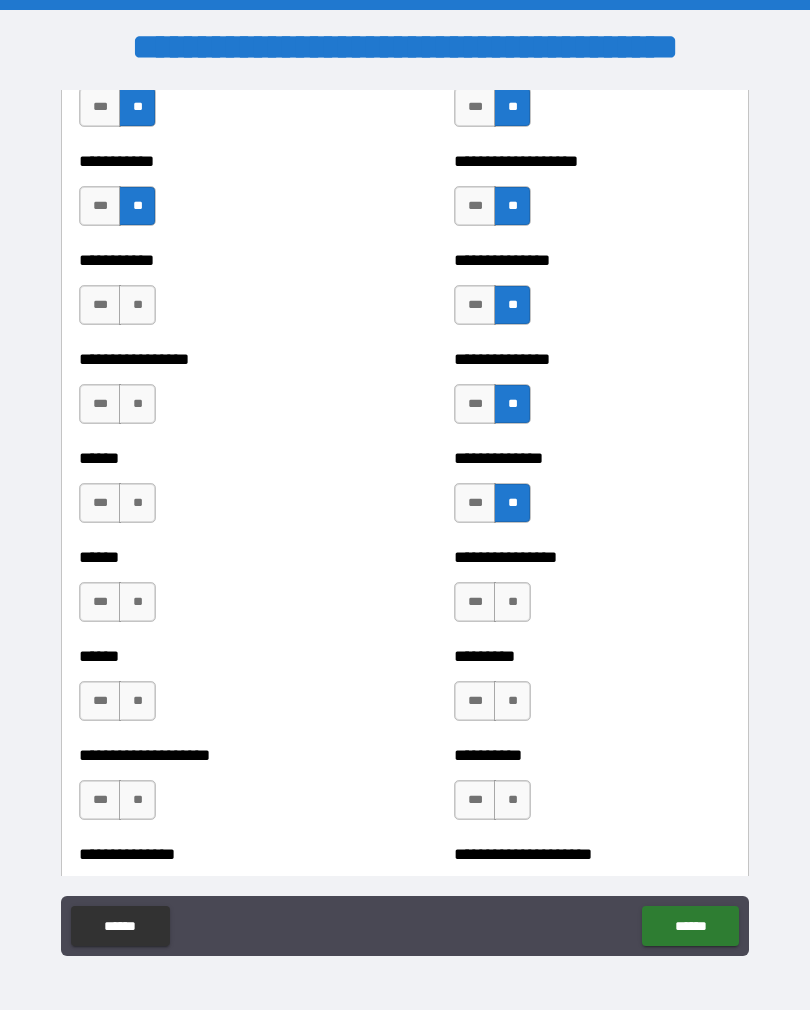 click on "**" at bounding box center [512, 602] 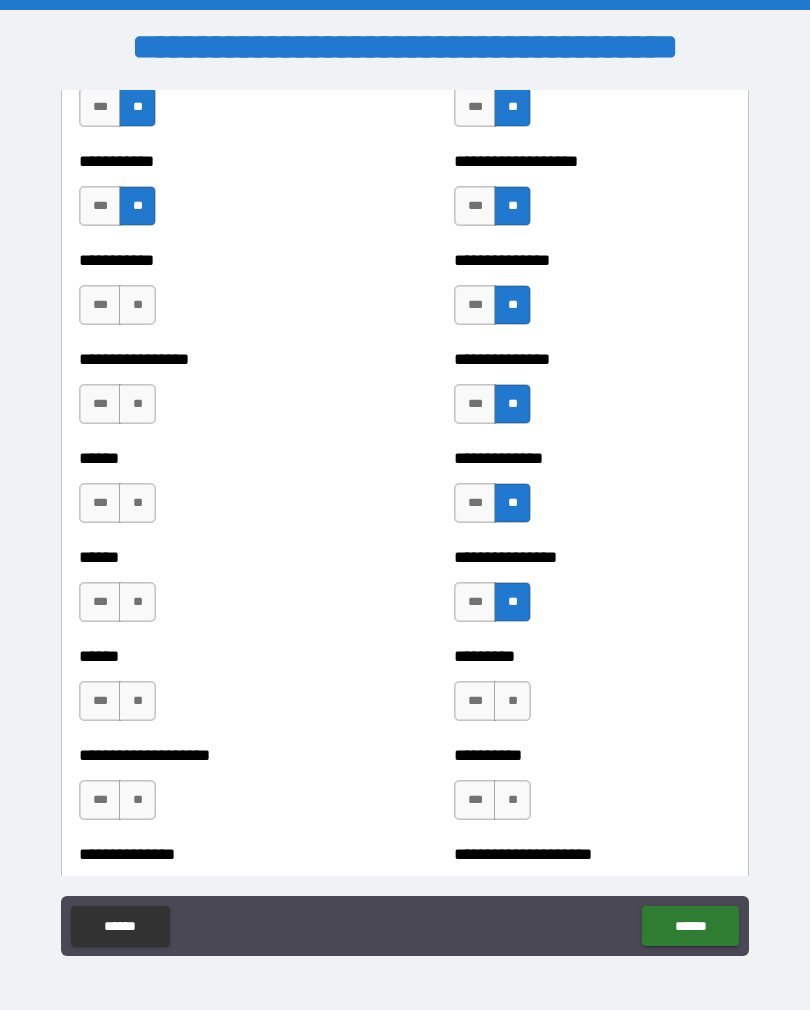 click on "**" at bounding box center [512, 701] 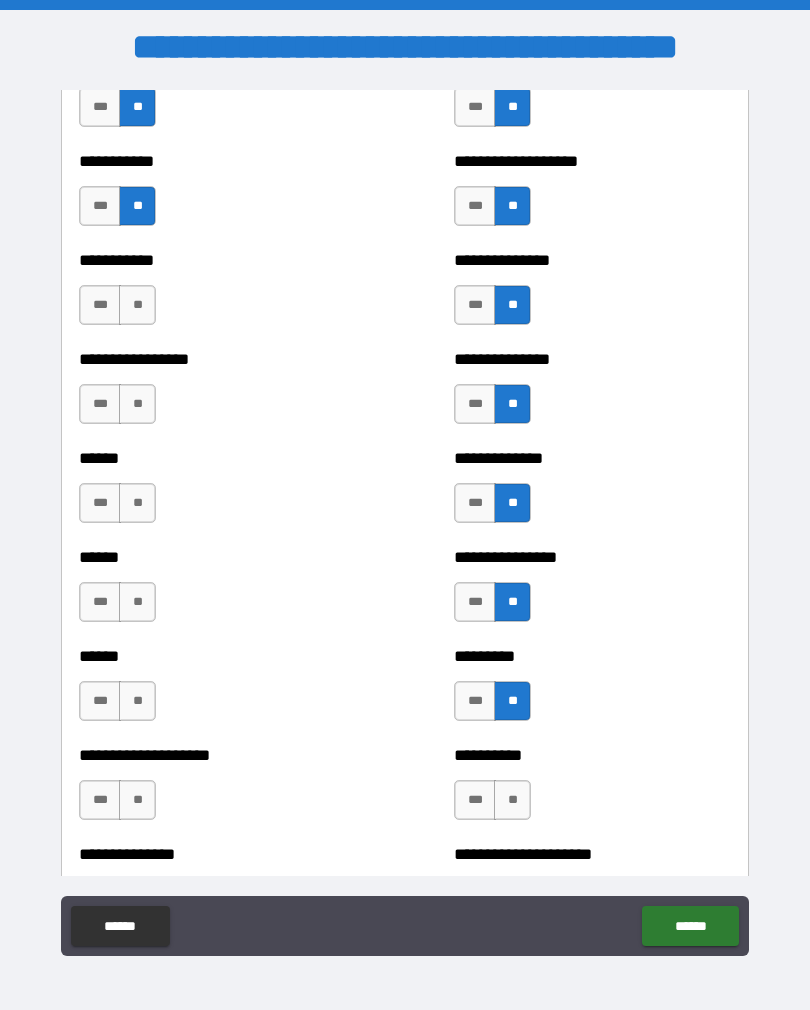 click on "**" at bounding box center (512, 800) 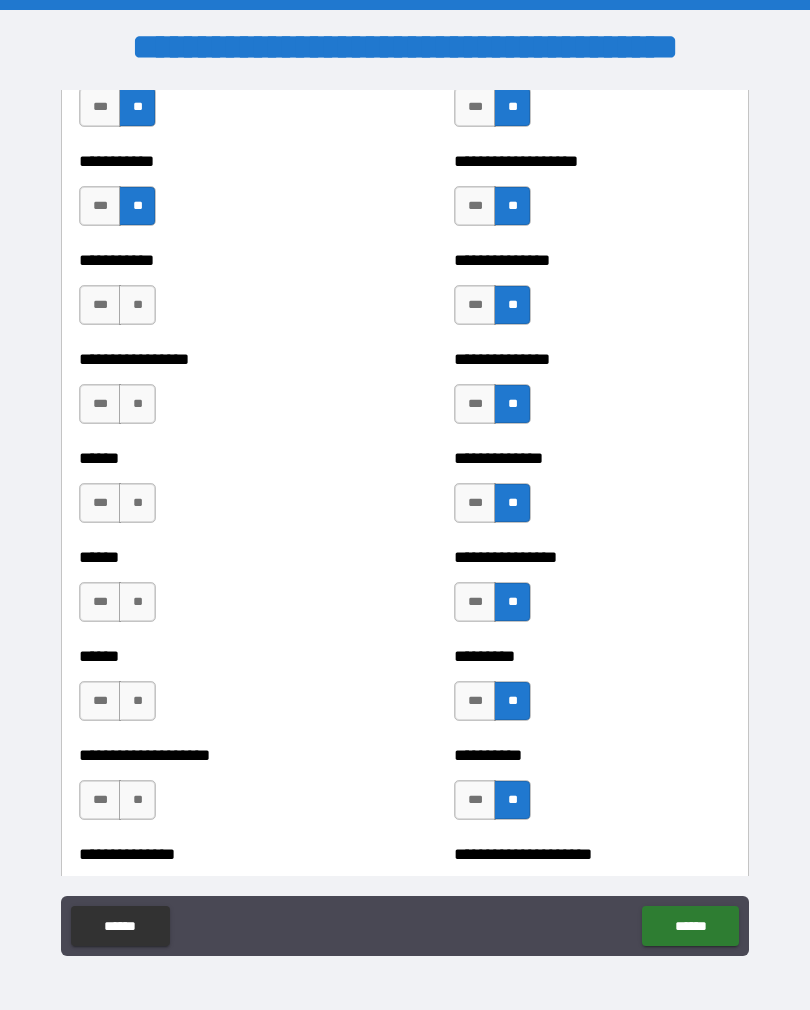 click on "**" at bounding box center [137, 305] 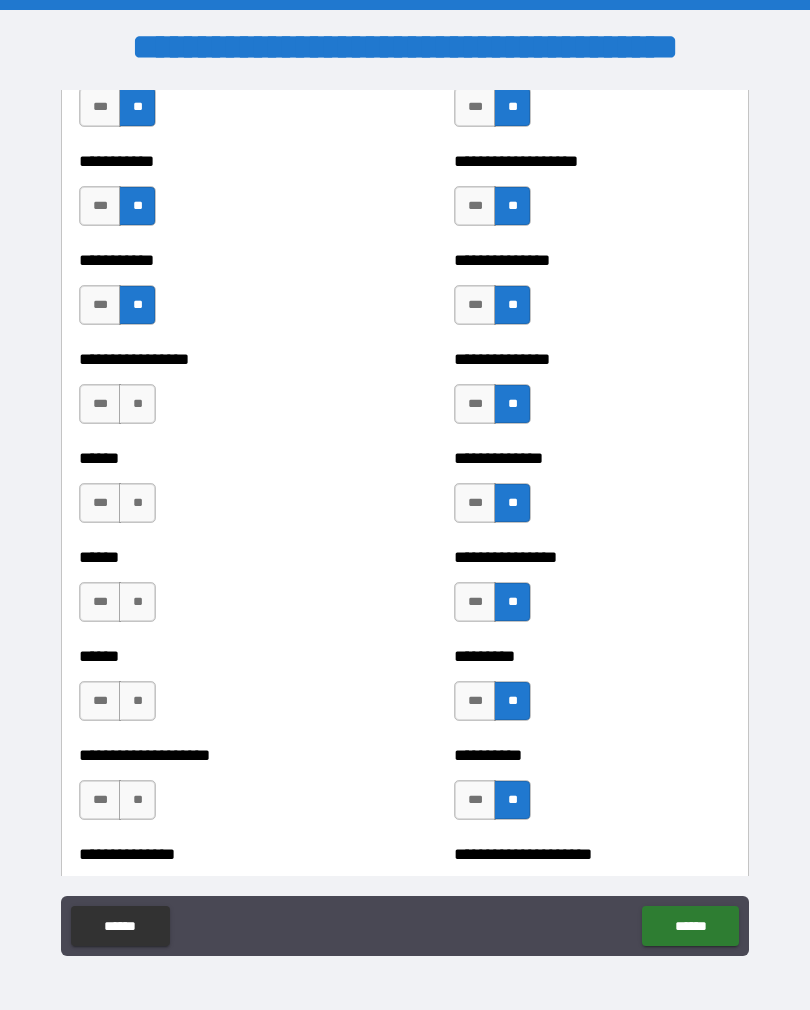 click on "**" at bounding box center (137, 404) 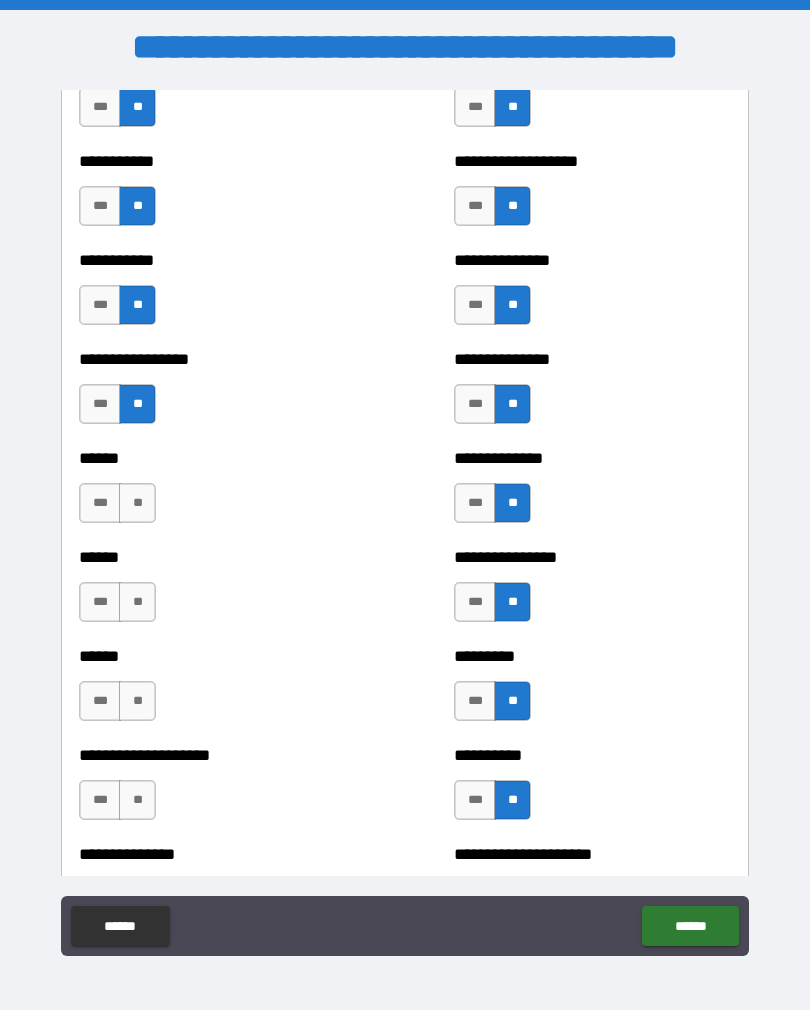 click on "**" at bounding box center (137, 503) 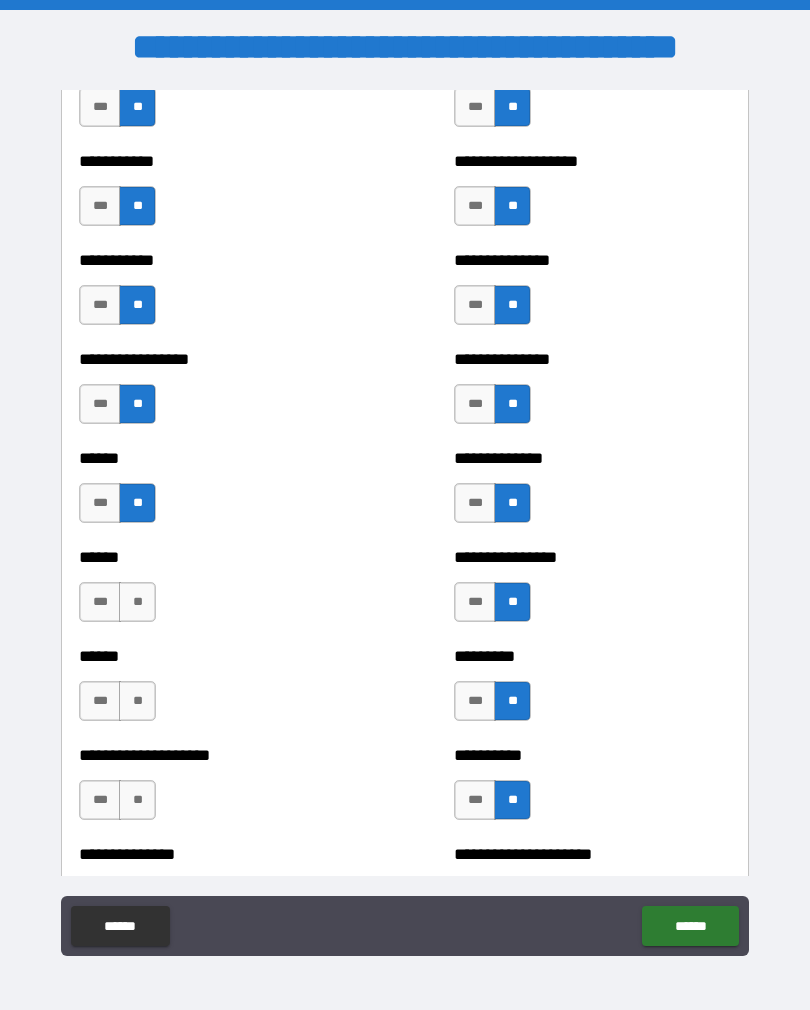 click on "**" at bounding box center (137, 602) 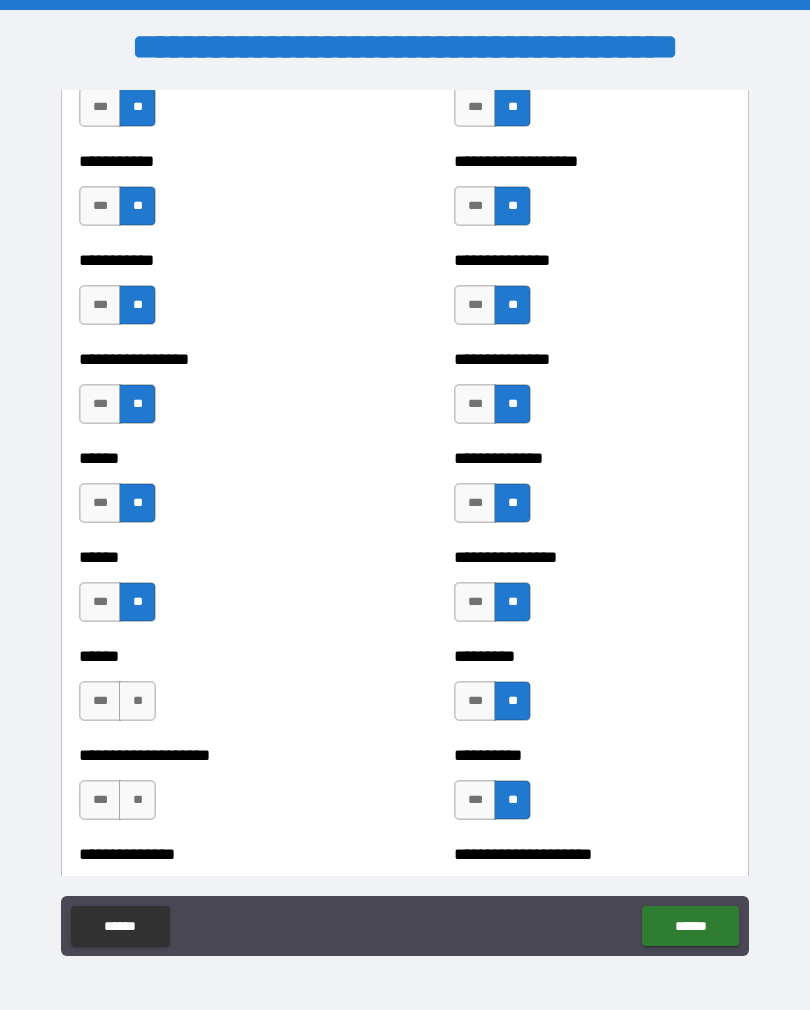 click on "**" at bounding box center (137, 701) 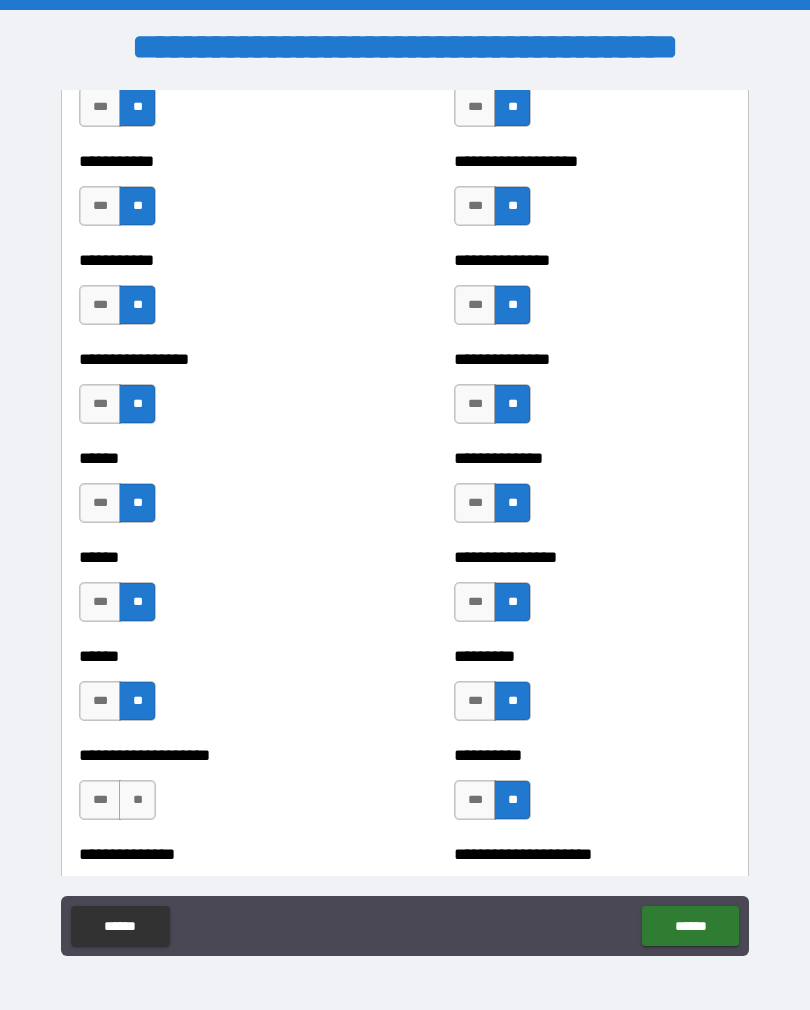 click on "***" at bounding box center (100, 800) 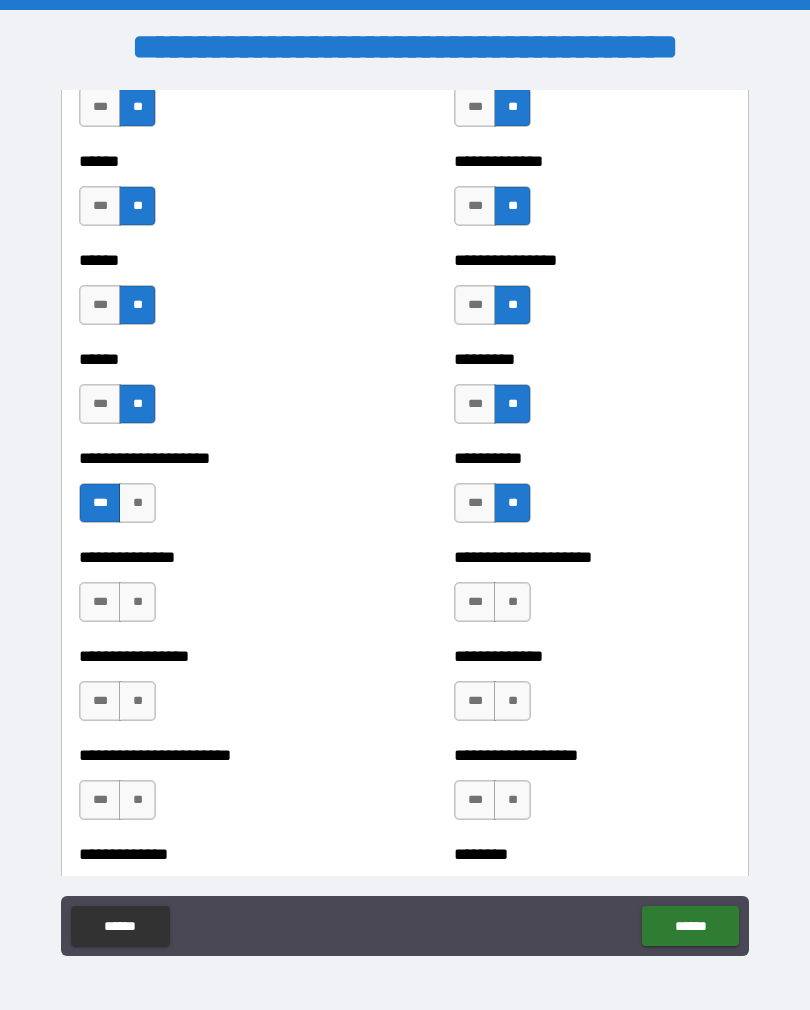scroll, scrollTop: 3103, scrollLeft: 0, axis: vertical 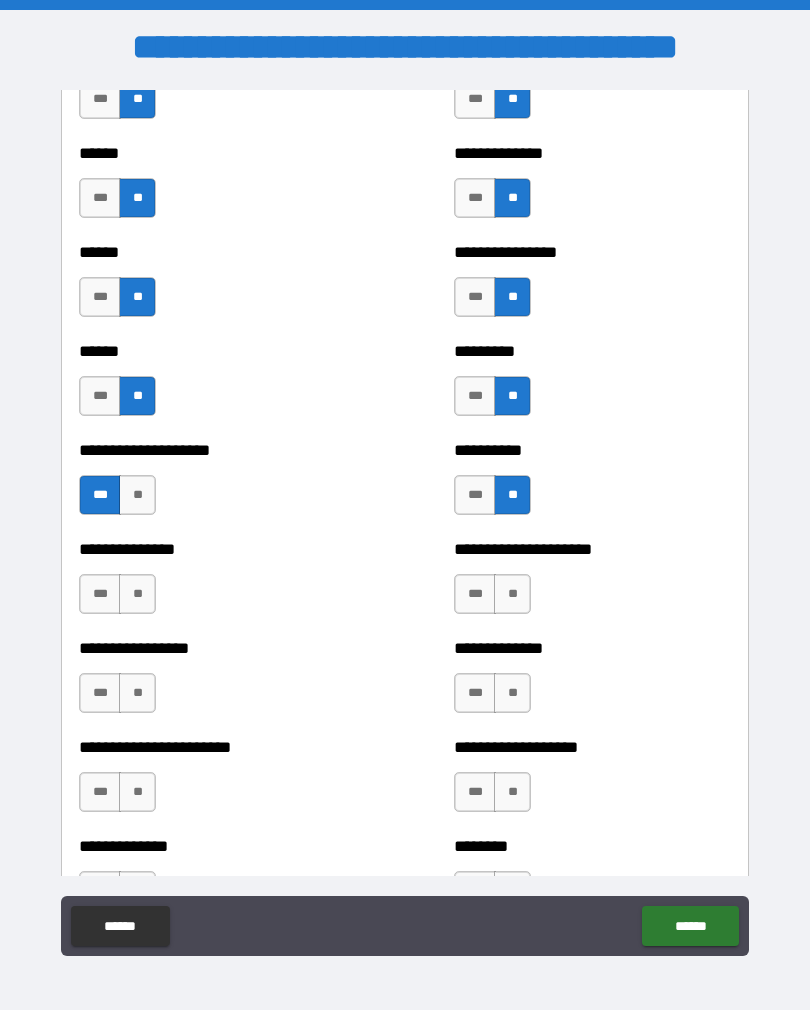 click on "**" at bounding box center [137, 594] 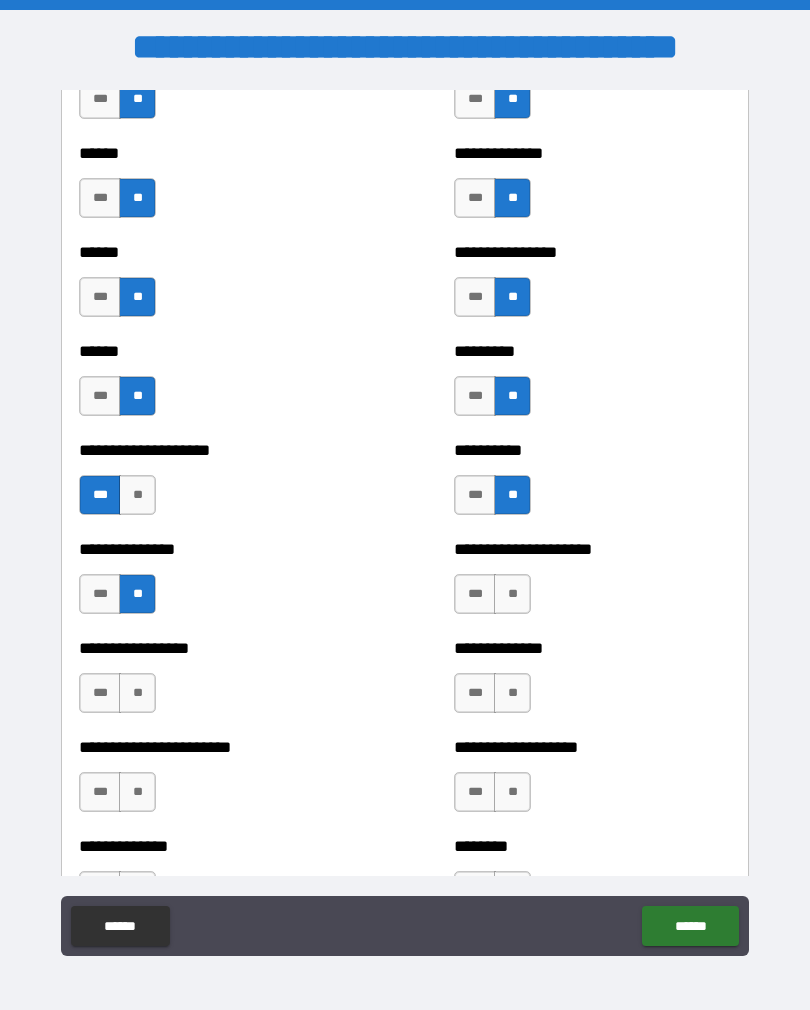 click on "**" at bounding box center [137, 693] 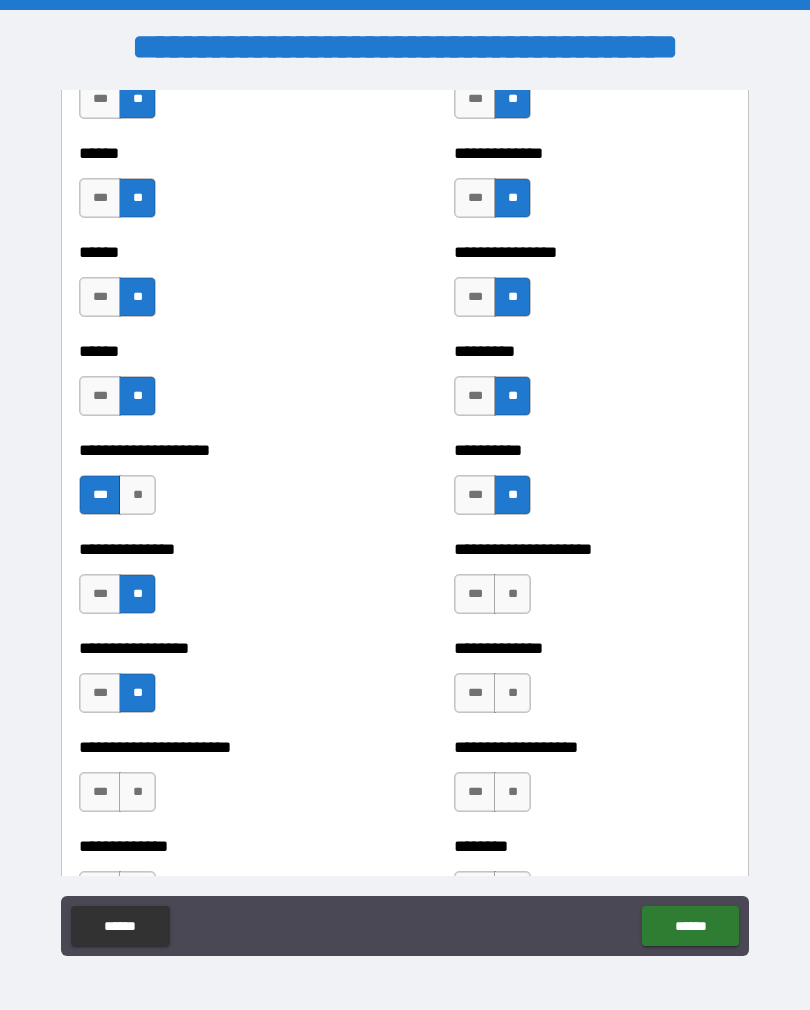 click on "**" at bounding box center (137, 792) 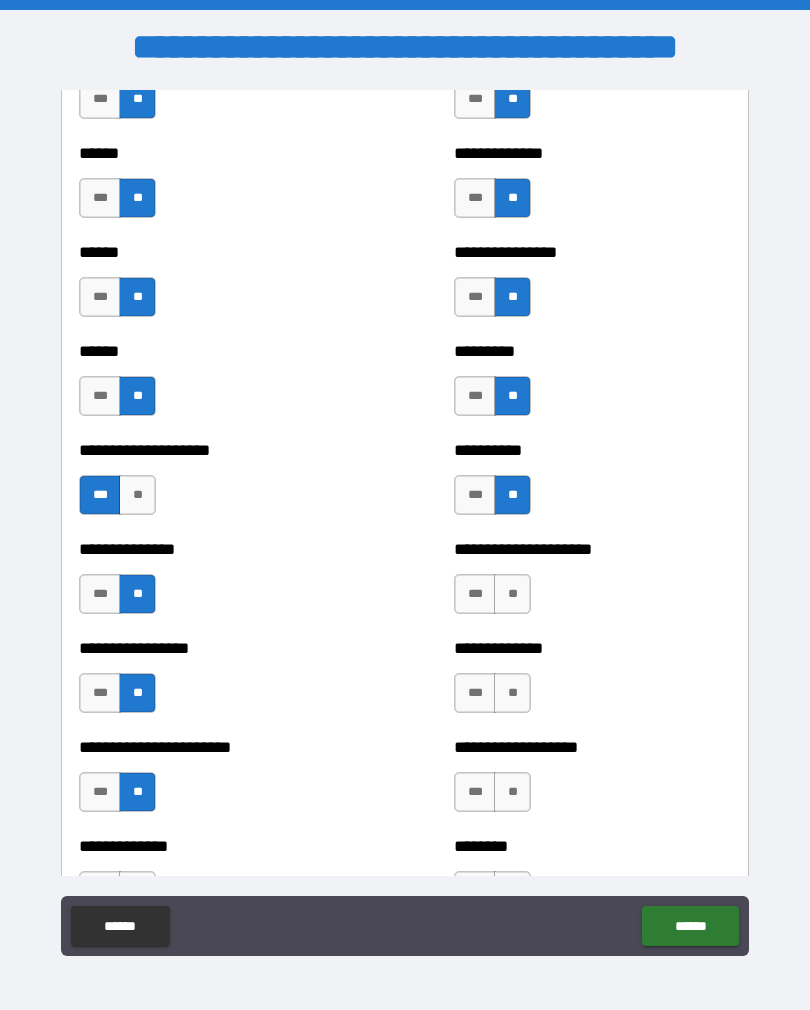 click on "**" at bounding box center (512, 594) 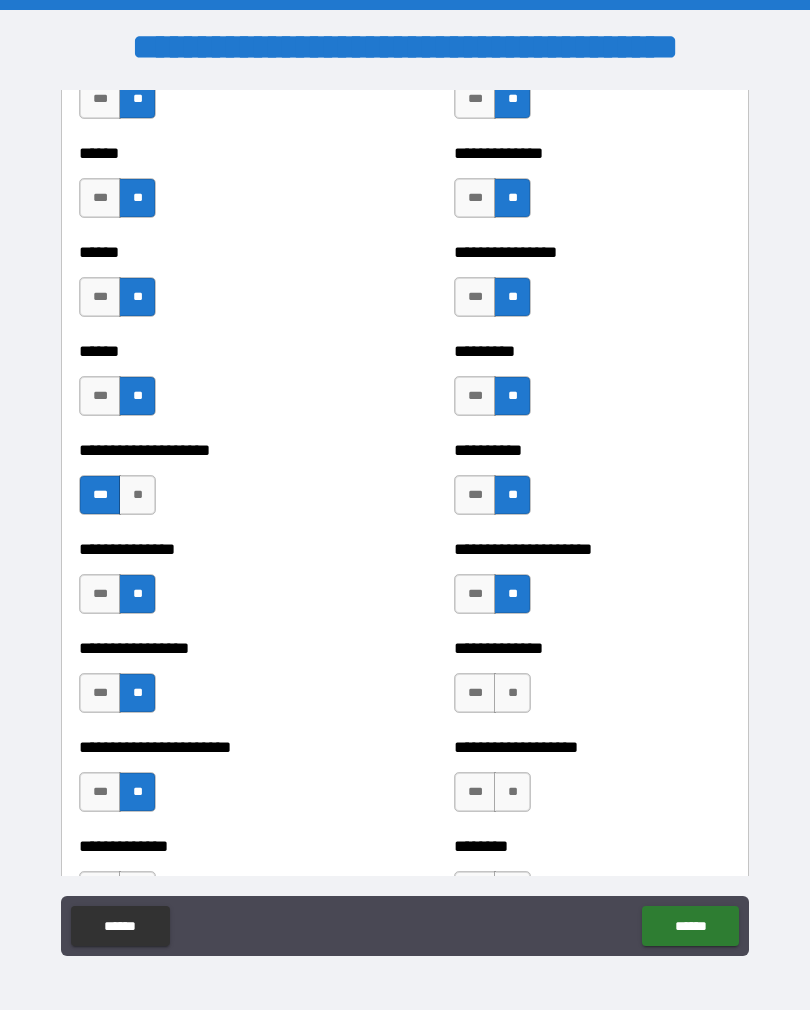 click on "**" at bounding box center (512, 693) 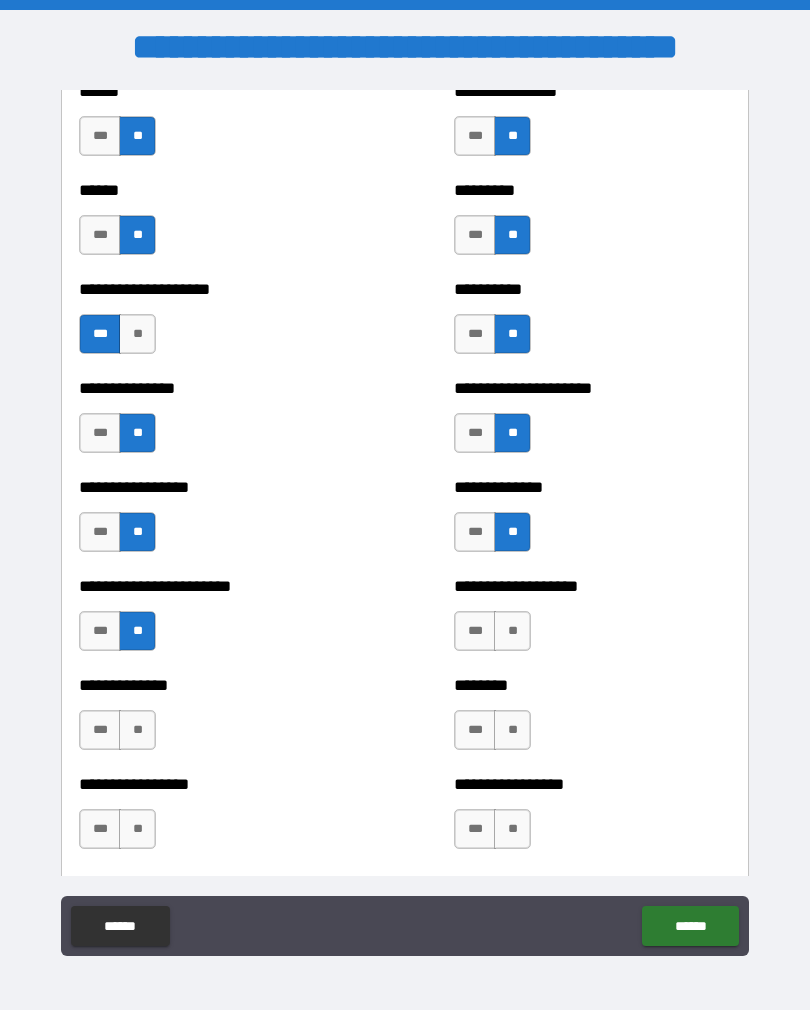 scroll, scrollTop: 3273, scrollLeft: 0, axis: vertical 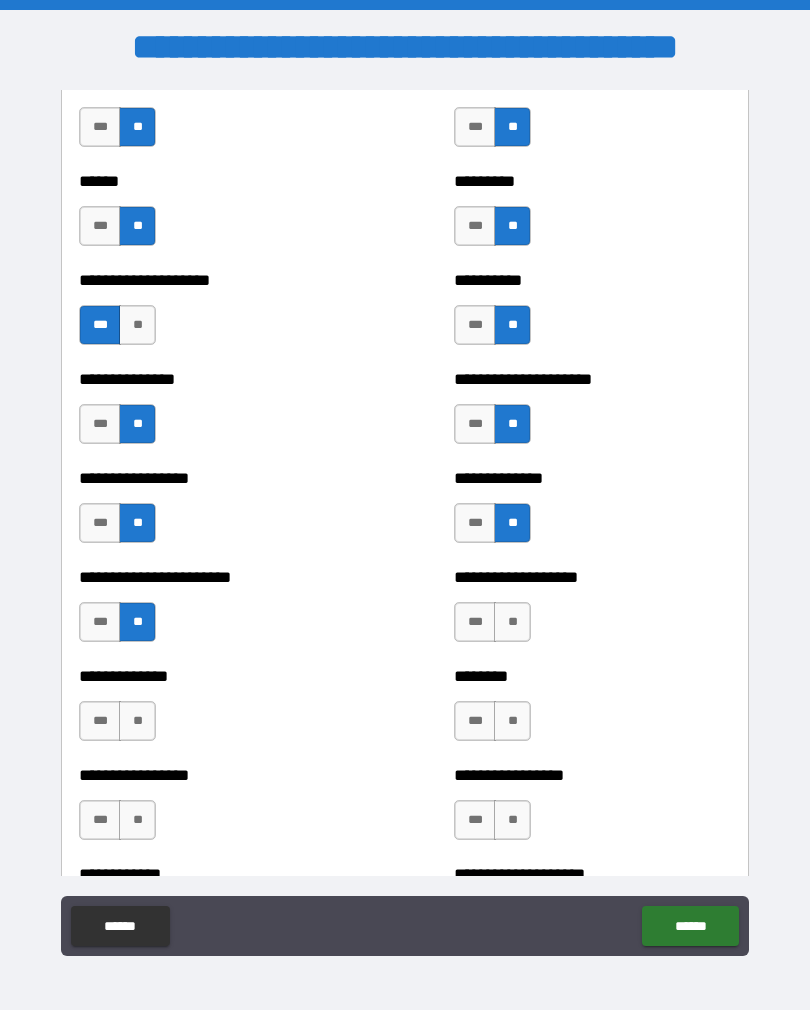 click on "**" at bounding box center (512, 622) 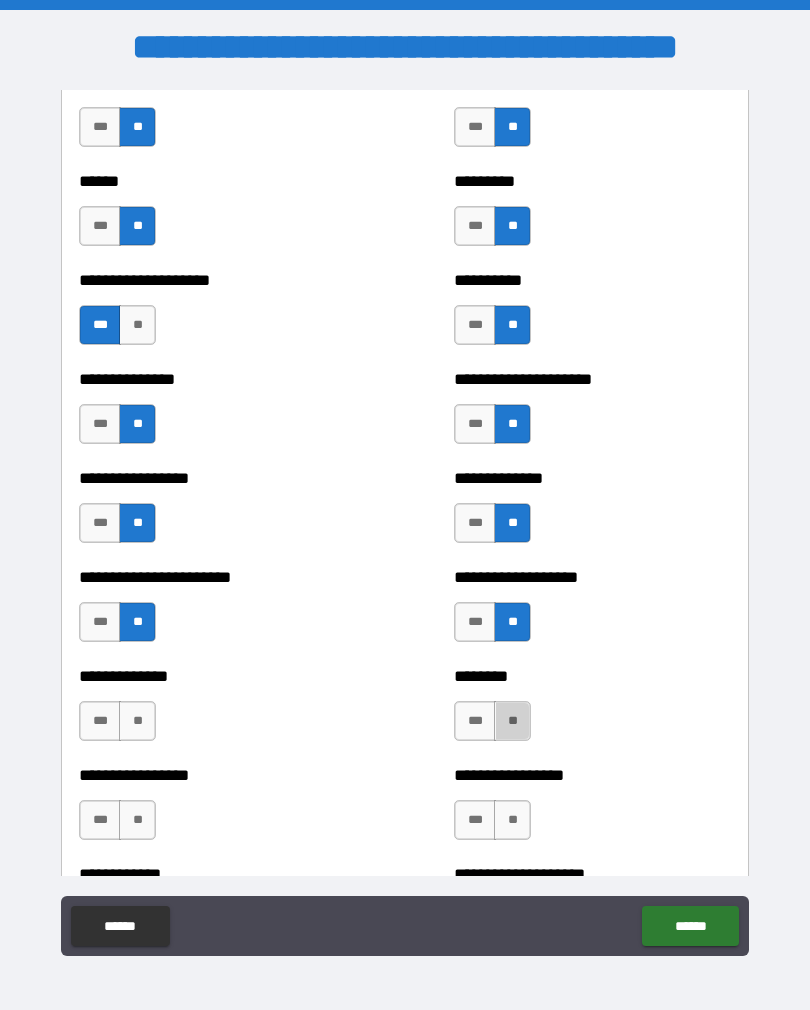 click on "**" at bounding box center [512, 721] 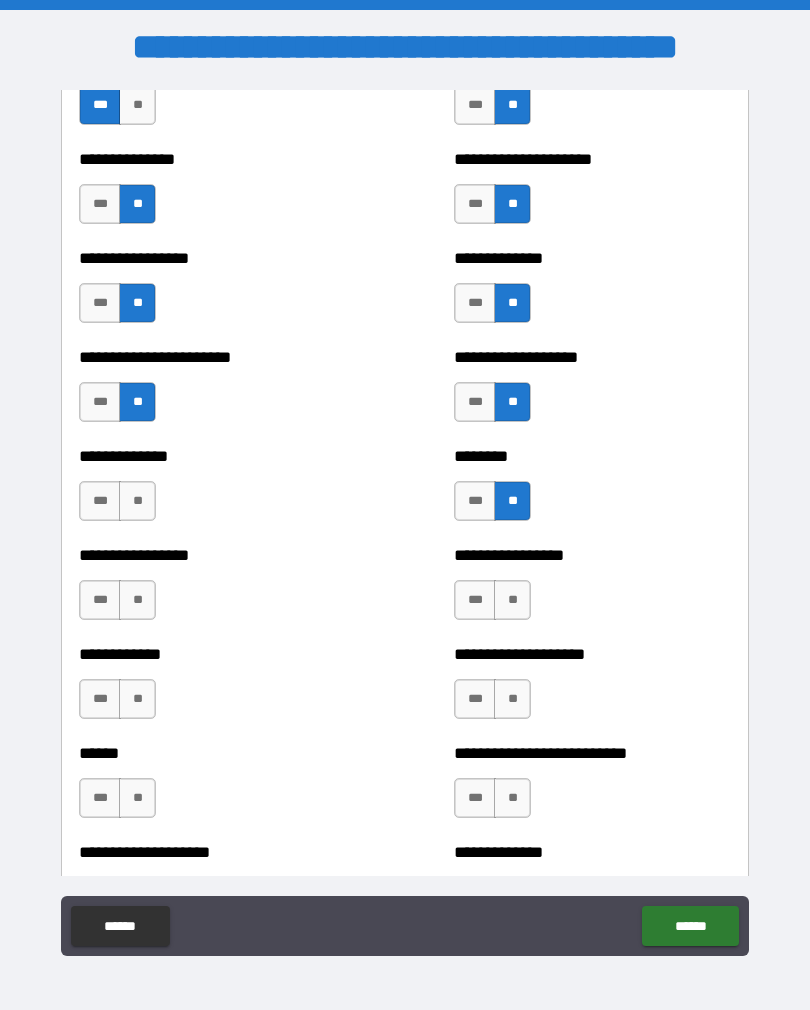 scroll, scrollTop: 3492, scrollLeft: 0, axis: vertical 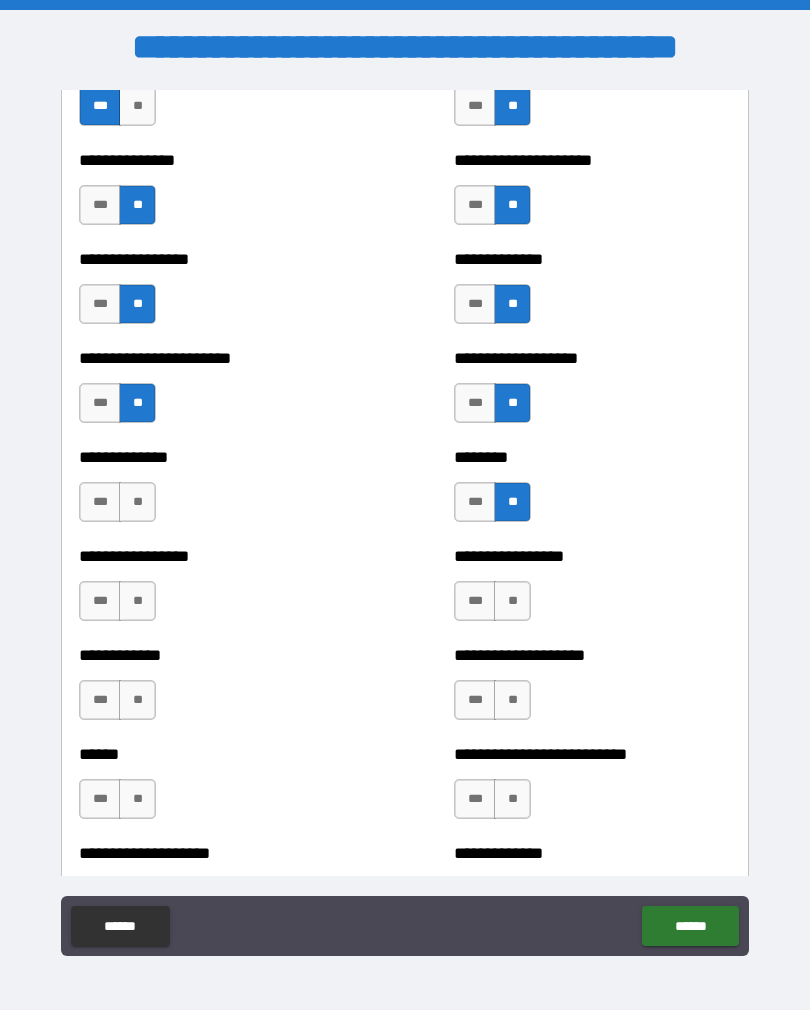 click on "**" at bounding box center (512, 601) 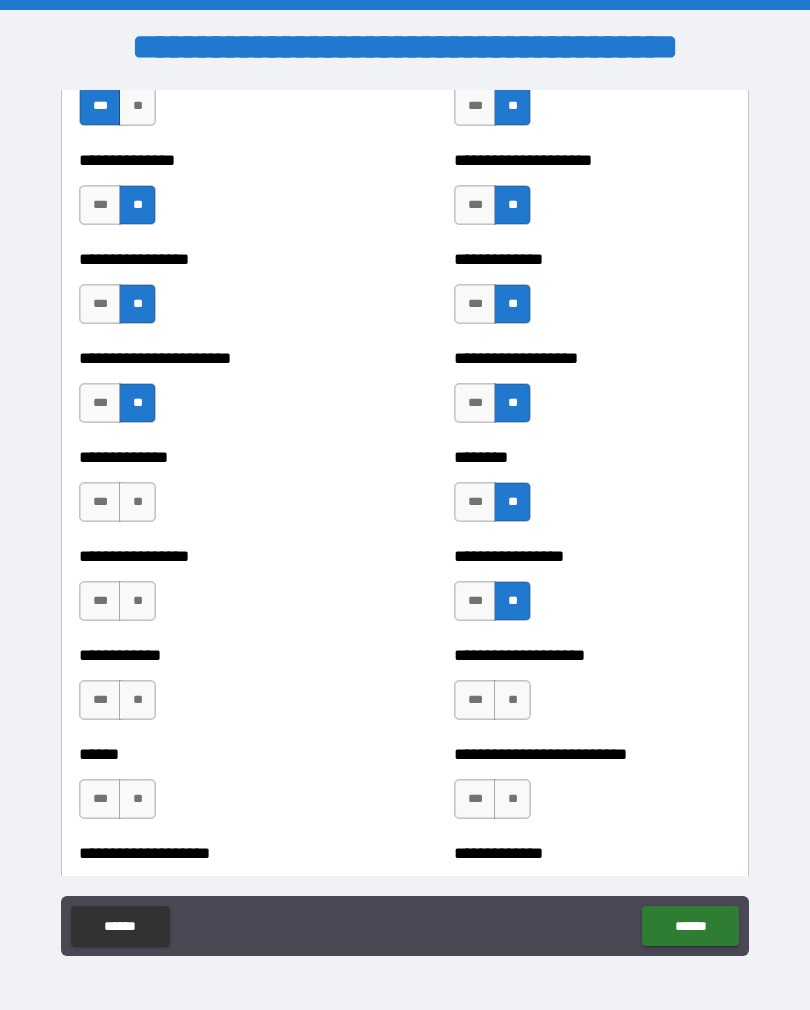 click on "**" at bounding box center [512, 700] 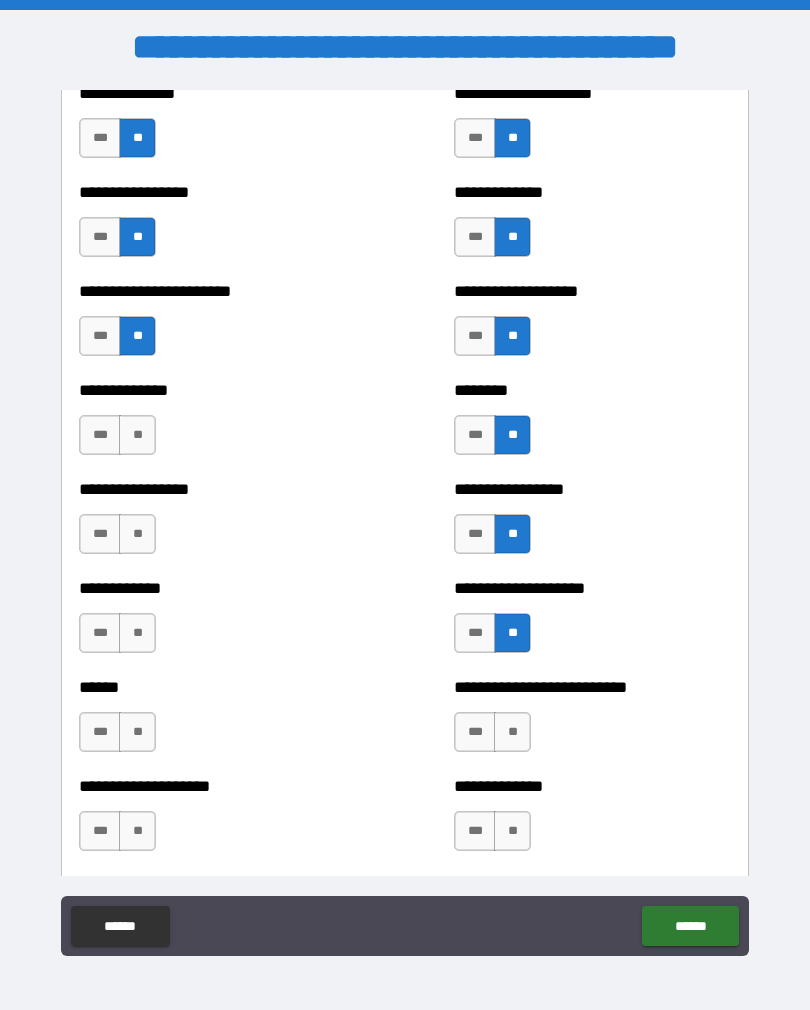 scroll, scrollTop: 3576, scrollLeft: 0, axis: vertical 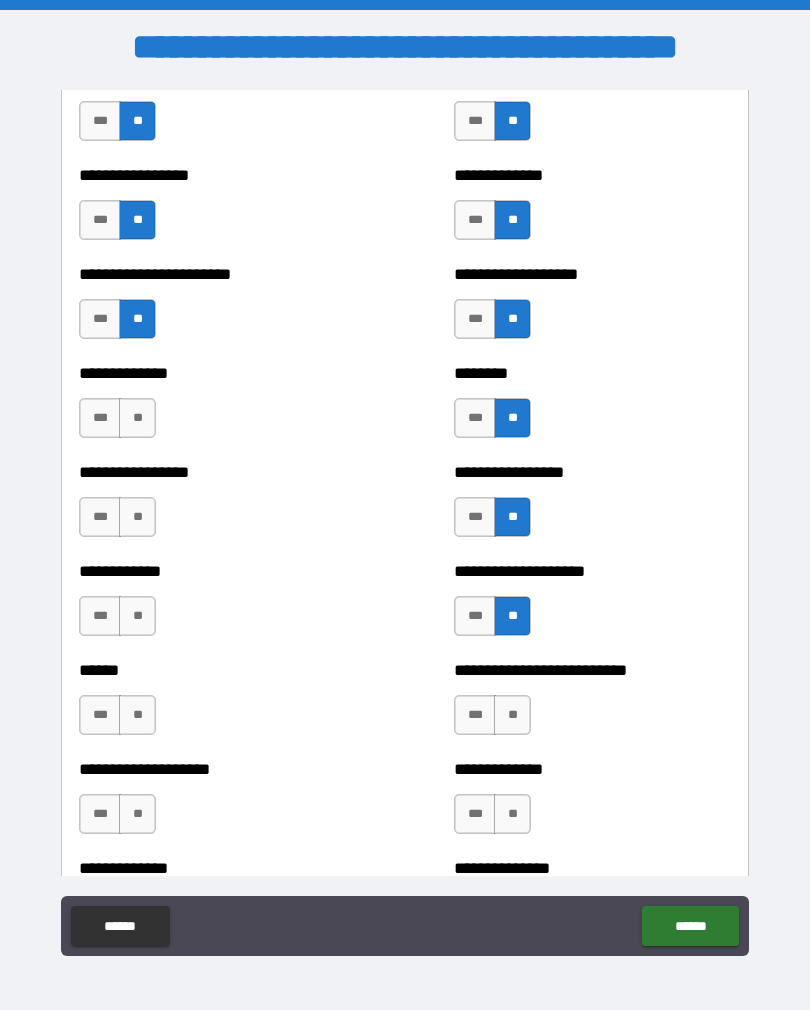 click on "**" at bounding box center [512, 715] 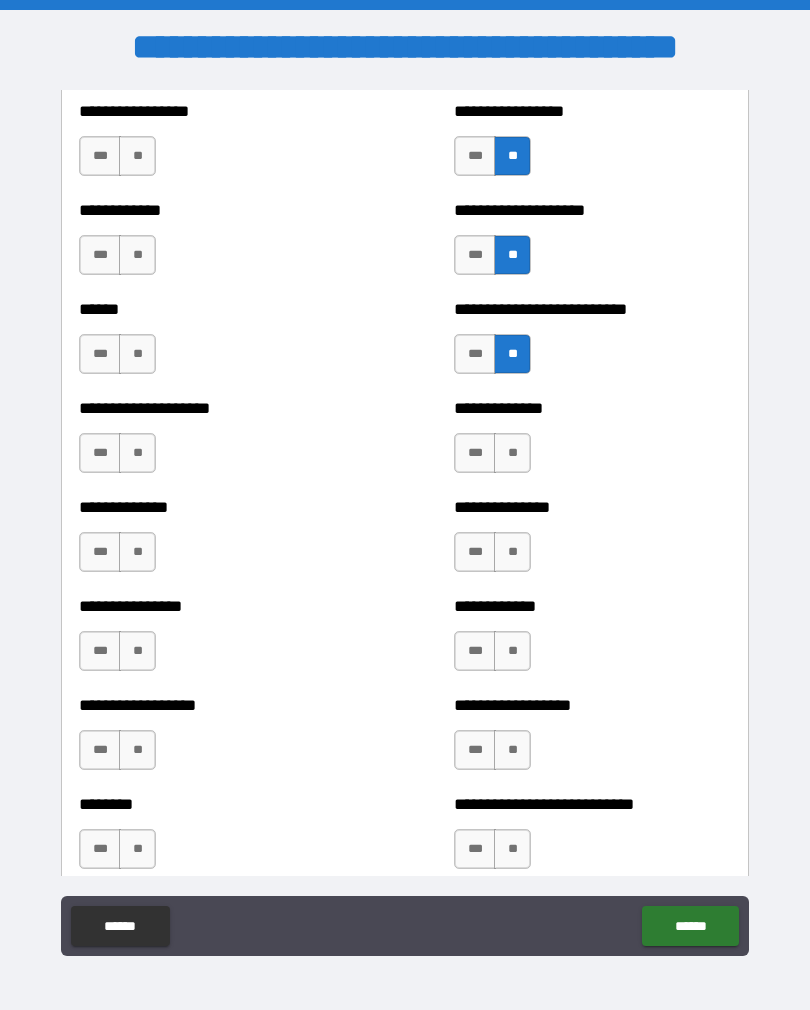 scroll, scrollTop: 3938, scrollLeft: 0, axis: vertical 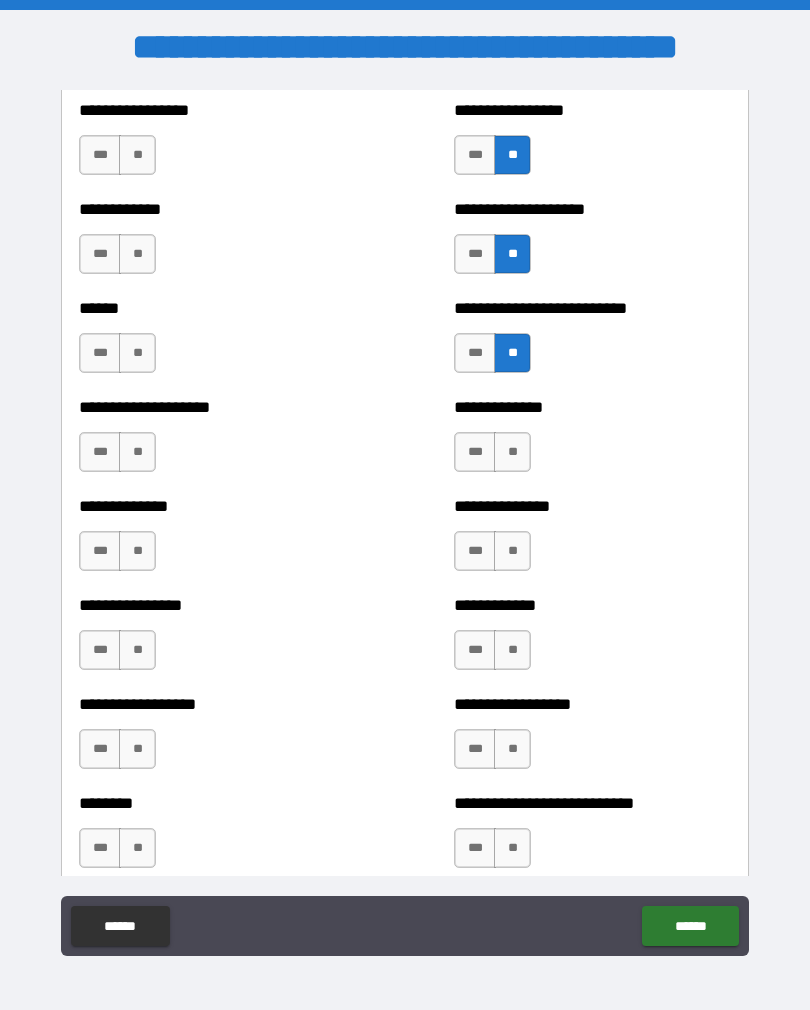 click on "**" at bounding box center (512, 452) 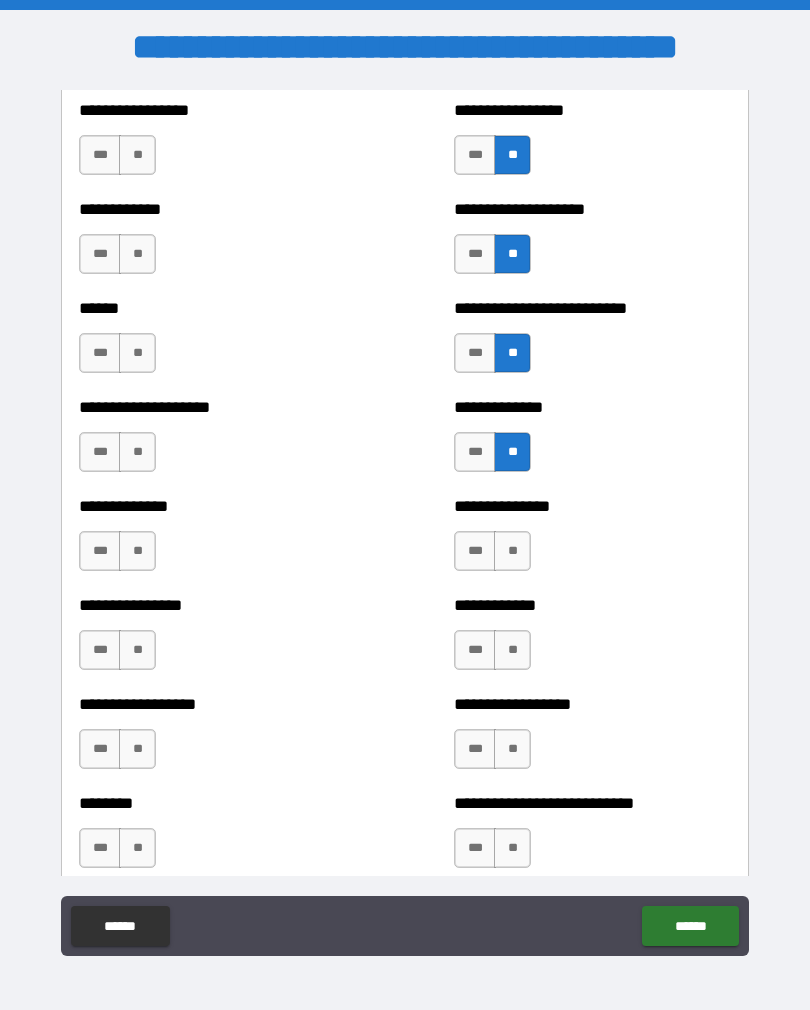 click on "**" at bounding box center [512, 551] 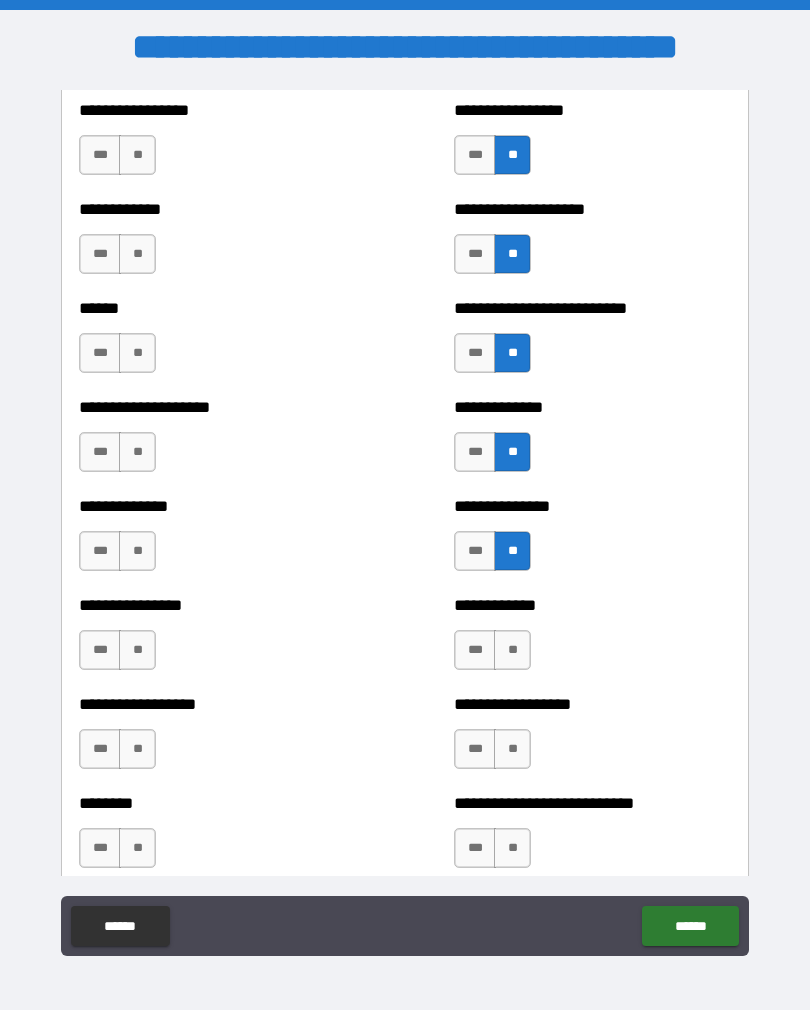 click on "**" at bounding box center (512, 650) 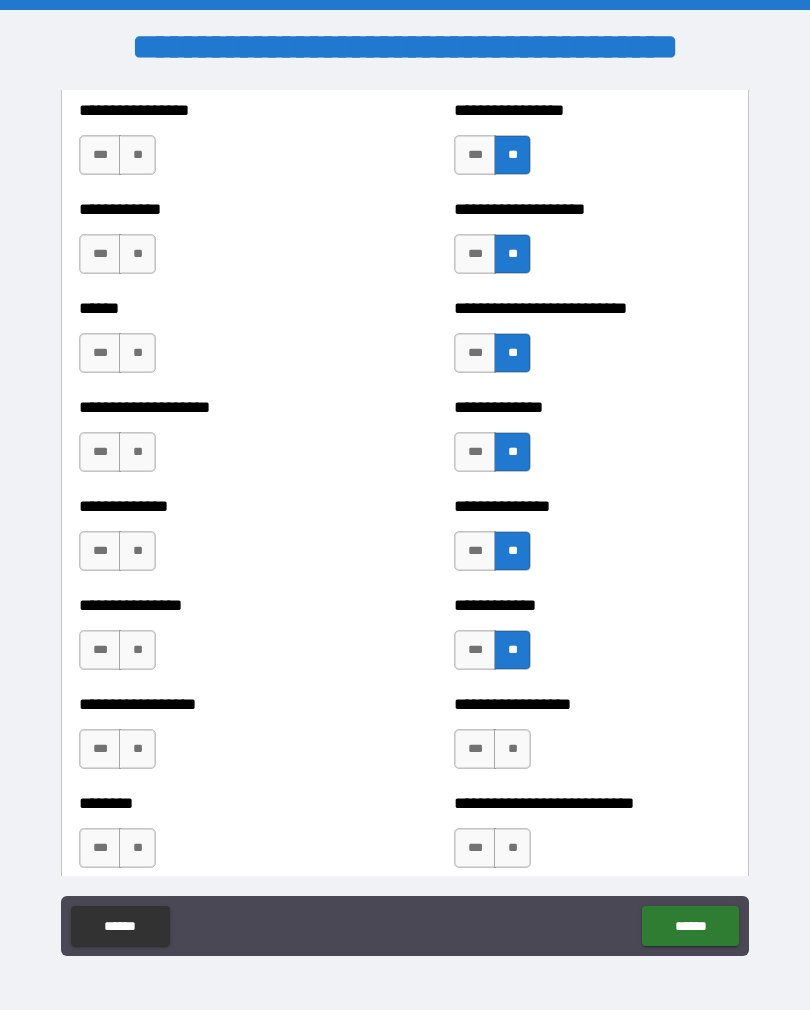click on "**" at bounding box center [512, 749] 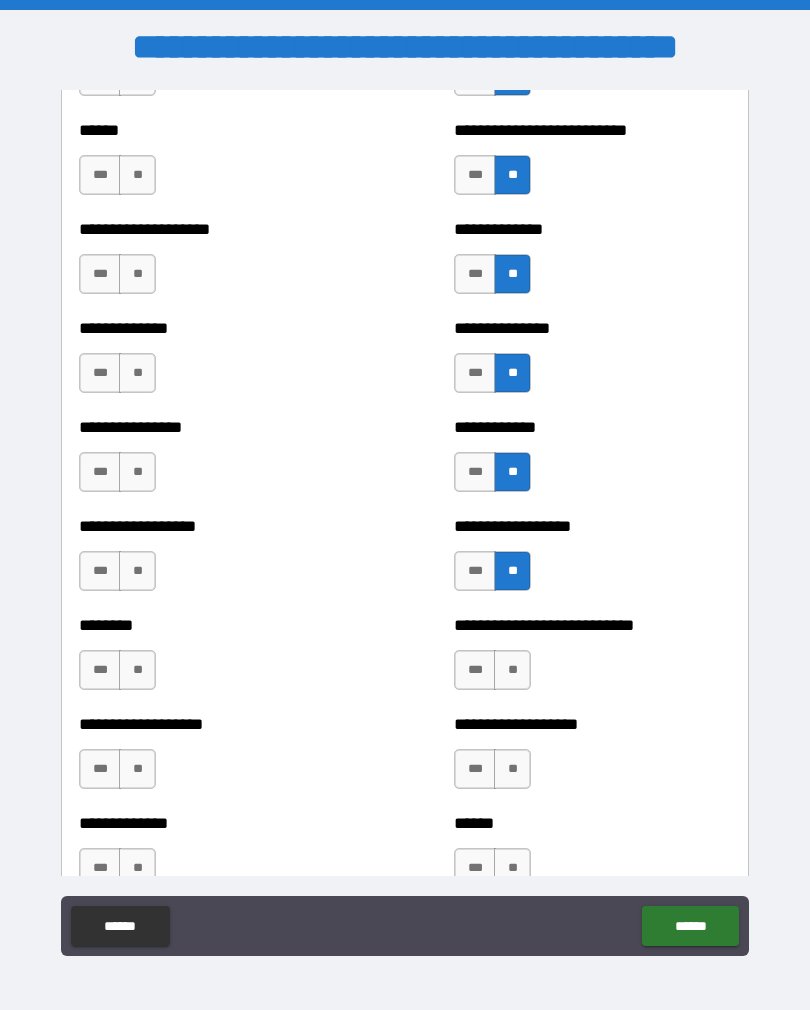 scroll, scrollTop: 4118, scrollLeft: 0, axis: vertical 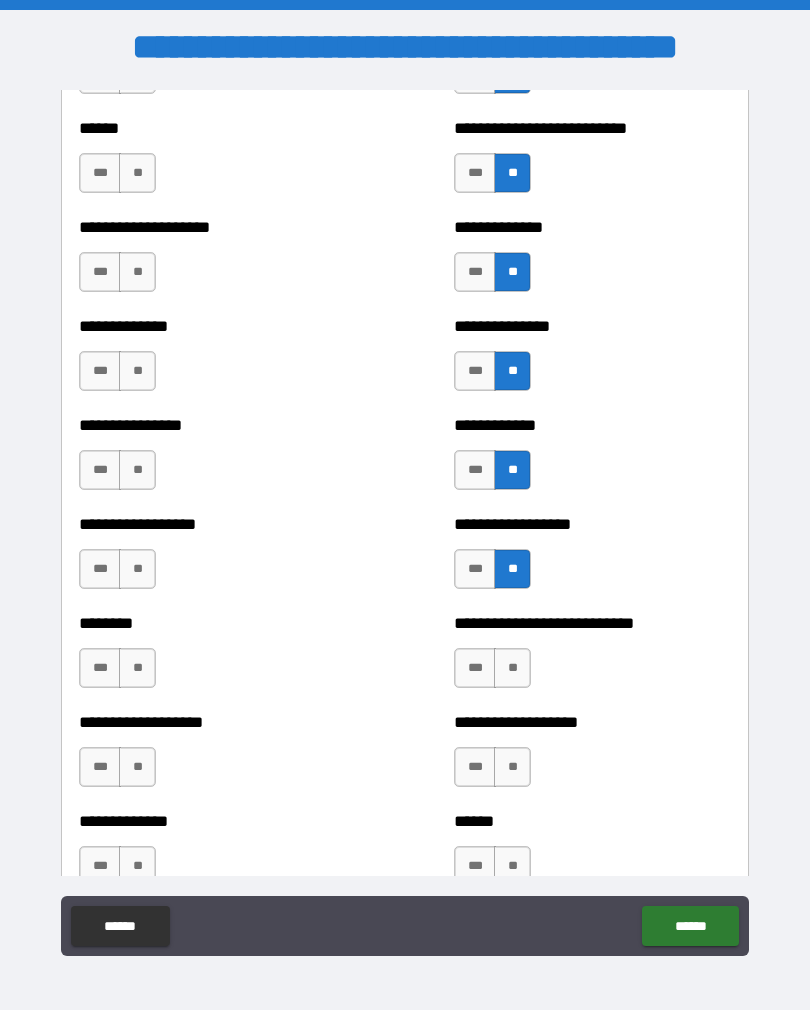 click on "**" at bounding box center (512, 668) 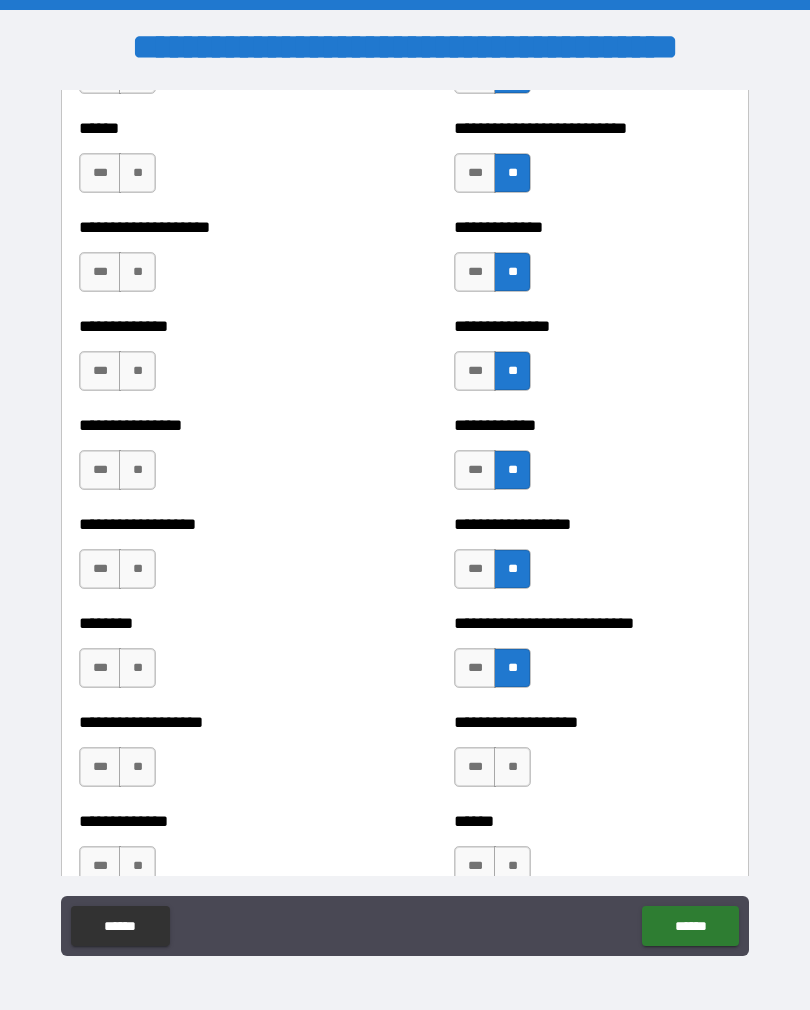 click on "**" at bounding box center (512, 767) 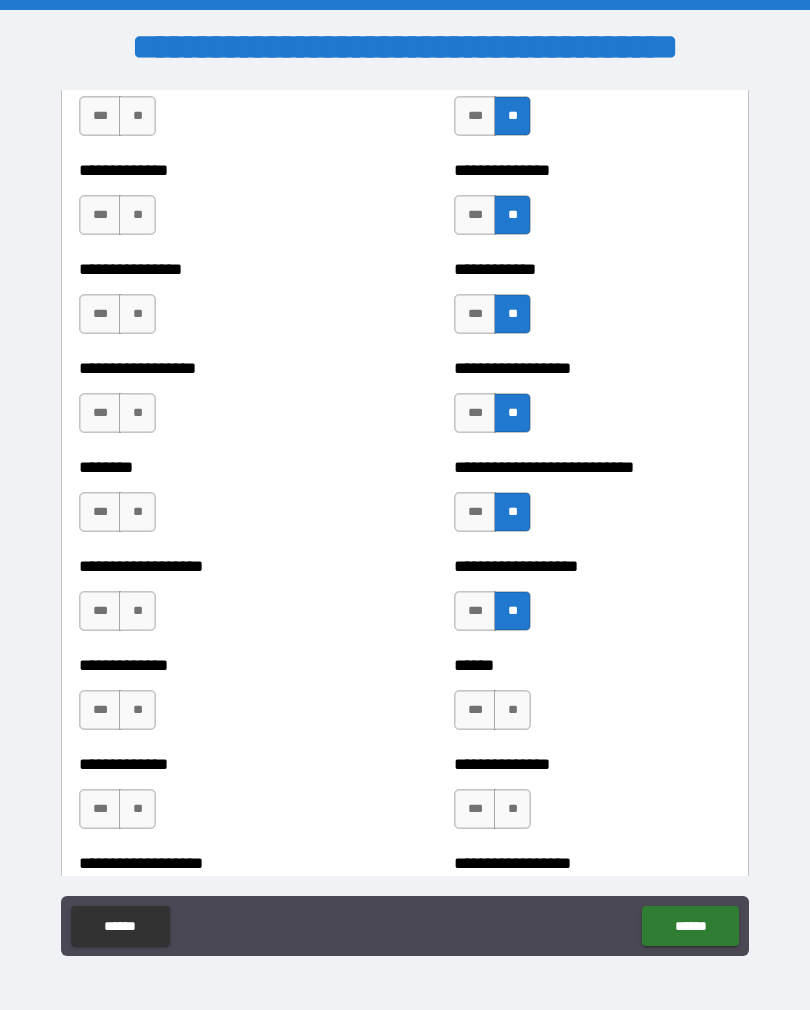 scroll, scrollTop: 4282, scrollLeft: 0, axis: vertical 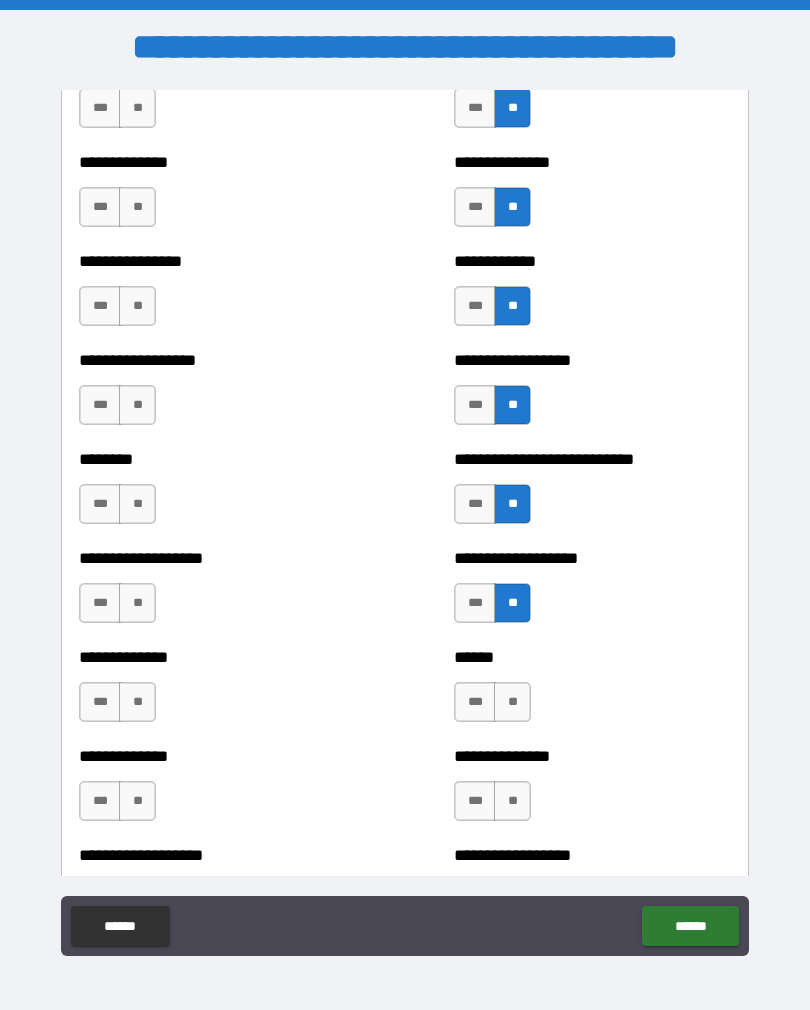 click on "**" at bounding box center [512, 702] 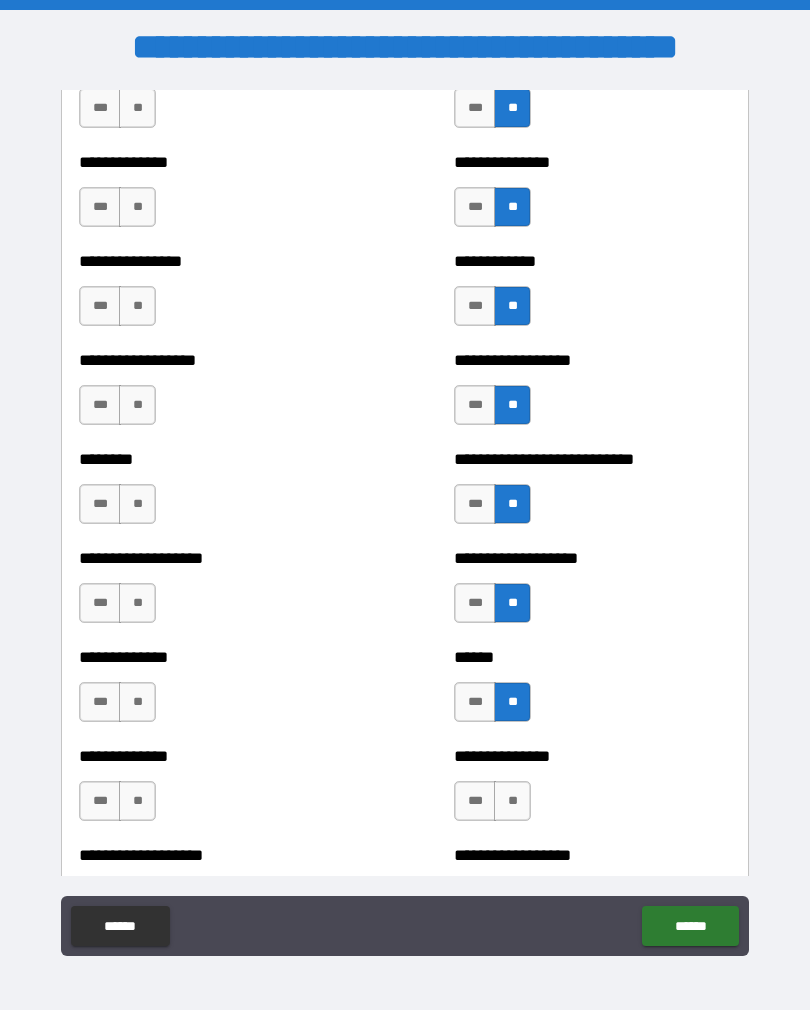 click on "**" at bounding box center [512, 801] 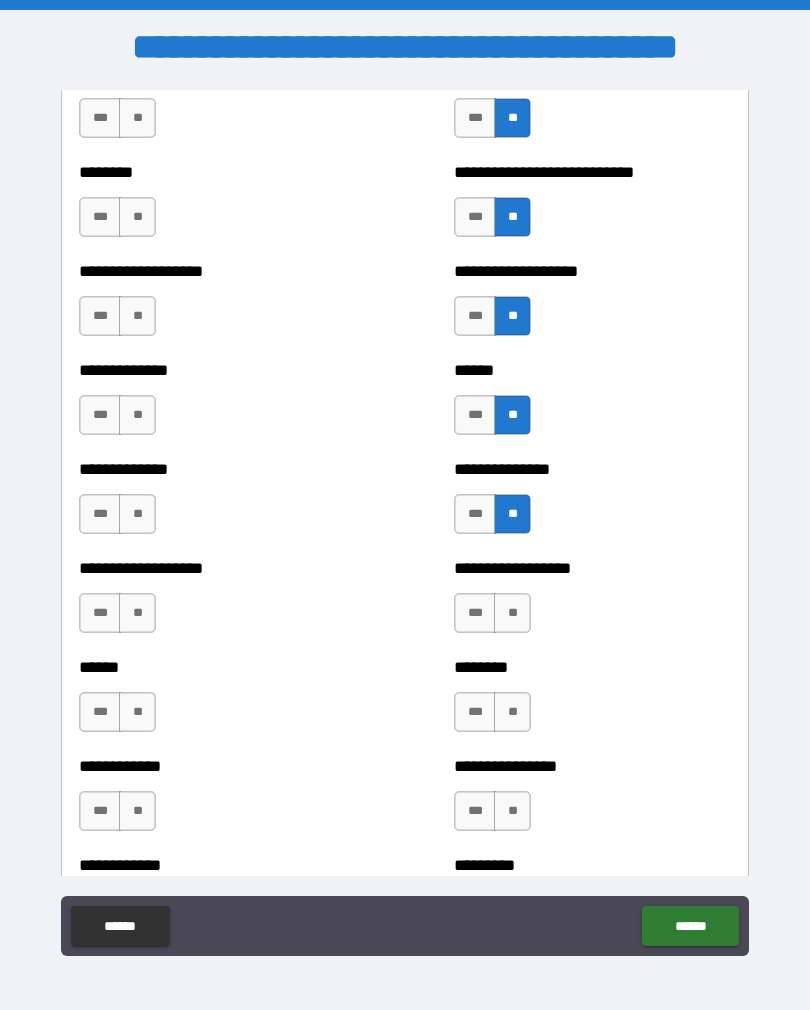 scroll, scrollTop: 4570, scrollLeft: 0, axis: vertical 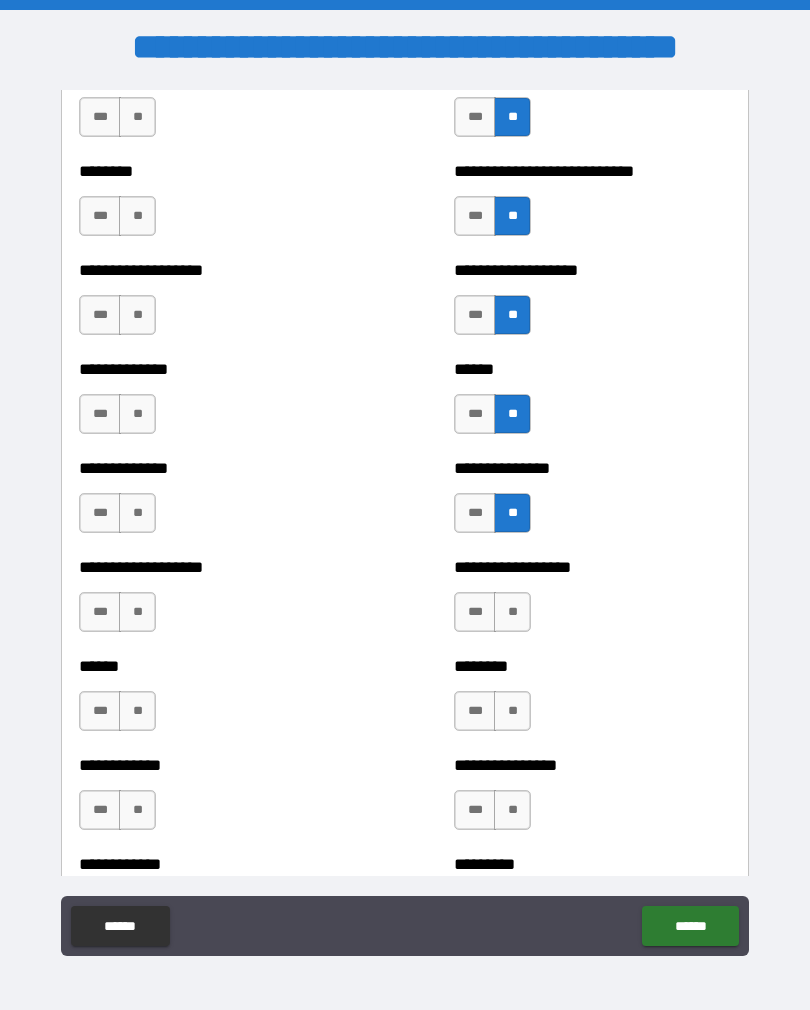click on "**" at bounding box center [512, 612] 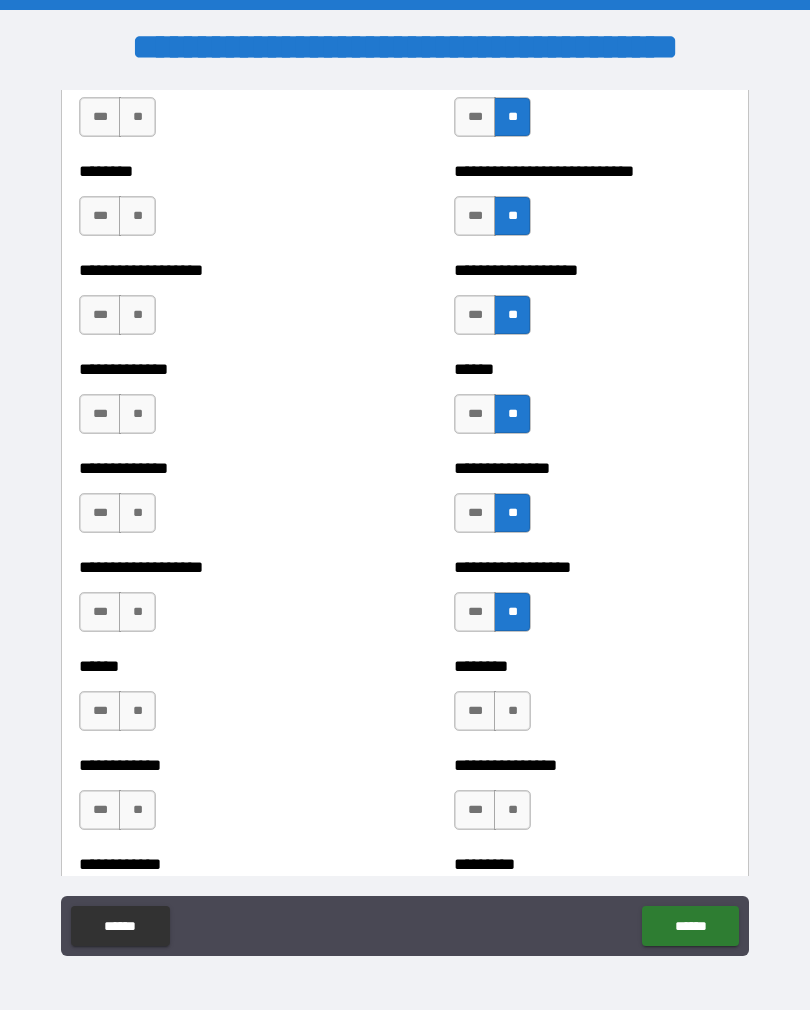 click on "**" at bounding box center (512, 711) 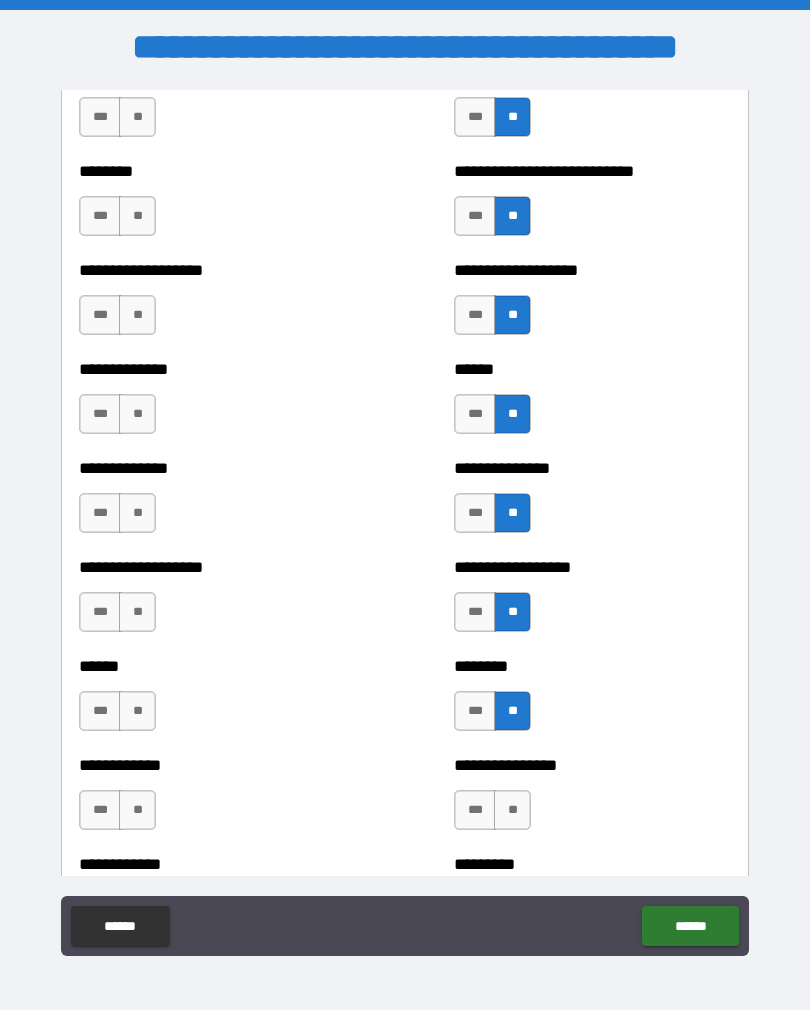 click on "**" at bounding box center (512, 810) 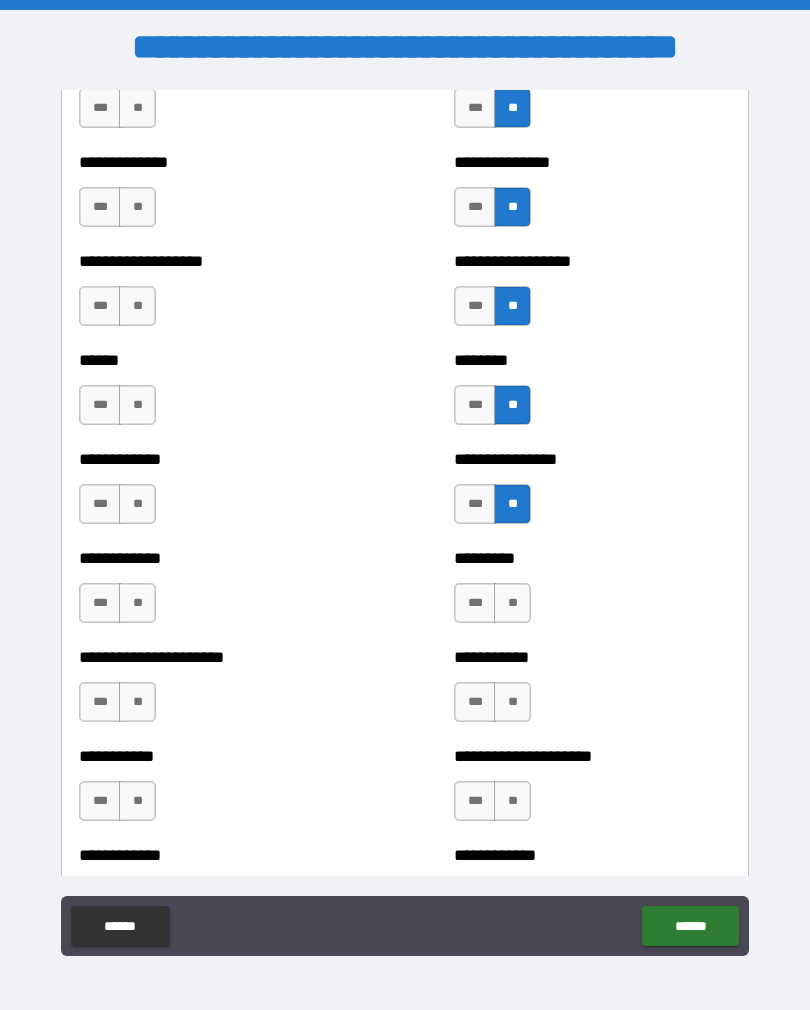 scroll, scrollTop: 4880, scrollLeft: 0, axis: vertical 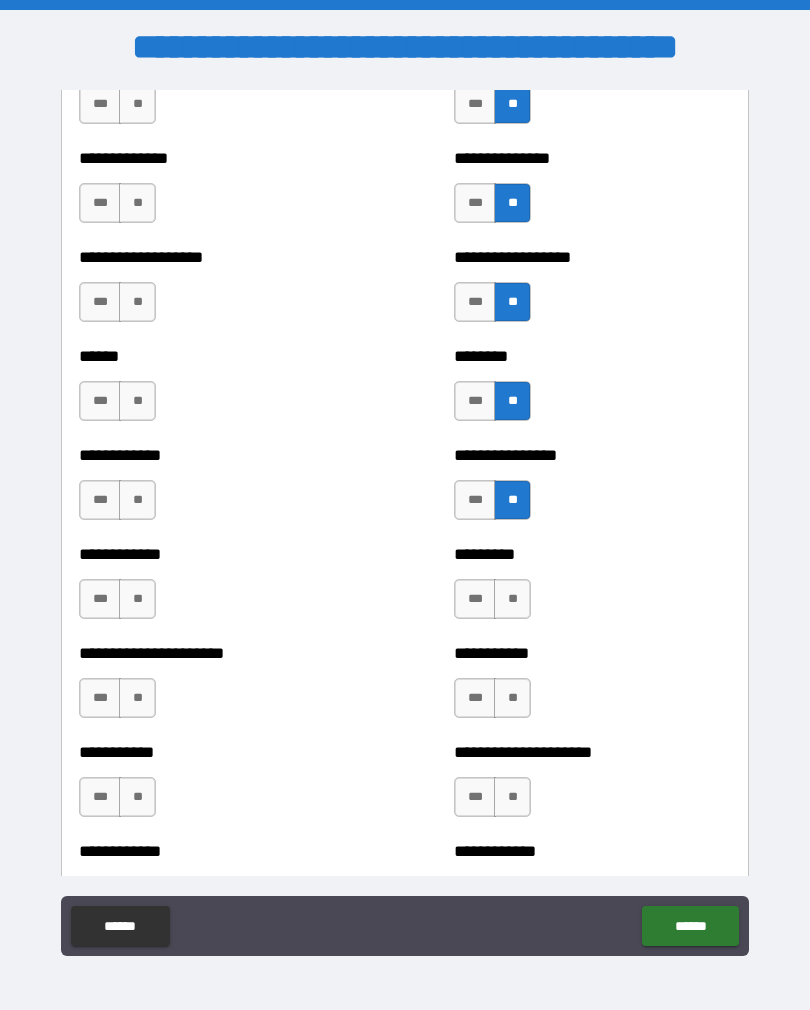 click on "**" at bounding box center (512, 599) 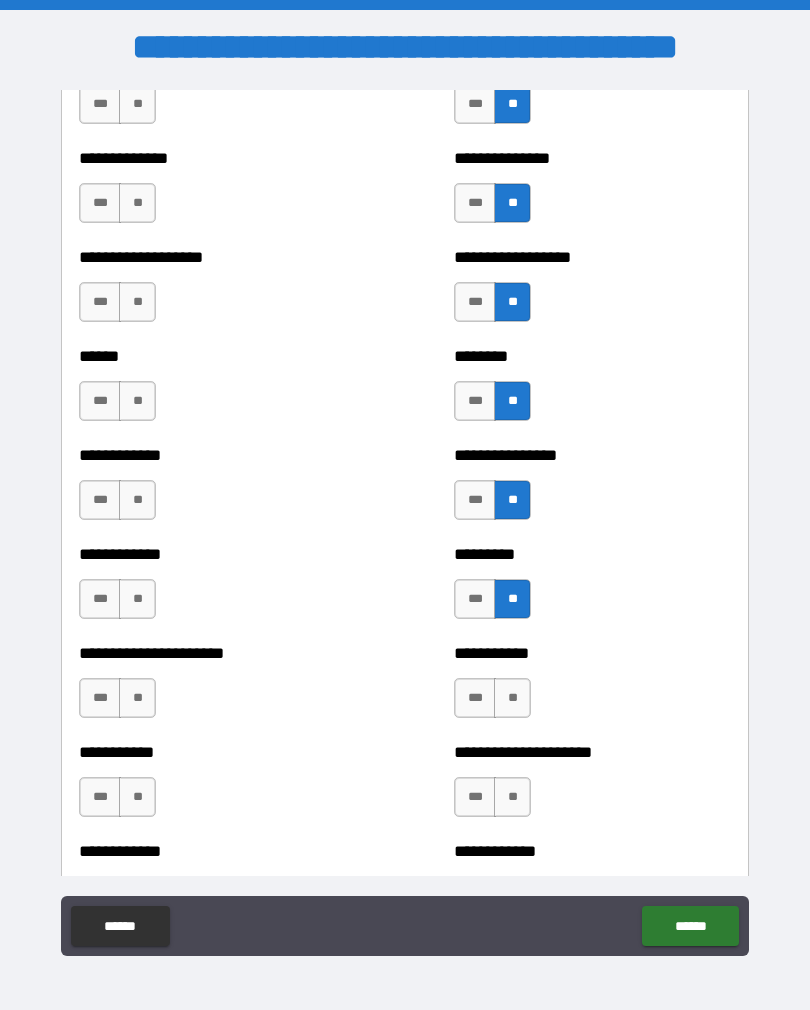 click on "**" at bounding box center (512, 698) 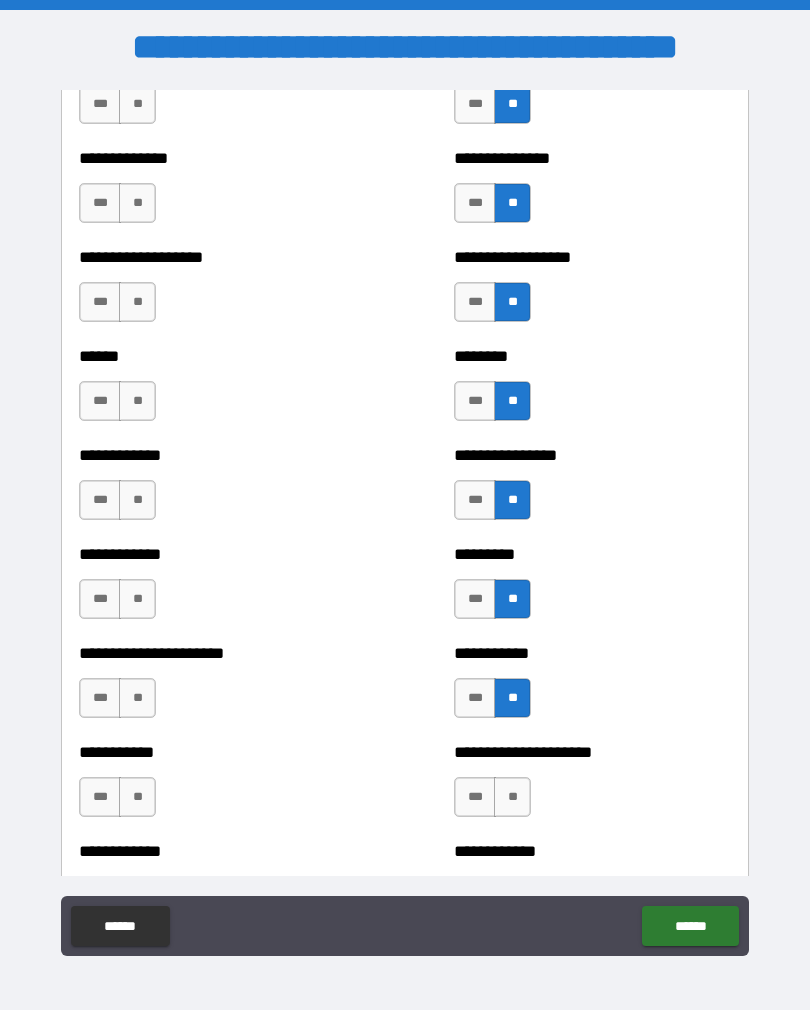 click on "**" at bounding box center [512, 797] 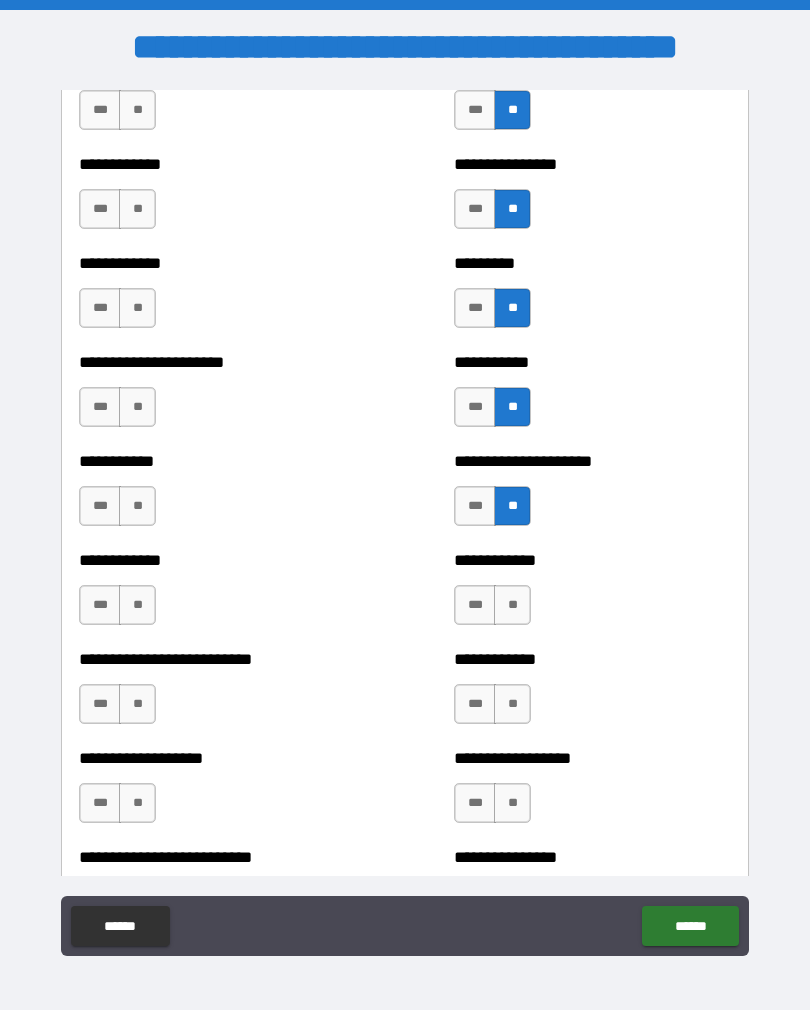 scroll, scrollTop: 5173, scrollLeft: 0, axis: vertical 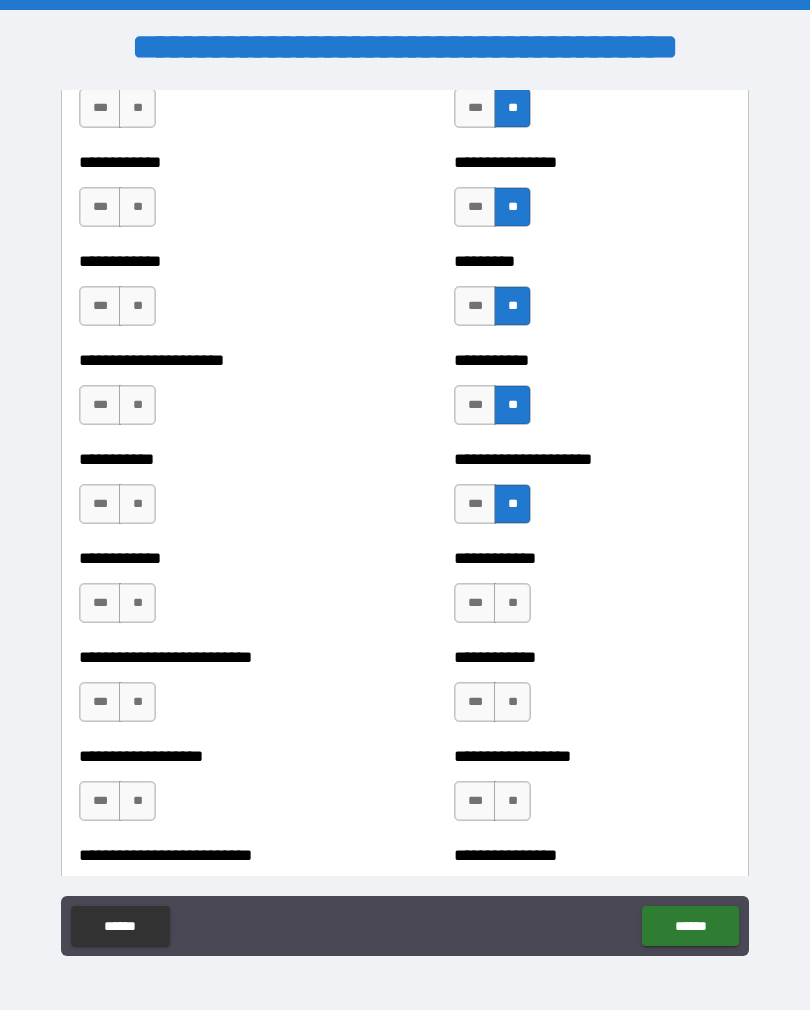 click on "**" at bounding box center [512, 603] 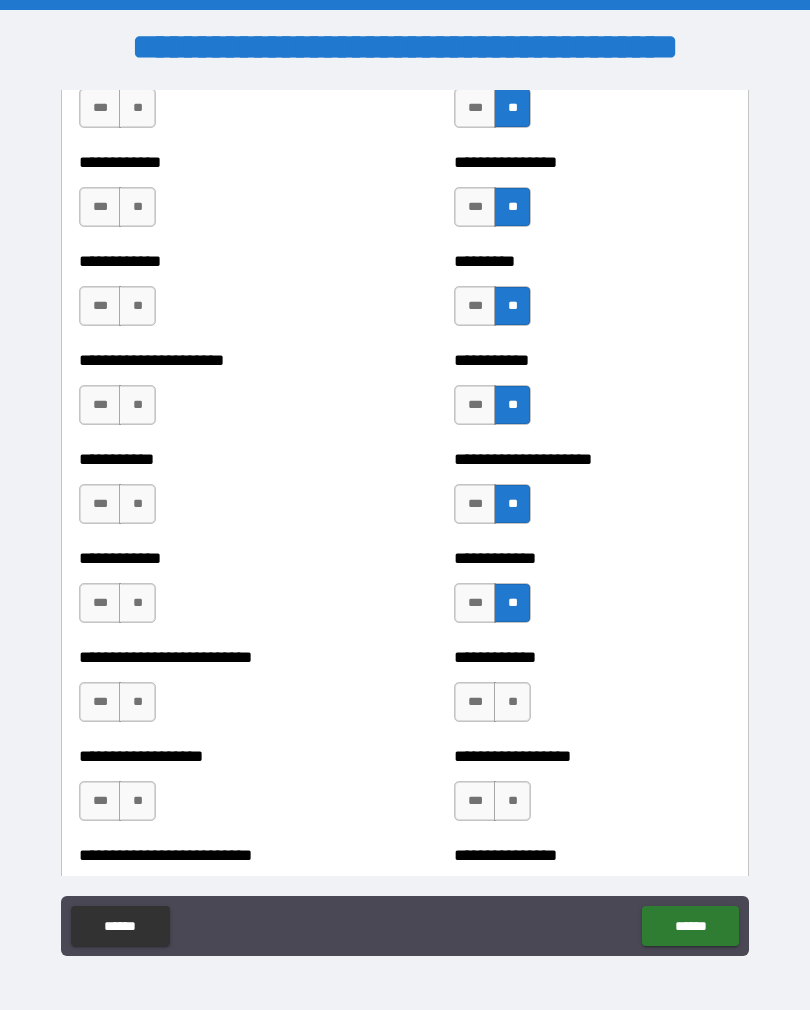 click on "**" at bounding box center [512, 702] 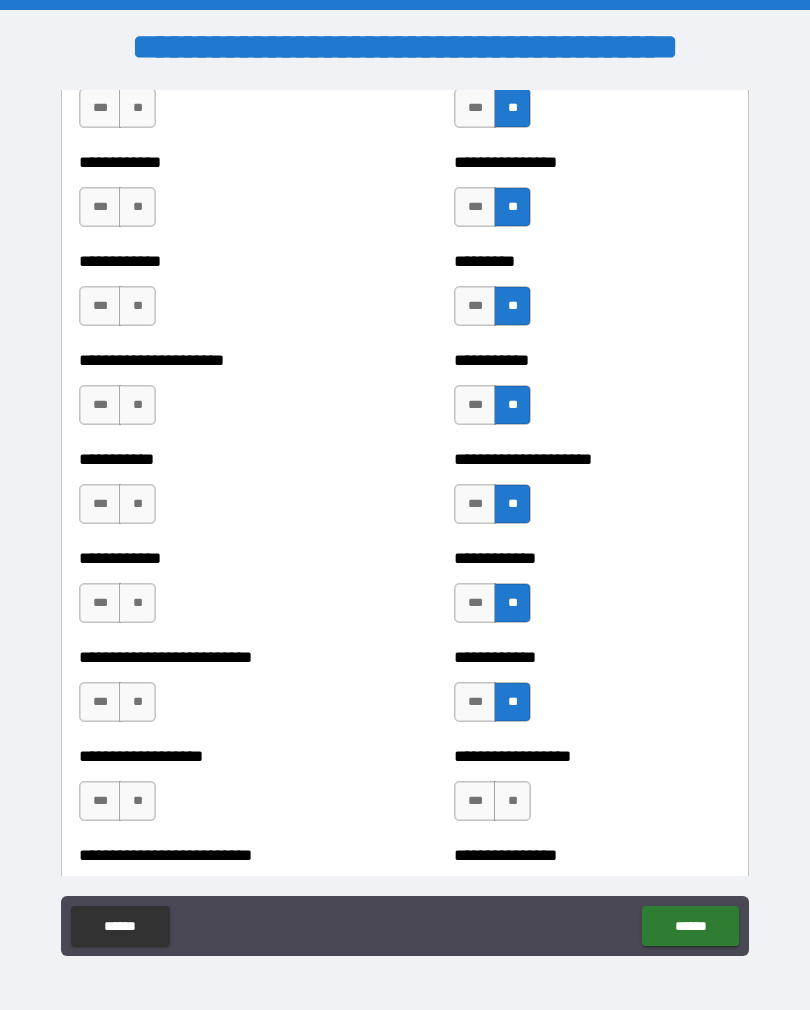 click on "**" at bounding box center (512, 801) 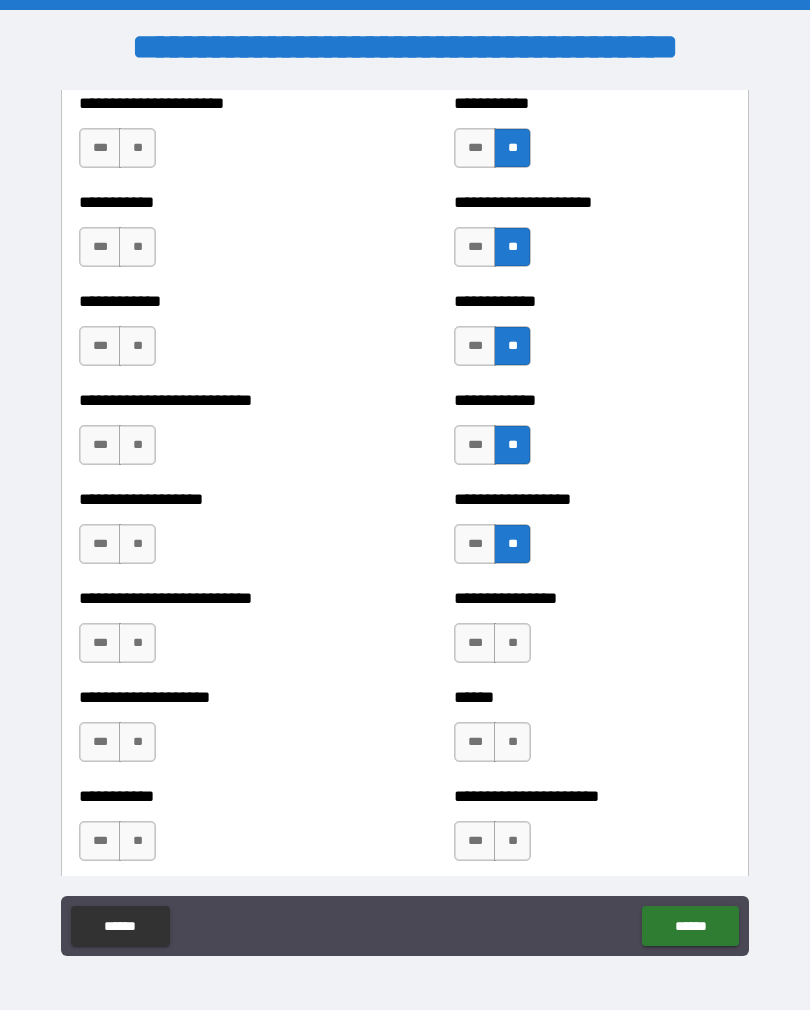 scroll, scrollTop: 5436, scrollLeft: 0, axis: vertical 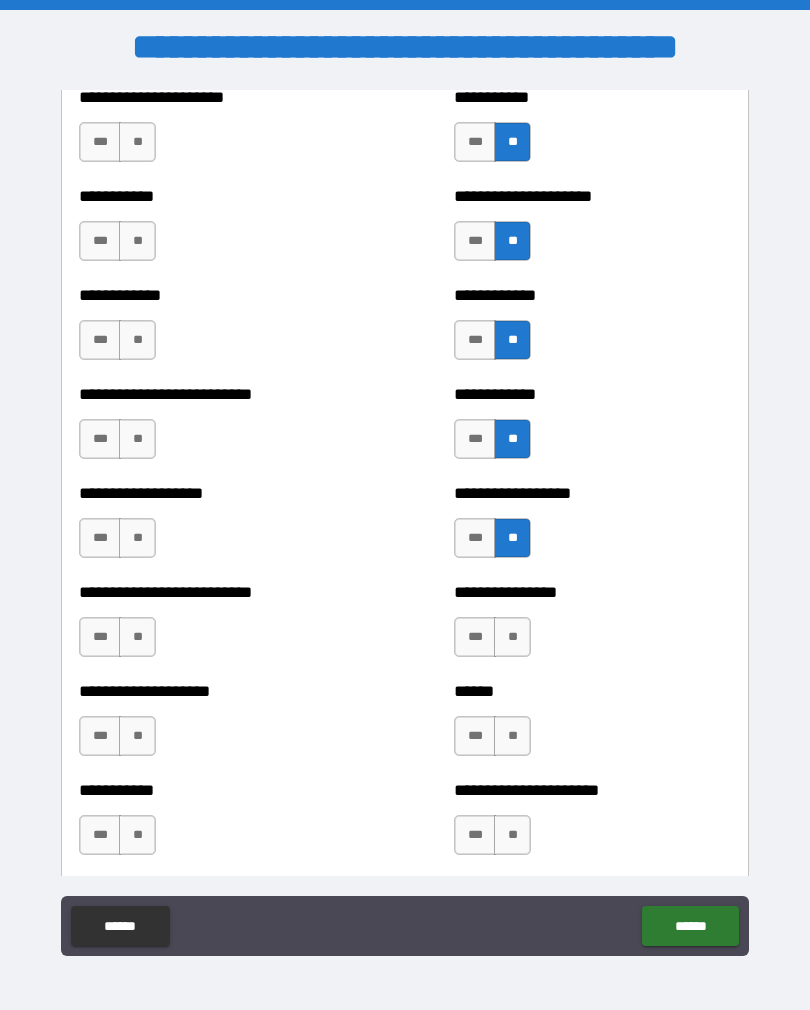 click on "**" at bounding box center (512, 637) 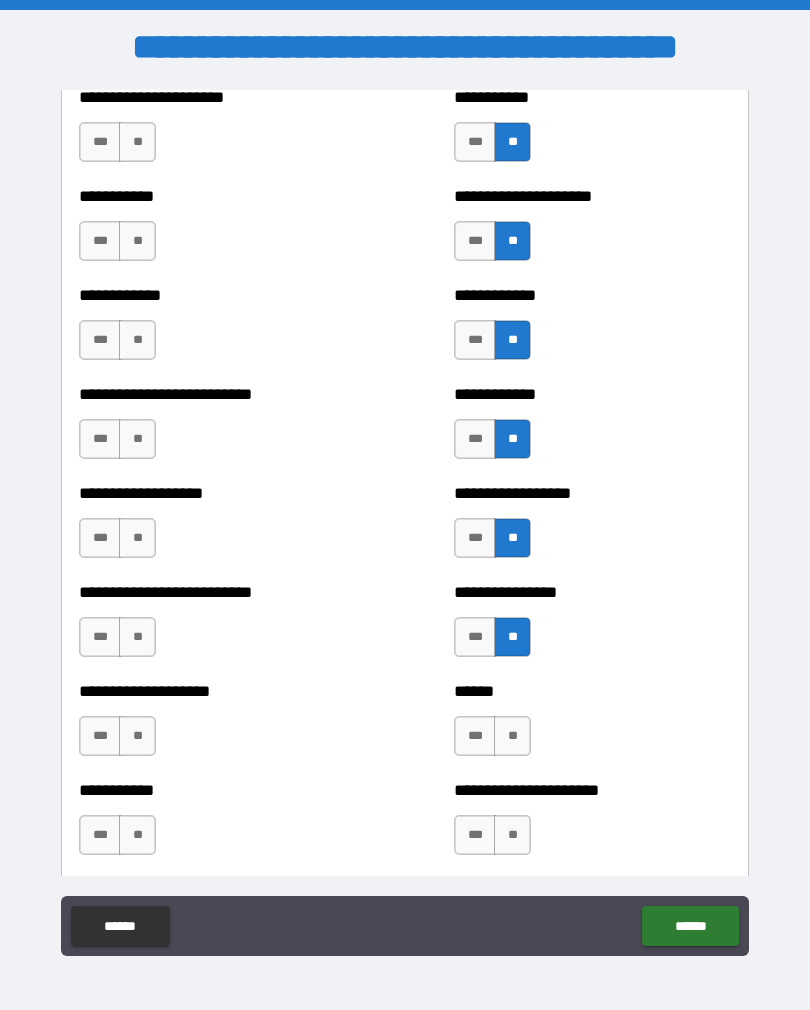 click on "**" at bounding box center [512, 736] 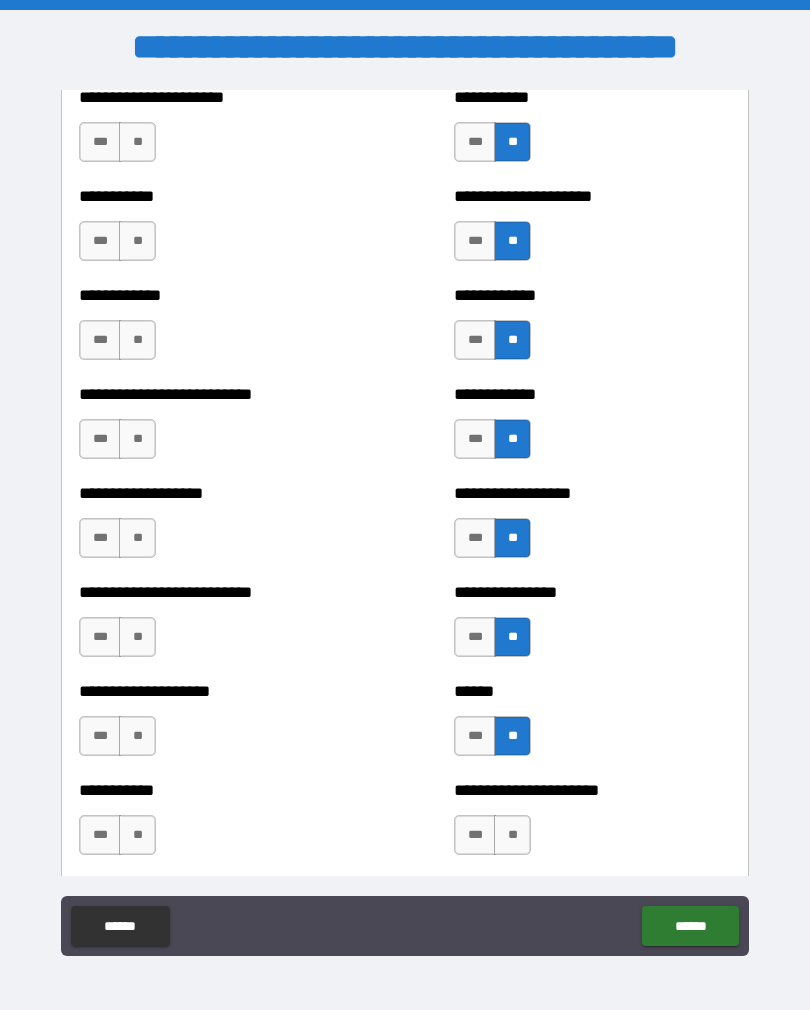 click on "**" at bounding box center [512, 835] 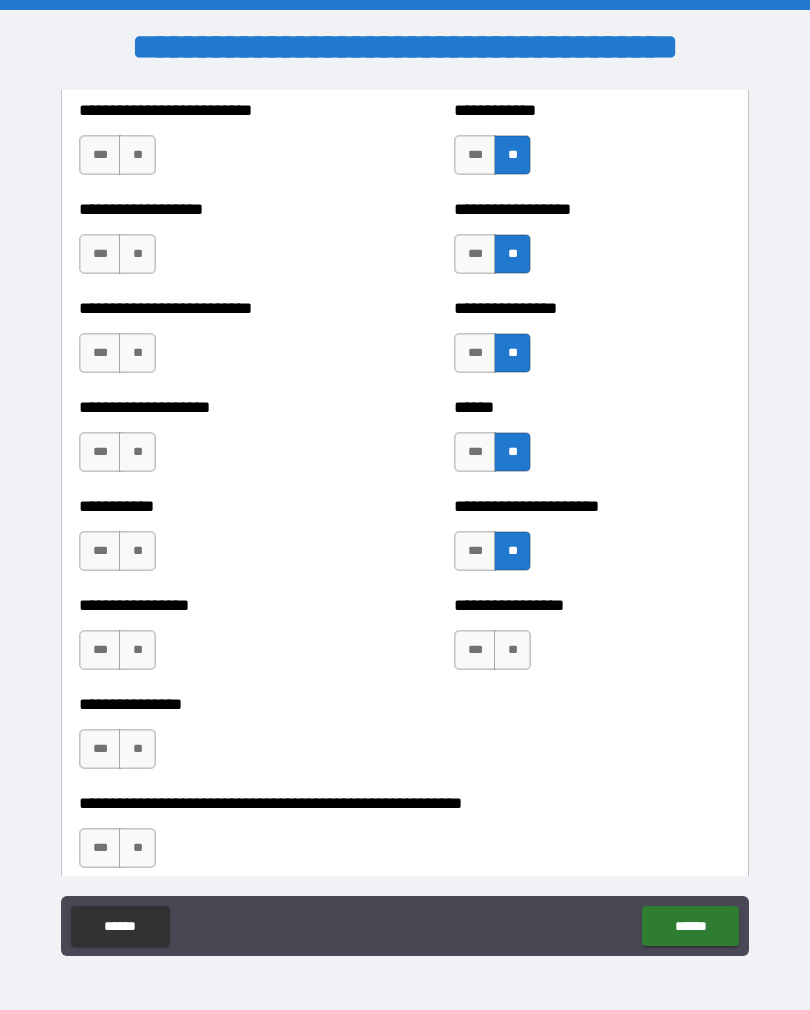scroll, scrollTop: 5728, scrollLeft: 0, axis: vertical 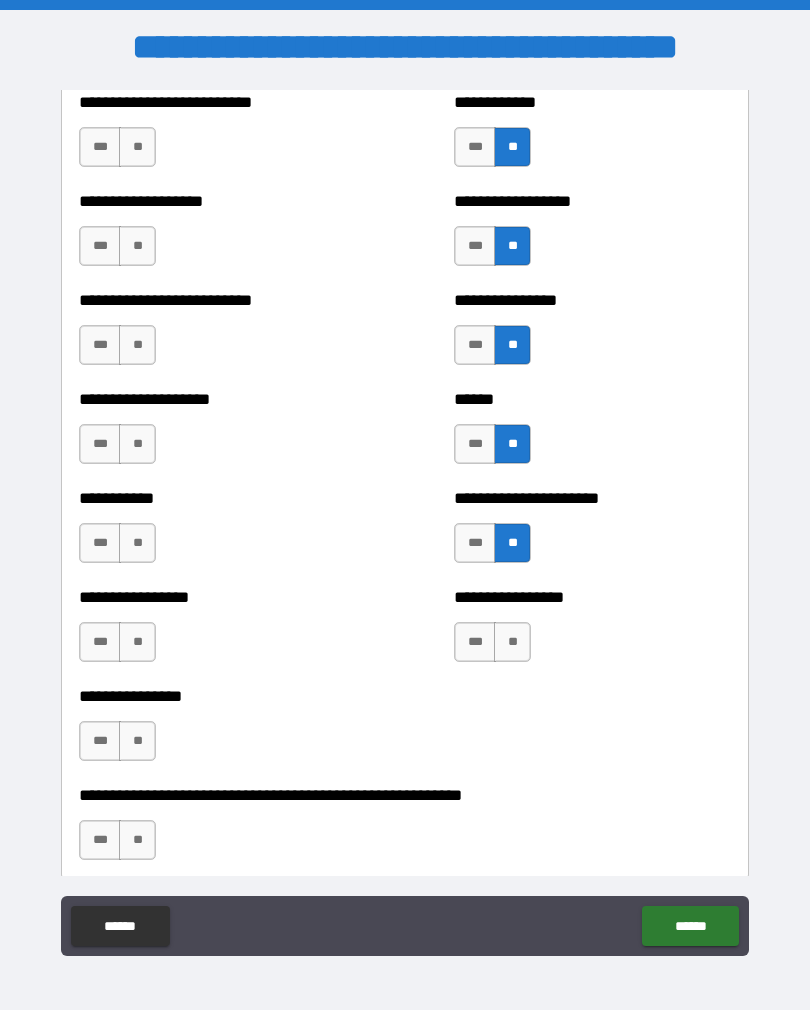 click on "**" at bounding box center (512, 642) 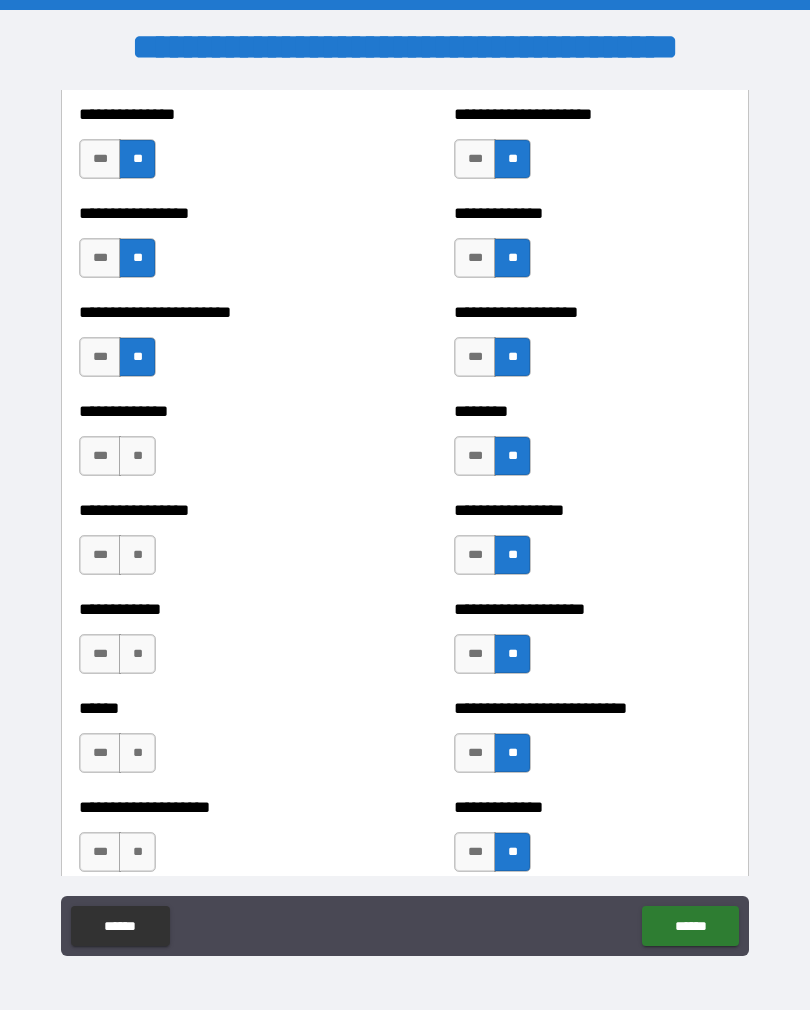 scroll, scrollTop: 3512, scrollLeft: 0, axis: vertical 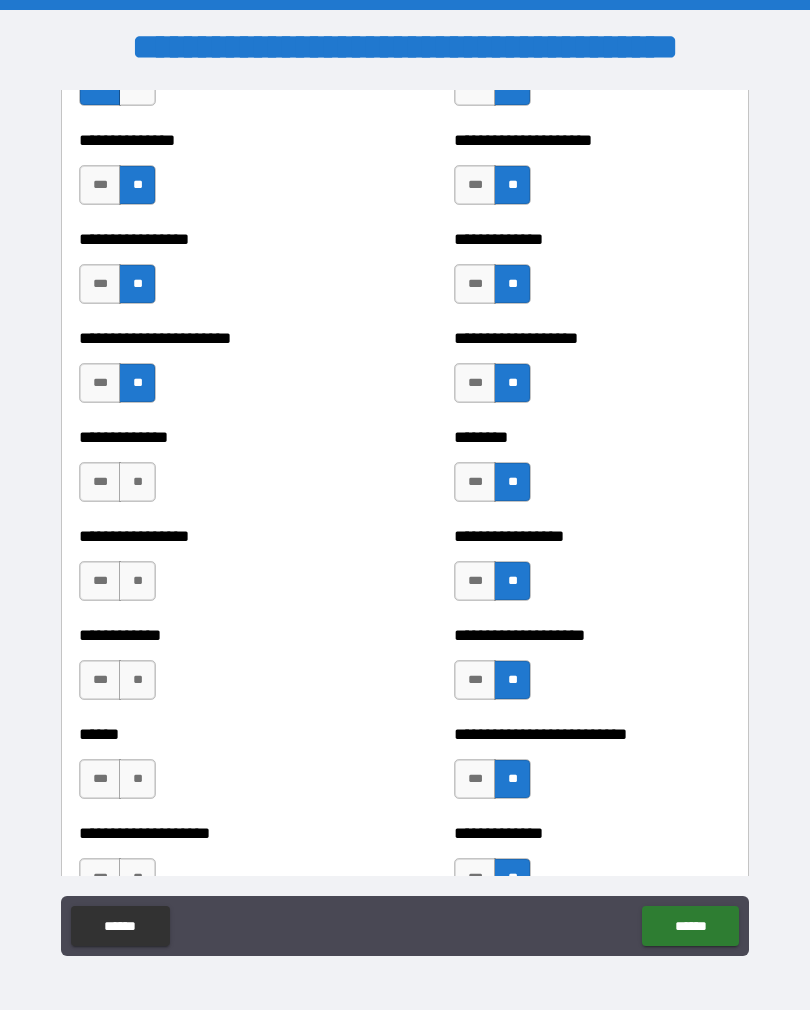 click on "**" at bounding box center (137, 482) 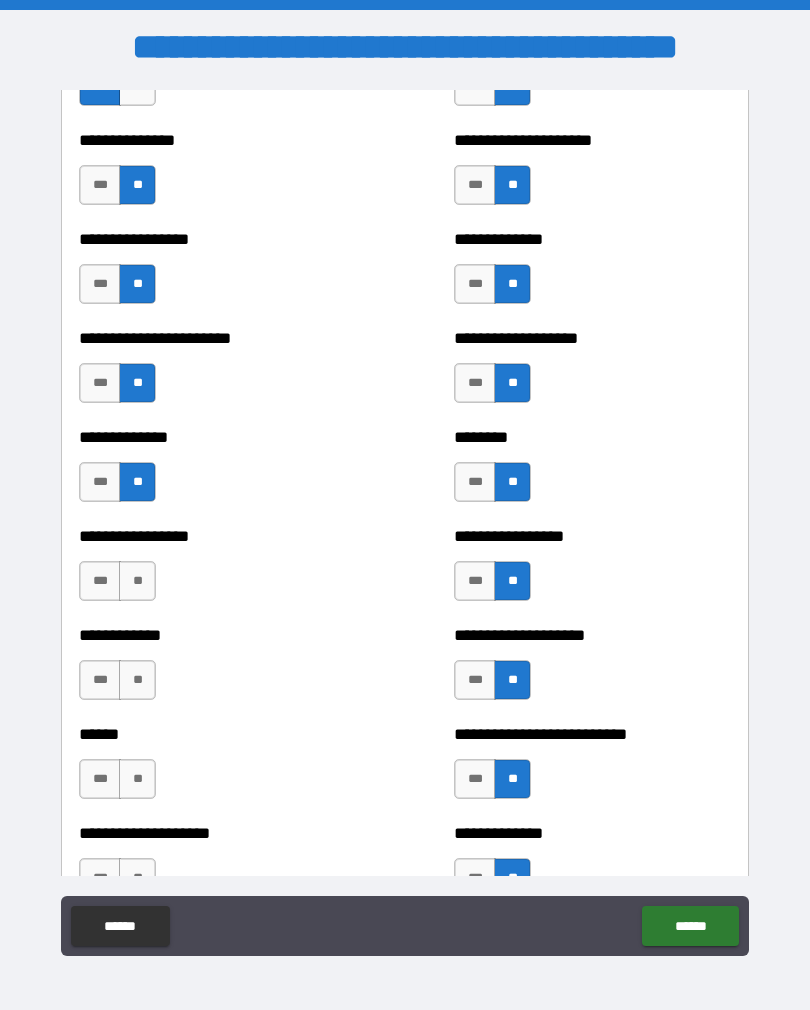 click on "**" at bounding box center (137, 581) 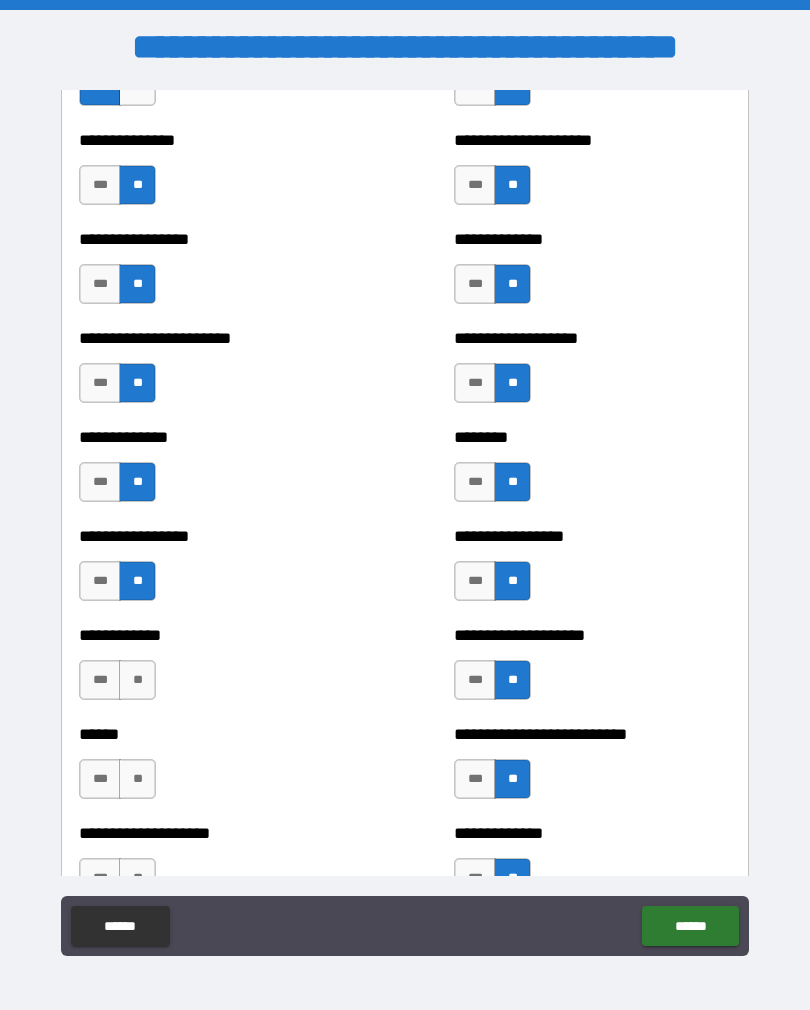 click on "**" at bounding box center [137, 680] 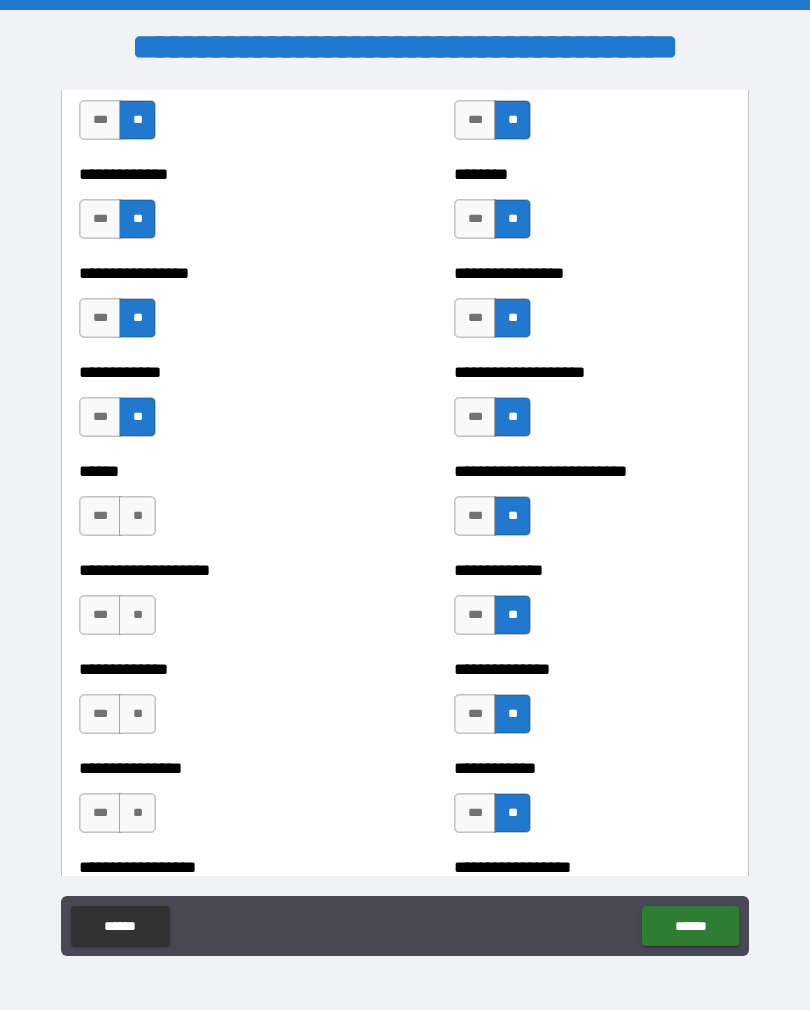 scroll, scrollTop: 3787, scrollLeft: 0, axis: vertical 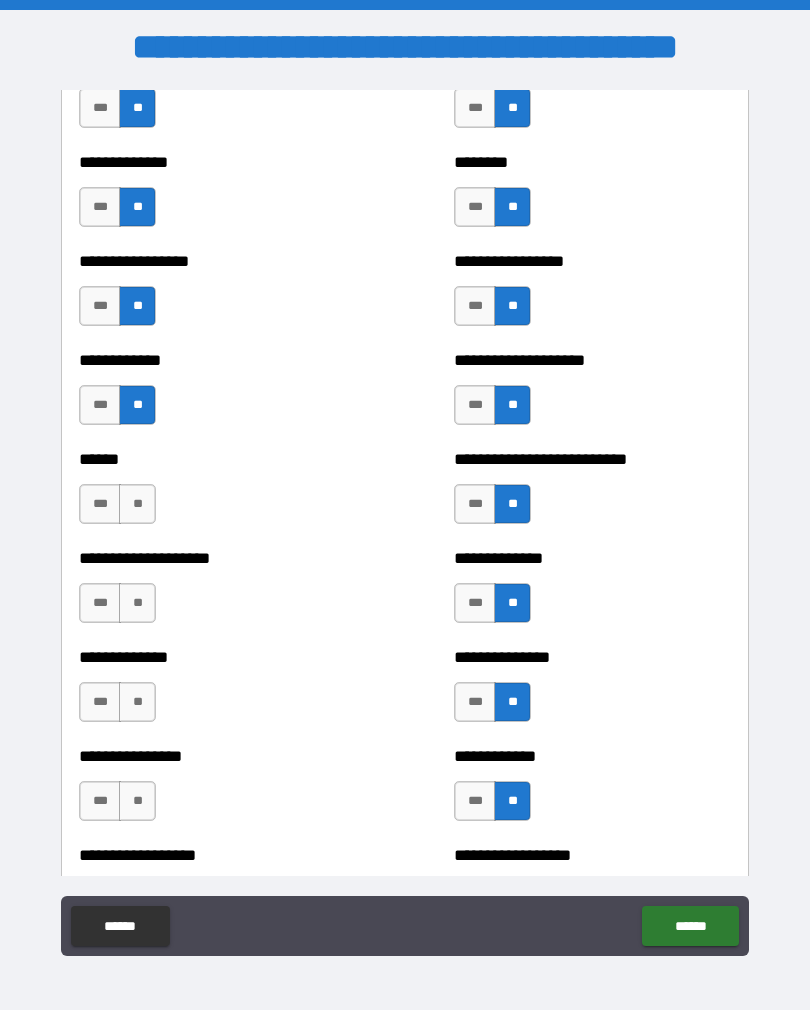 click on "**" at bounding box center (137, 504) 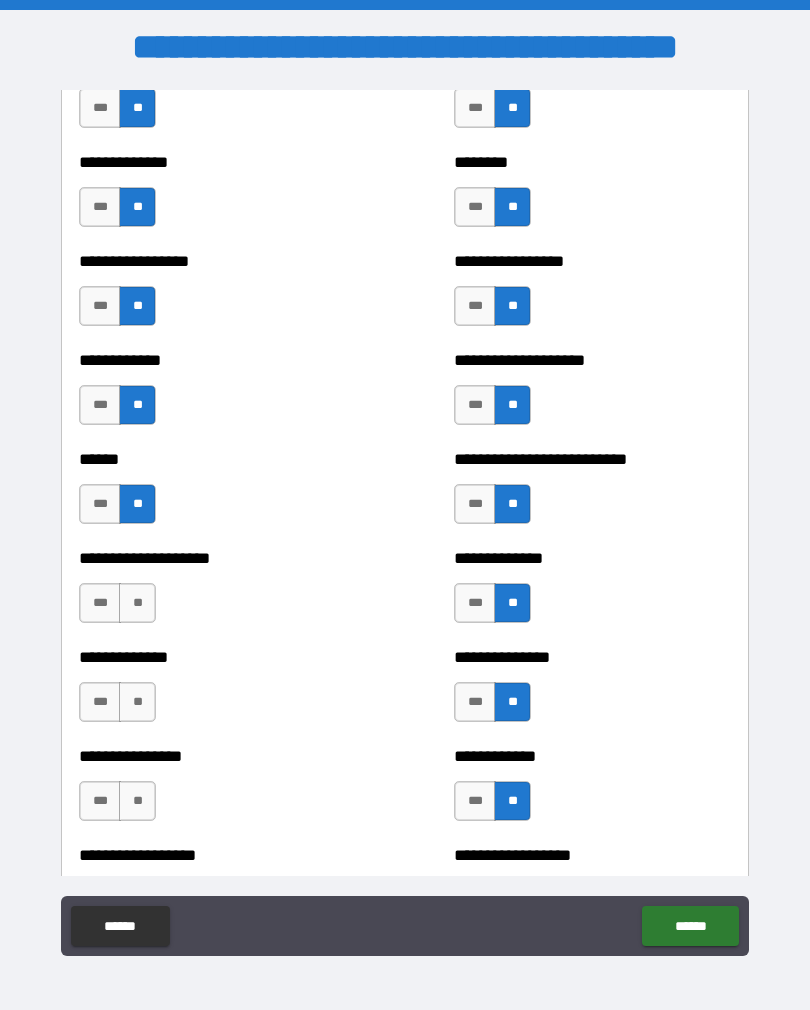 click on "**" at bounding box center [137, 603] 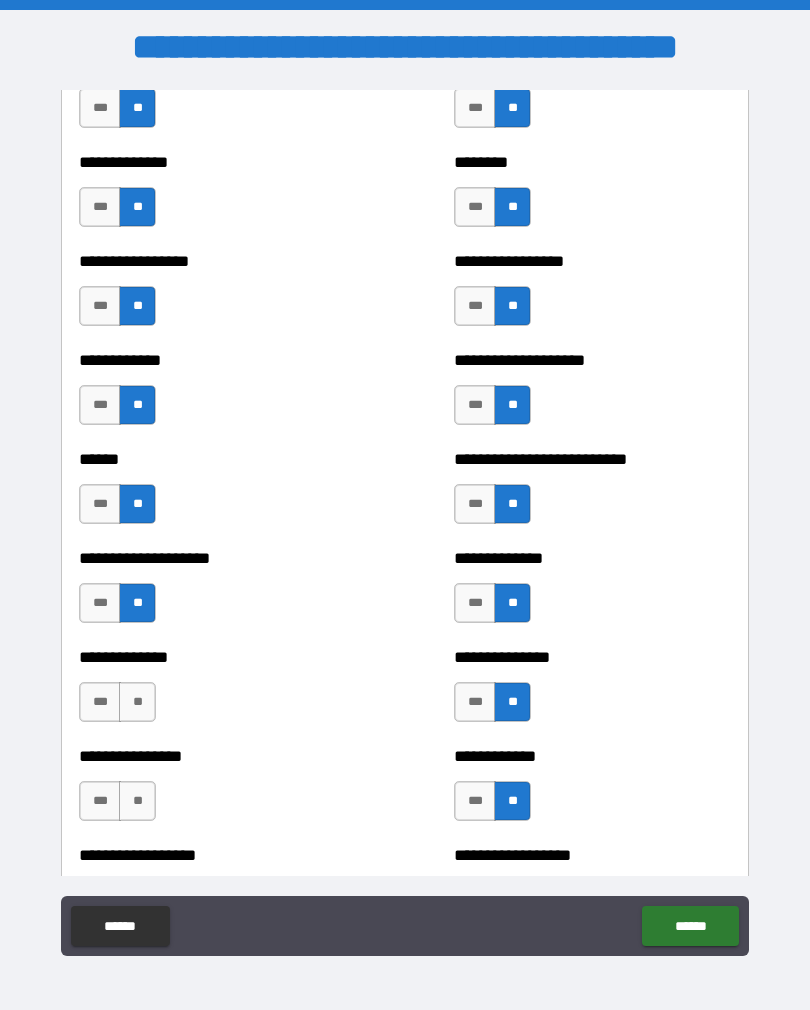 click on "**" at bounding box center (137, 702) 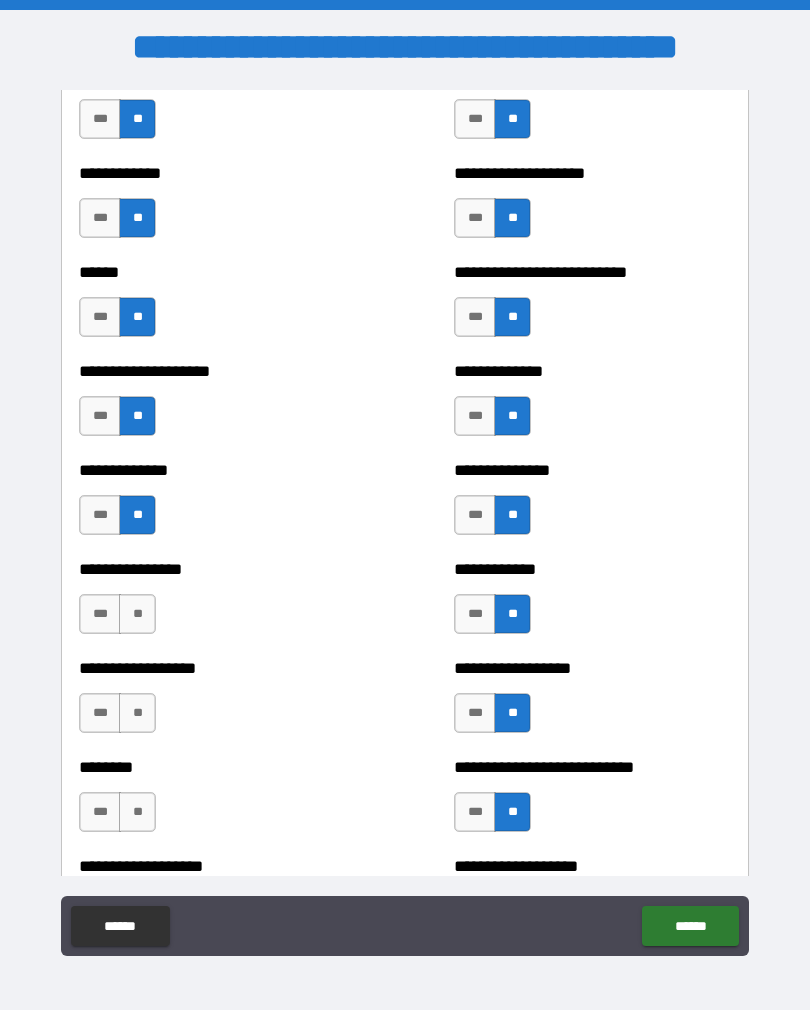 scroll, scrollTop: 3995, scrollLeft: 0, axis: vertical 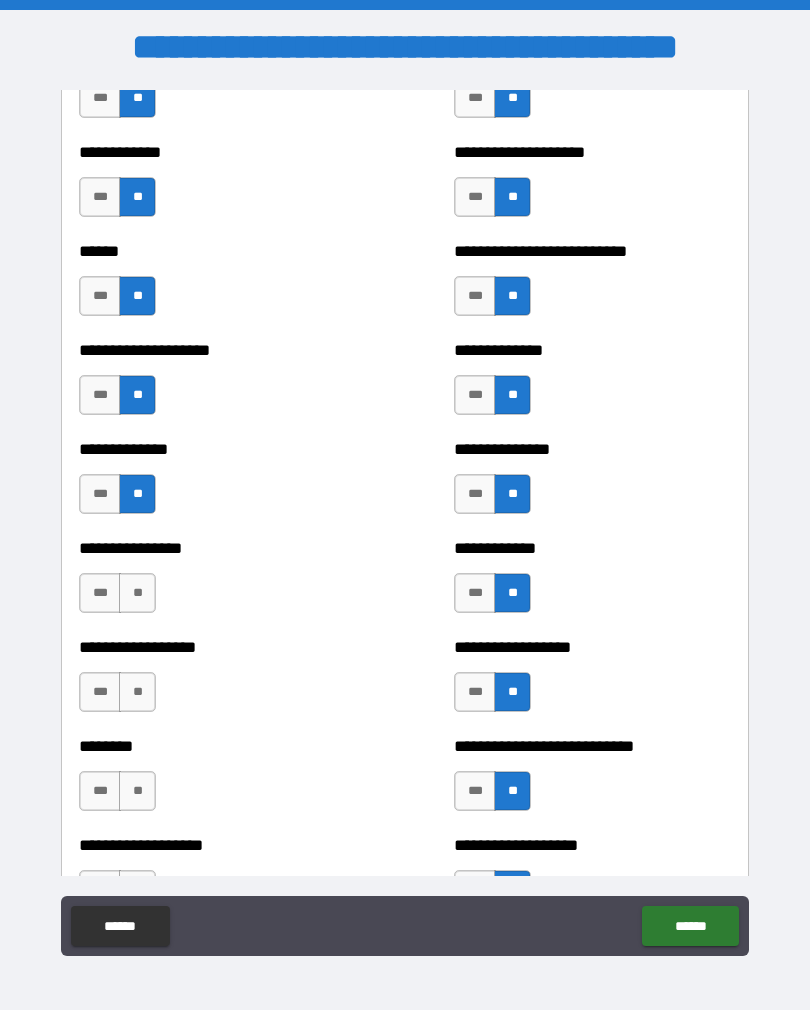 click on "**" at bounding box center [137, 593] 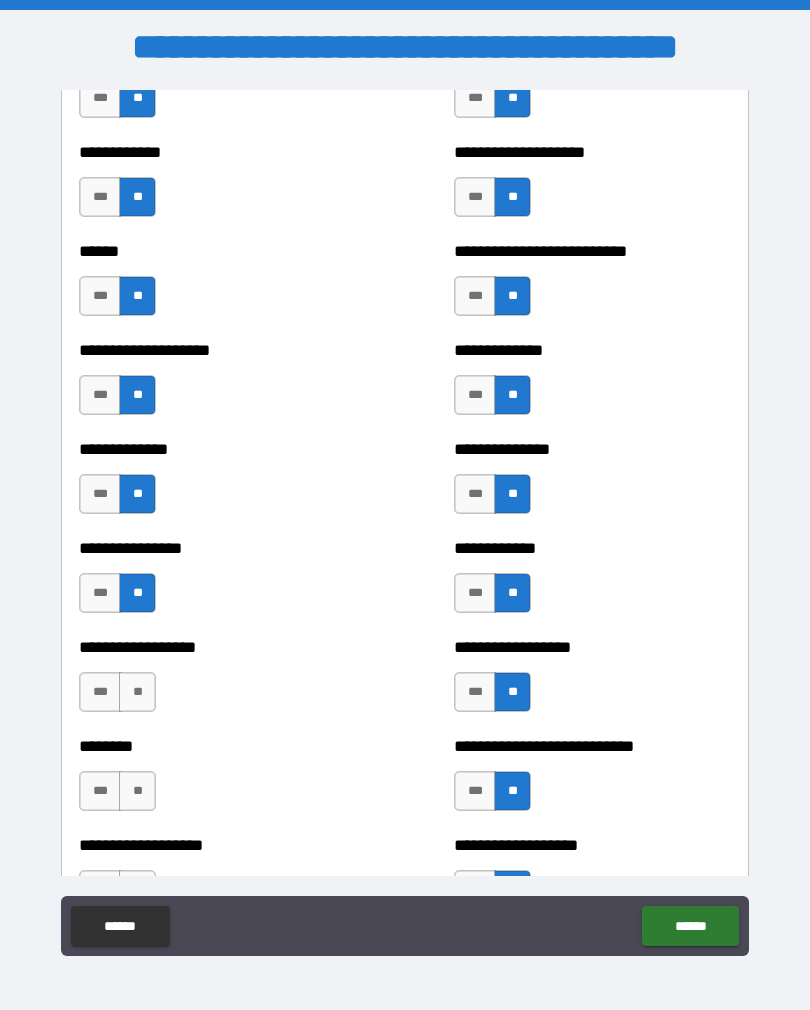click on "**" at bounding box center [137, 692] 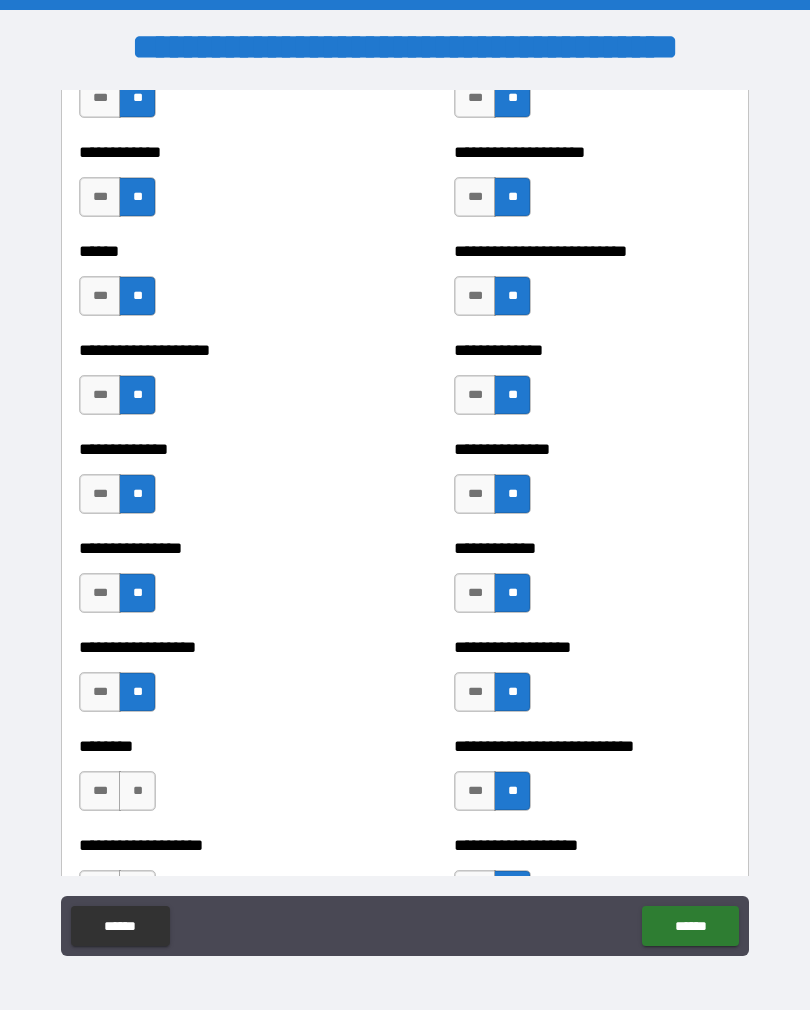 click on "**" at bounding box center [137, 791] 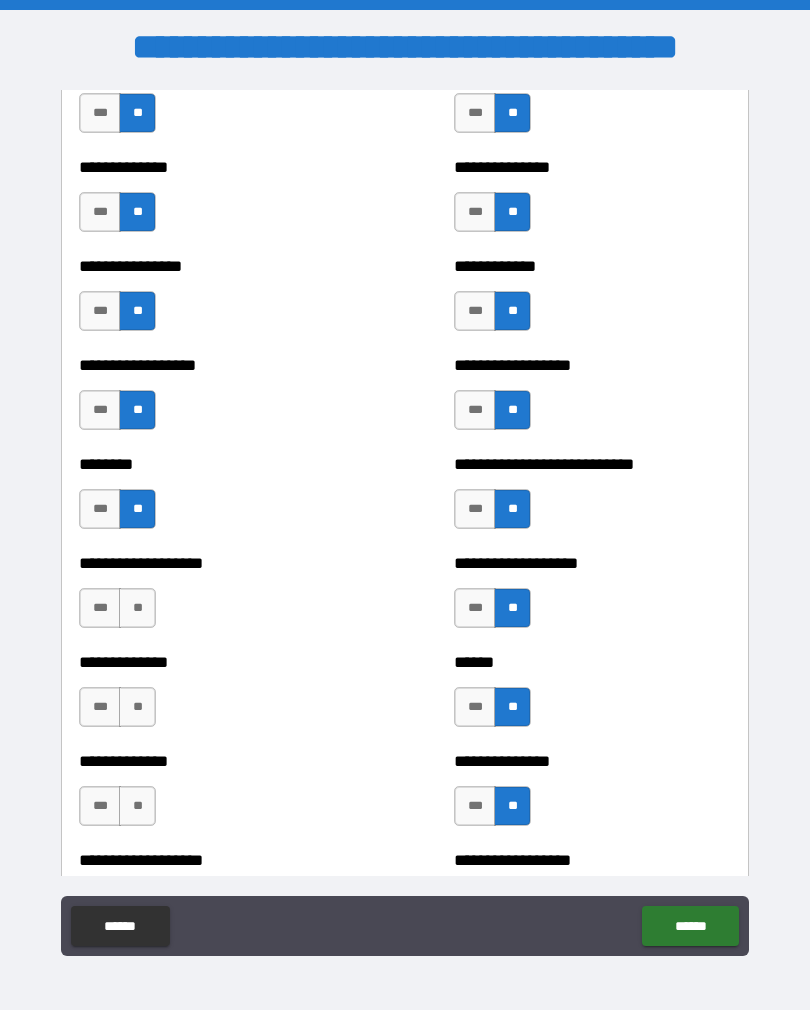 scroll, scrollTop: 4284, scrollLeft: 0, axis: vertical 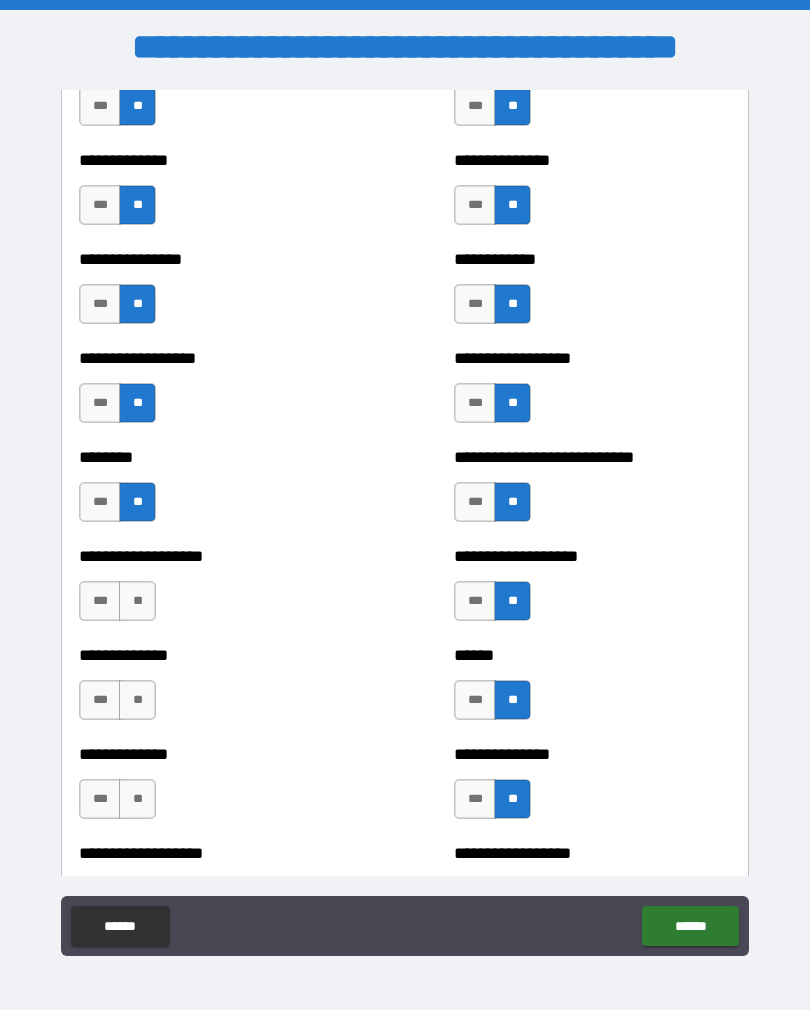 click on "**" at bounding box center (137, 601) 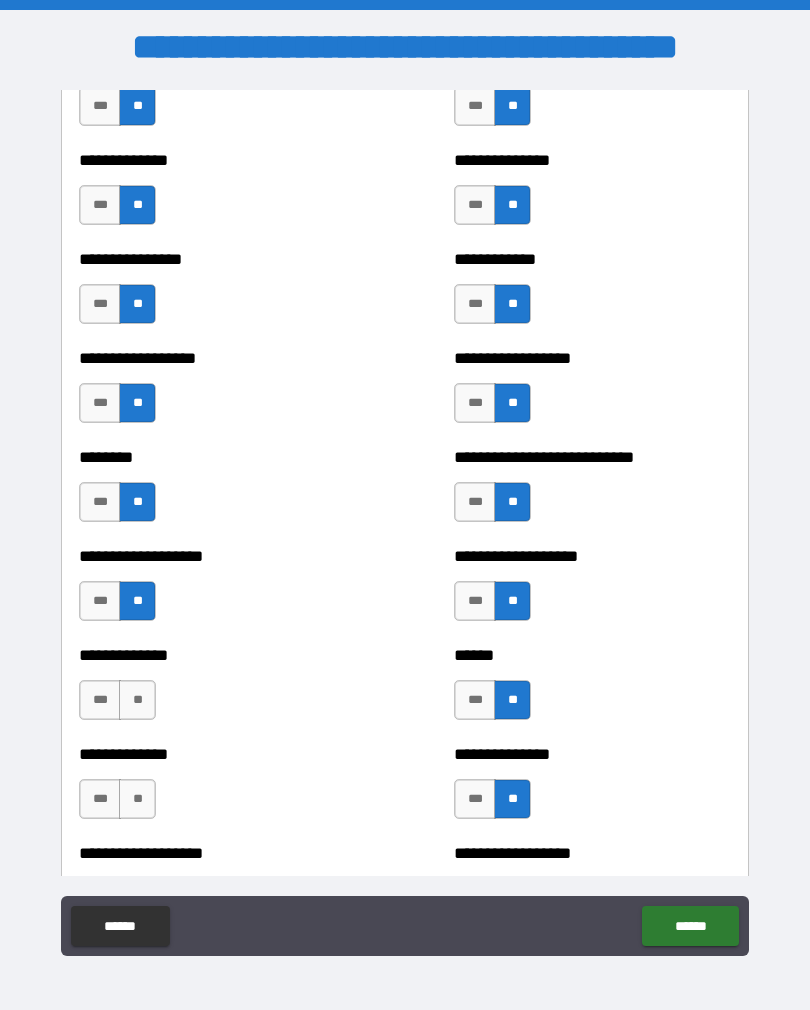 click on "**" at bounding box center (137, 700) 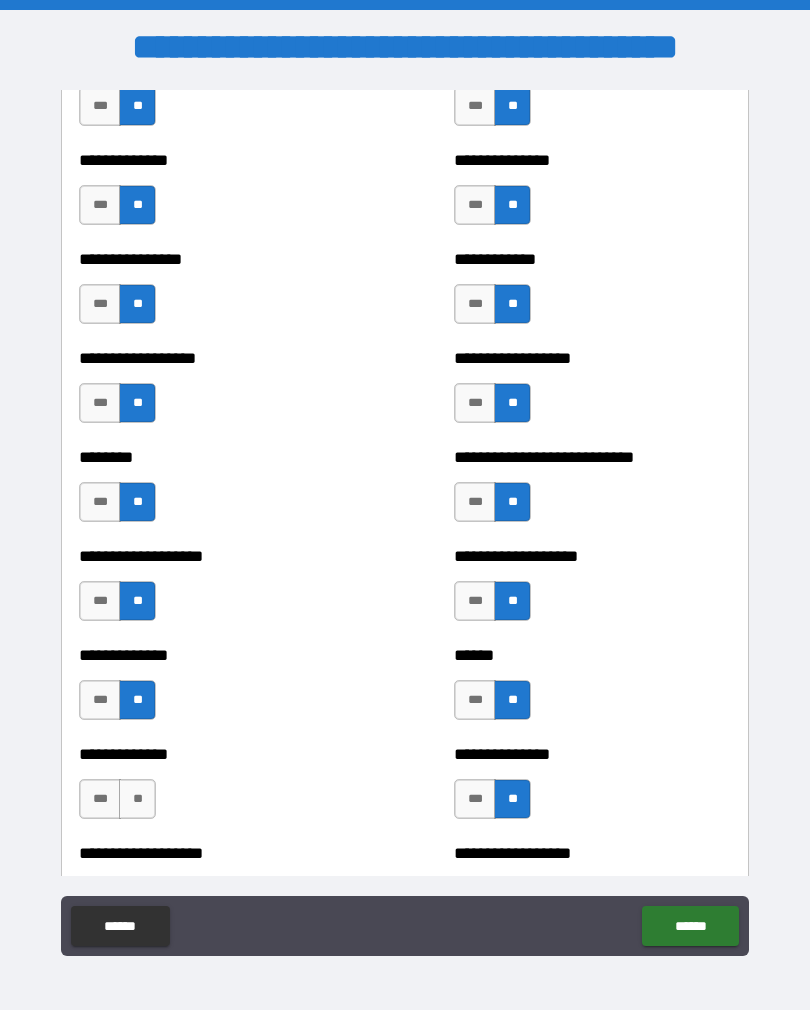 click on "**" at bounding box center [137, 799] 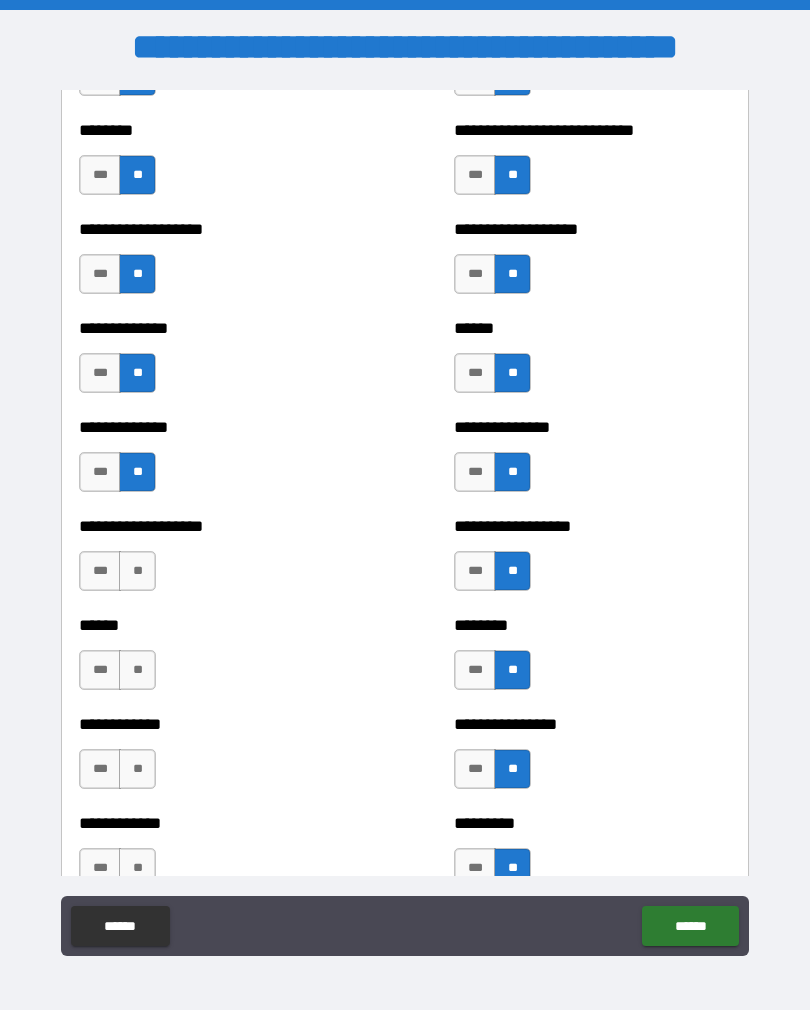 scroll, scrollTop: 4627, scrollLeft: 0, axis: vertical 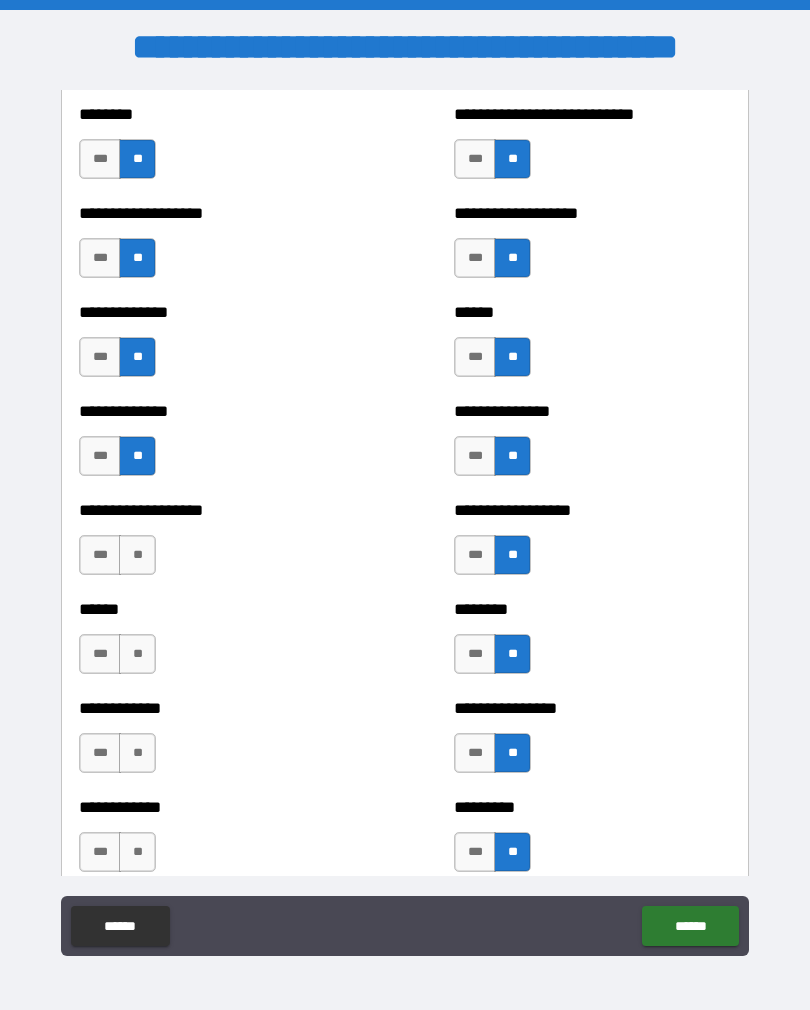click on "**" at bounding box center (137, 555) 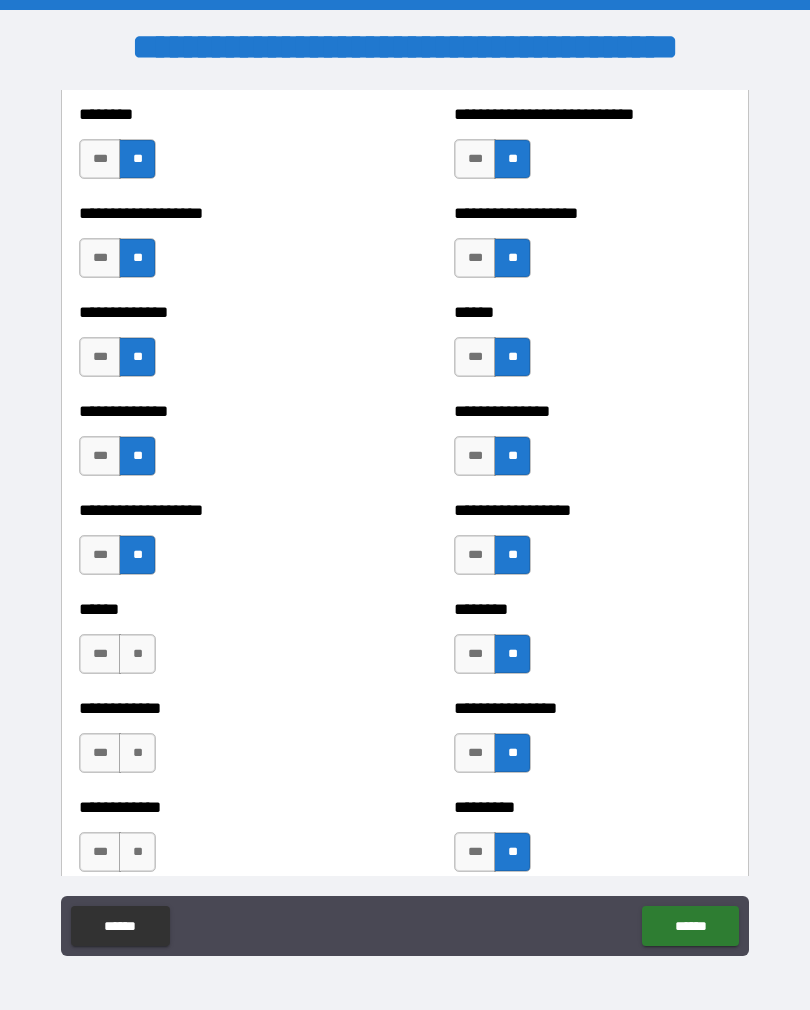 click on "**" at bounding box center [137, 654] 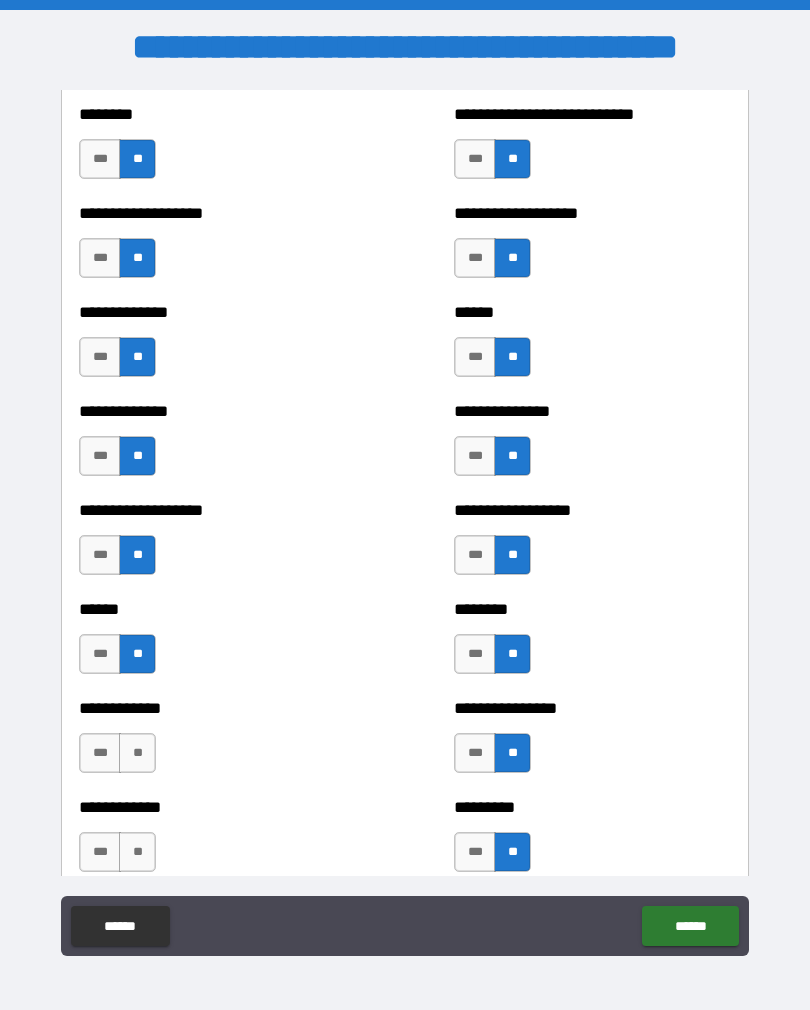click on "**" at bounding box center (137, 753) 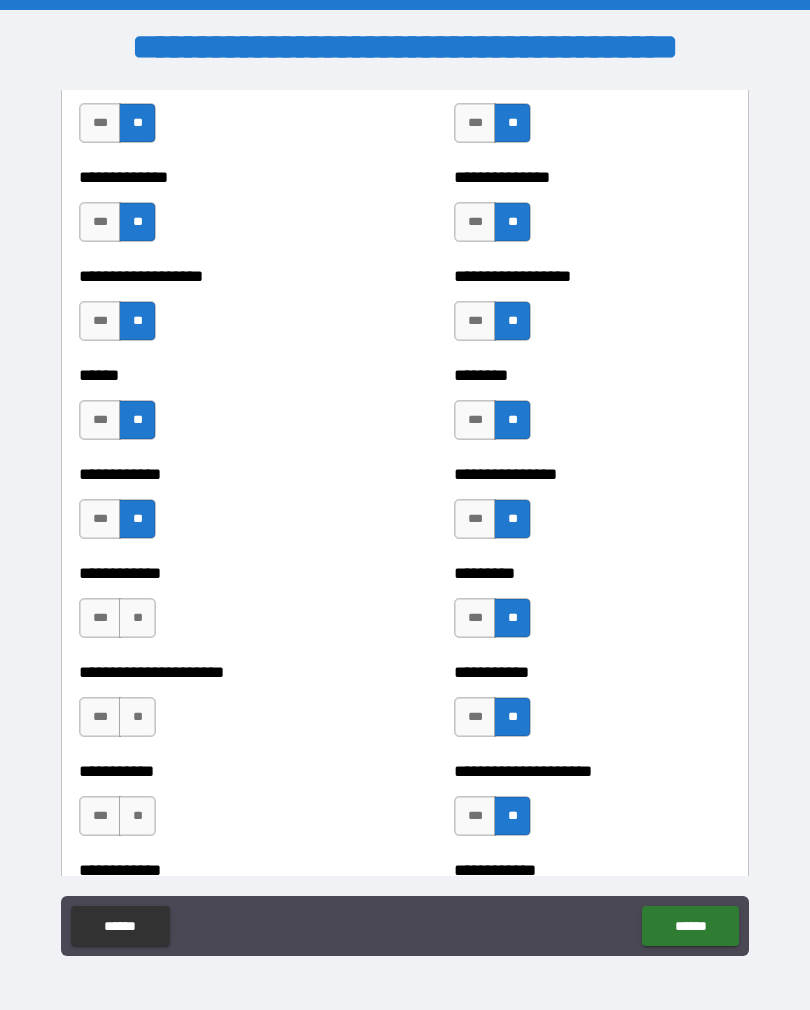 scroll, scrollTop: 4866, scrollLeft: 0, axis: vertical 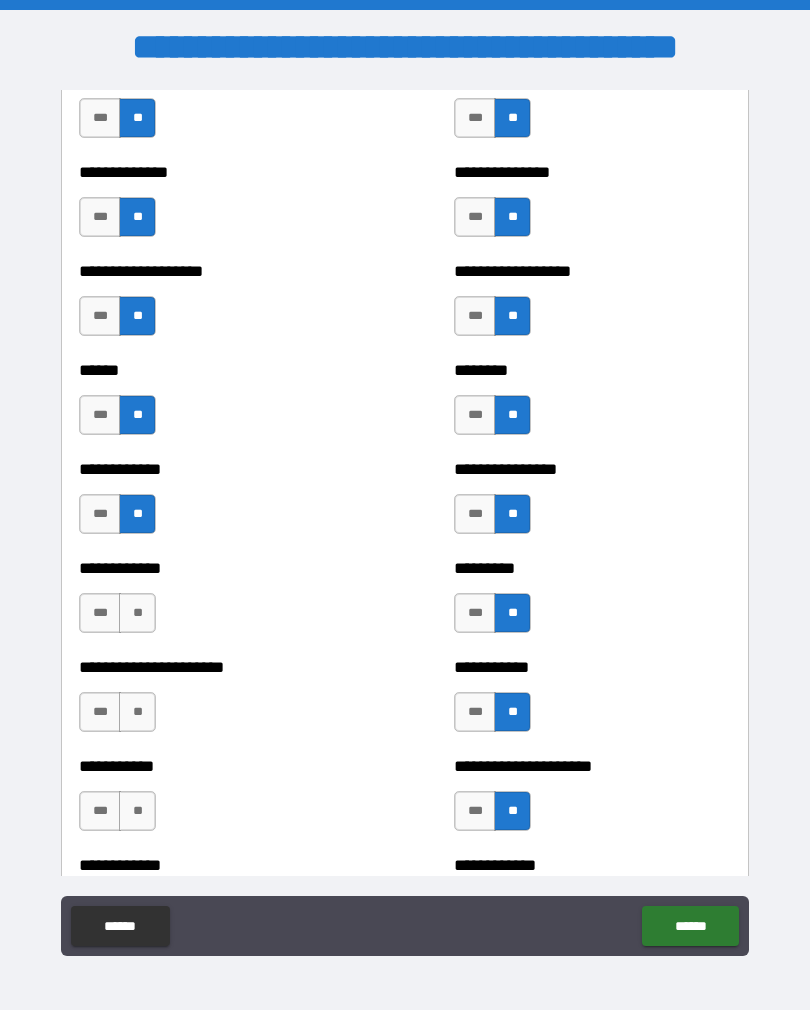 click on "**" at bounding box center [137, 613] 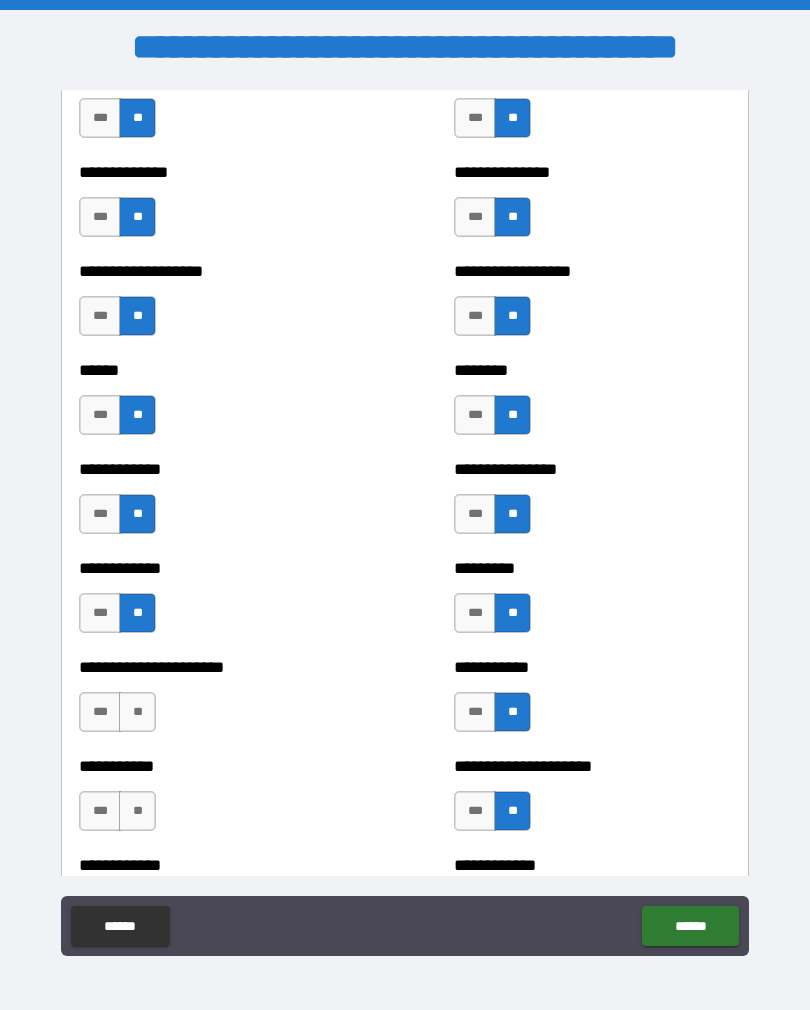 click on "**" at bounding box center (137, 712) 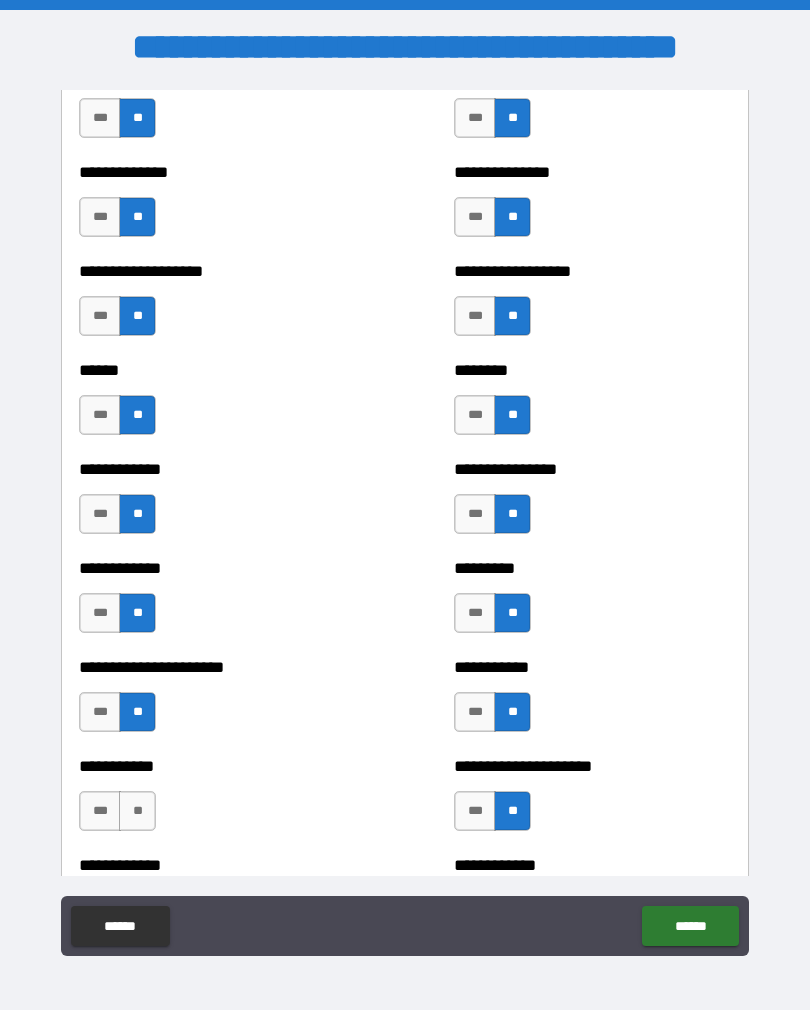 click on "**" at bounding box center [137, 811] 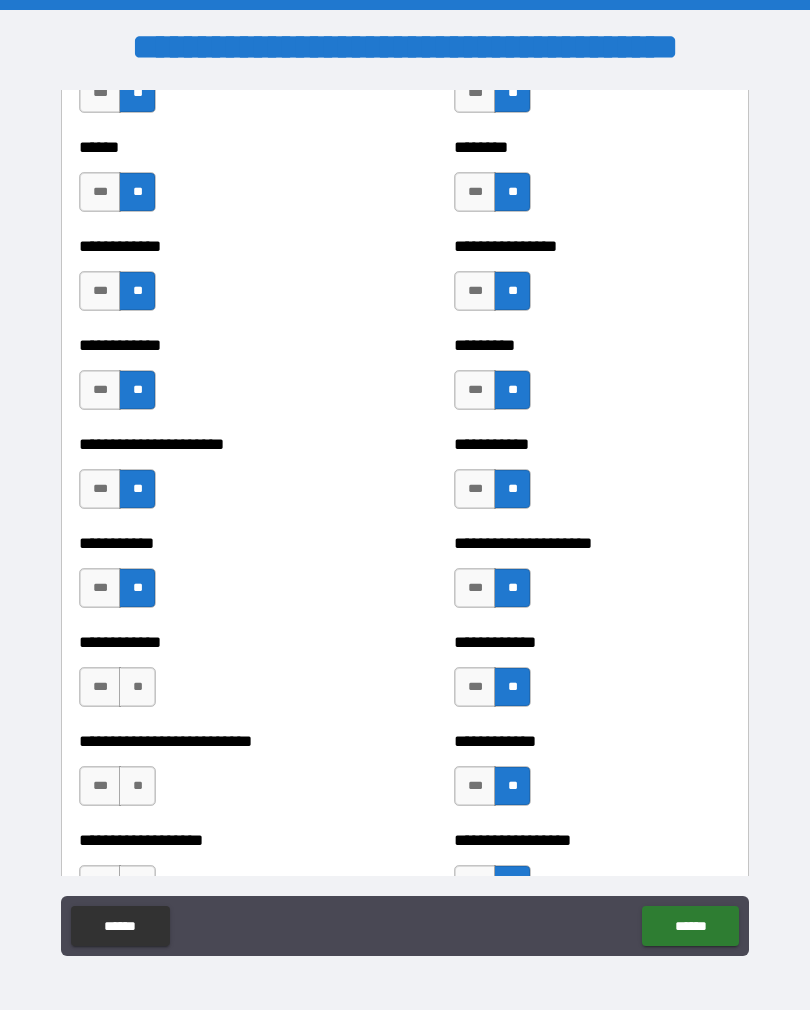 scroll, scrollTop: 5145, scrollLeft: 0, axis: vertical 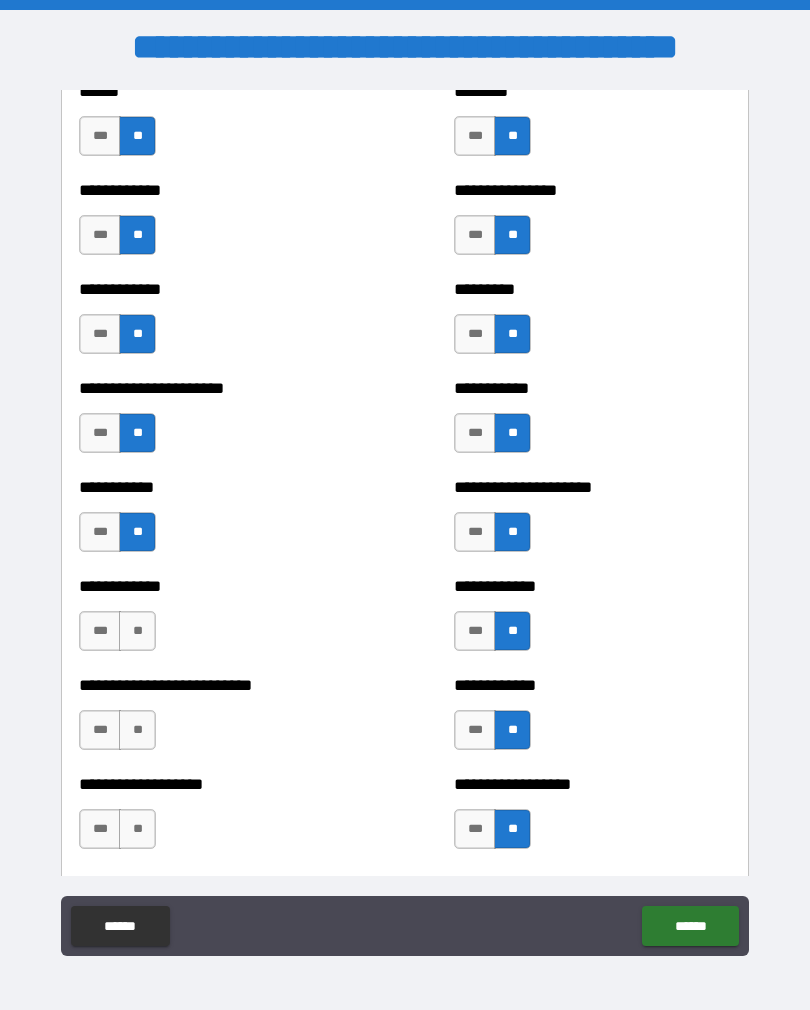 click on "**" at bounding box center [137, 631] 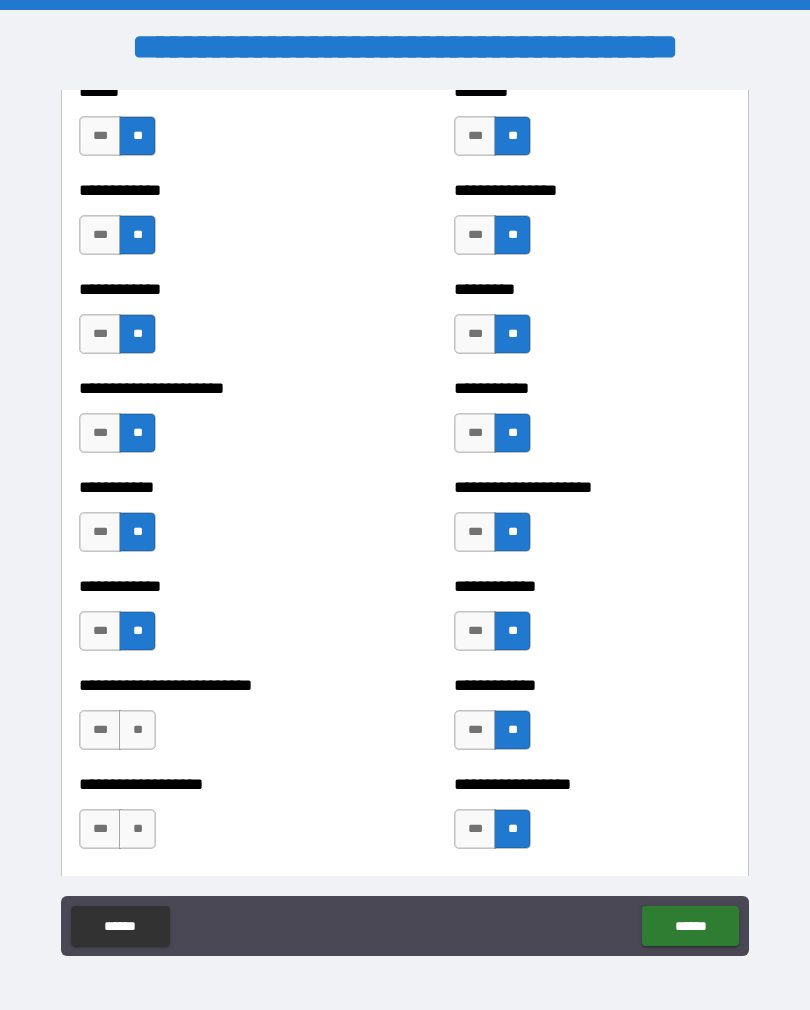 click on "**" at bounding box center [137, 730] 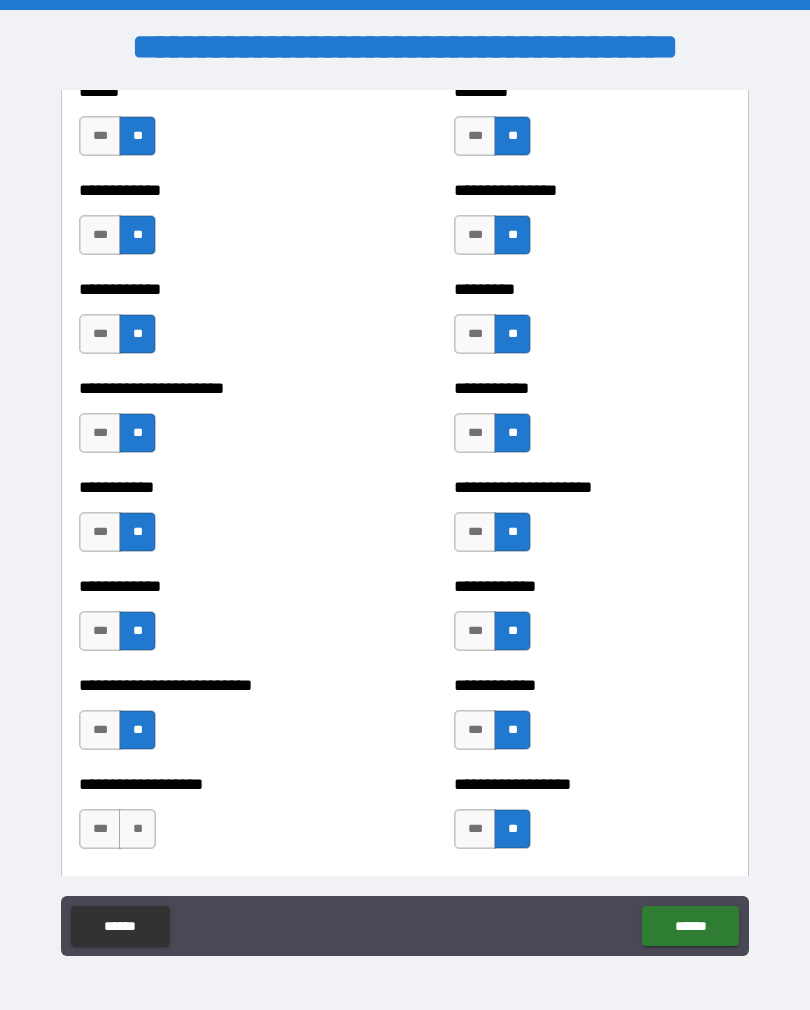 click on "**" at bounding box center (137, 829) 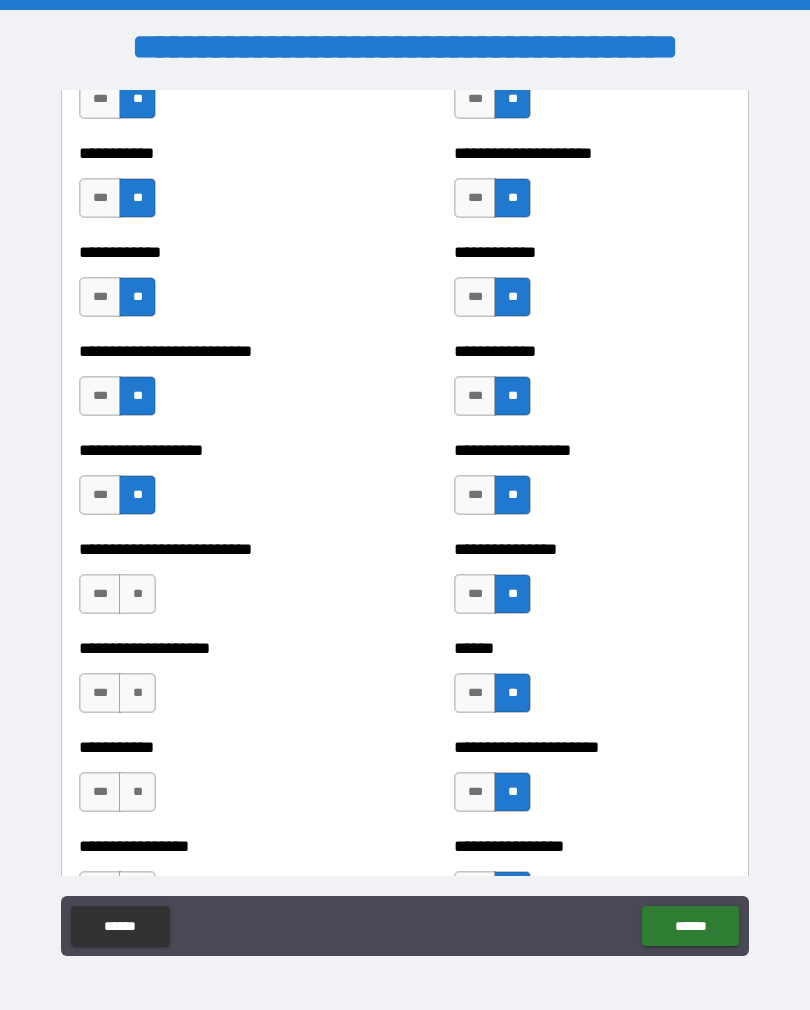 scroll, scrollTop: 5482, scrollLeft: 0, axis: vertical 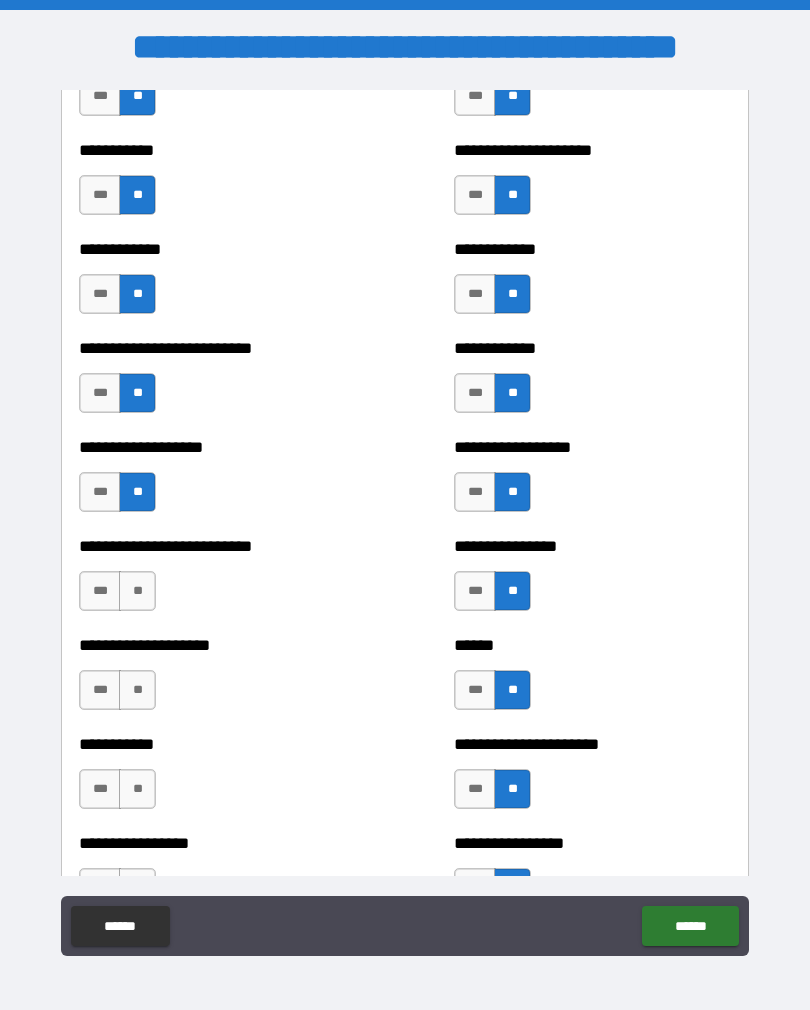 click on "**" at bounding box center [137, 591] 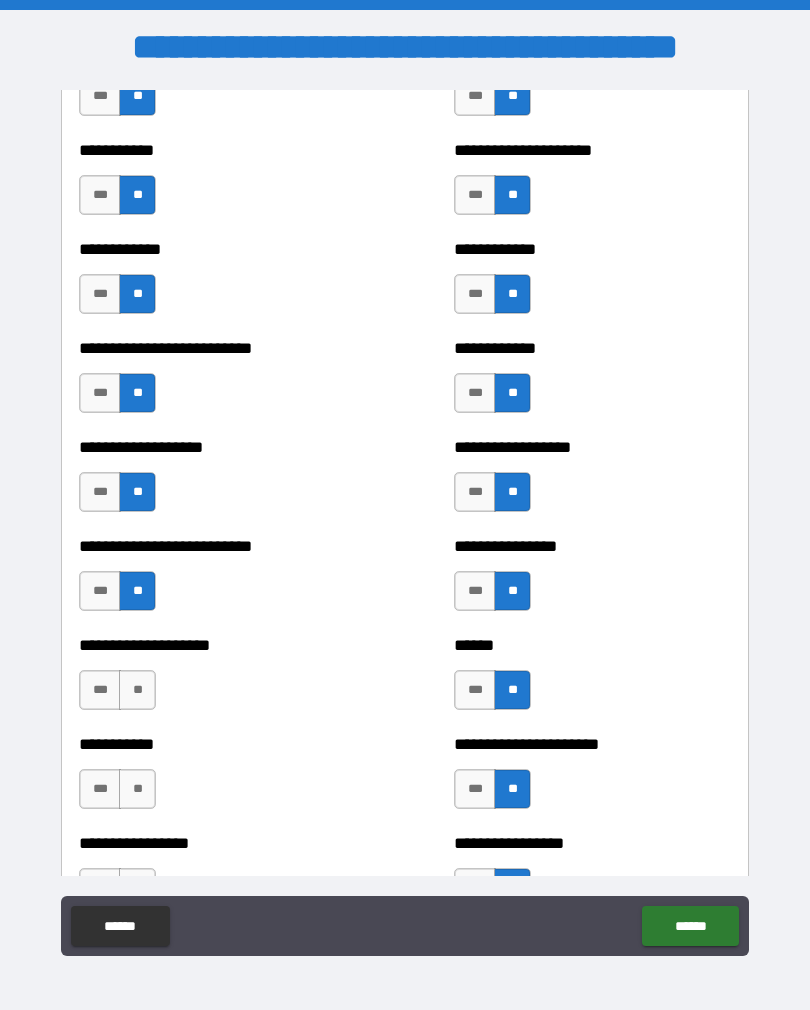 click on "**" at bounding box center (137, 690) 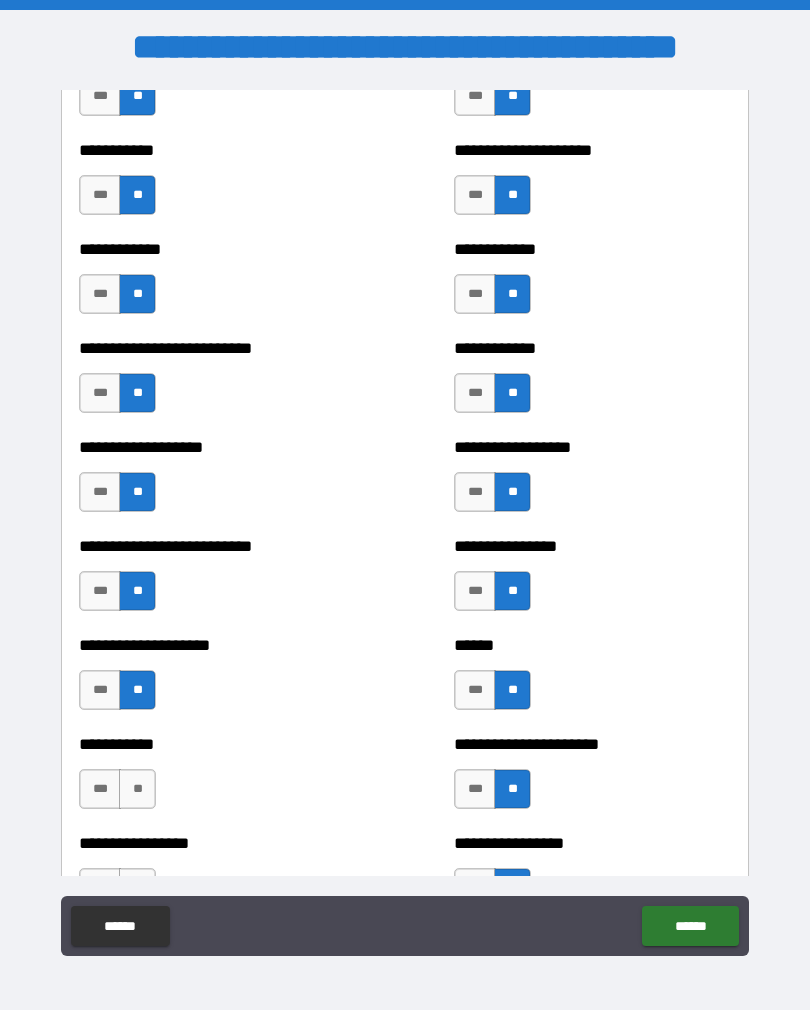 click on "**" at bounding box center (137, 789) 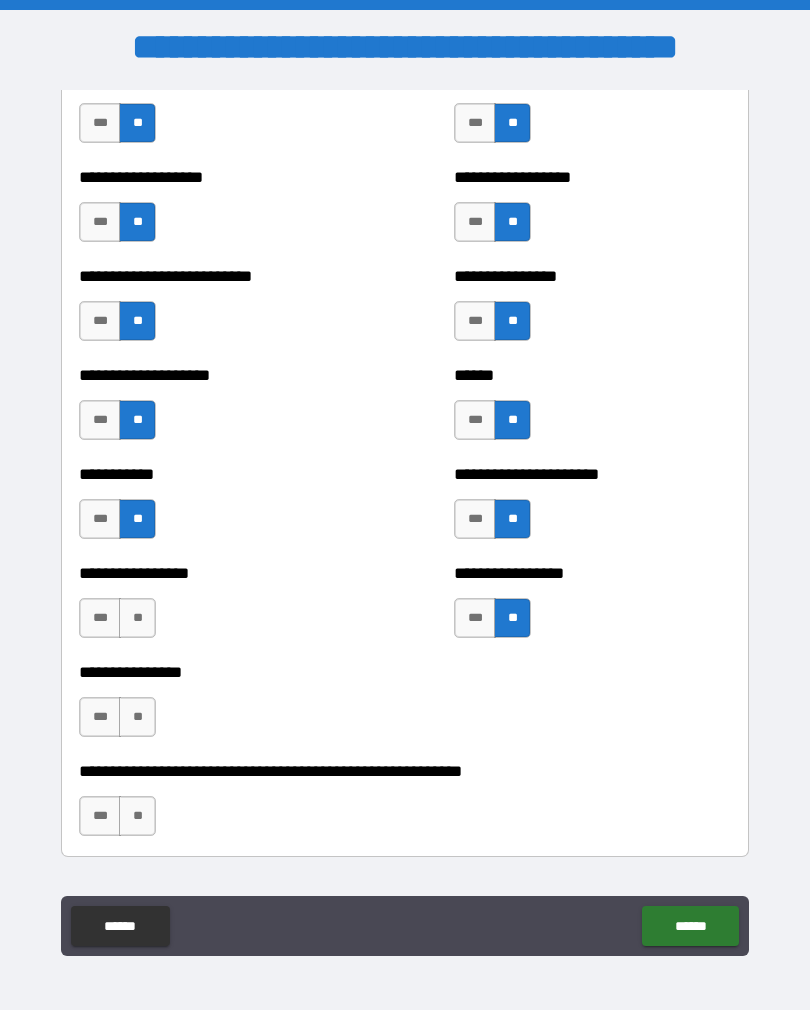 scroll, scrollTop: 5814, scrollLeft: 0, axis: vertical 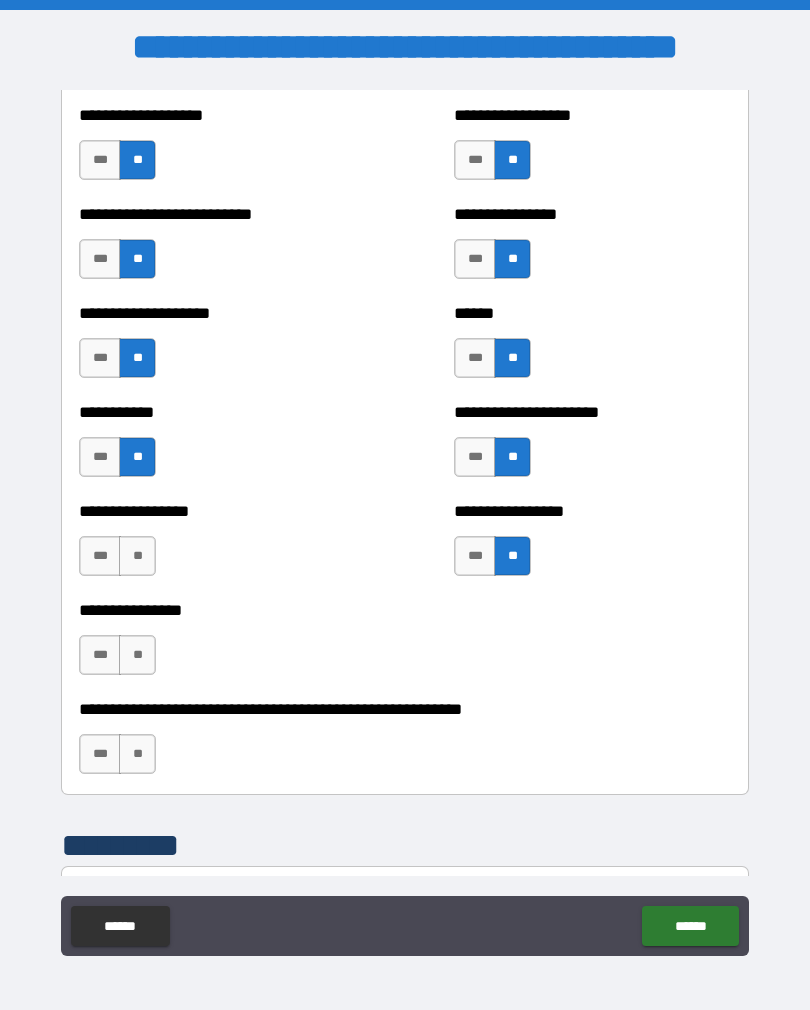 click on "**" at bounding box center [137, 556] 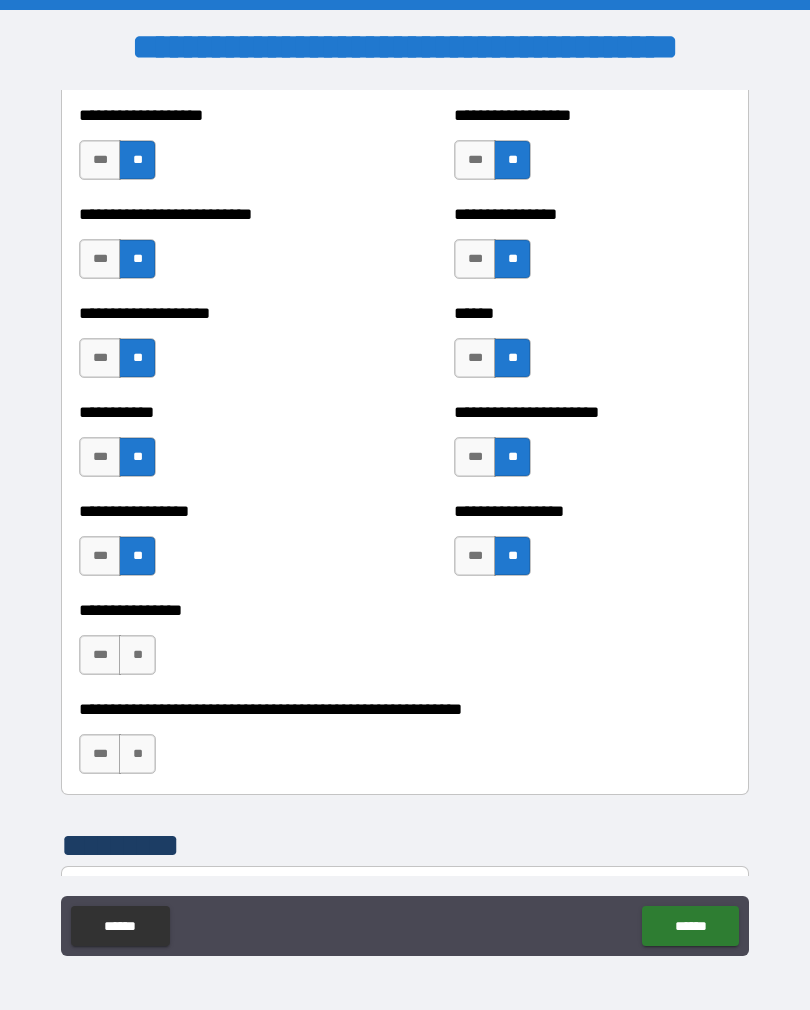 click on "**" at bounding box center (137, 655) 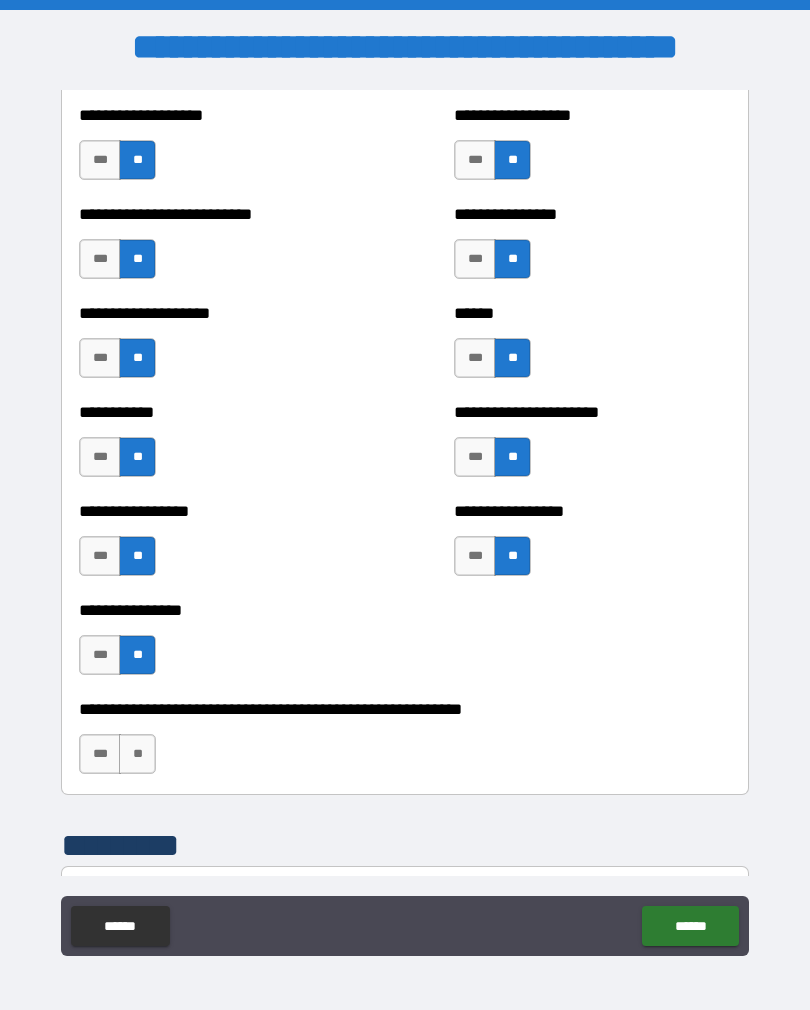 click on "**" at bounding box center (137, 754) 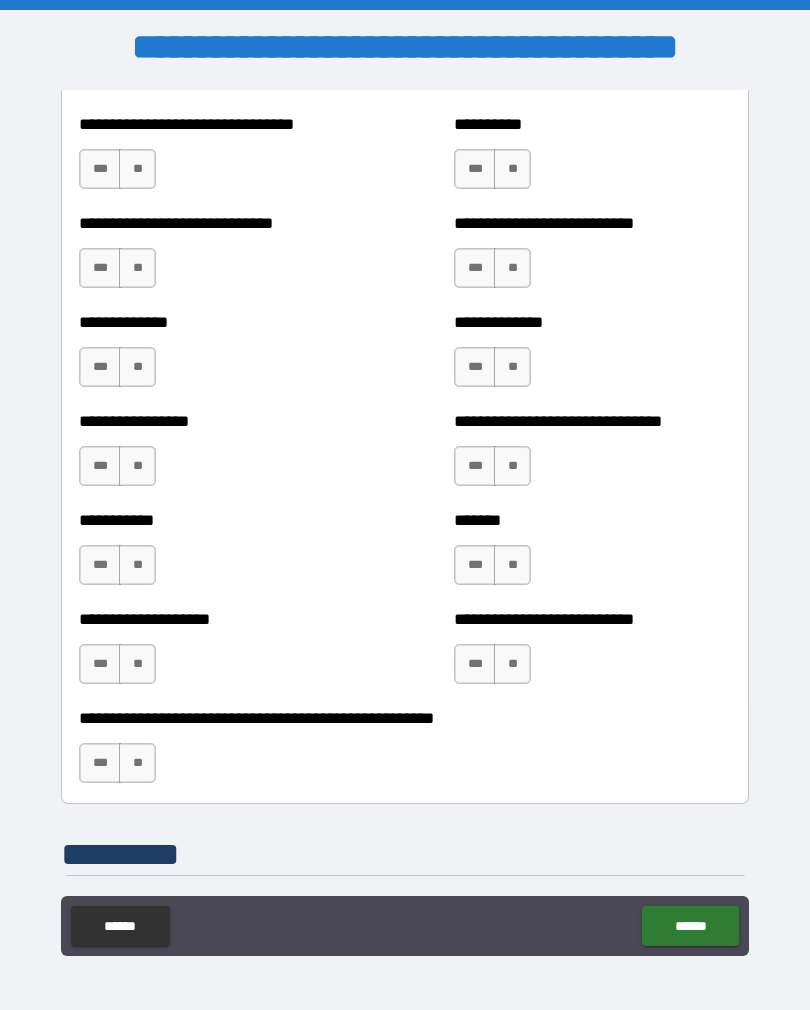scroll, scrollTop: 7709, scrollLeft: 0, axis: vertical 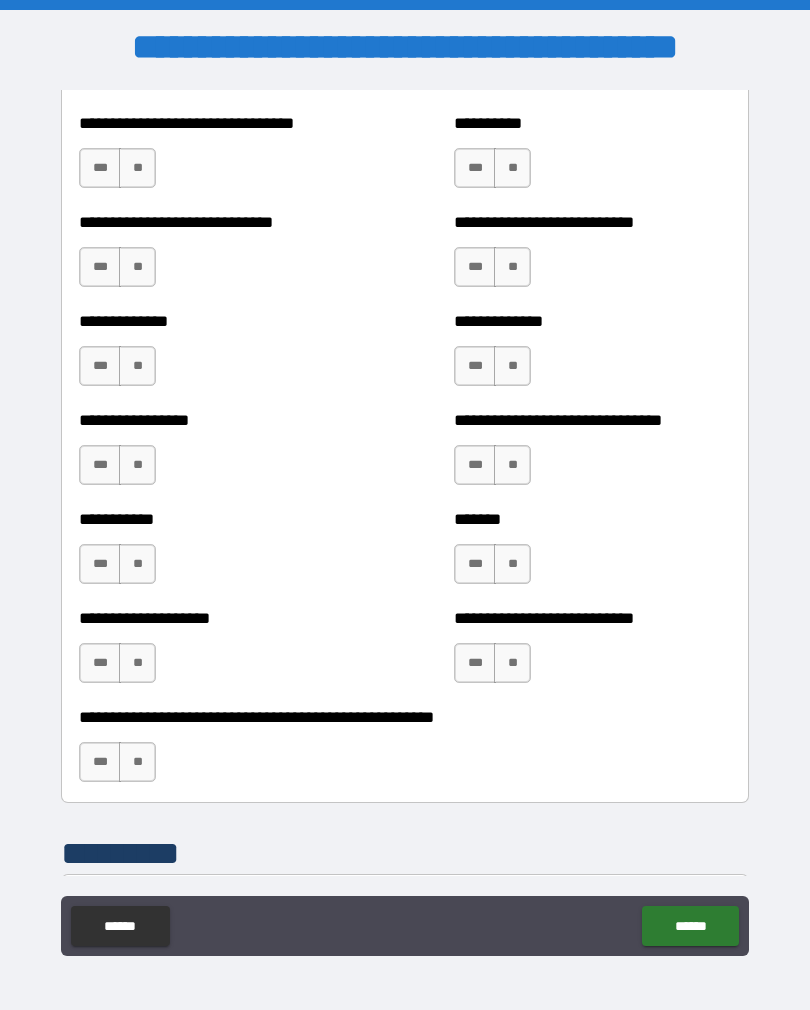 click on "**" at bounding box center [137, 762] 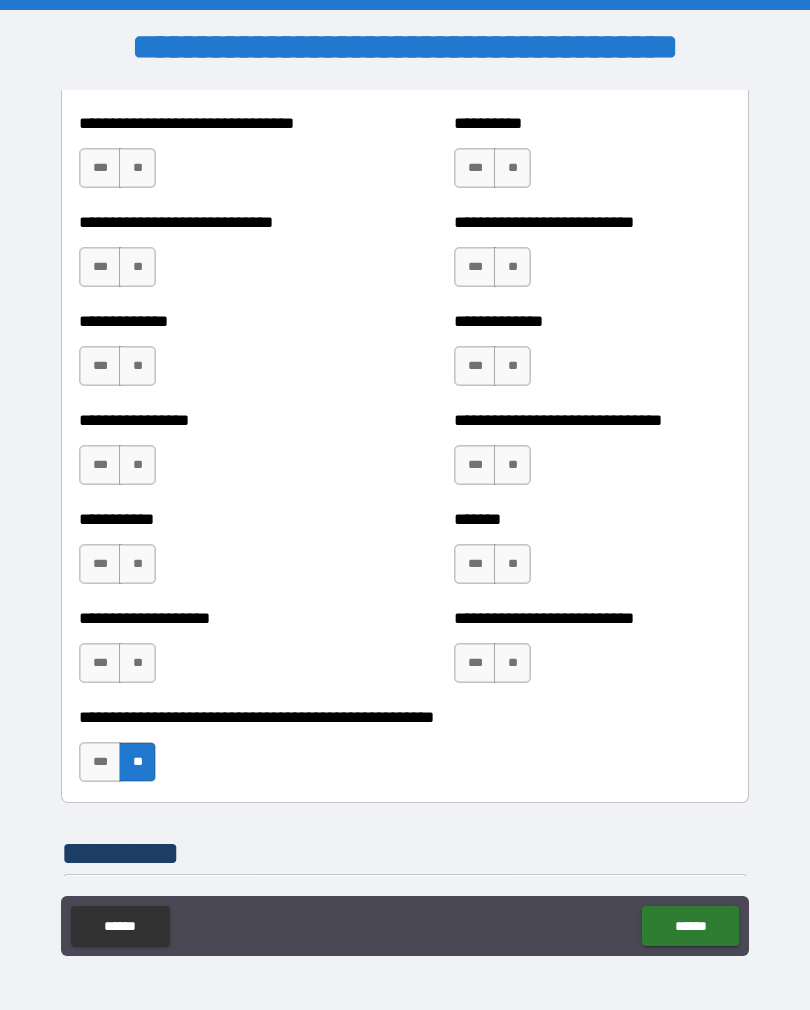 click on "**" at bounding box center [137, 663] 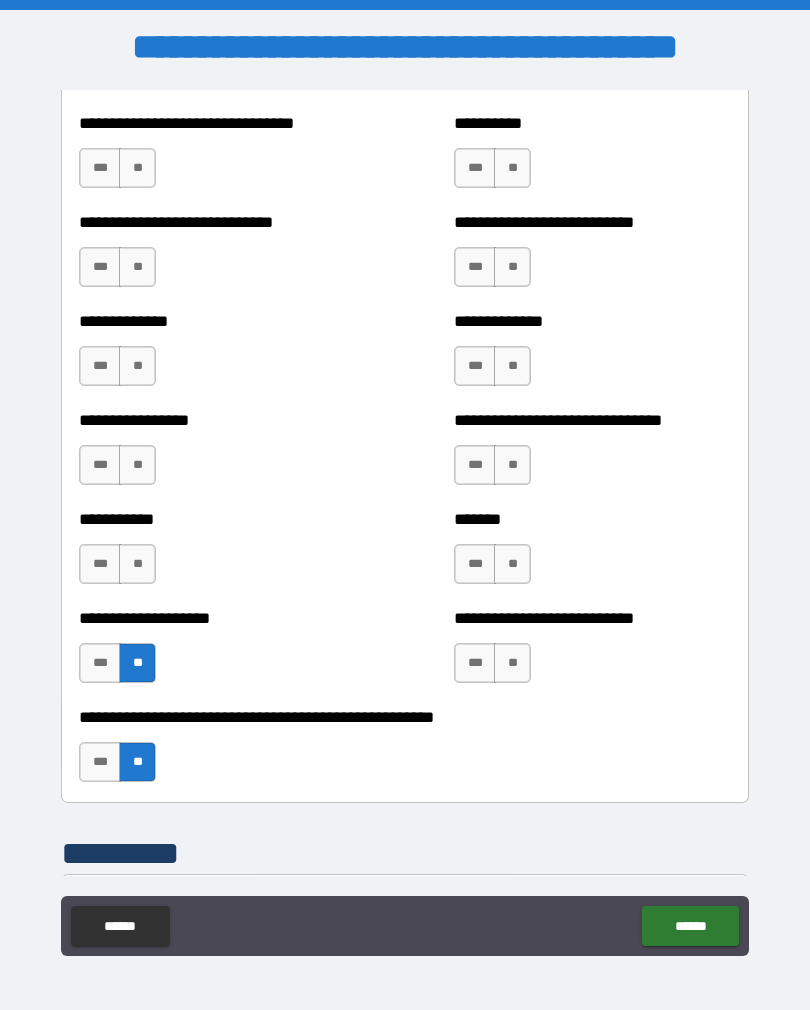 click on "**" at bounding box center [137, 564] 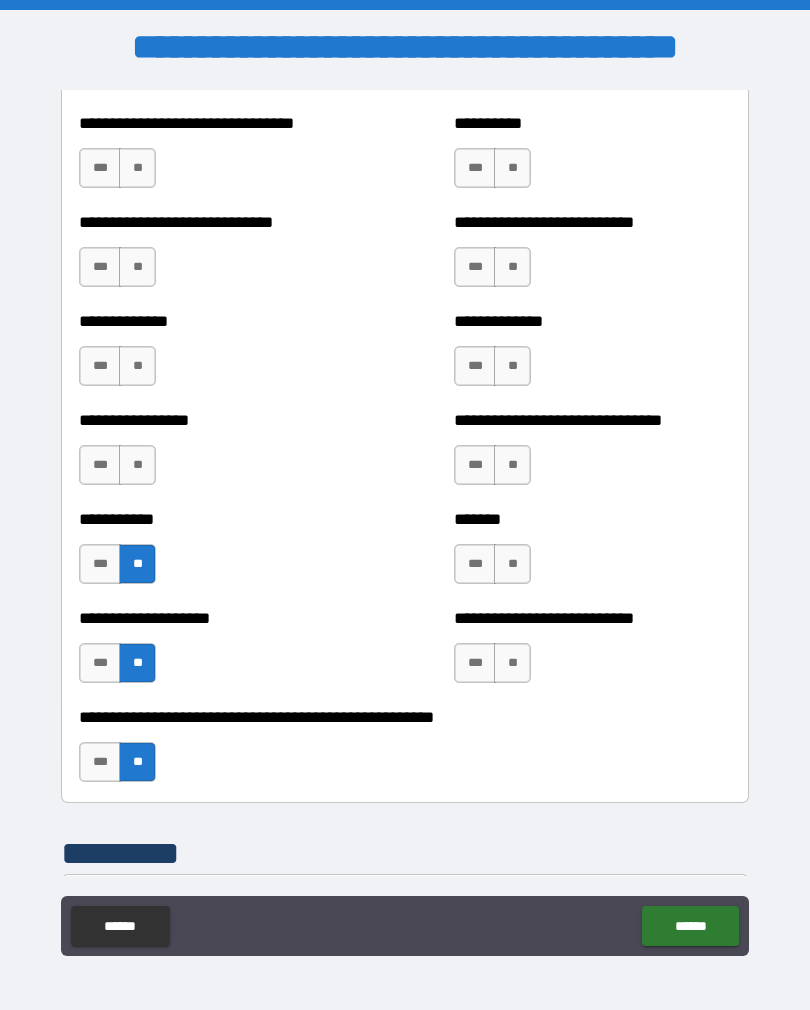click on "**" at bounding box center (137, 465) 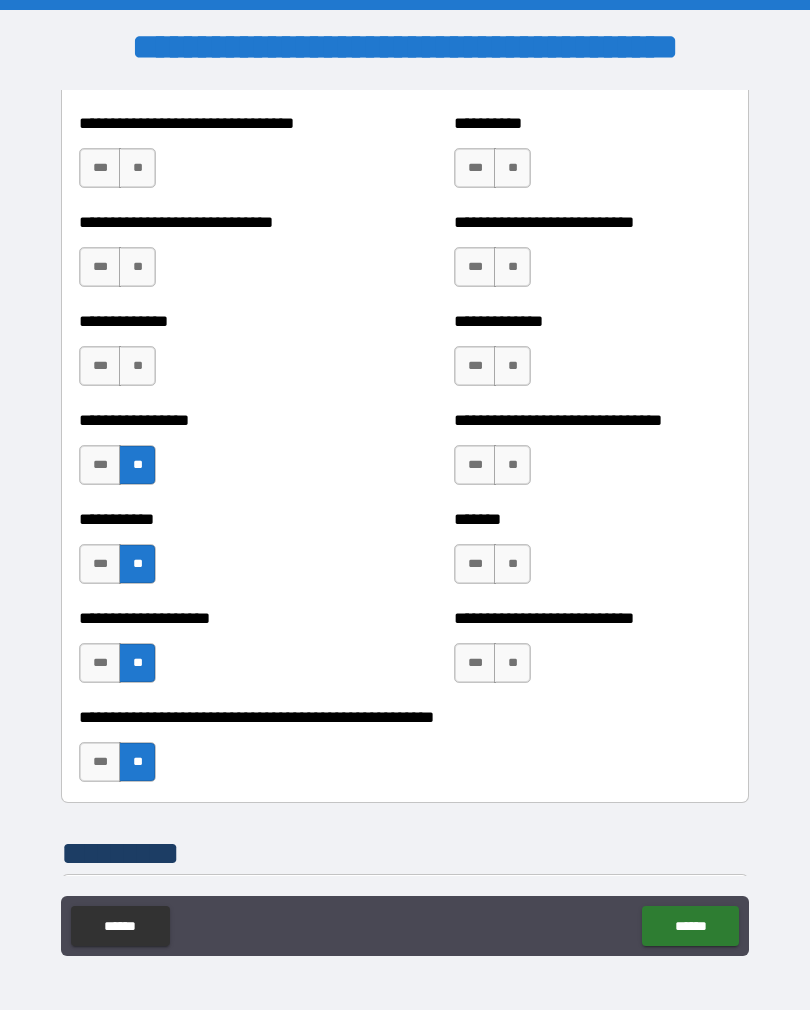 click on "**" at bounding box center [137, 366] 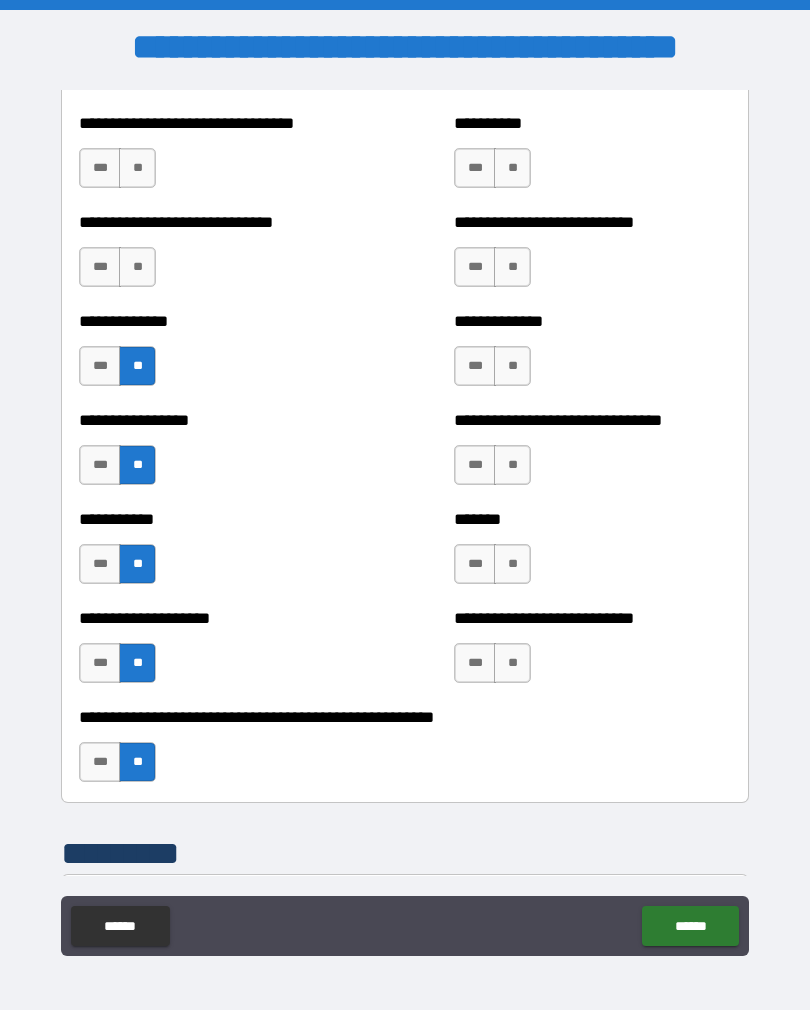 click on "**" at bounding box center (137, 267) 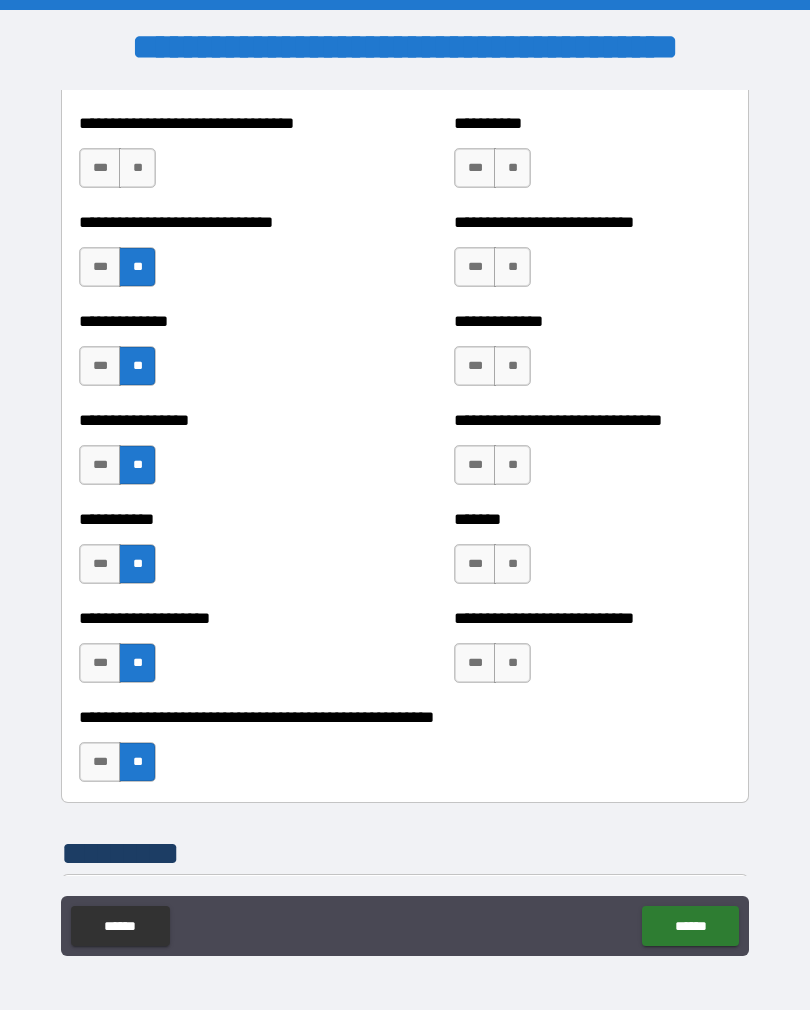 click on "**" at bounding box center (137, 168) 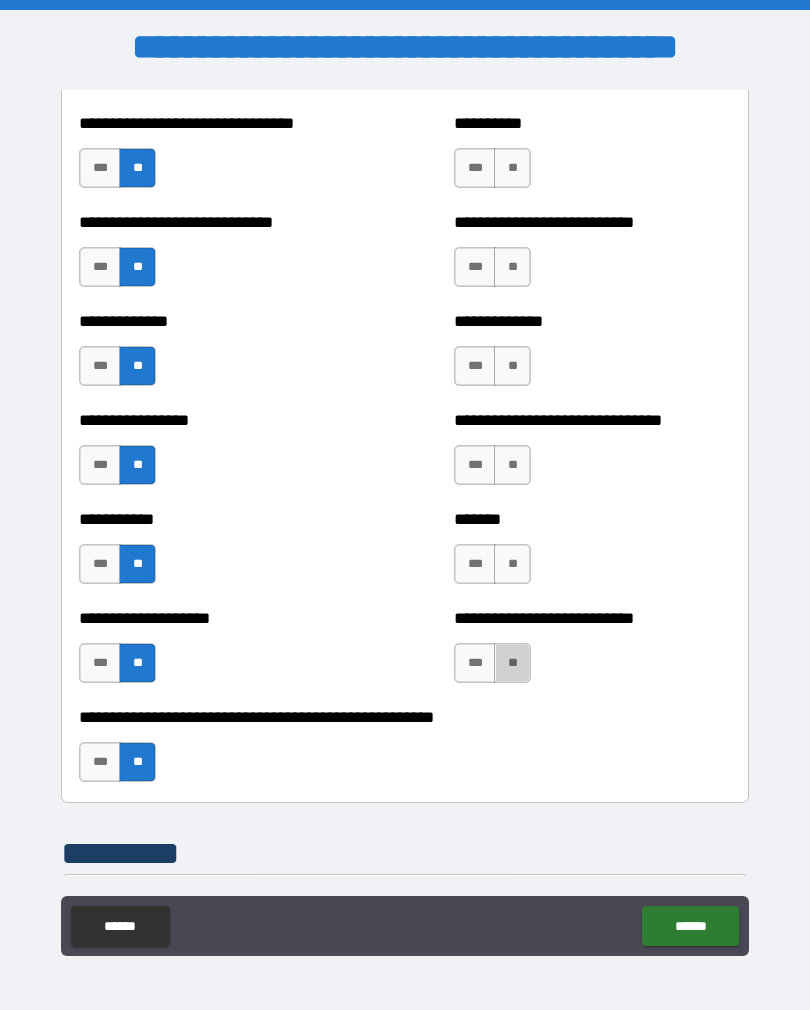 click on "**" at bounding box center [512, 663] 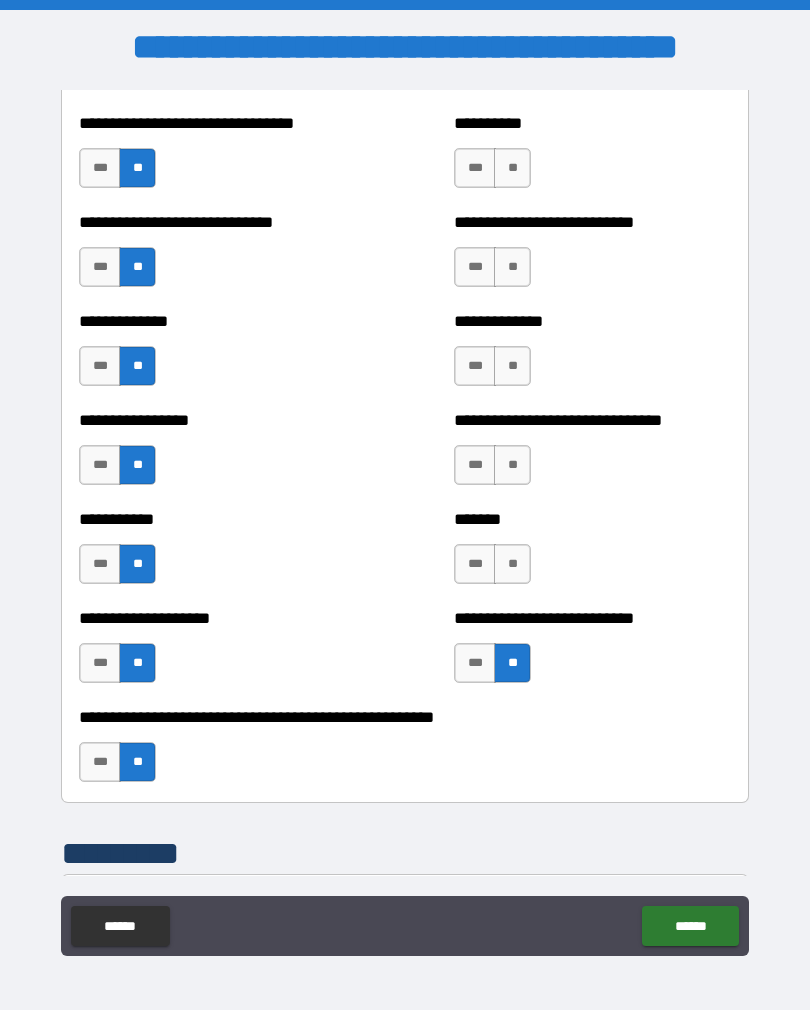 click on "**" at bounding box center [512, 564] 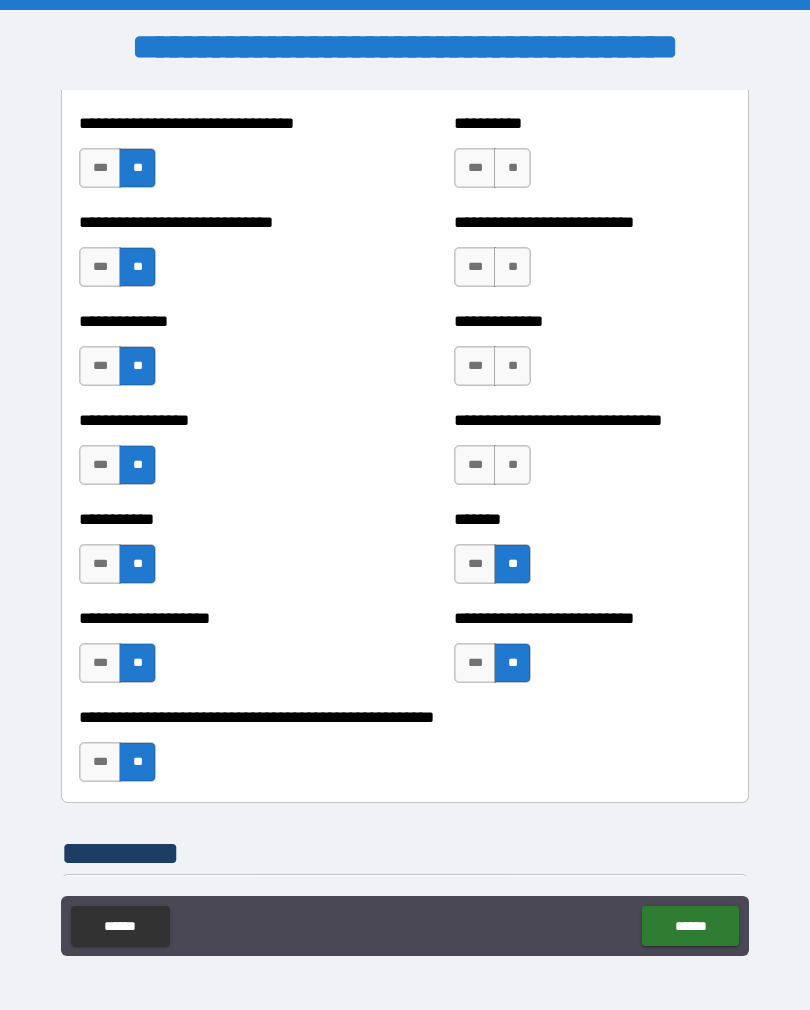 click on "**" at bounding box center [512, 465] 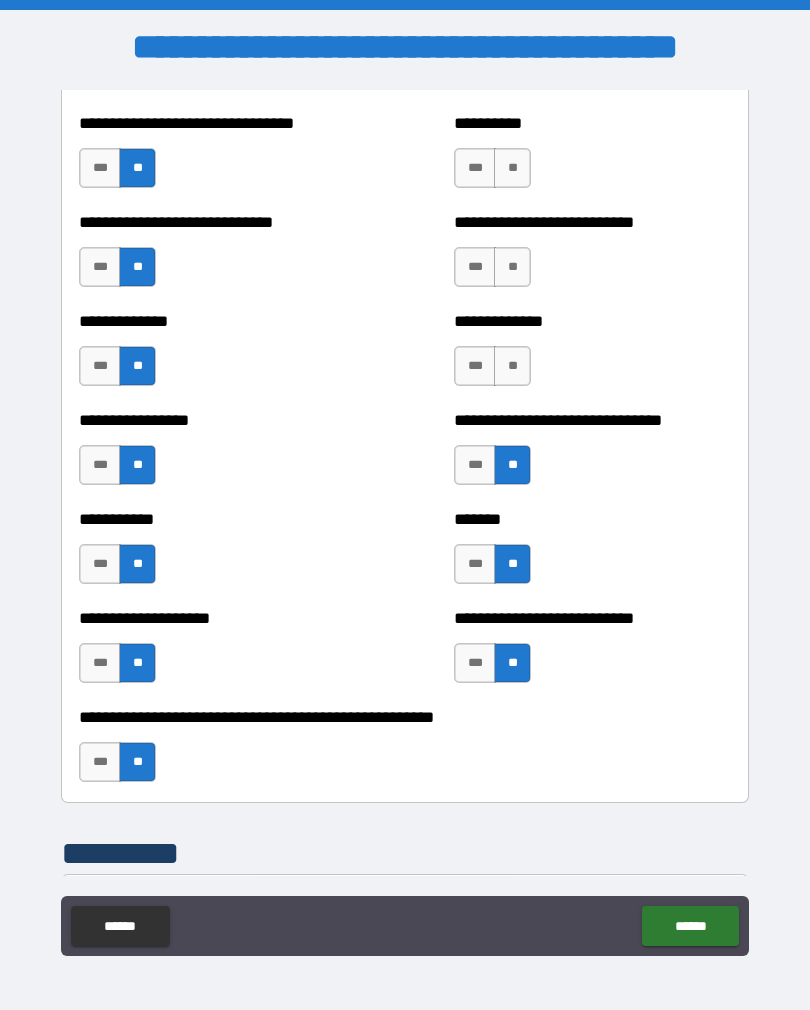 click on "**" at bounding box center (512, 366) 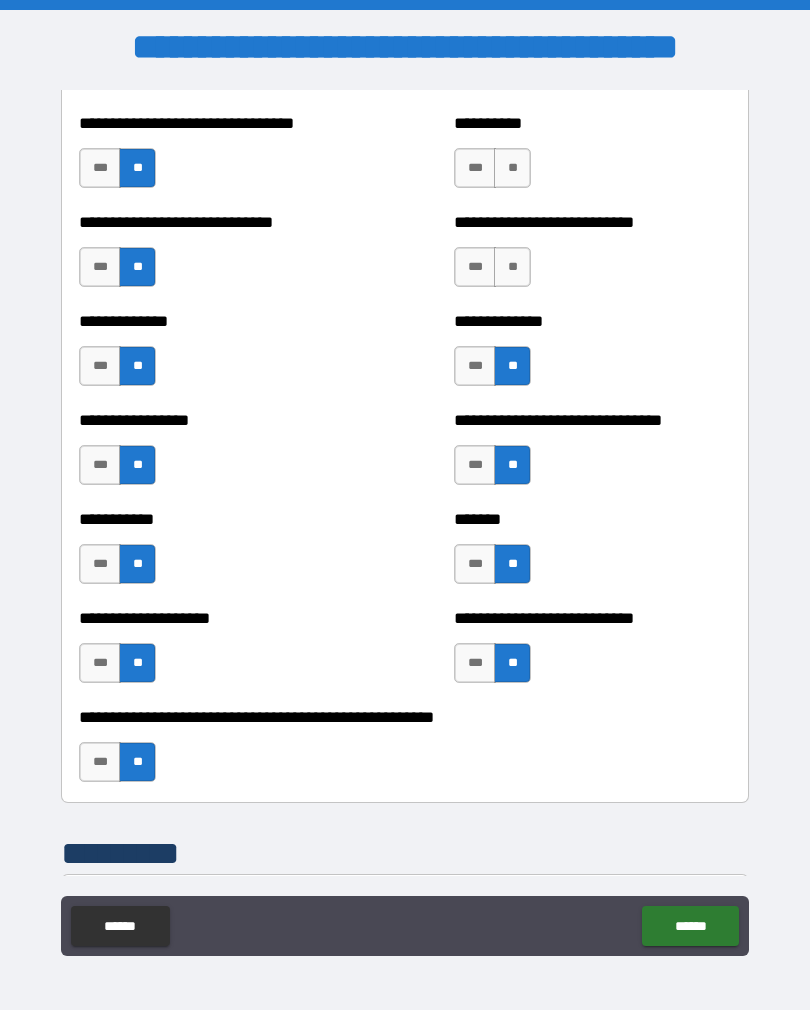 click on "**" at bounding box center (512, 267) 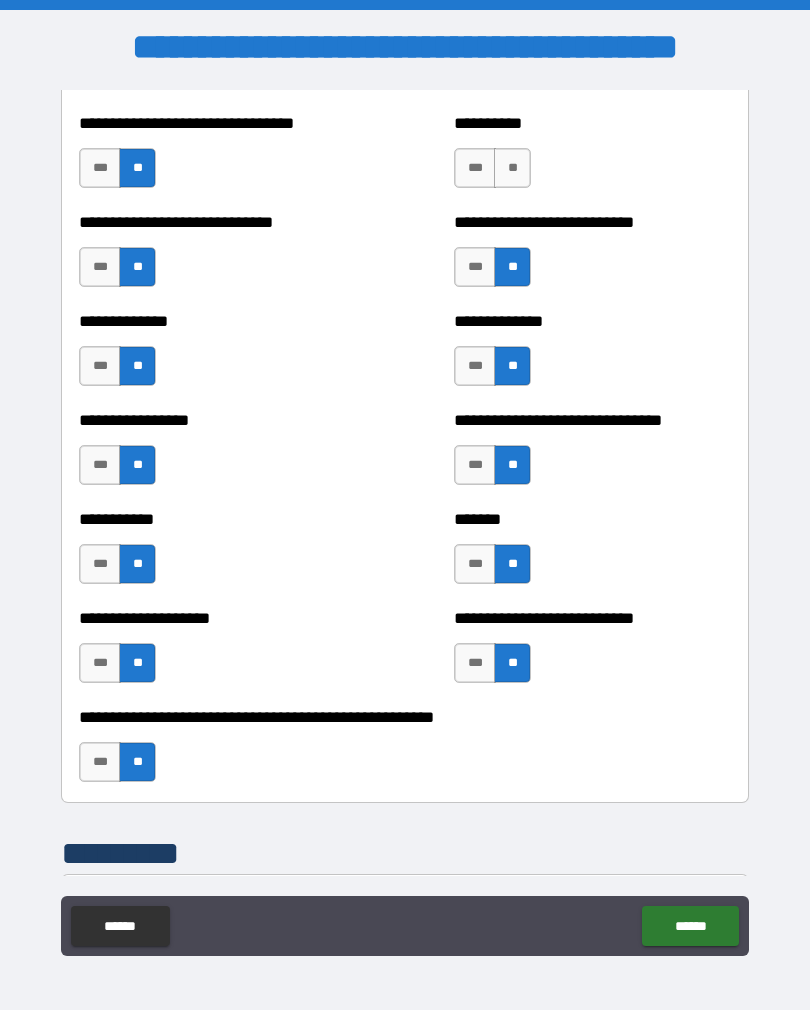 click on "**" at bounding box center (512, 168) 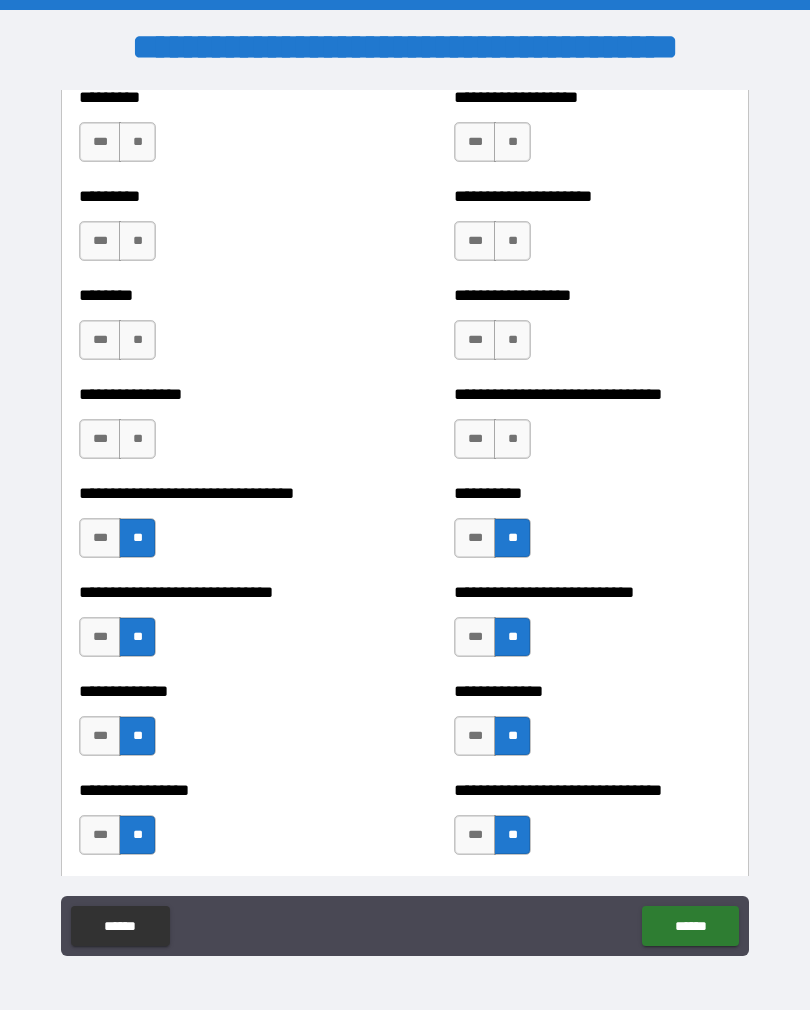 scroll, scrollTop: 7340, scrollLeft: 0, axis: vertical 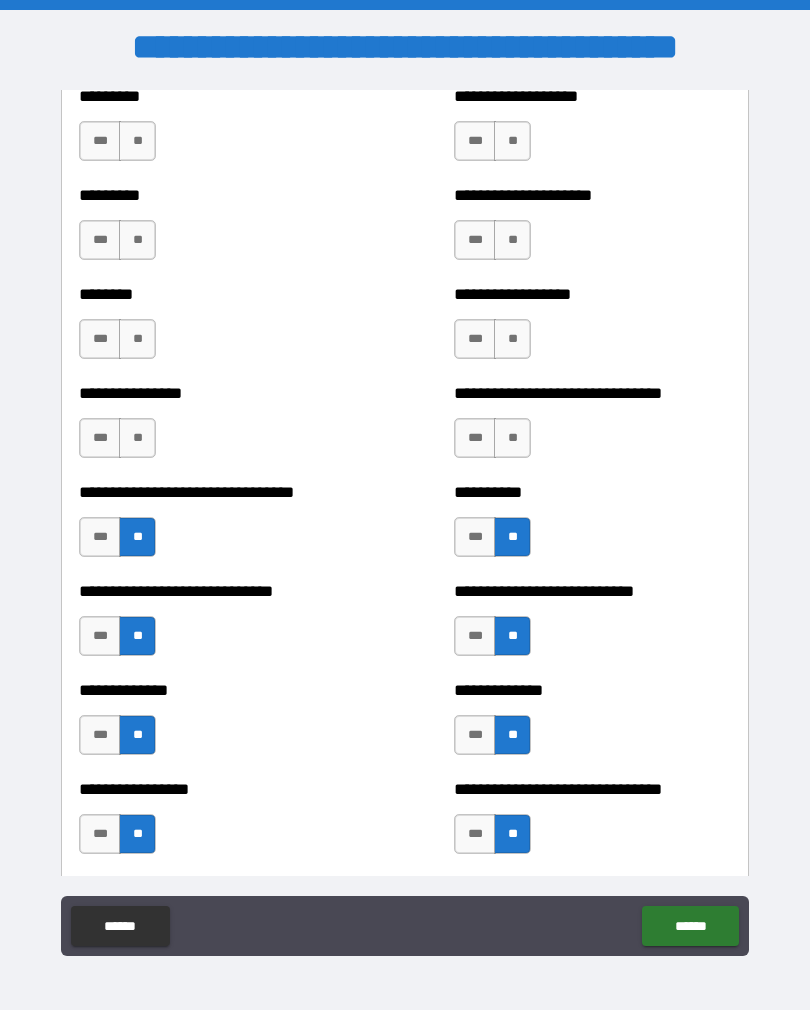 click on "**" at bounding box center [512, 438] 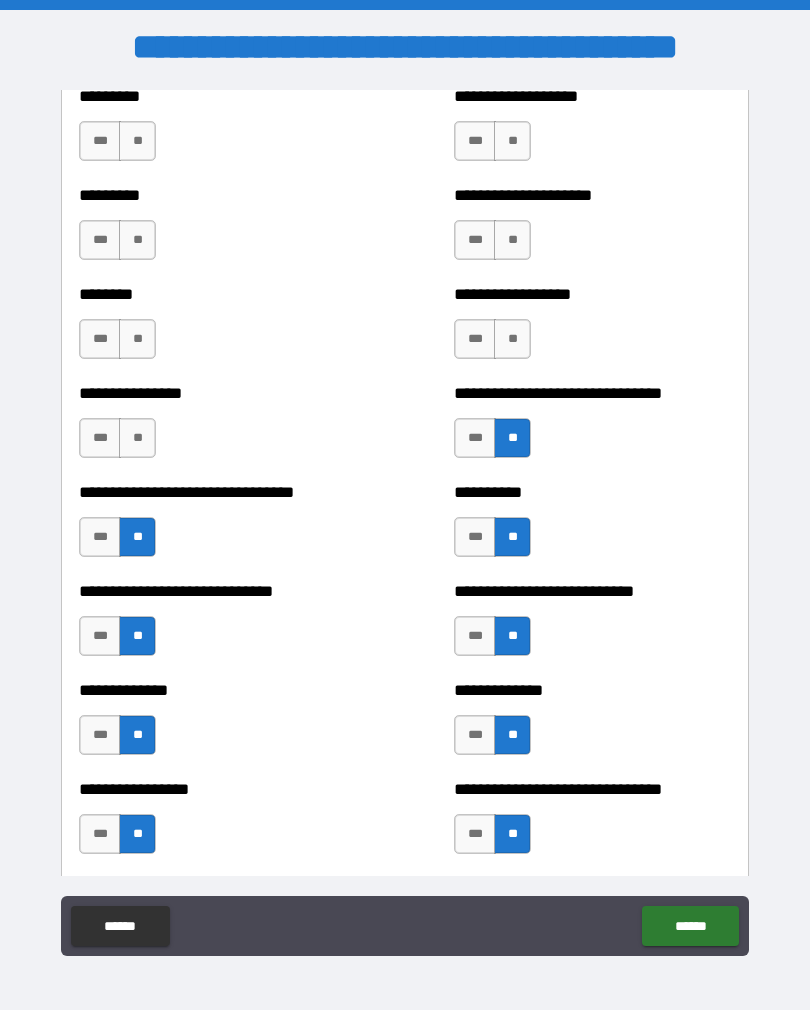 click on "**" at bounding box center [512, 339] 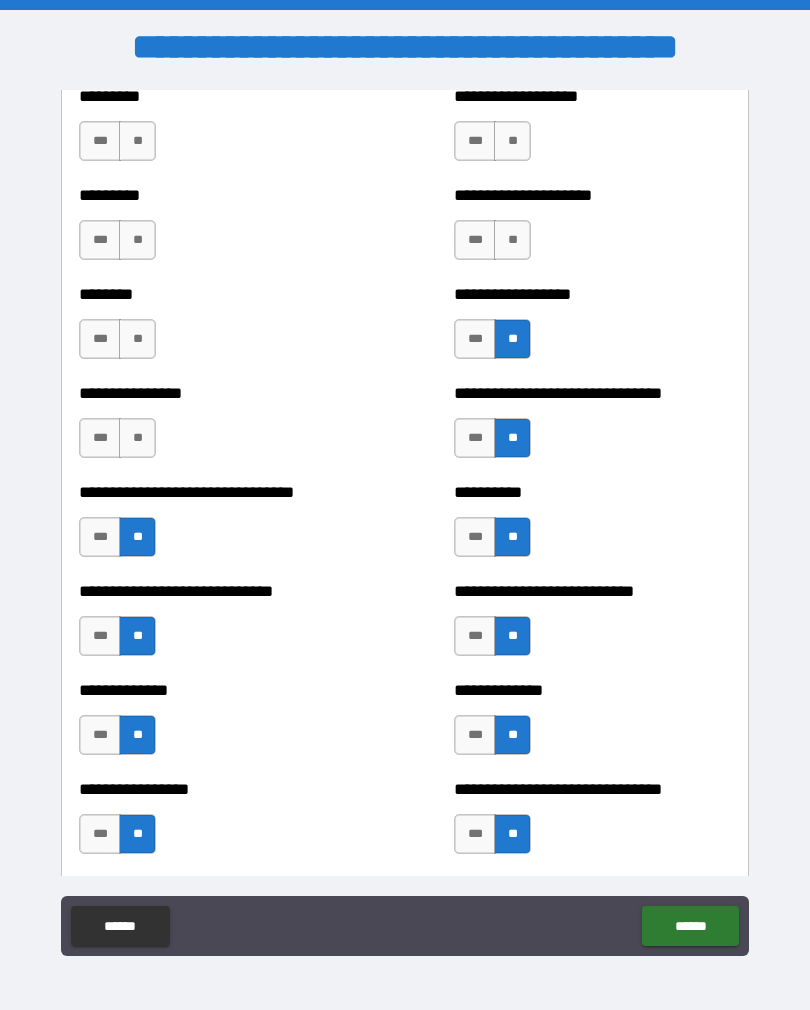 click on "**" at bounding box center (512, 240) 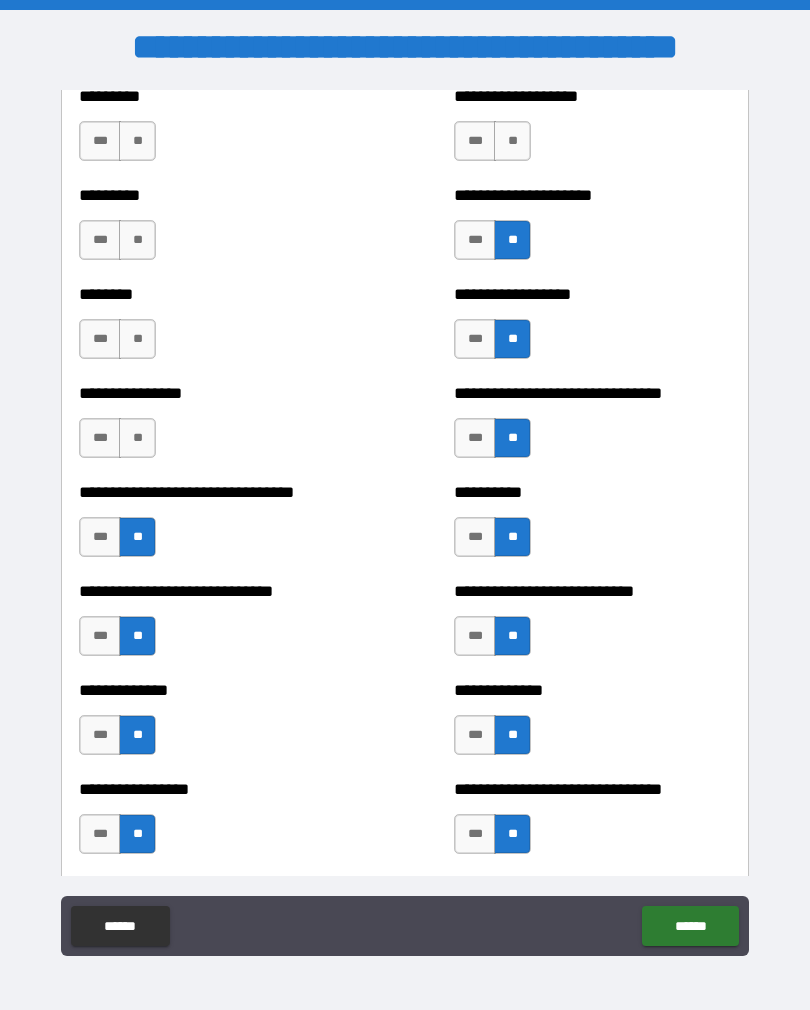 click on "***" at bounding box center (475, 141) 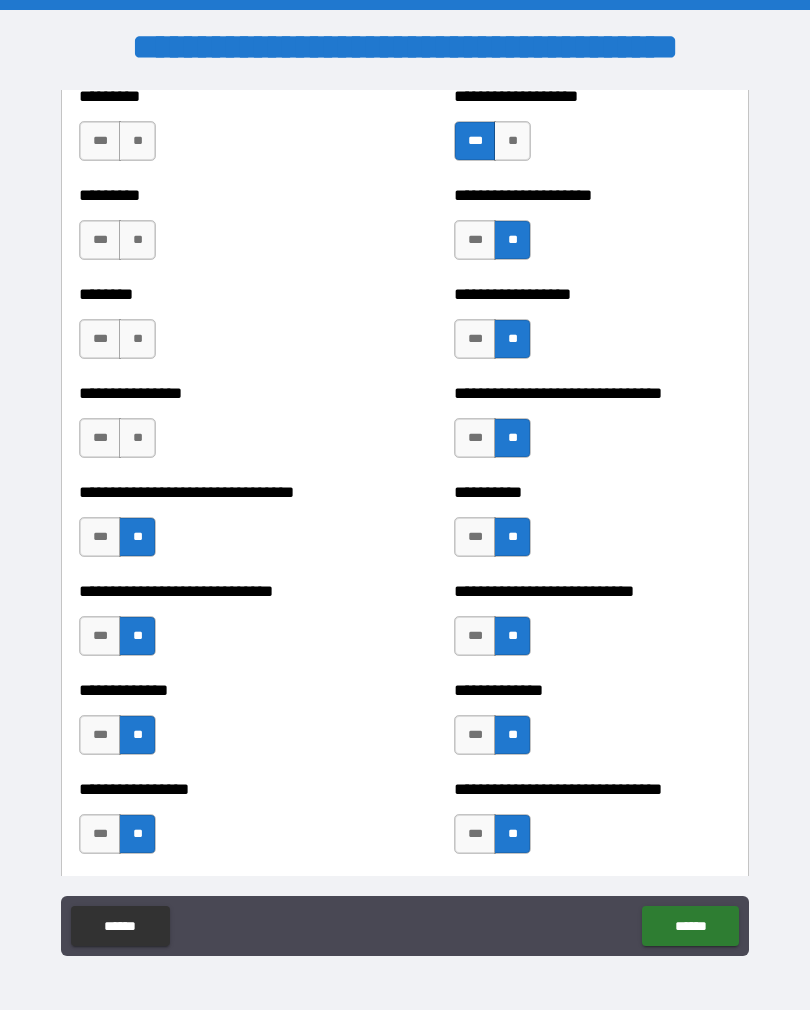 click on "**" at bounding box center [137, 438] 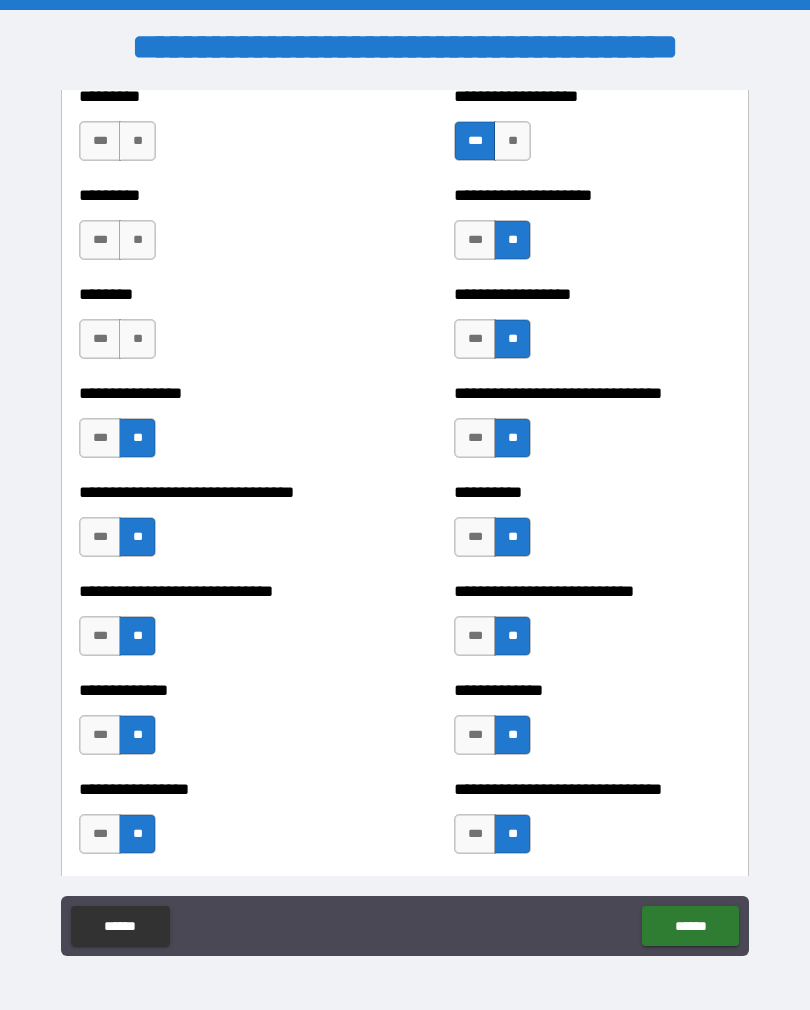 click on "**" at bounding box center [137, 339] 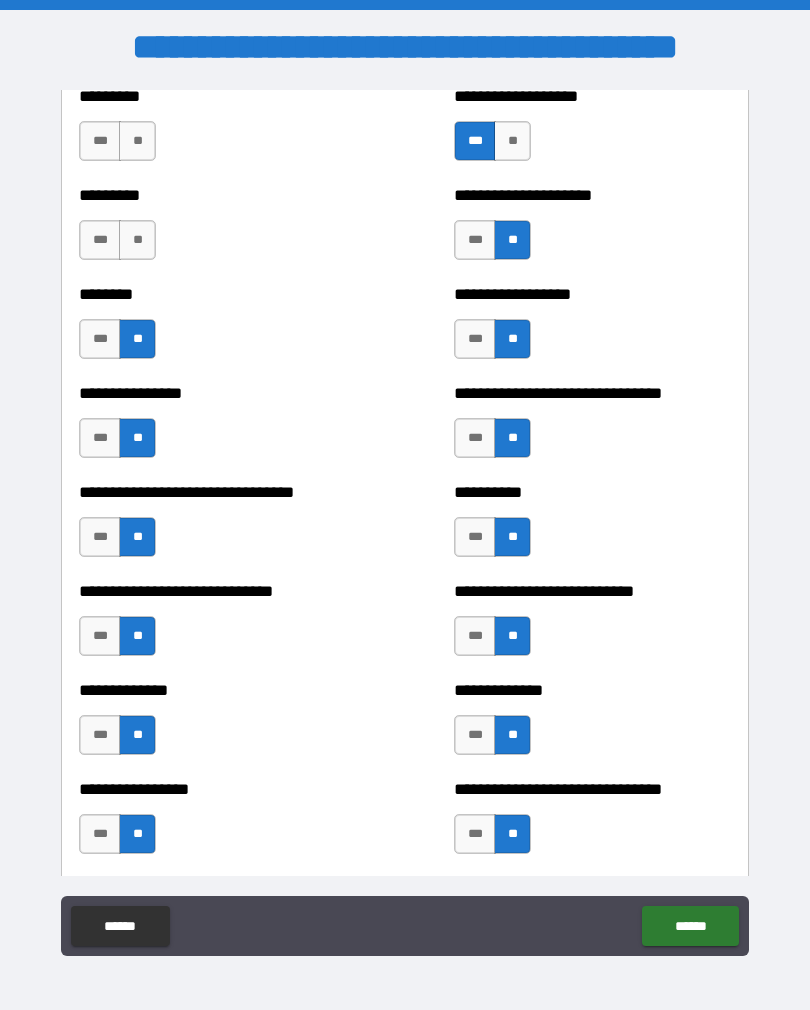 click on "**" at bounding box center (137, 240) 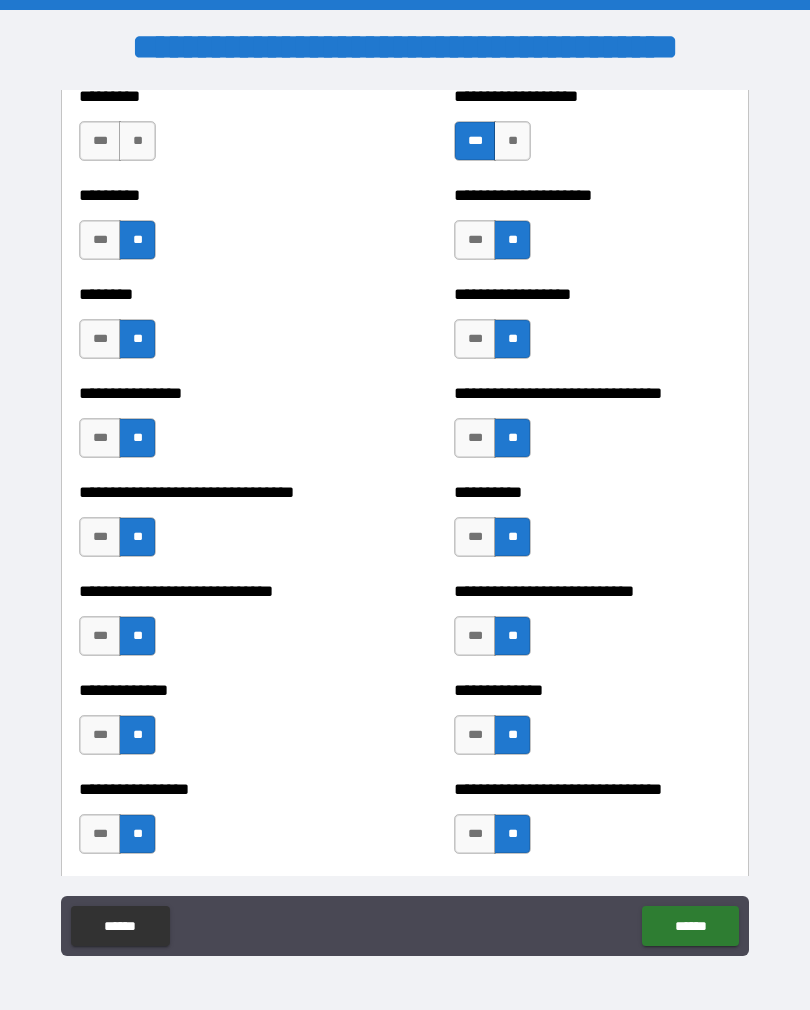 click on "**" at bounding box center (137, 141) 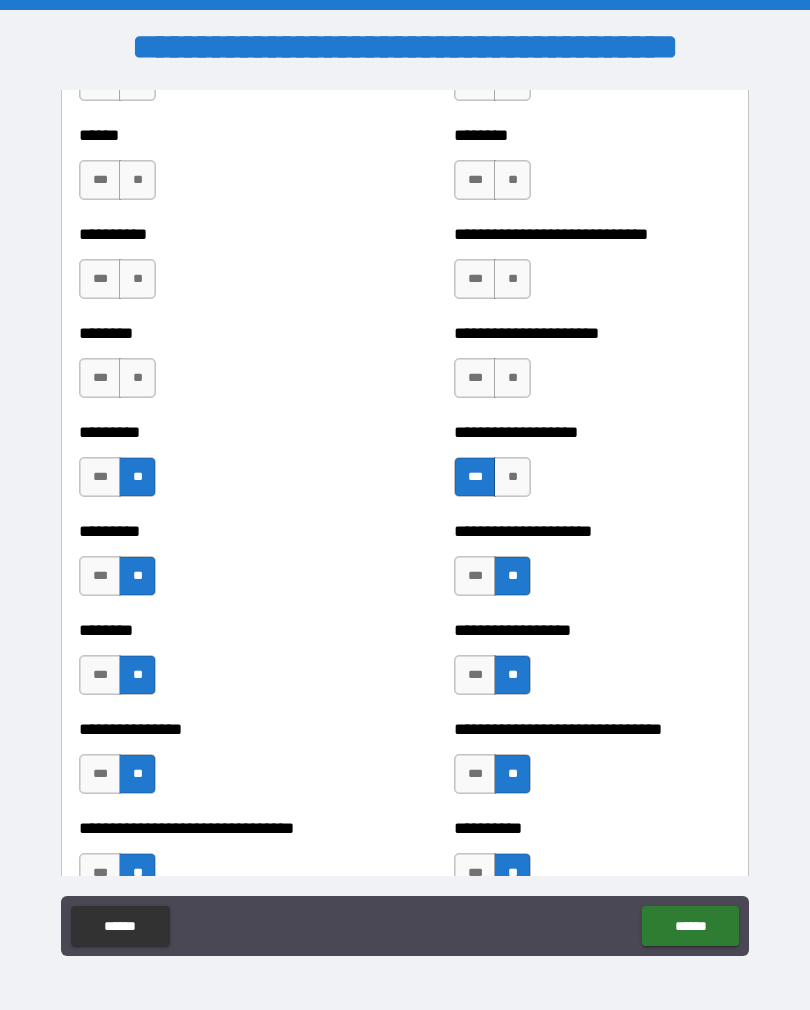 scroll, scrollTop: 6978, scrollLeft: 0, axis: vertical 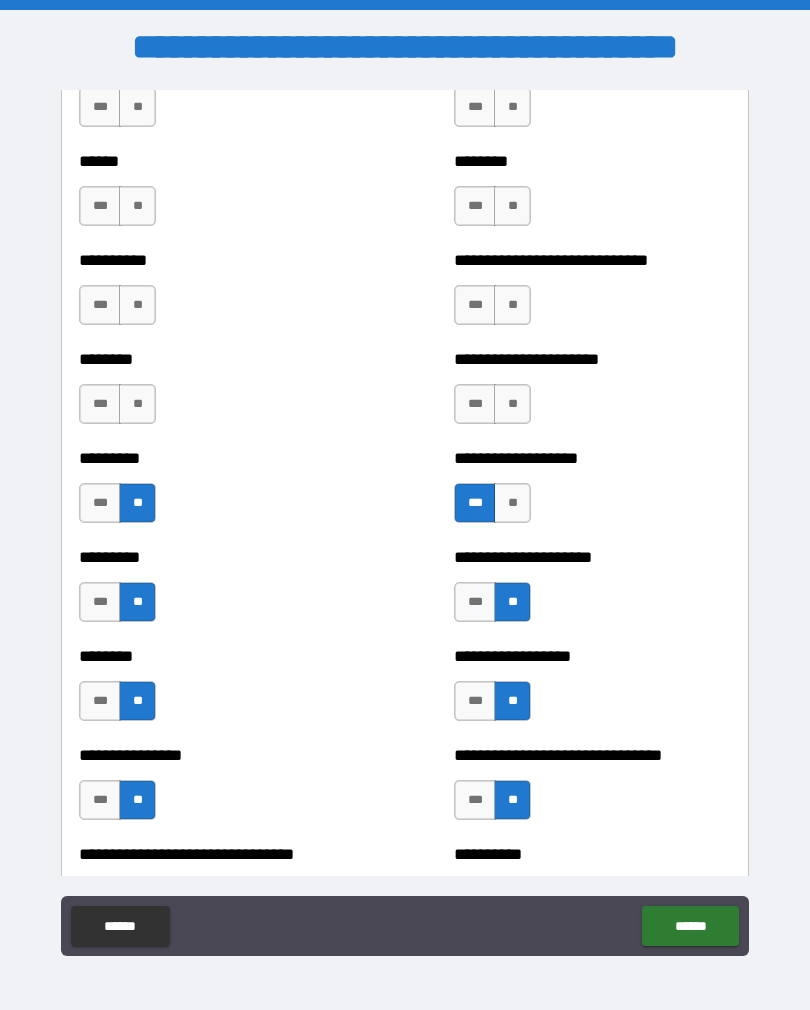 click on "***" at bounding box center (475, 404) 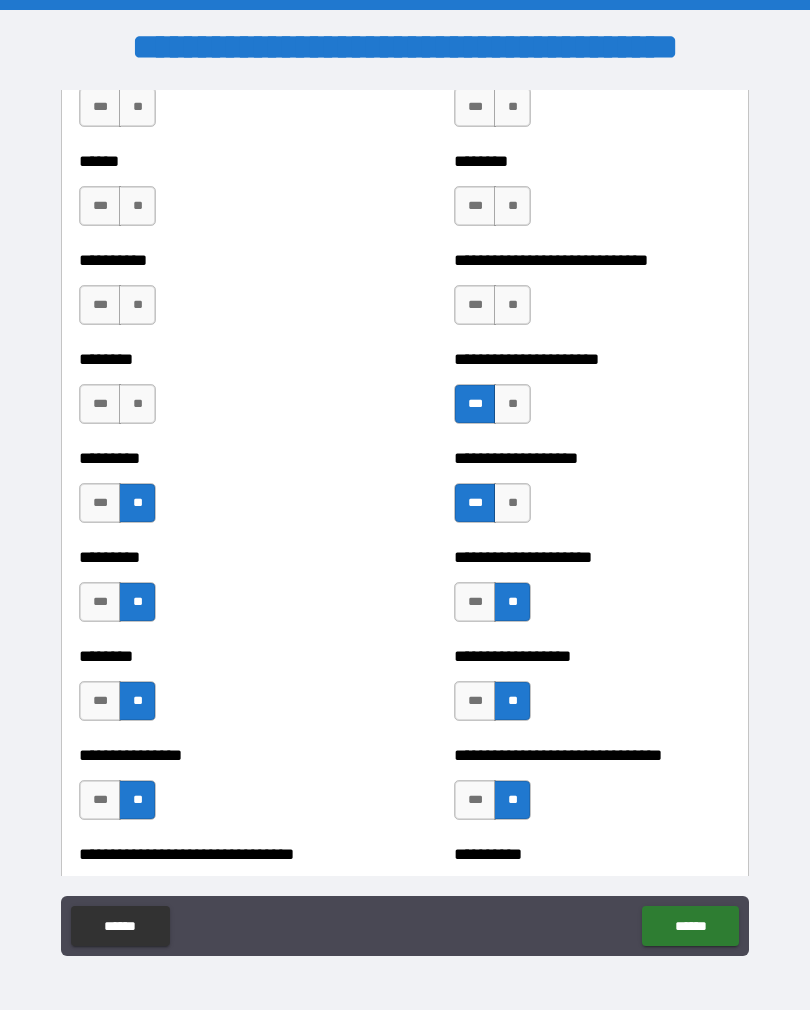 click on "**" at bounding box center (512, 305) 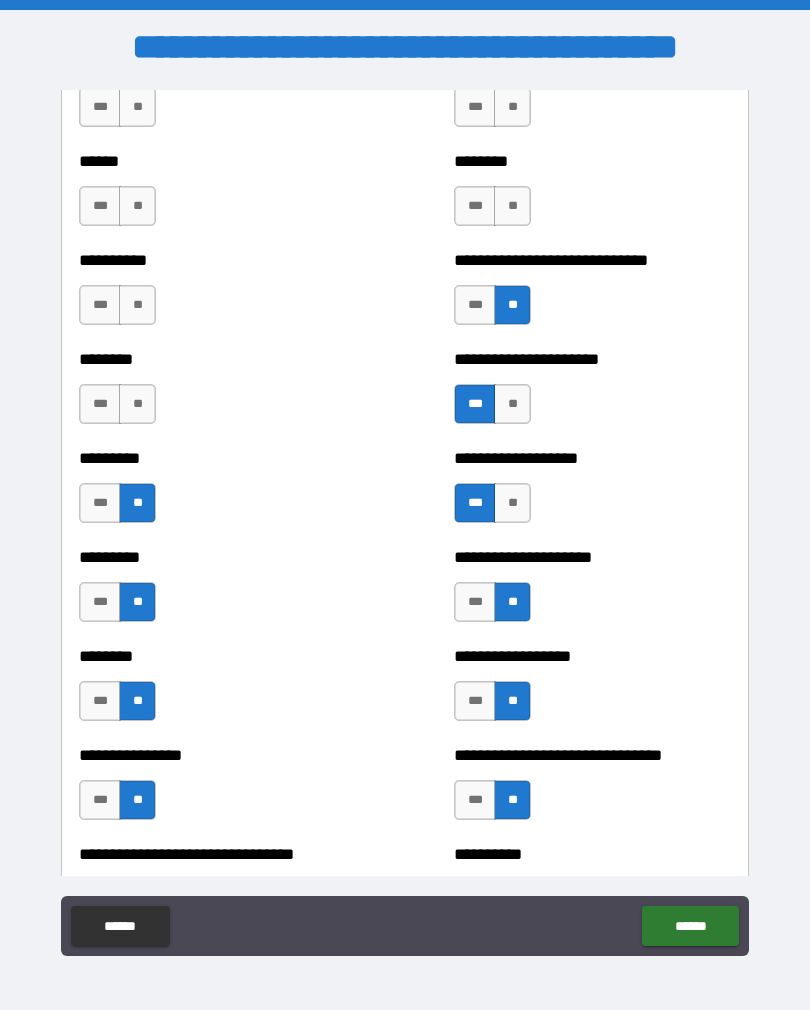 click on "**" at bounding box center [512, 206] 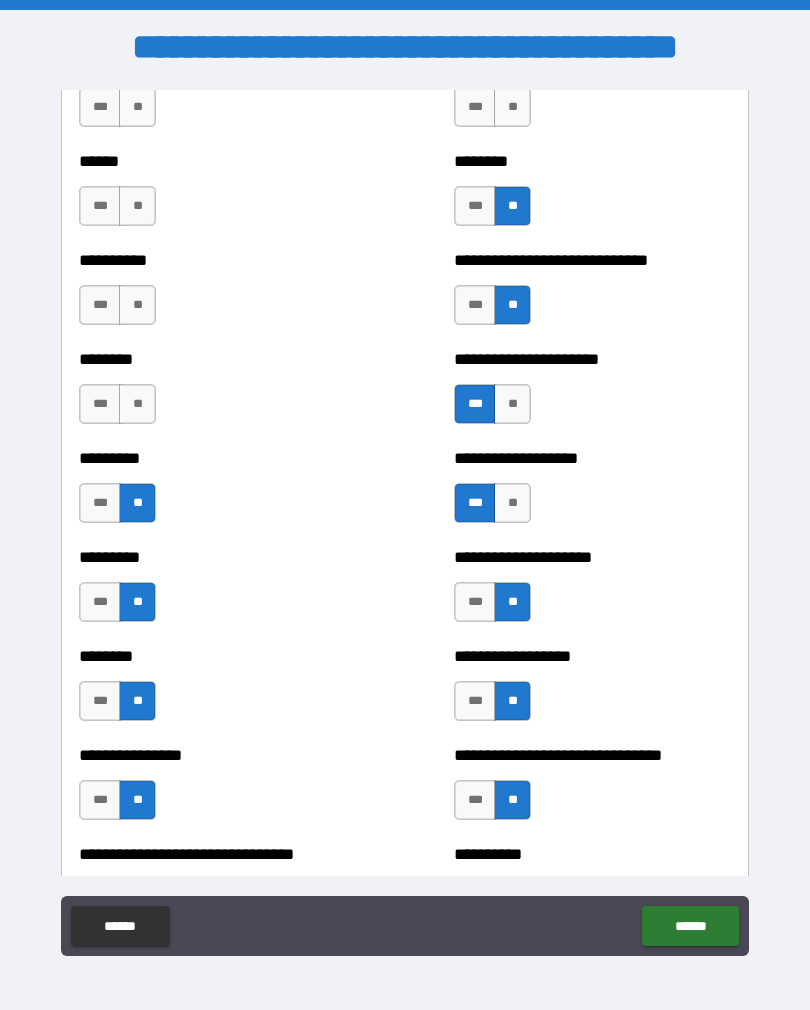 click on "**" at bounding box center (137, 404) 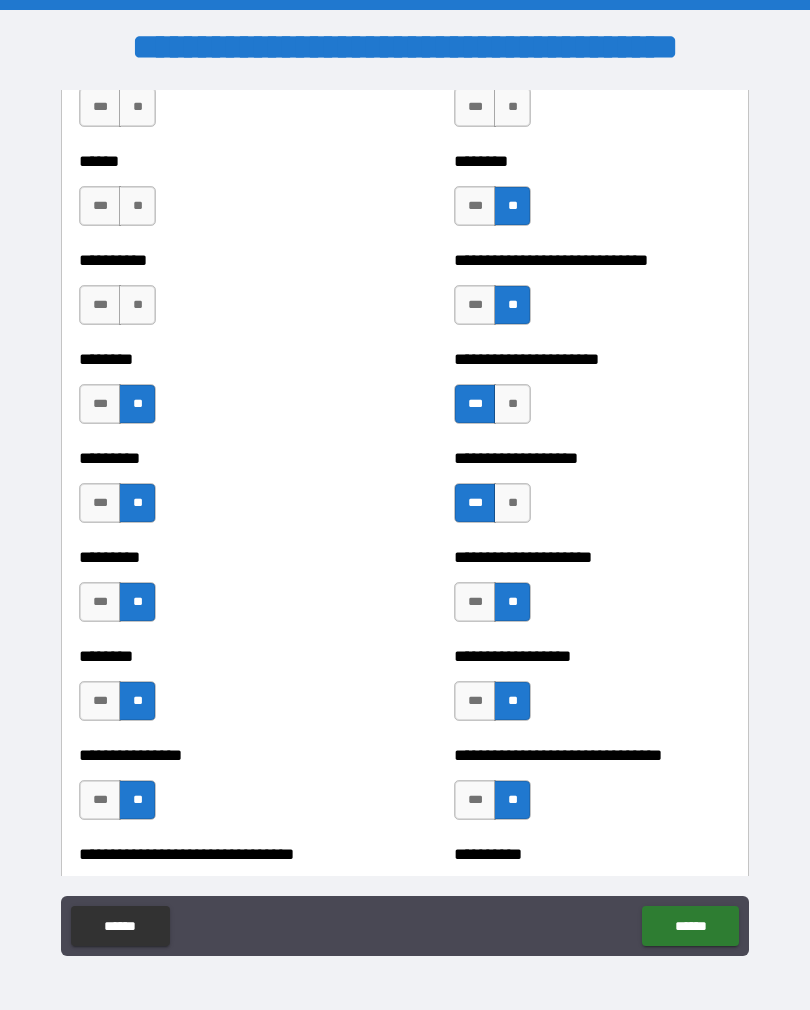 click on "**" at bounding box center (137, 305) 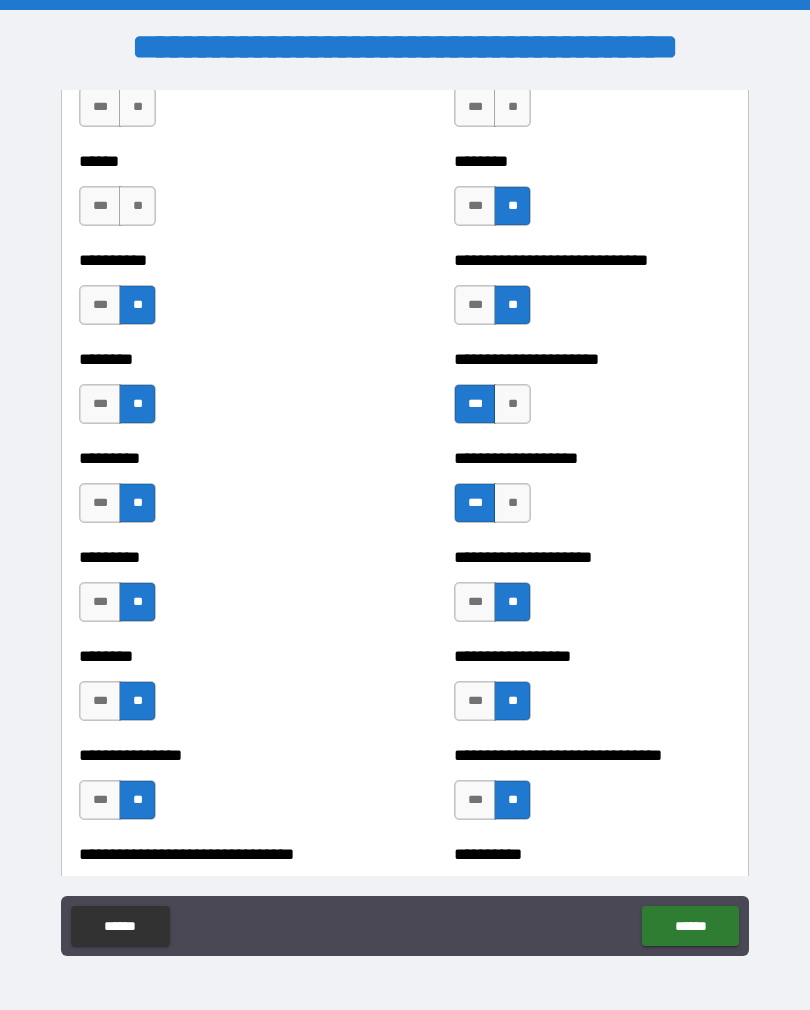 click on "**" at bounding box center (137, 206) 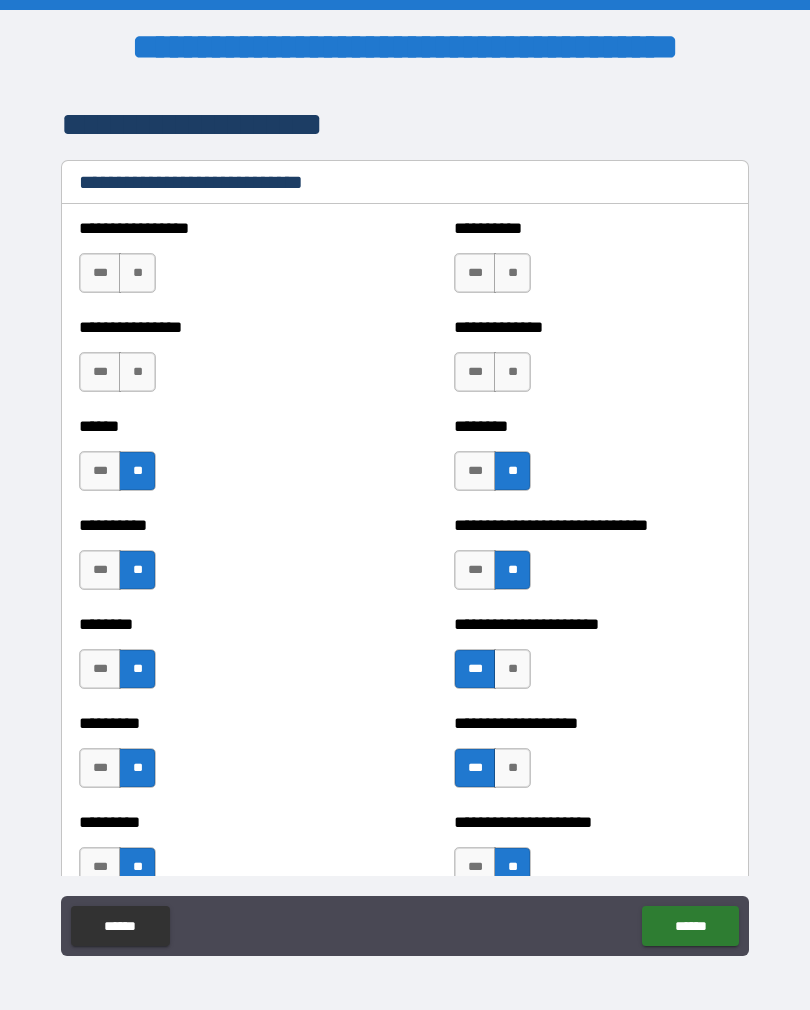 scroll, scrollTop: 6696, scrollLeft: 0, axis: vertical 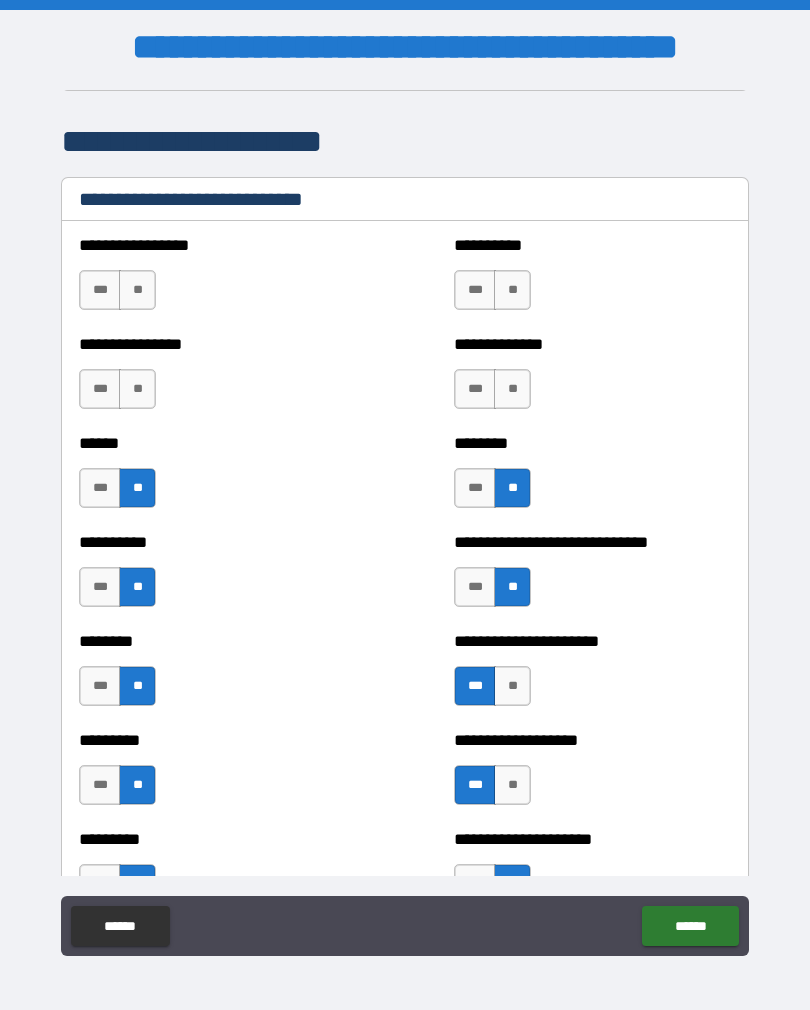click on "**" at bounding box center [137, 389] 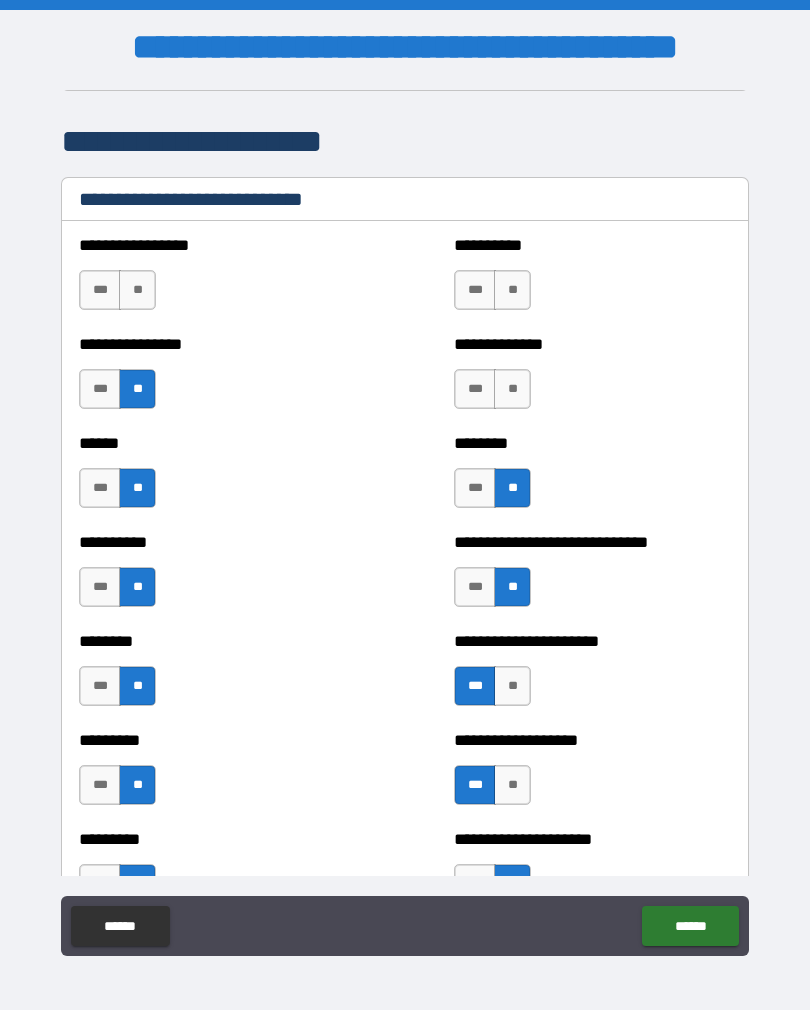 click on "**" at bounding box center (137, 290) 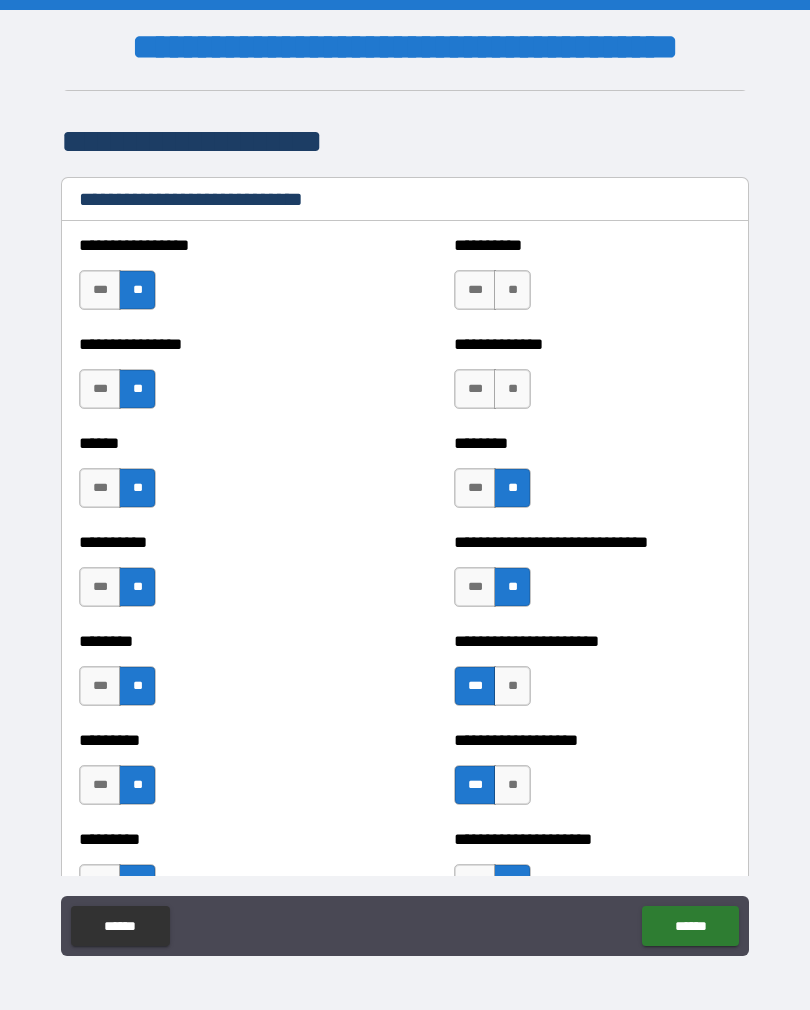 click on "**" at bounding box center [512, 290] 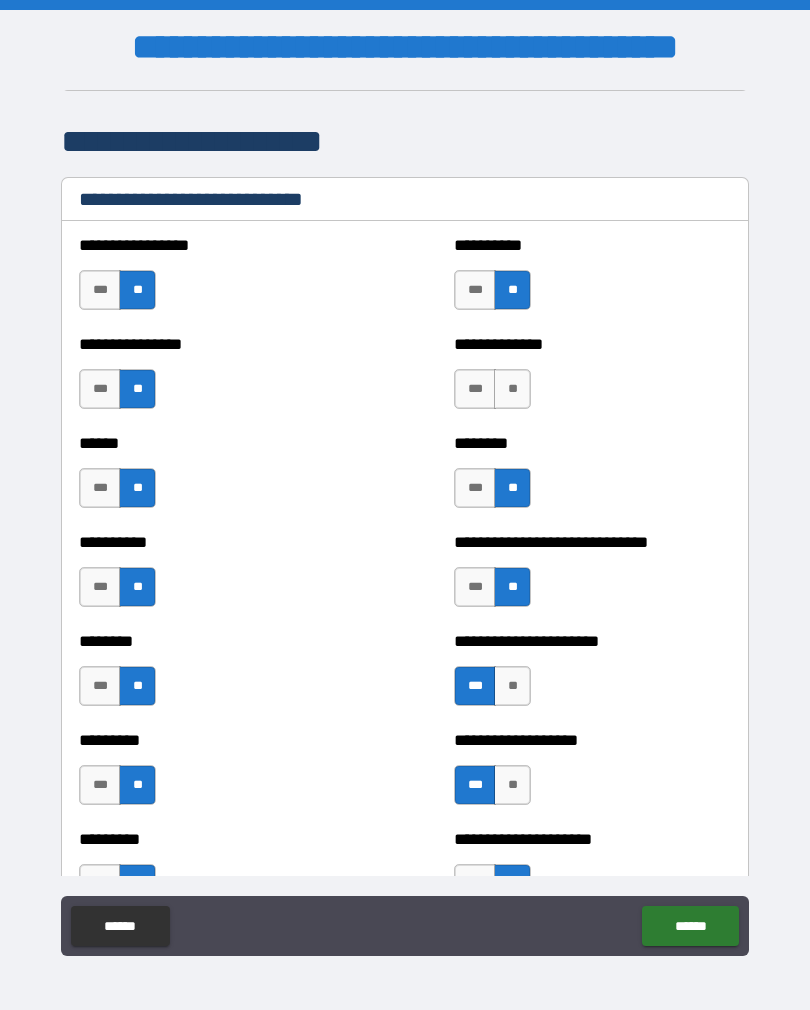 click on "**" at bounding box center (512, 389) 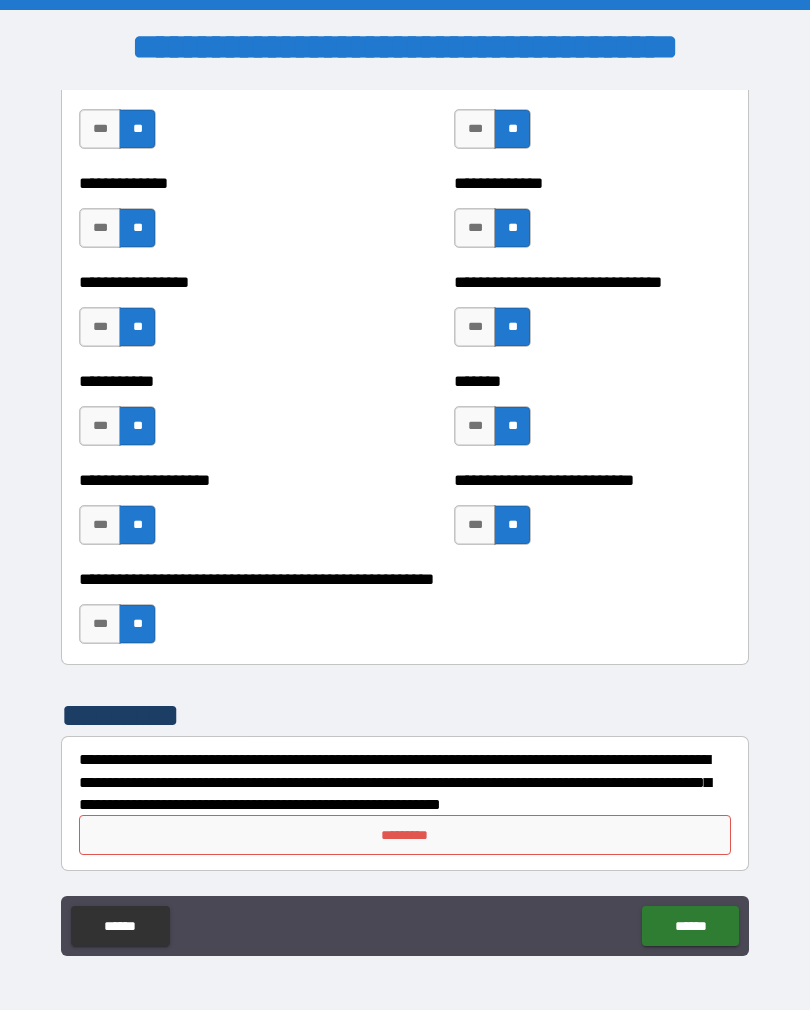 scroll, scrollTop: 7847, scrollLeft: 0, axis: vertical 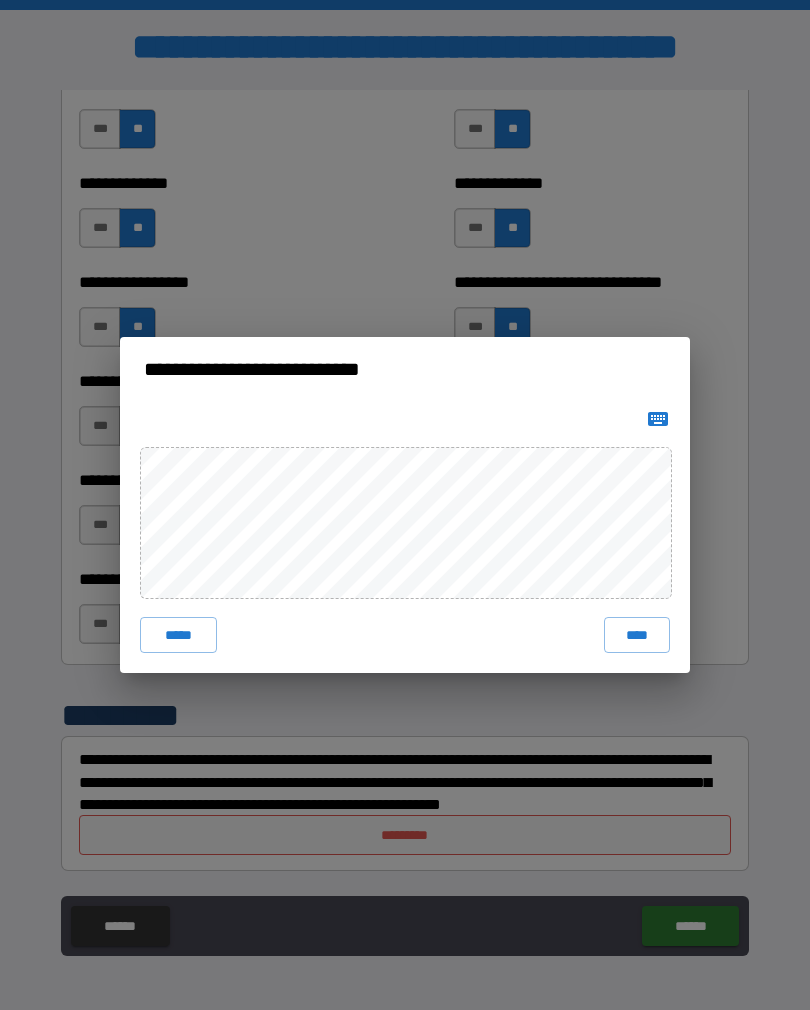 click on "****" at bounding box center [637, 635] 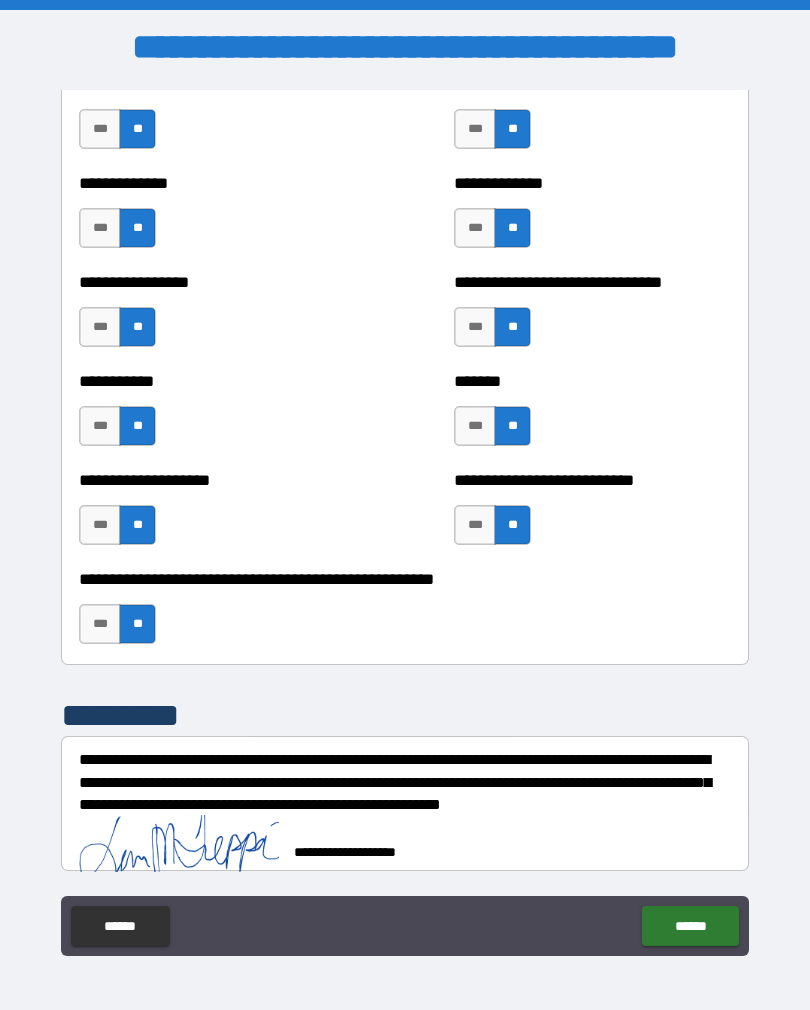 scroll, scrollTop: 7837, scrollLeft: 0, axis: vertical 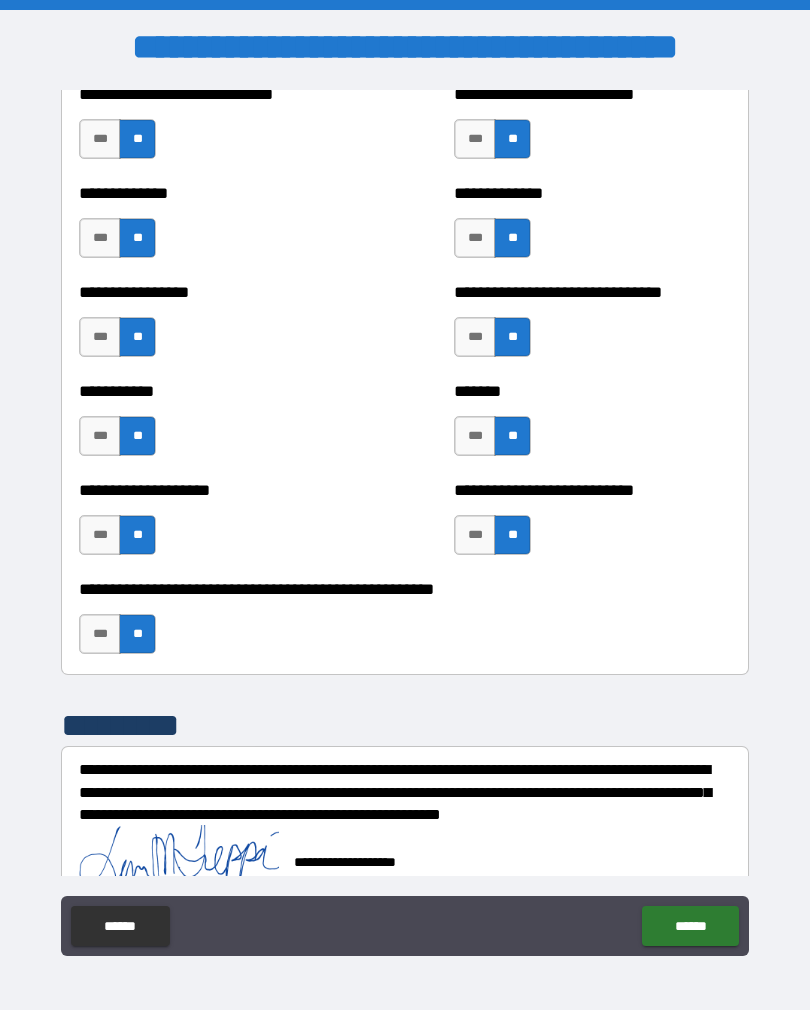 click on "******" at bounding box center [690, 926] 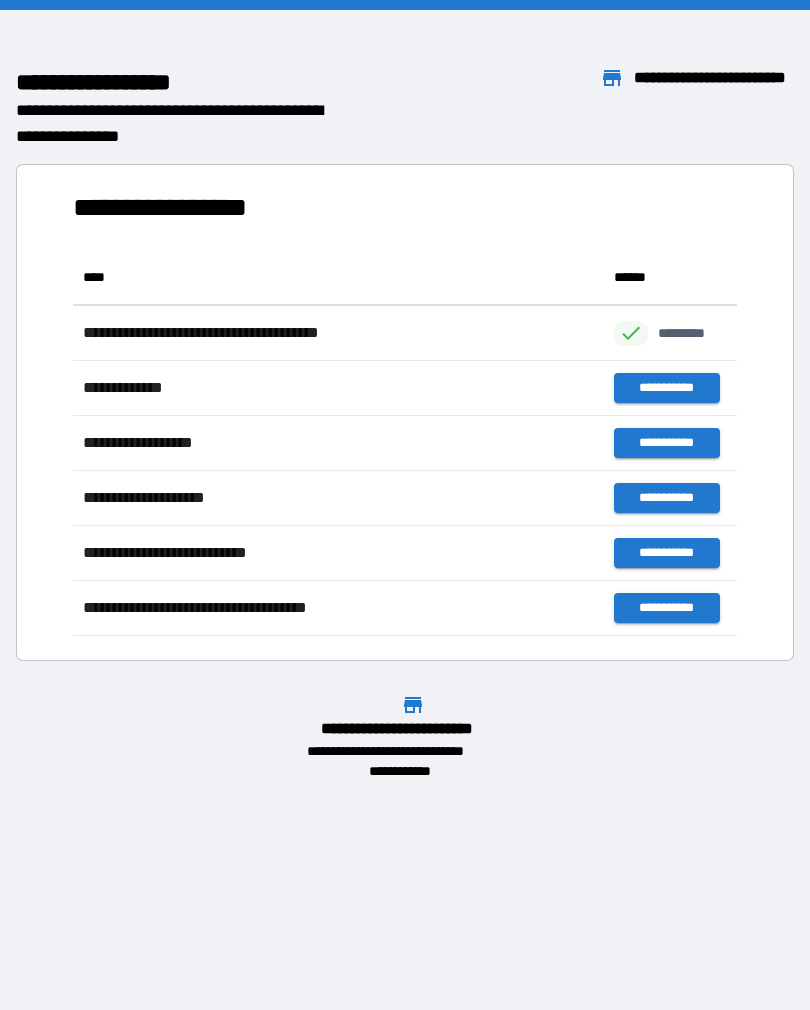 scroll, scrollTop: 1, scrollLeft: 1, axis: both 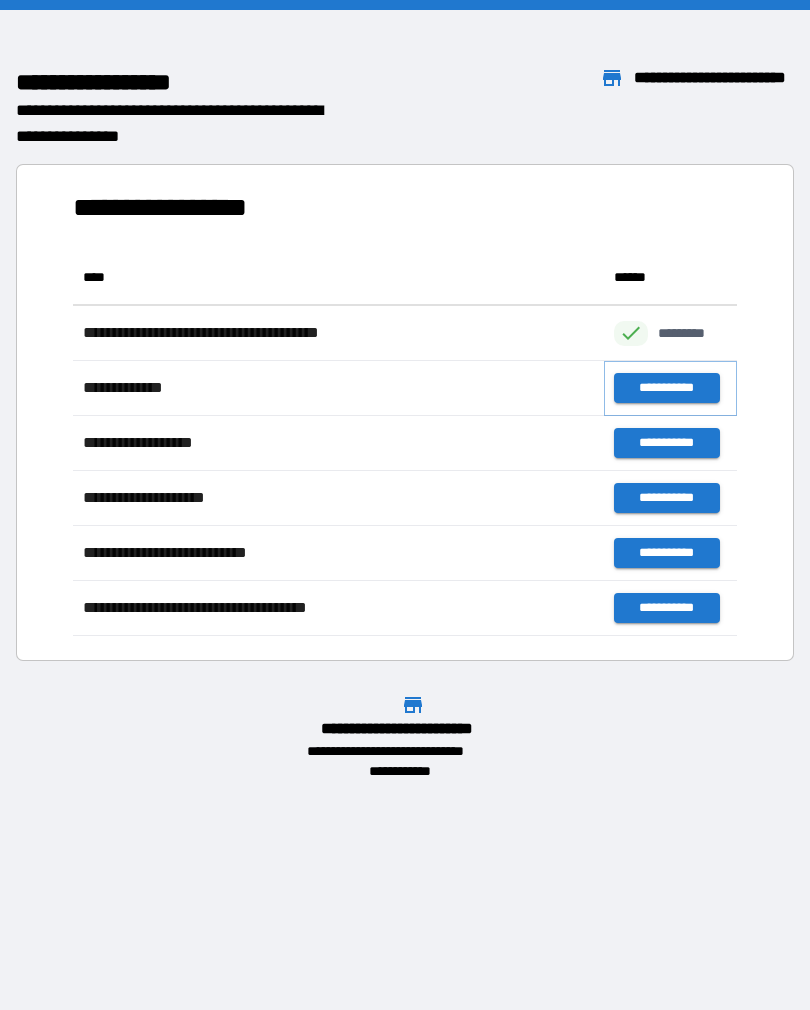 click on "**********" at bounding box center (666, 388) 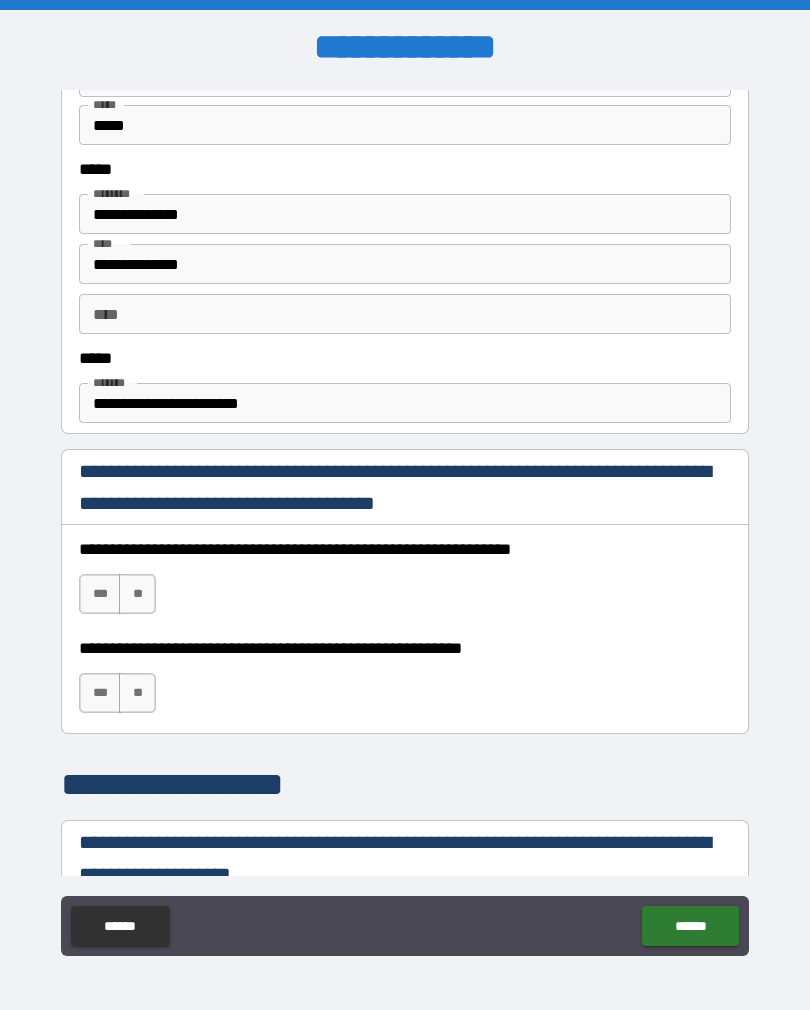 scroll, scrollTop: 1002, scrollLeft: 0, axis: vertical 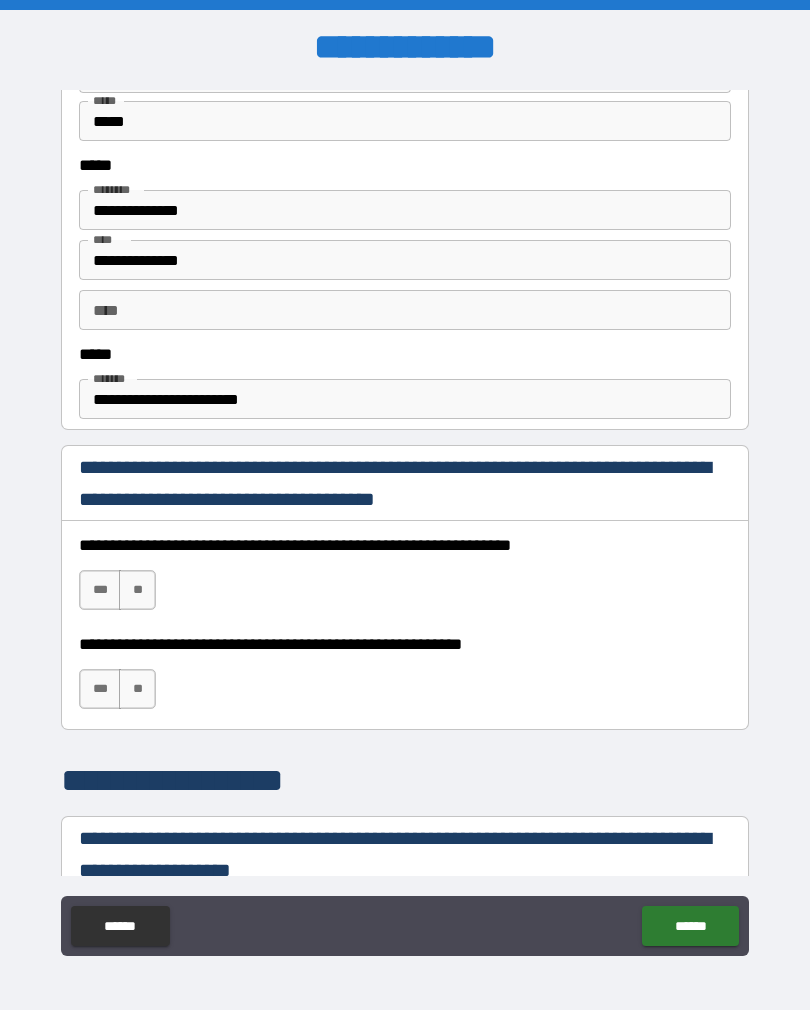 click on "***" at bounding box center (100, 590) 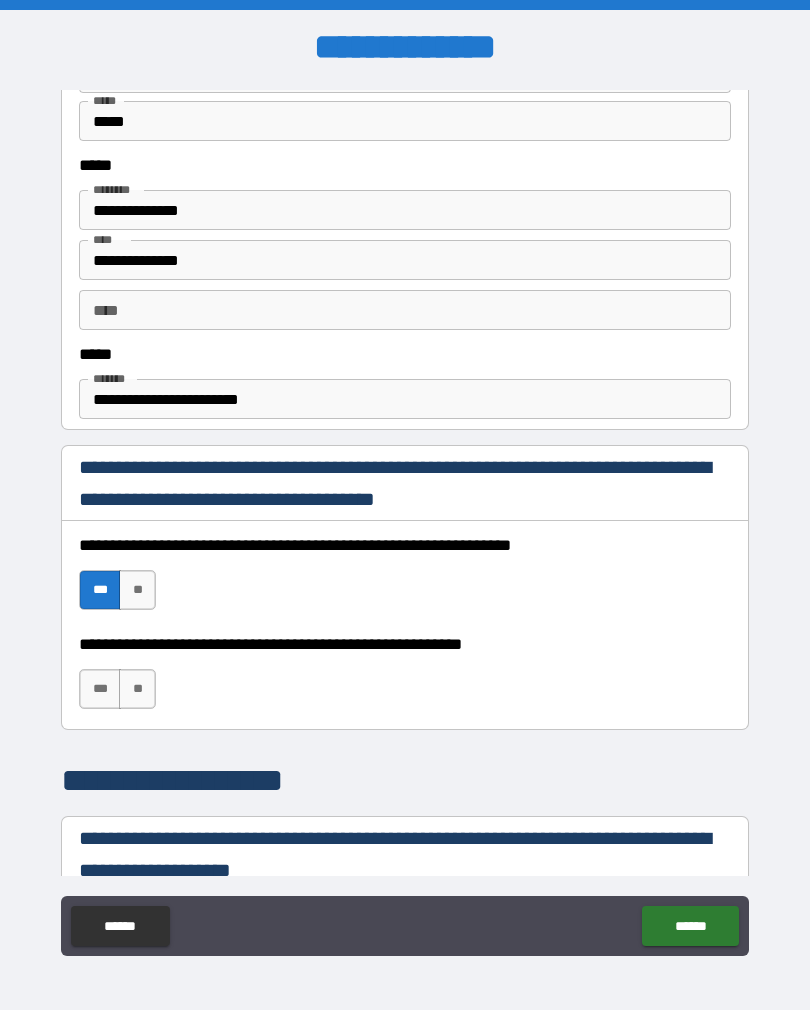 click on "***" at bounding box center [100, 689] 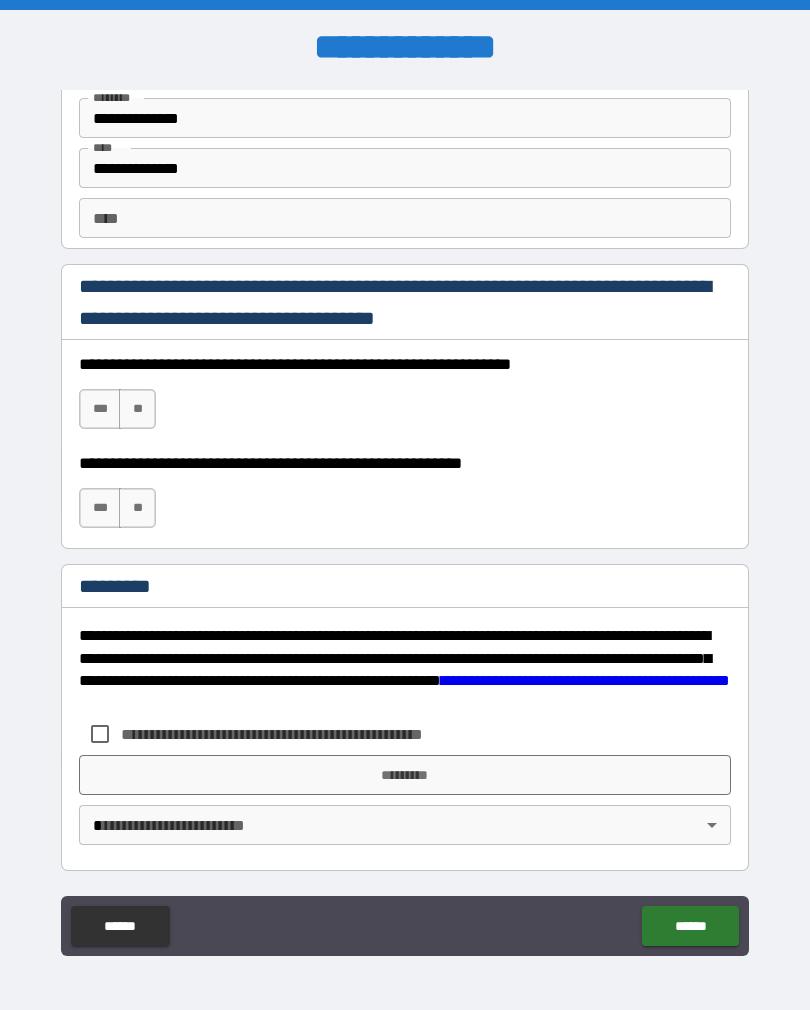 scroll, scrollTop: 2820, scrollLeft: 0, axis: vertical 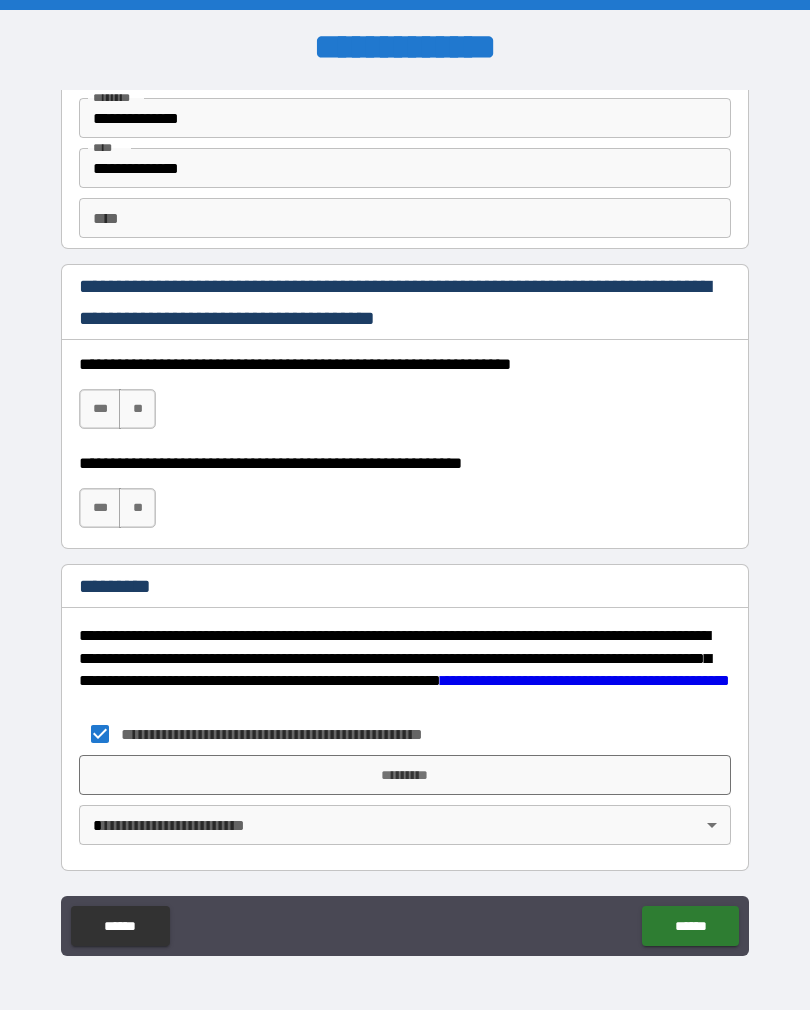 click on "*********" at bounding box center (405, 775) 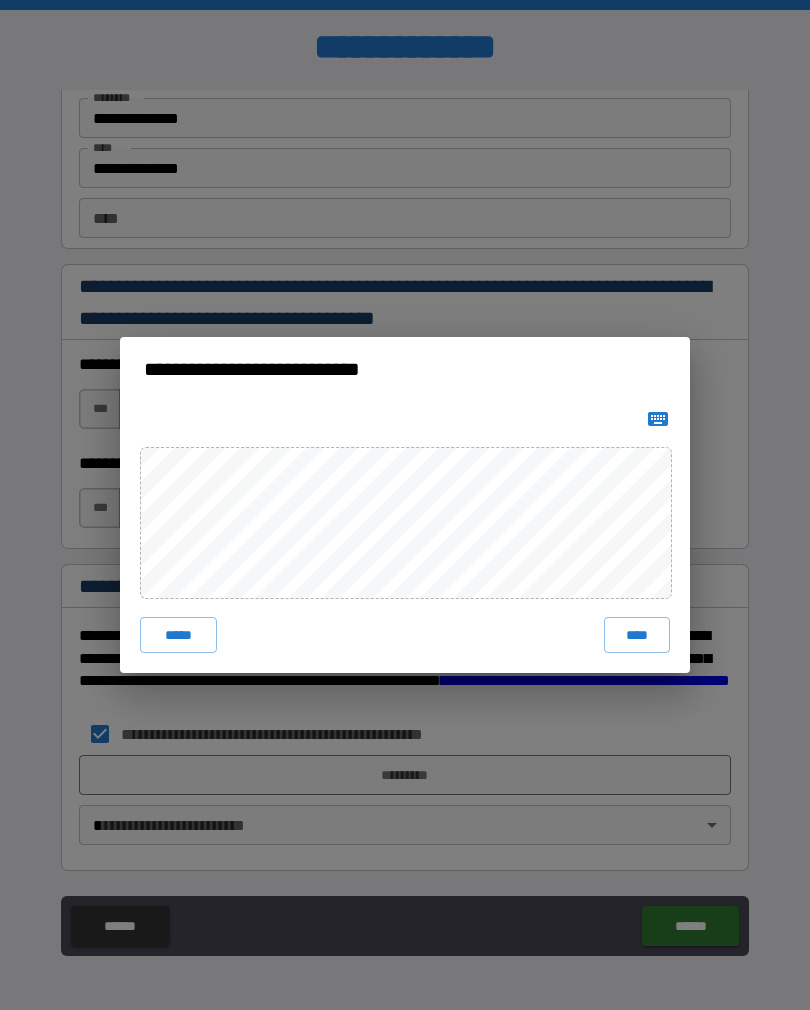 click on "****" at bounding box center [637, 635] 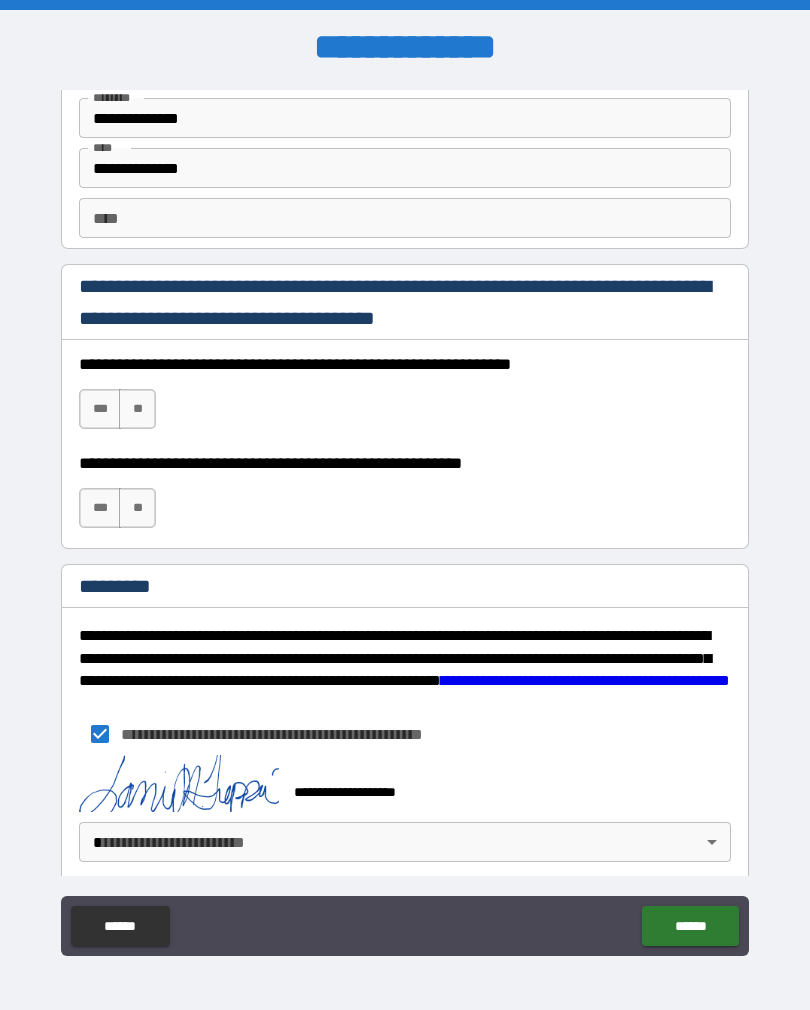 scroll, scrollTop: 2810, scrollLeft: 0, axis: vertical 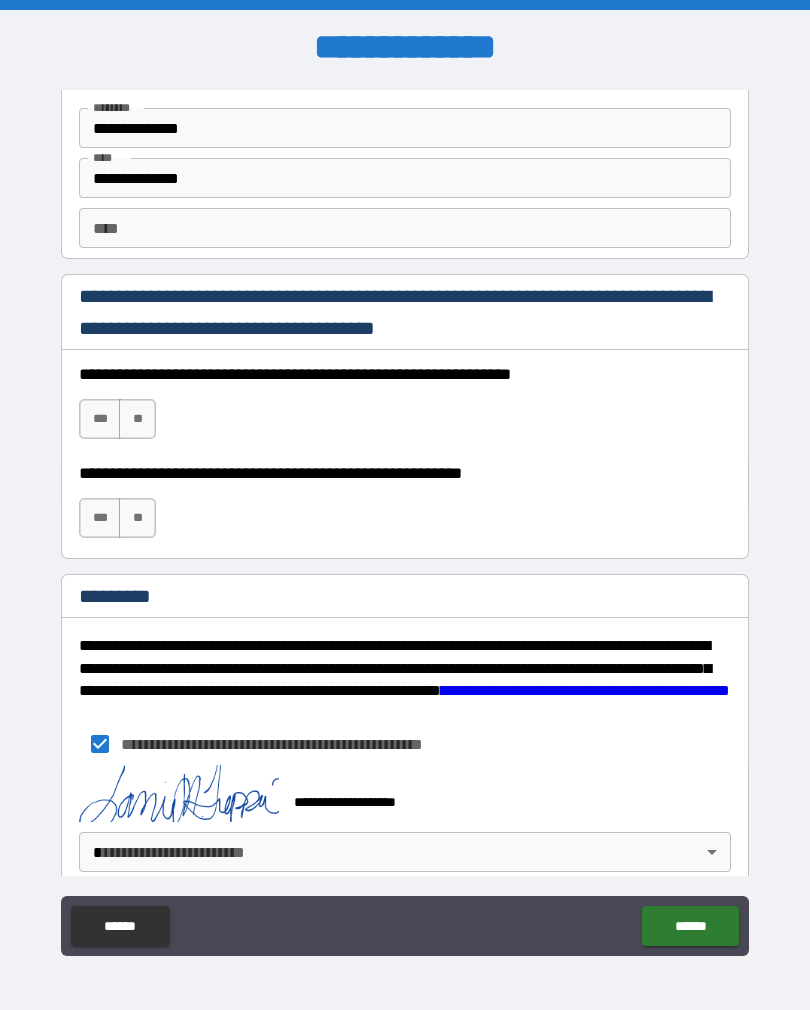click on "******" at bounding box center (690, 926) 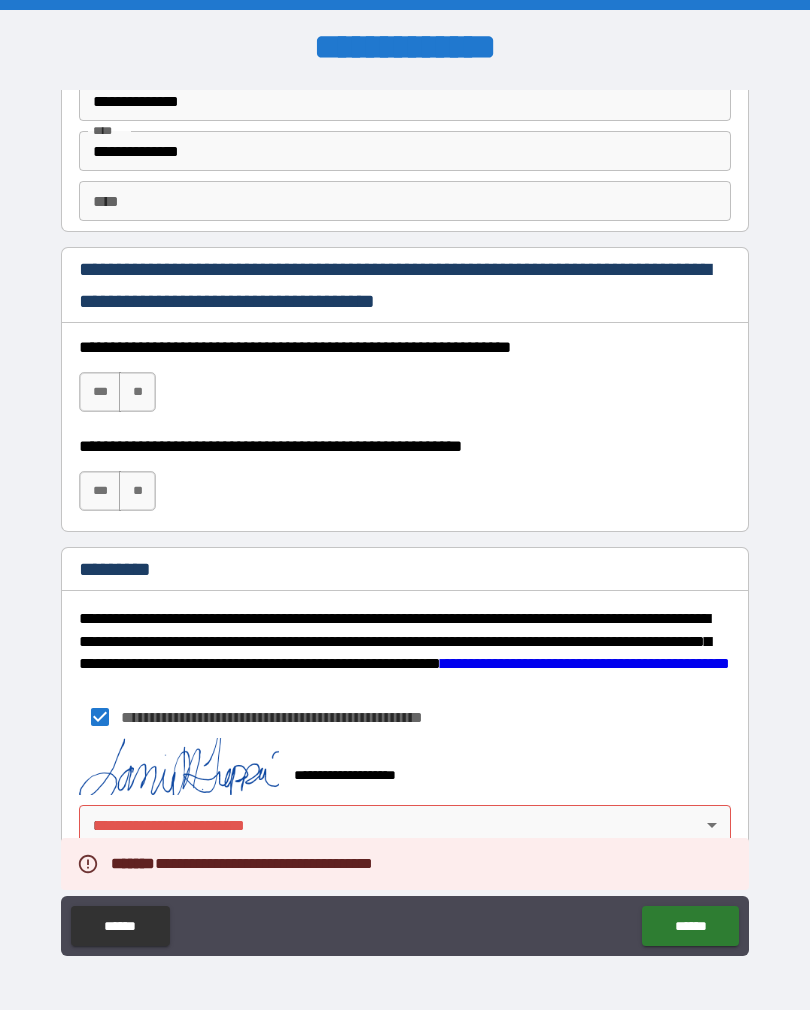 scroll, scrollTop: 2837, scrollLeft: 0, axis: vertical 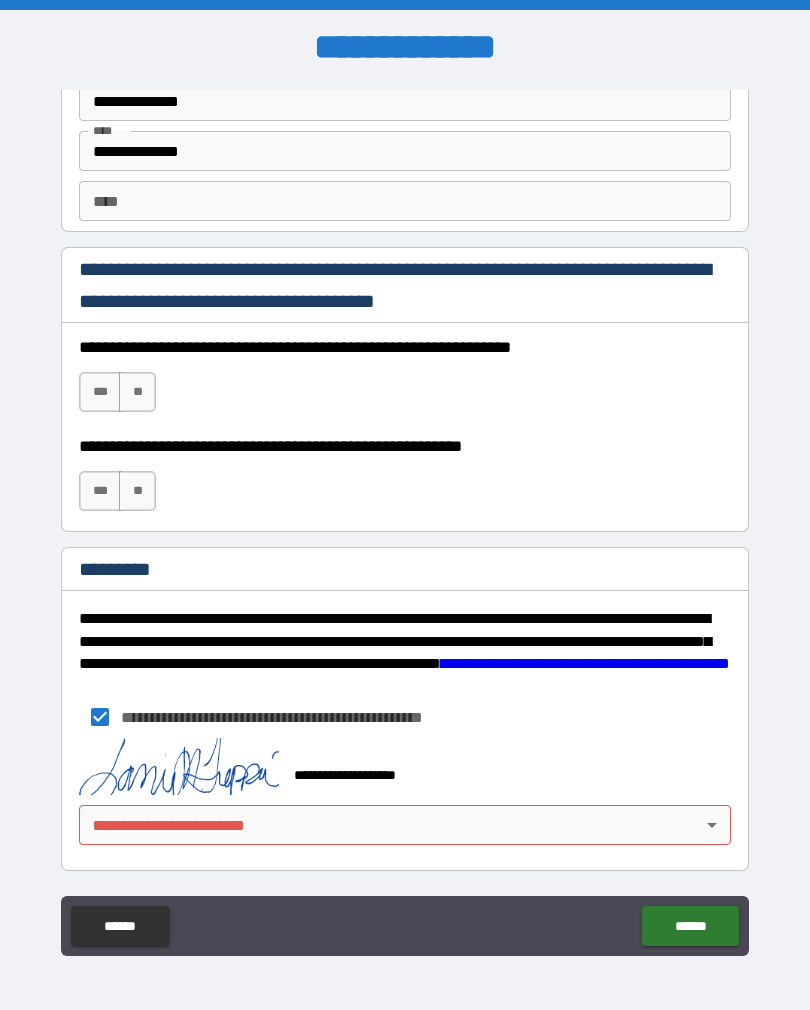 click on "***" at bounding box center (100, 392) 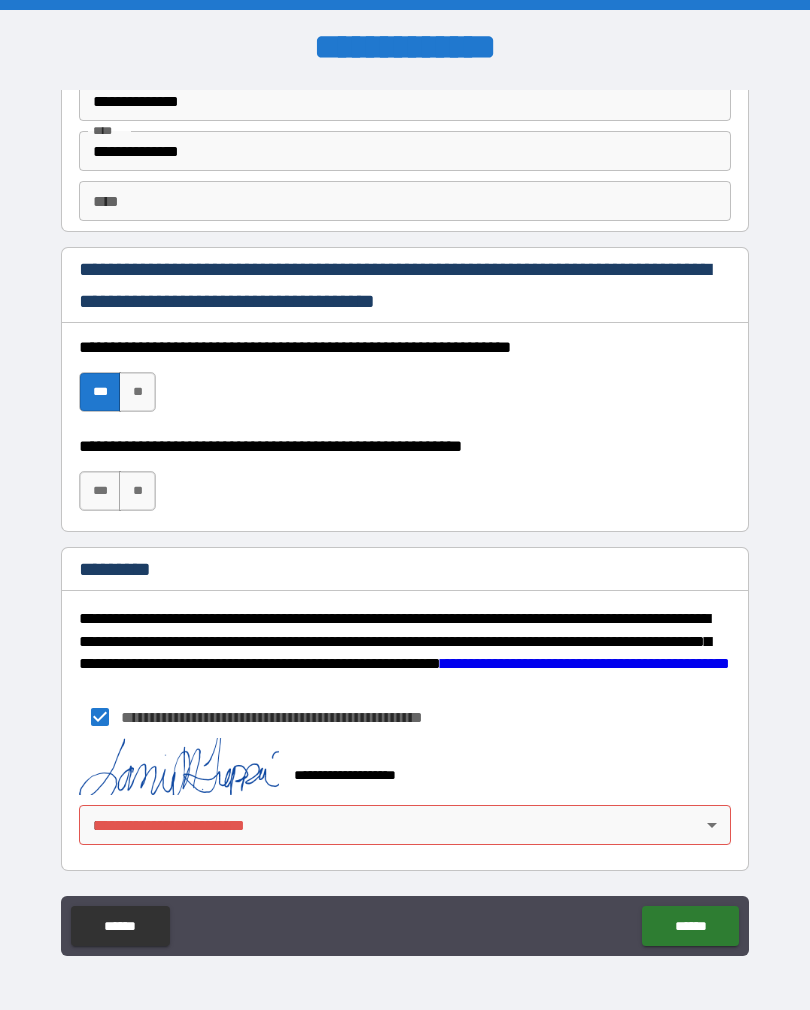 click on "***" at bounding box center [100, 491] 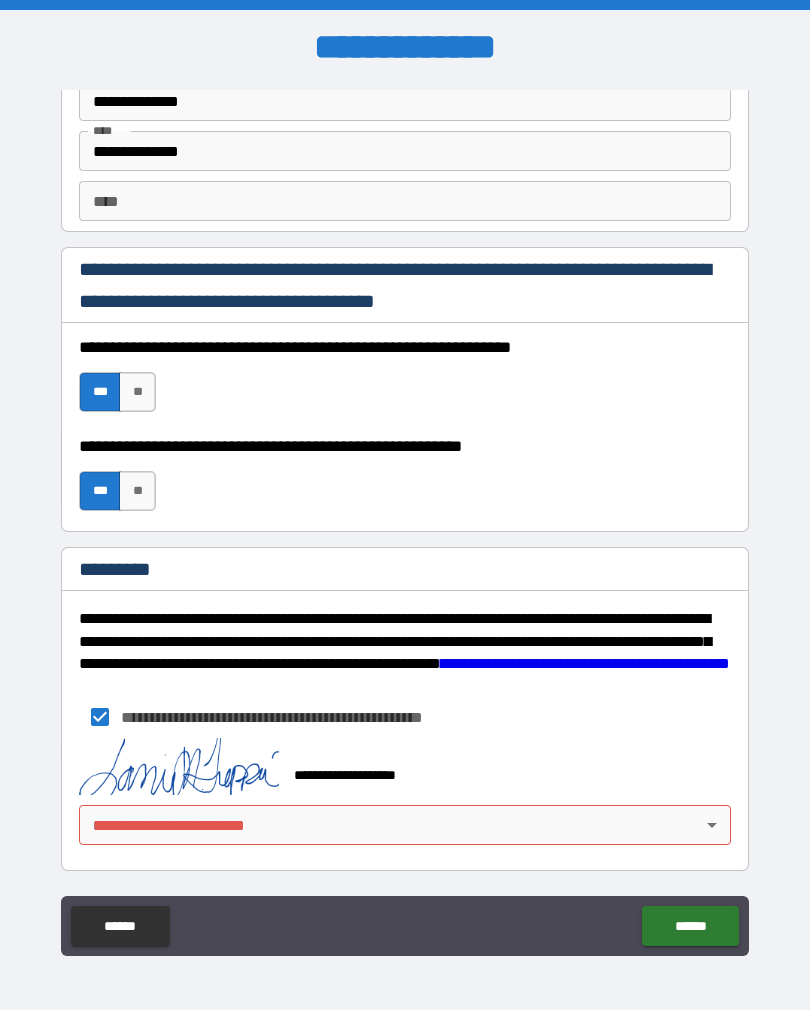 click on "******" at bounding box center (690, 926) 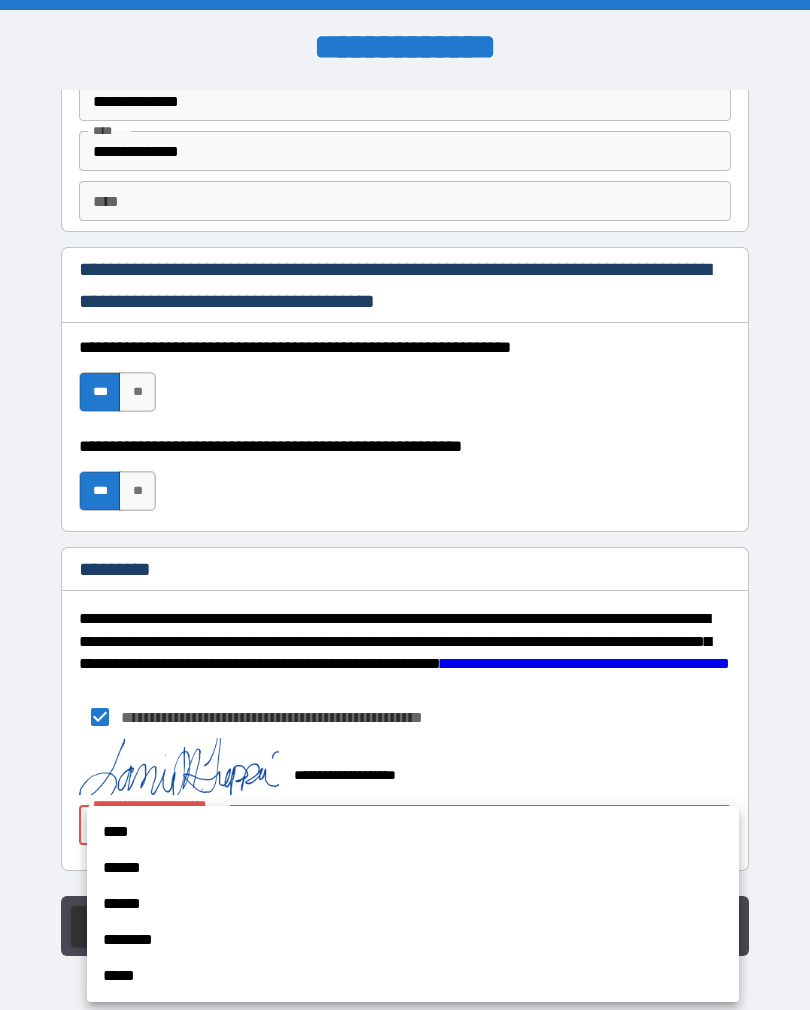 click on "****" at bounding box center (413, 832) 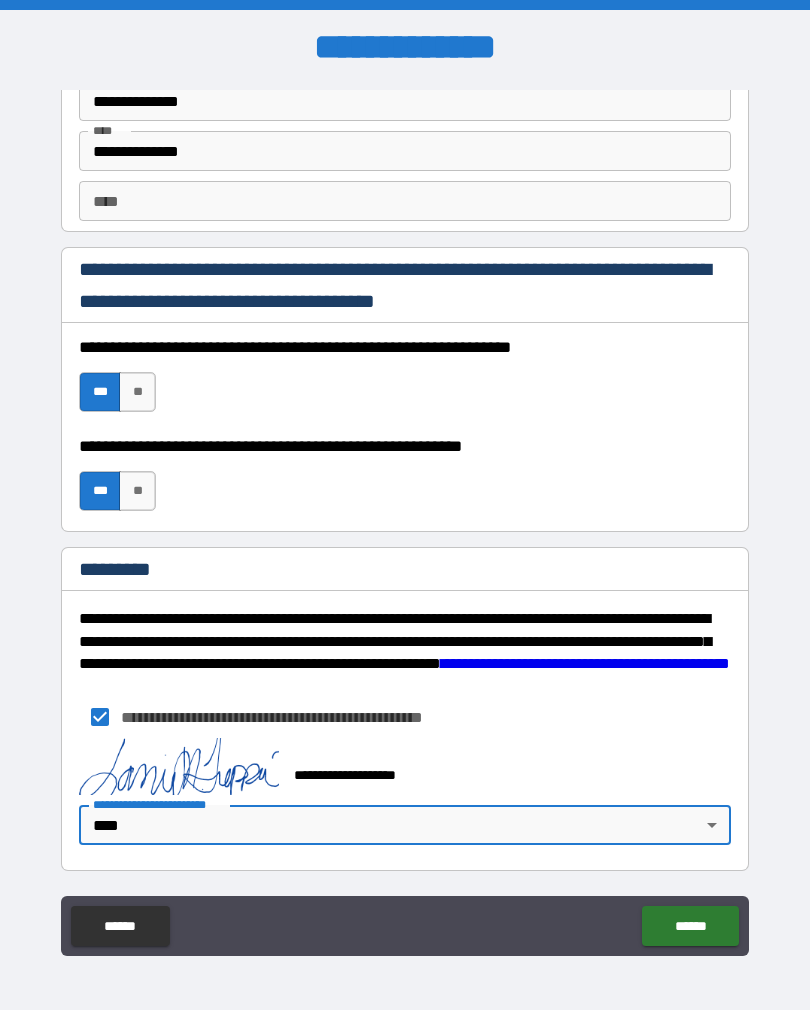 click on "******" at bounding box center [690, 926] 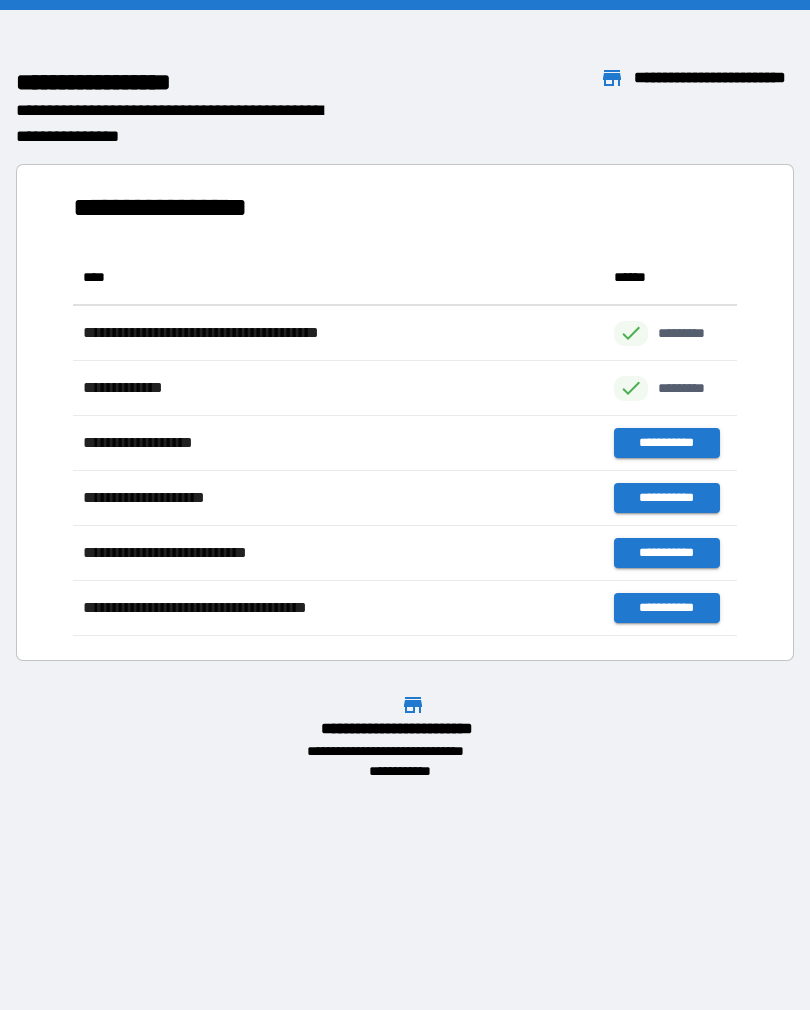 scroll, scrollTop: 1, scrollLeft: 1, axis: both 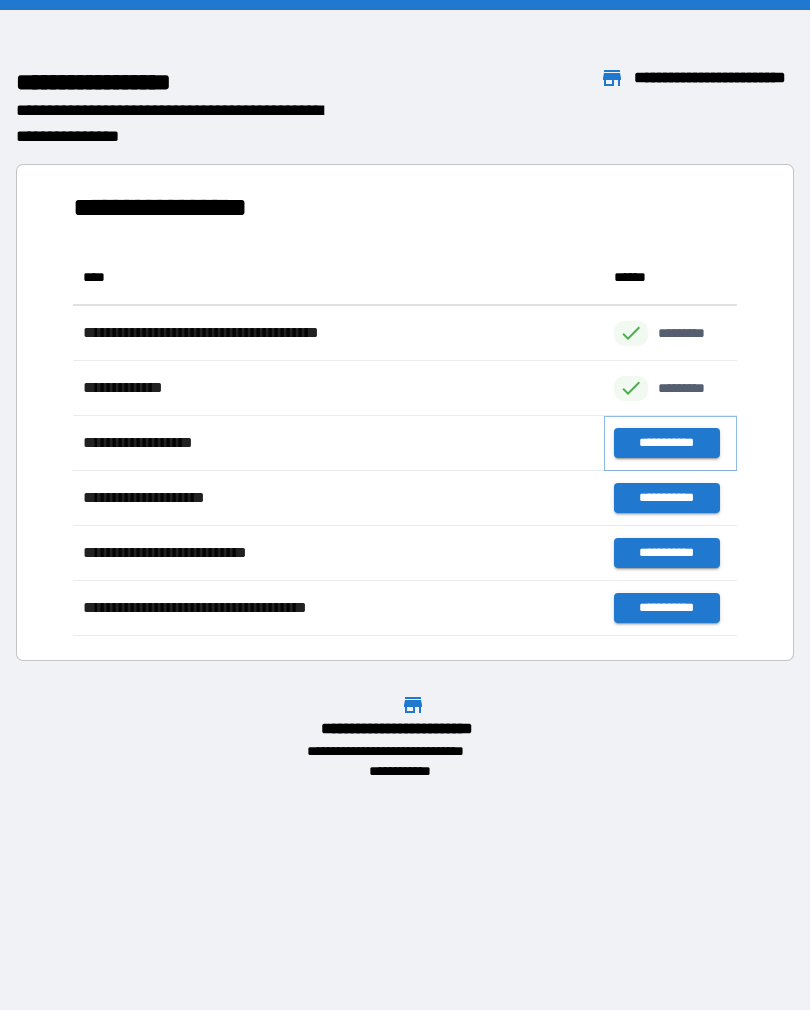 click on "**********" at bounding box center [666, 443] 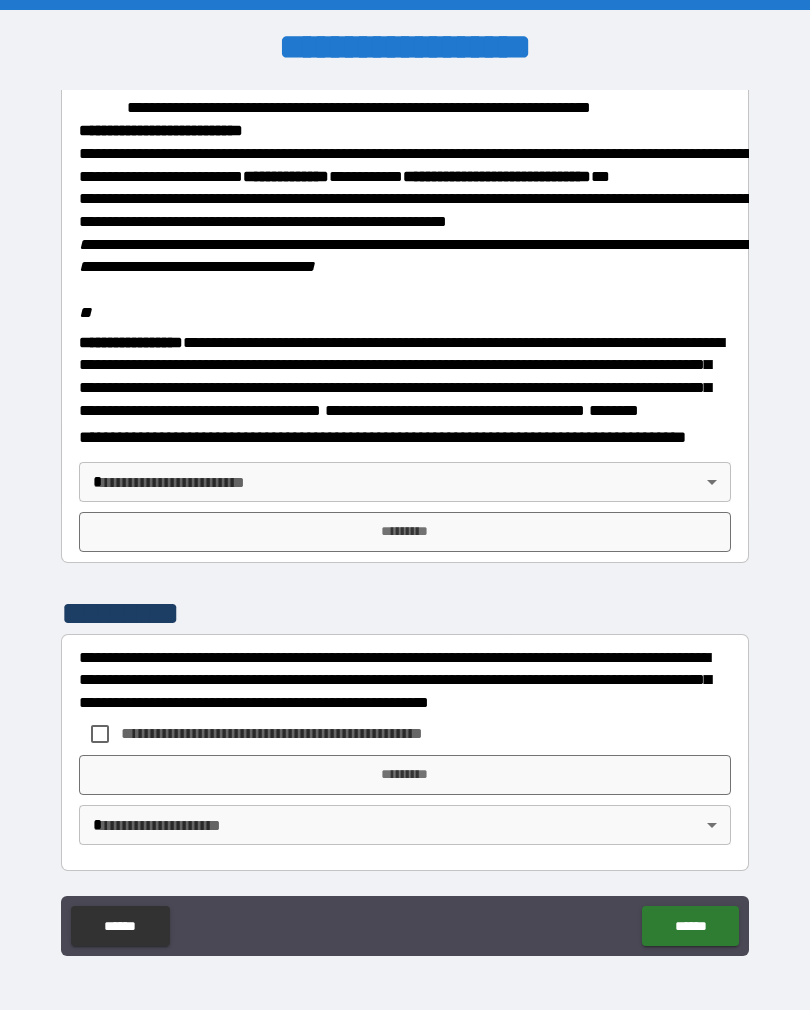 scroll, scrollTop: 2345, scrollLeft: 0, axis: vertical 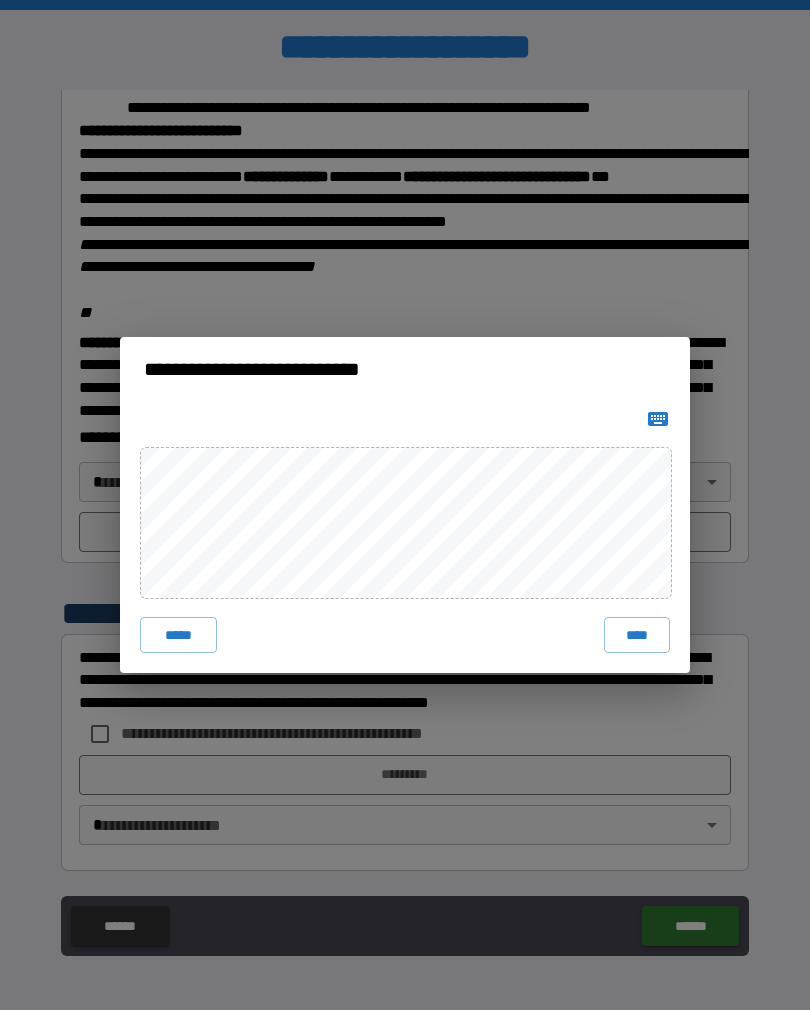 click on "****" at bounding box center (637, 635) 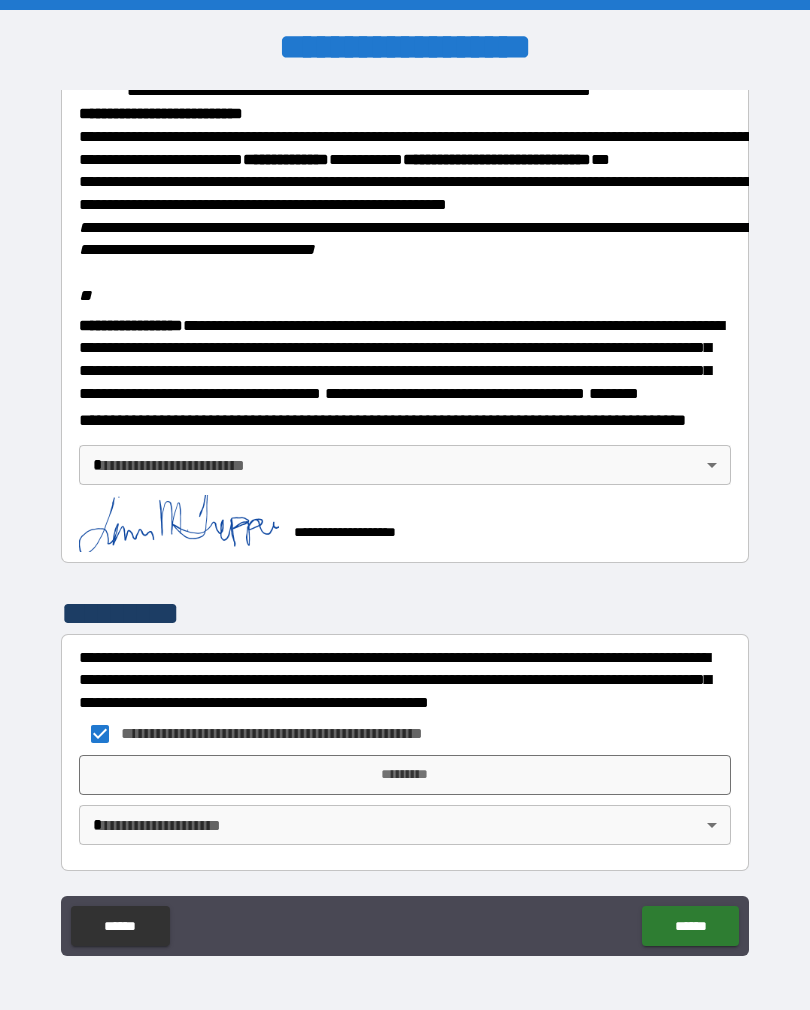 scroll, scrollTop: 2362, scrollLeft: 0, axis: vertical 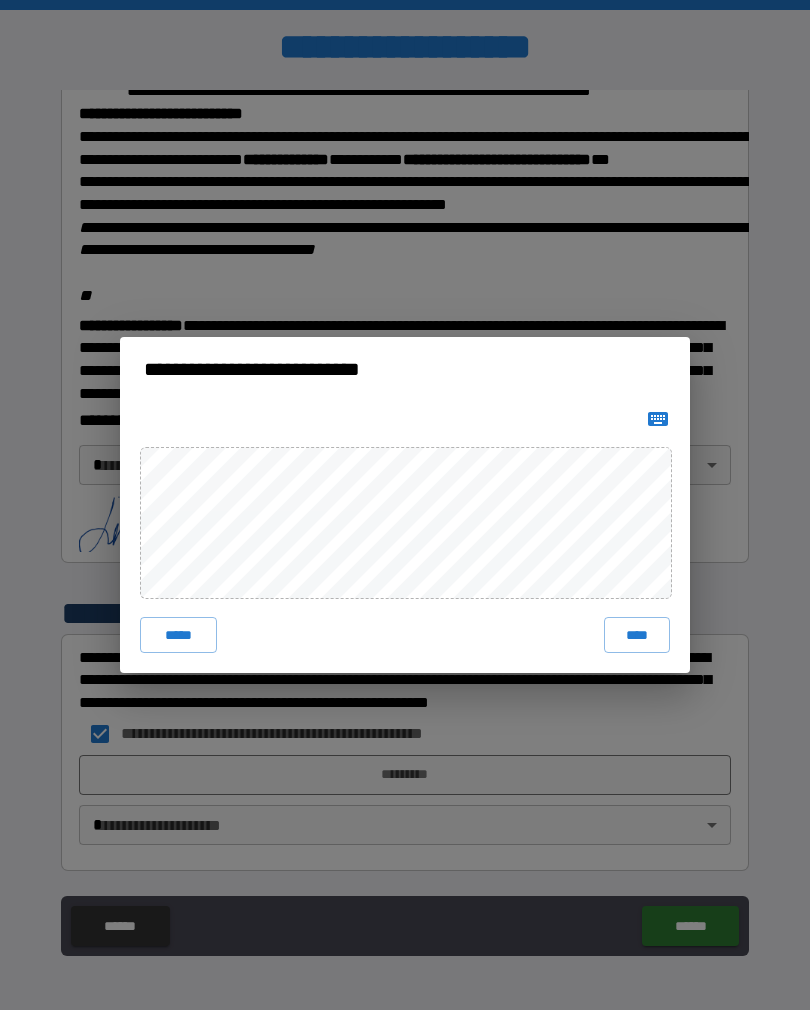 click on "****" at bounding box center (637, 635) 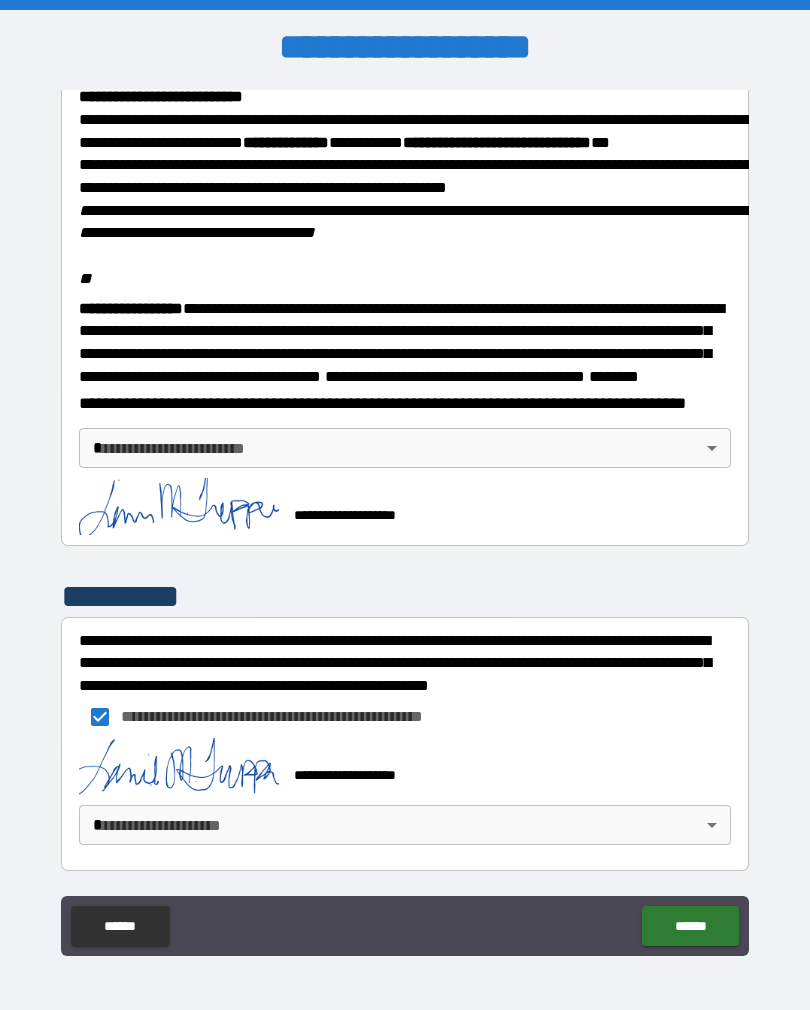 scroll, scrollTop: 2379, scrollLeft: 0, axis: vertical 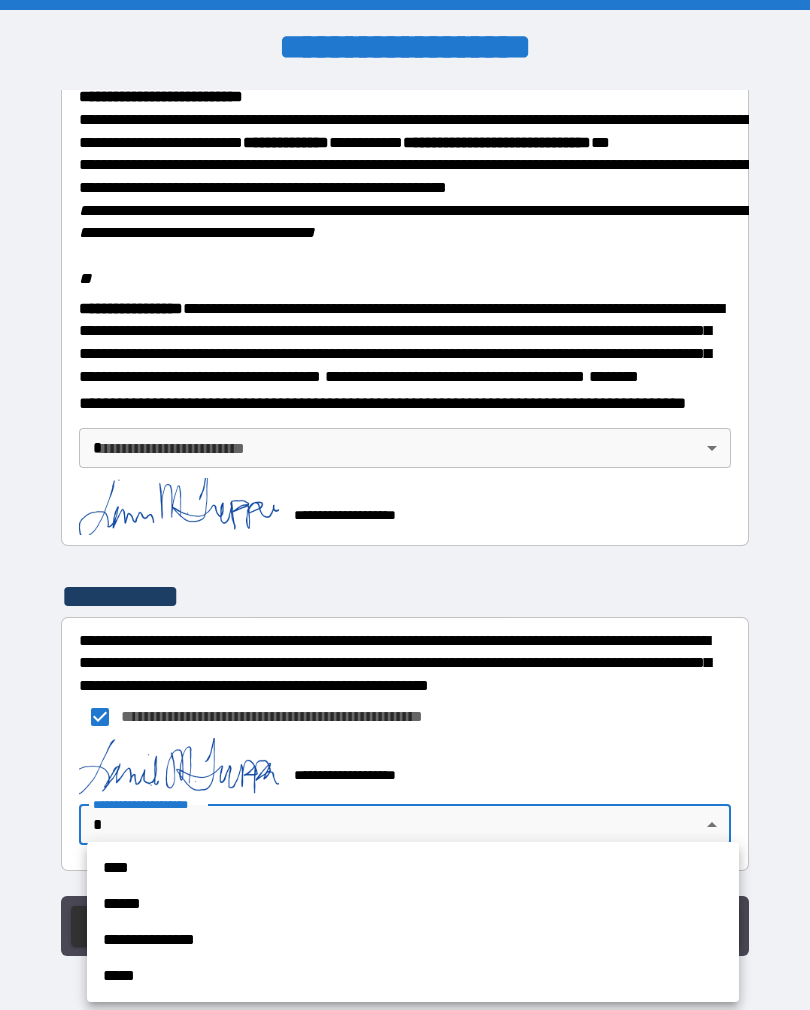 click on "****" at bounding box center [413, 868] 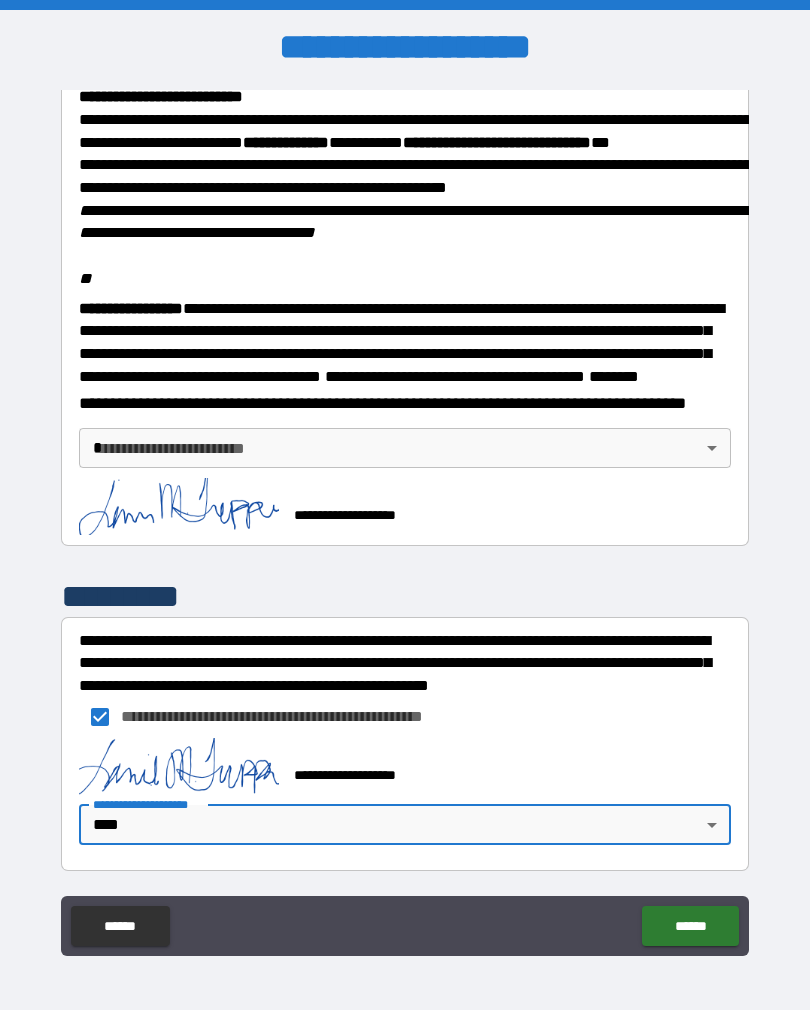 click on "**********" at bounding box center (405, 520) 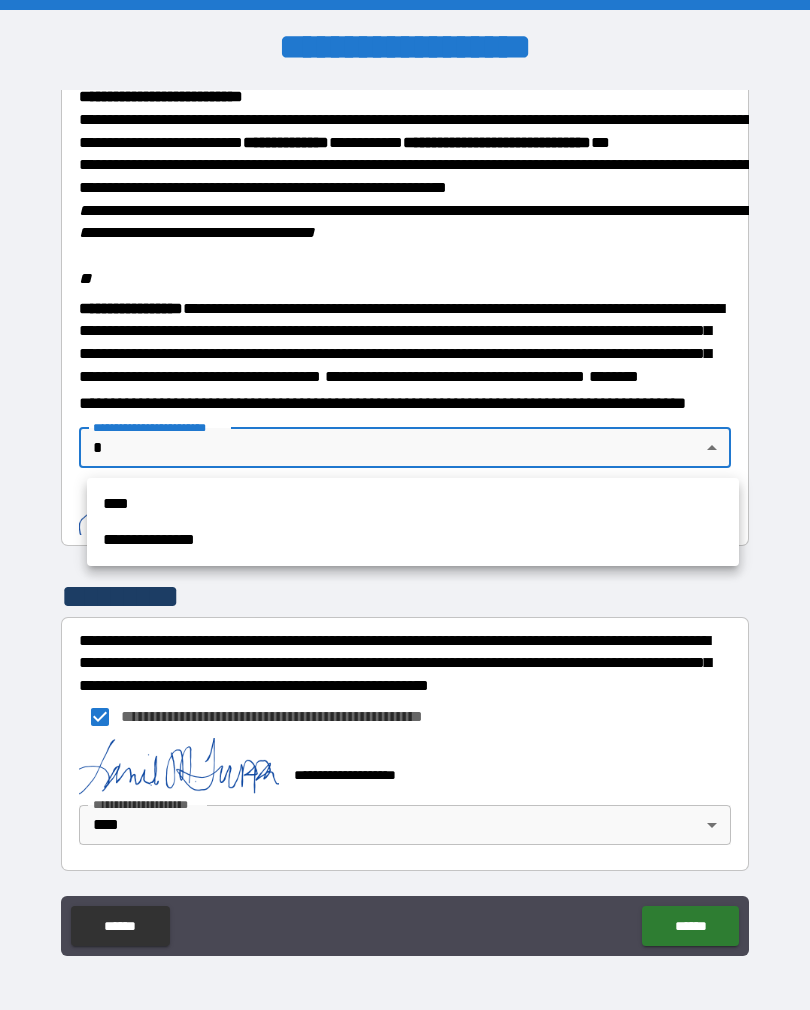 click on "****" at bounding box center (413, 504) 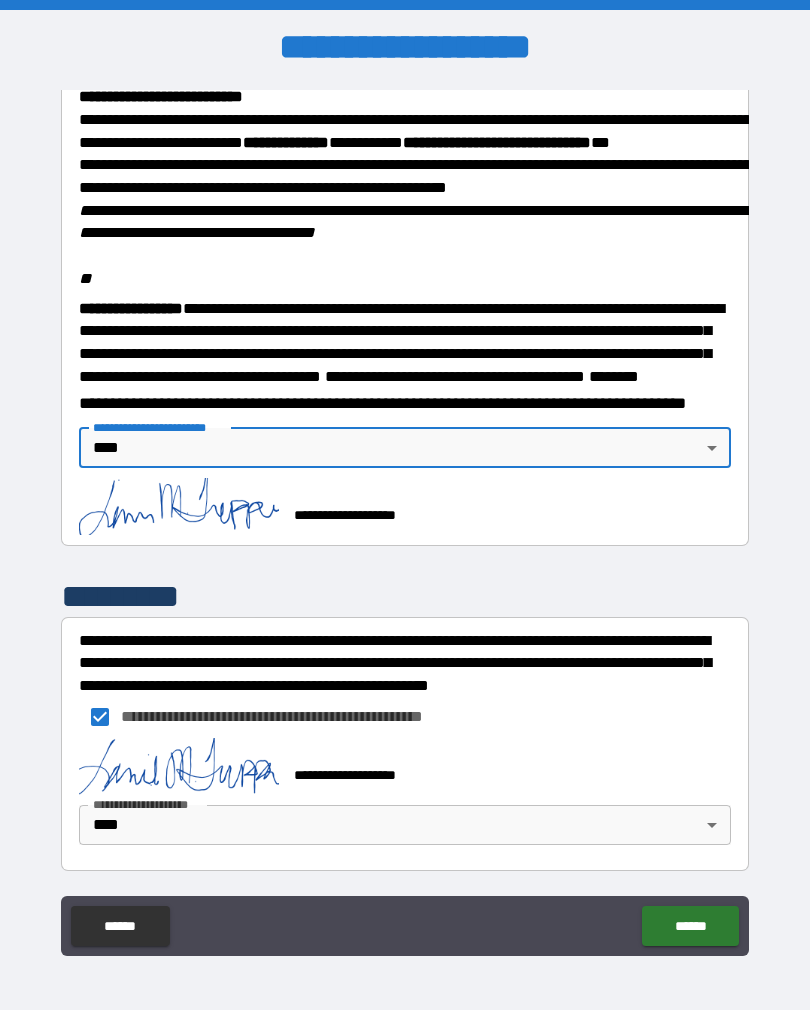 click on "******" at bounding box center (690, 926) 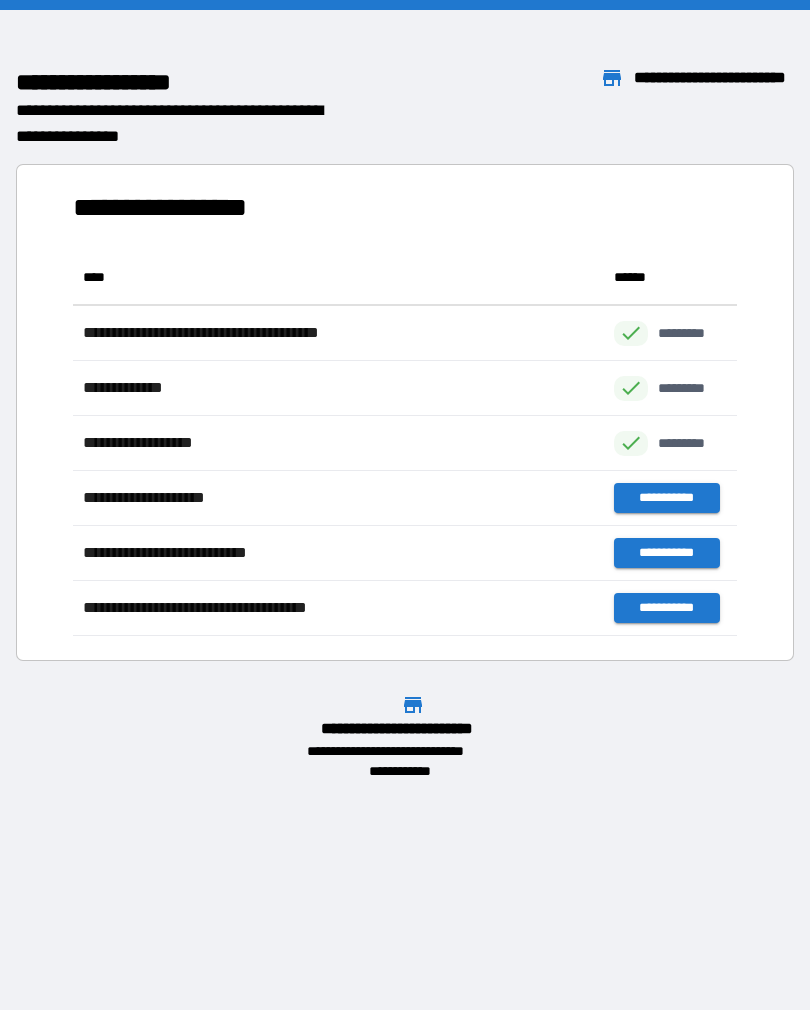 scroll, scrollTop: 1, scrollLeft: 1, axis: both 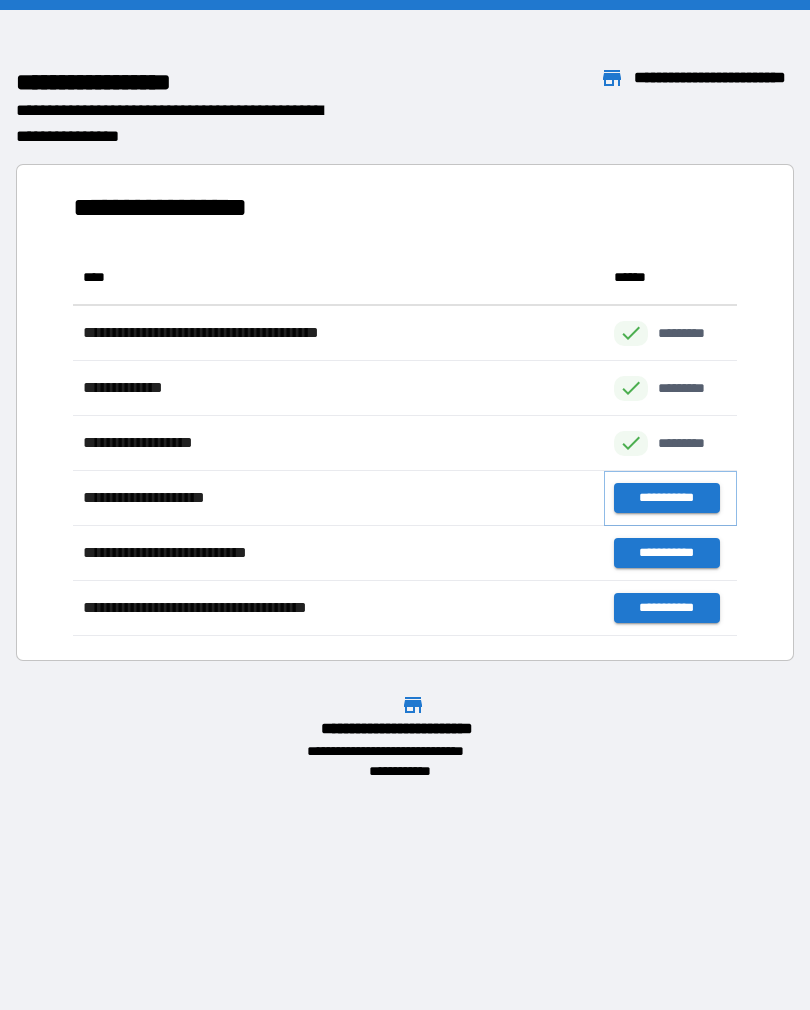 click on "**********" at bounding box center (666, 498) 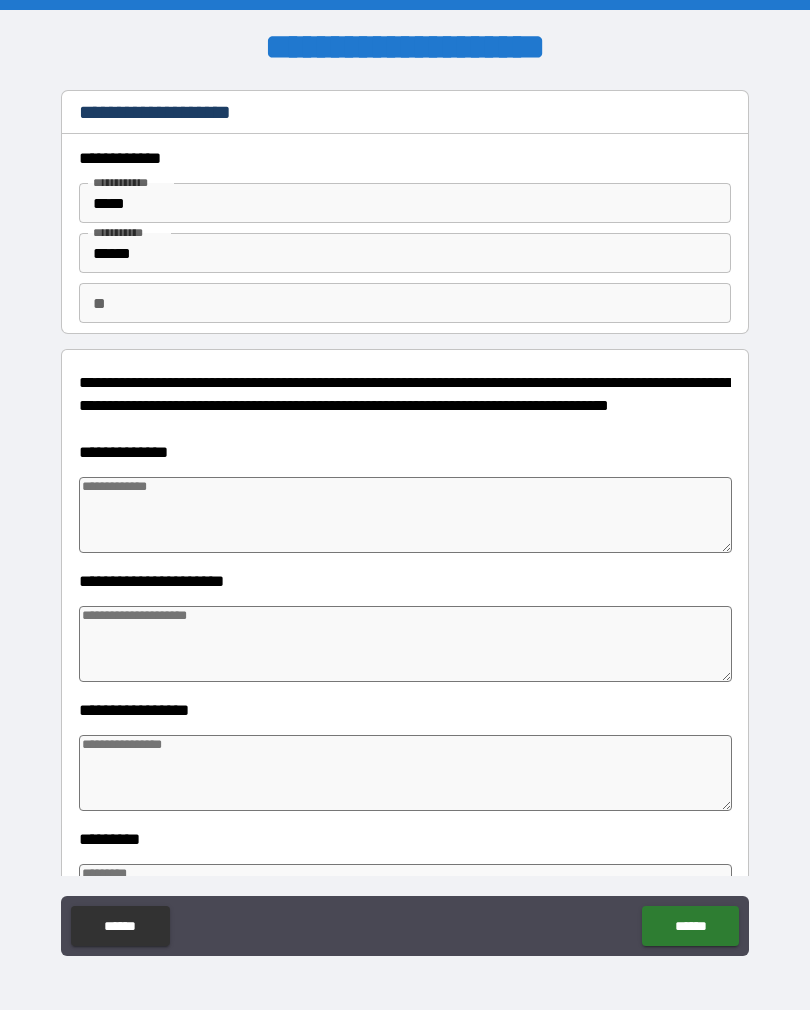 type on "*" 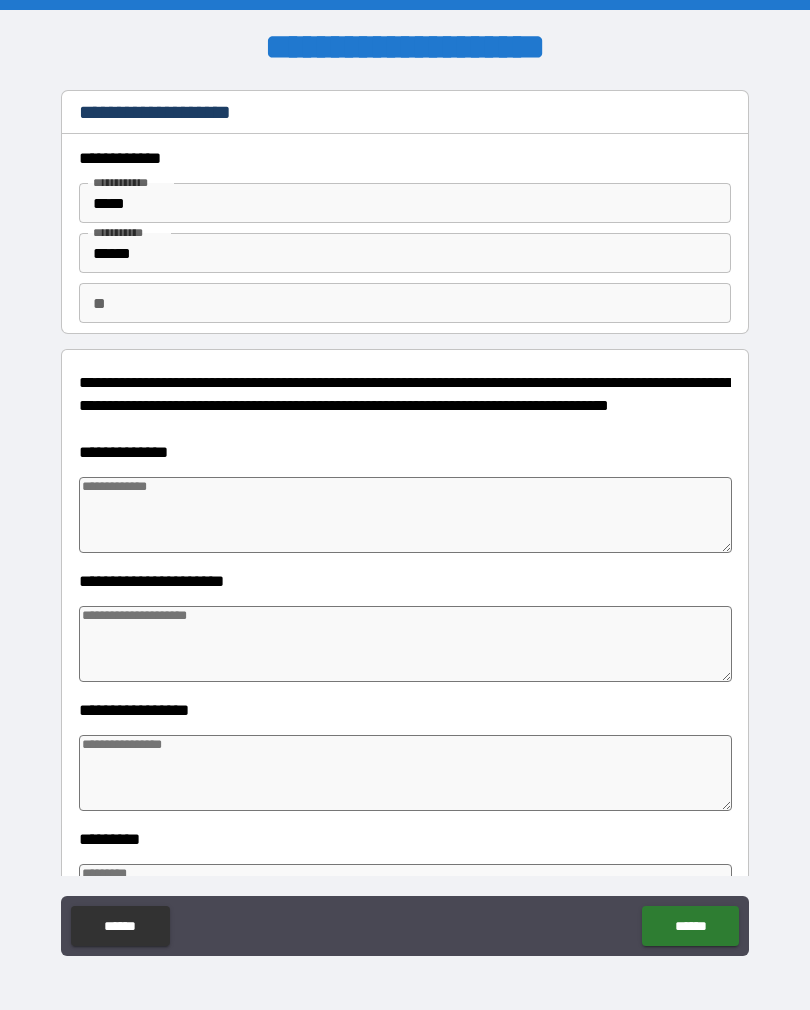 type on "*" 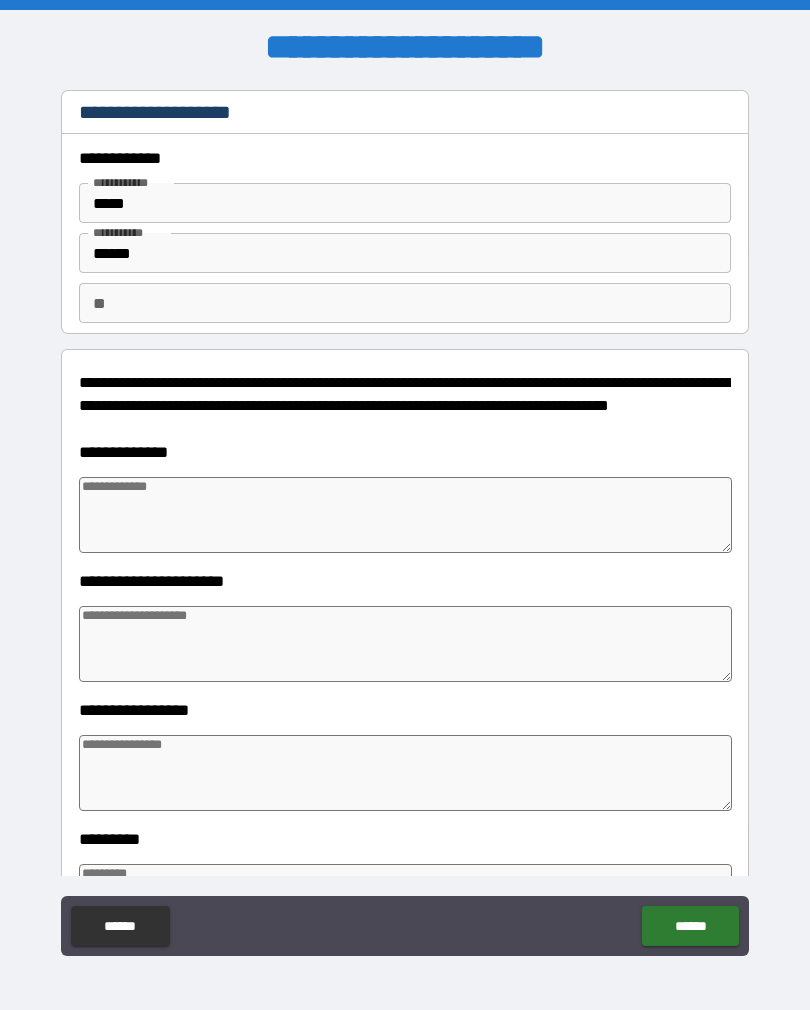 scroll, scrollTop: 0, scrollLeft: 0, axis: both 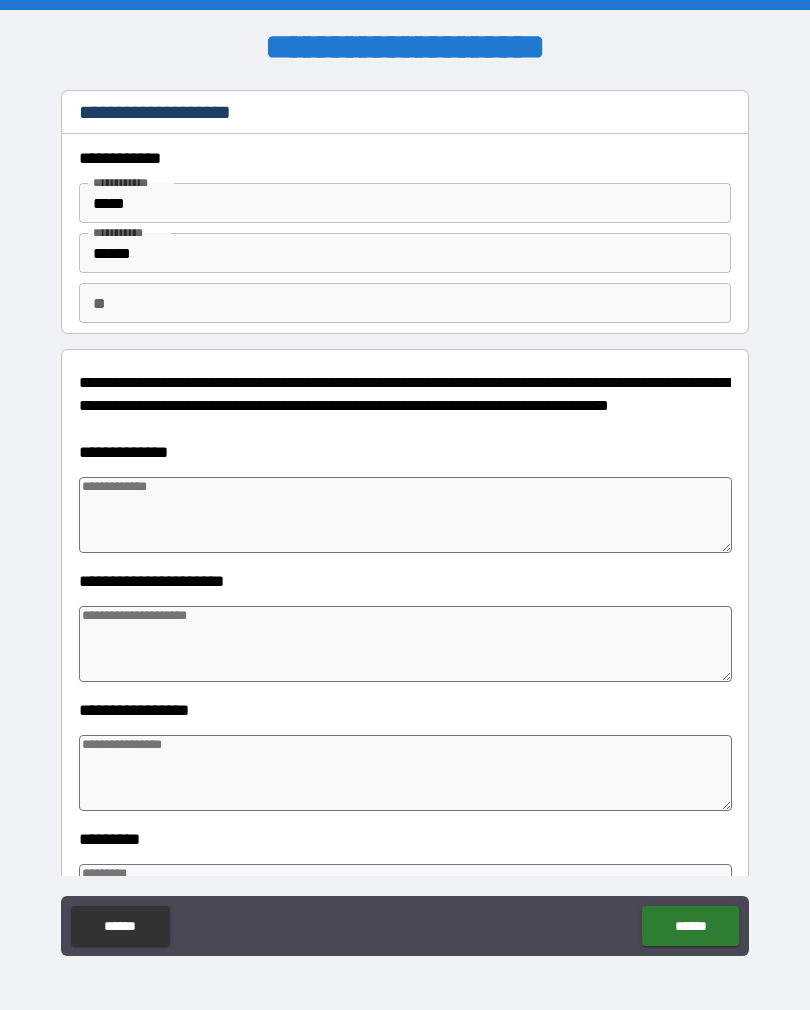 click at bounding box center [405, 515] 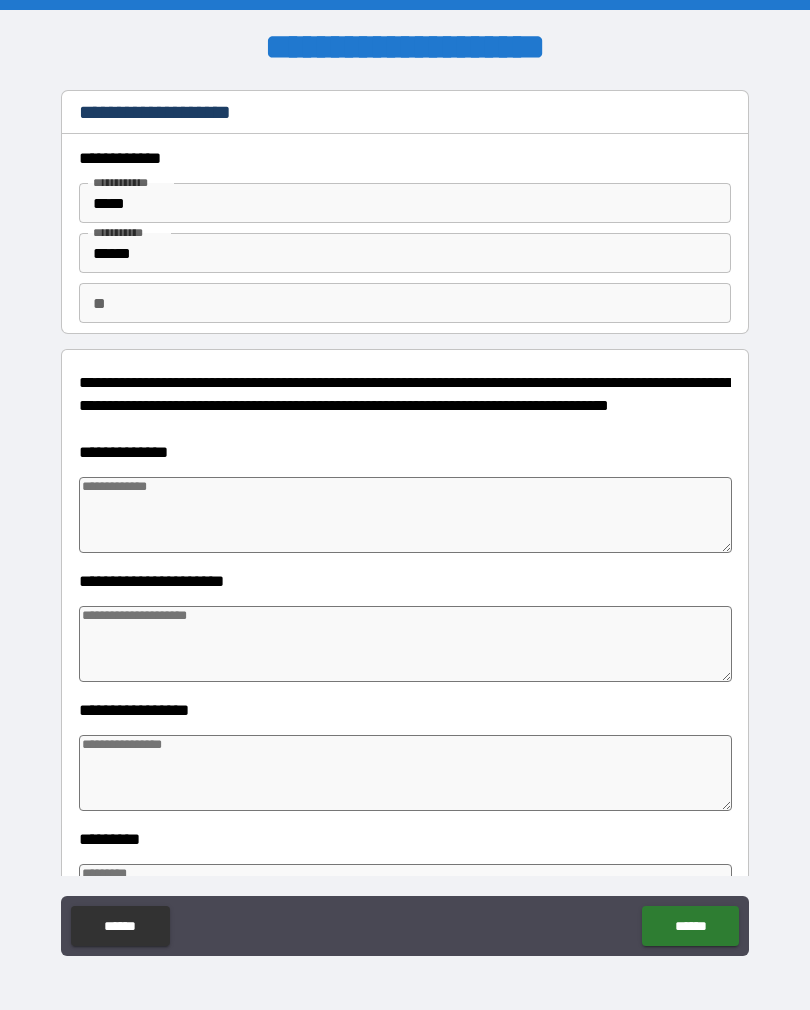 type on "*" 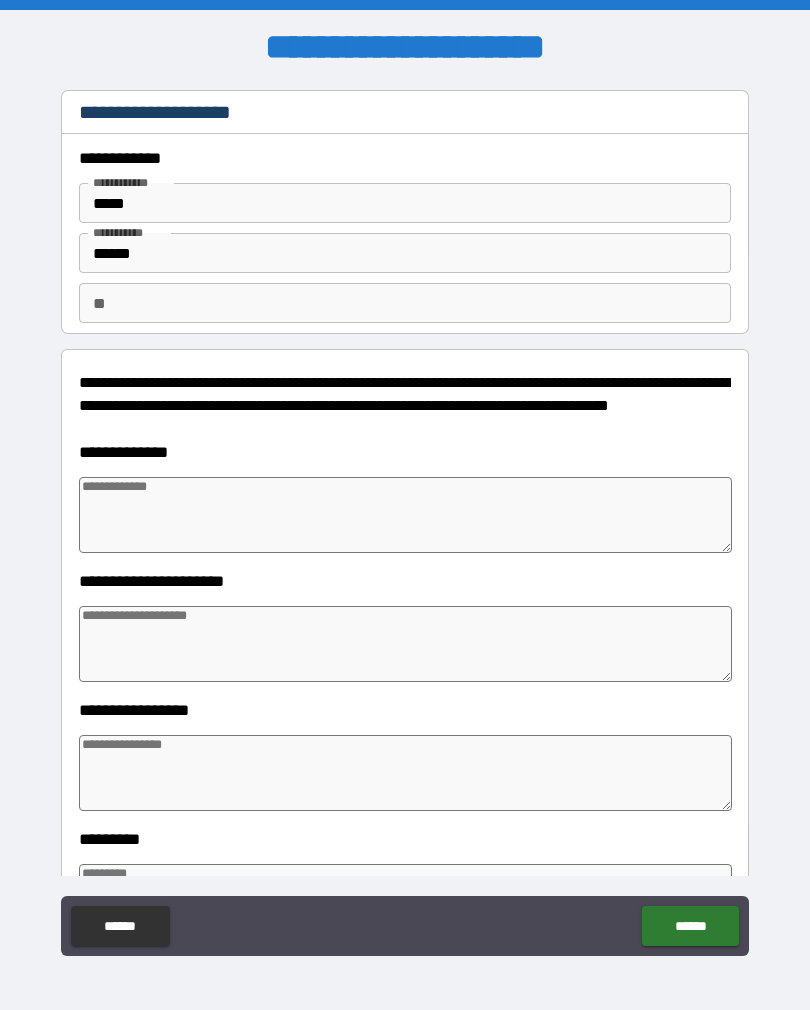 type on "*" 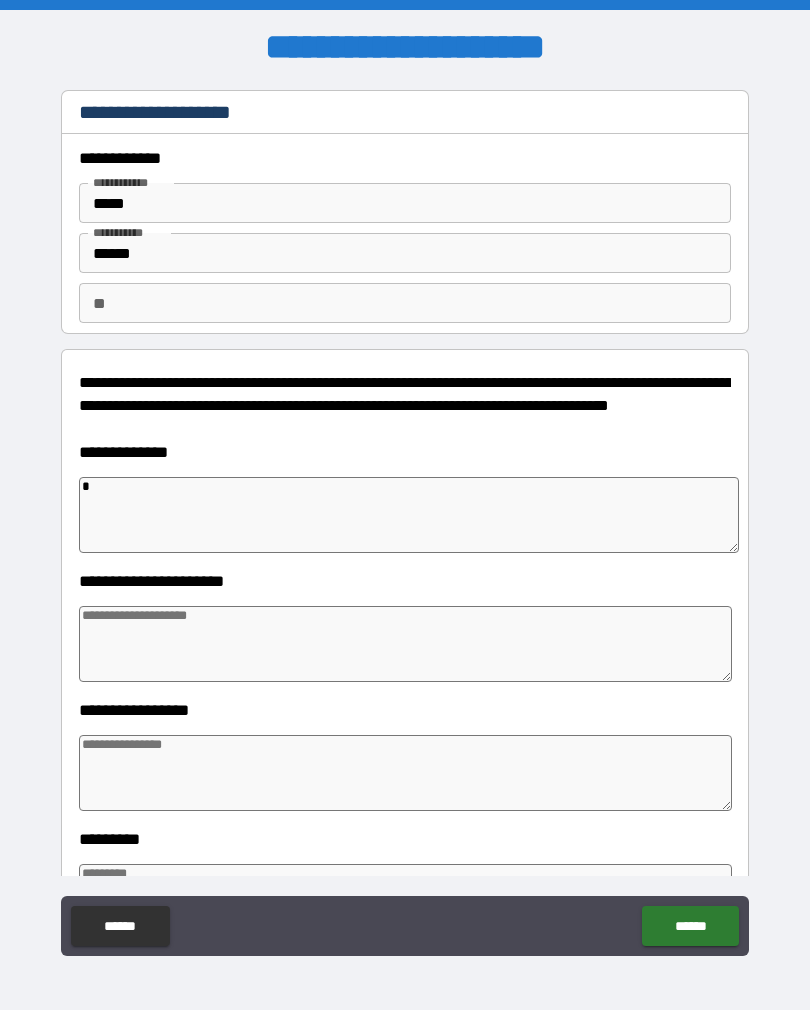 type on "*" 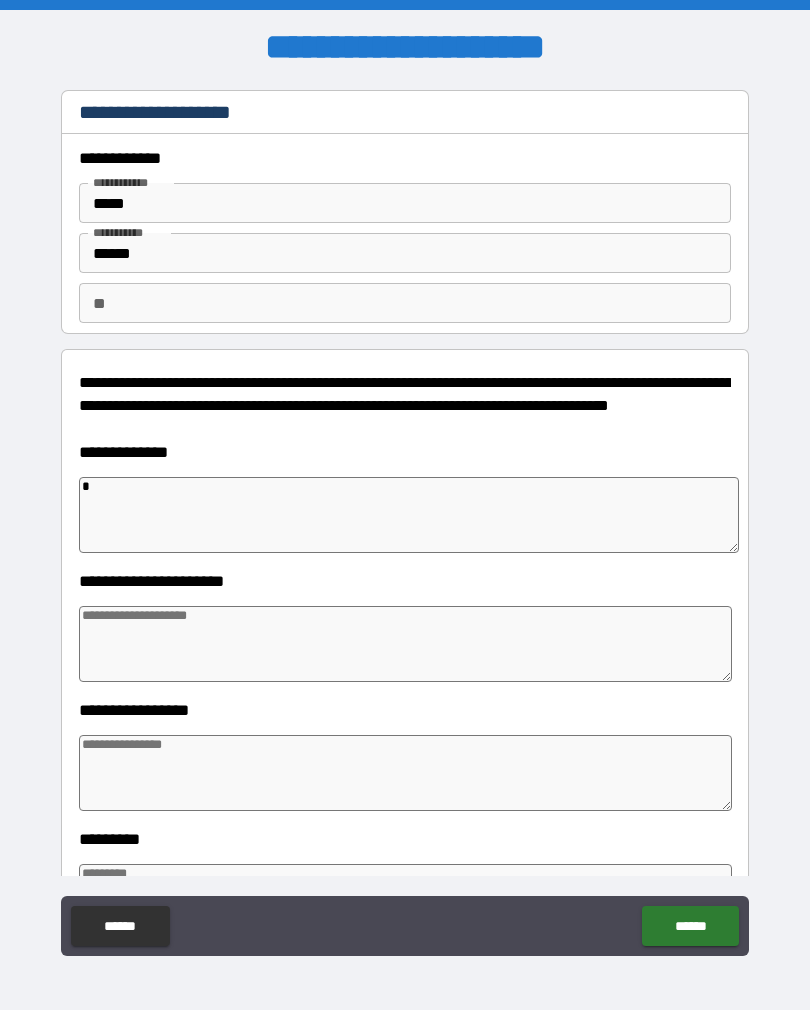 type on "*" 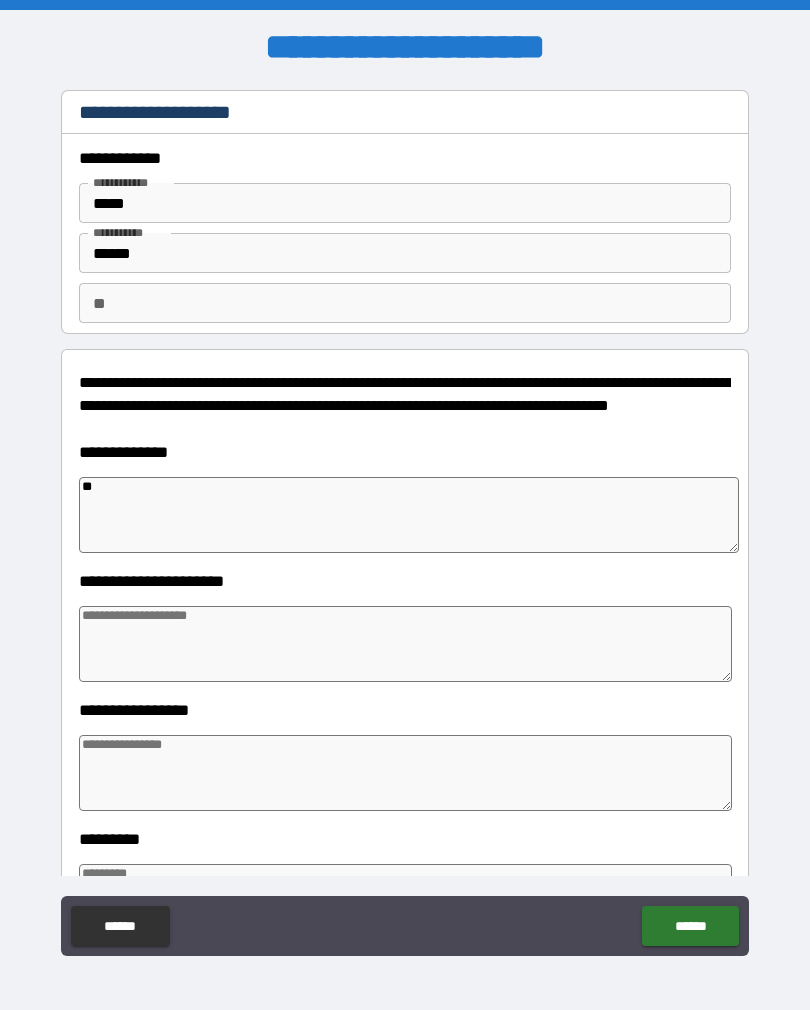 type on "*" 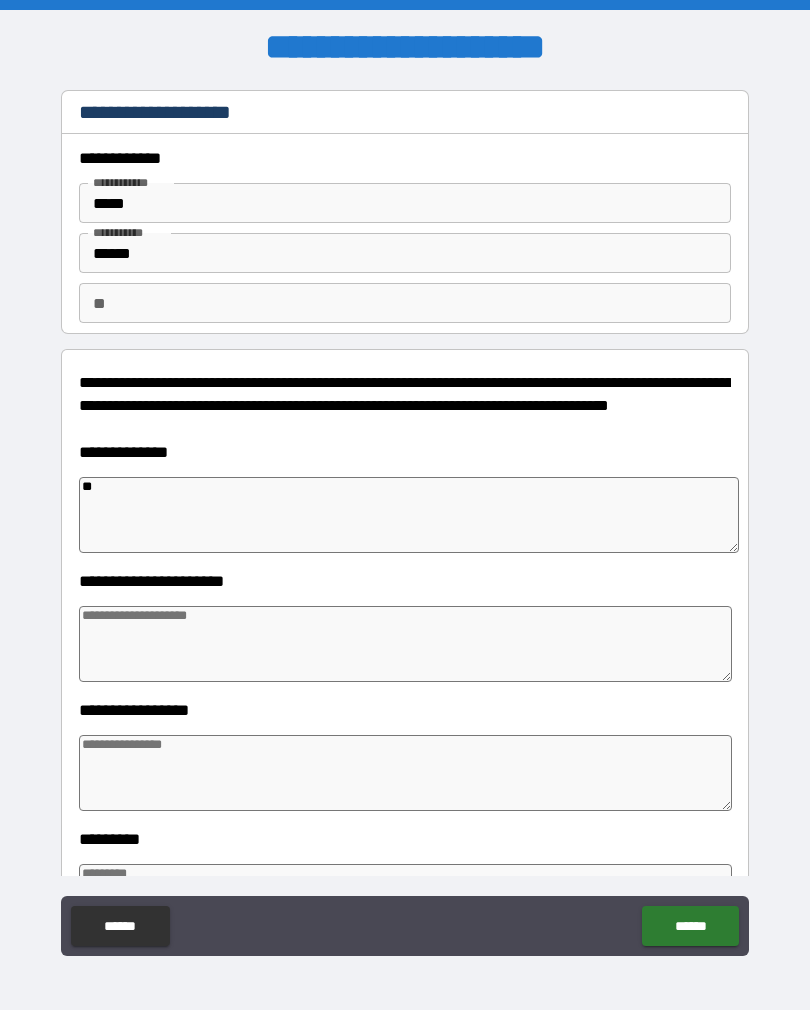 type on "*" 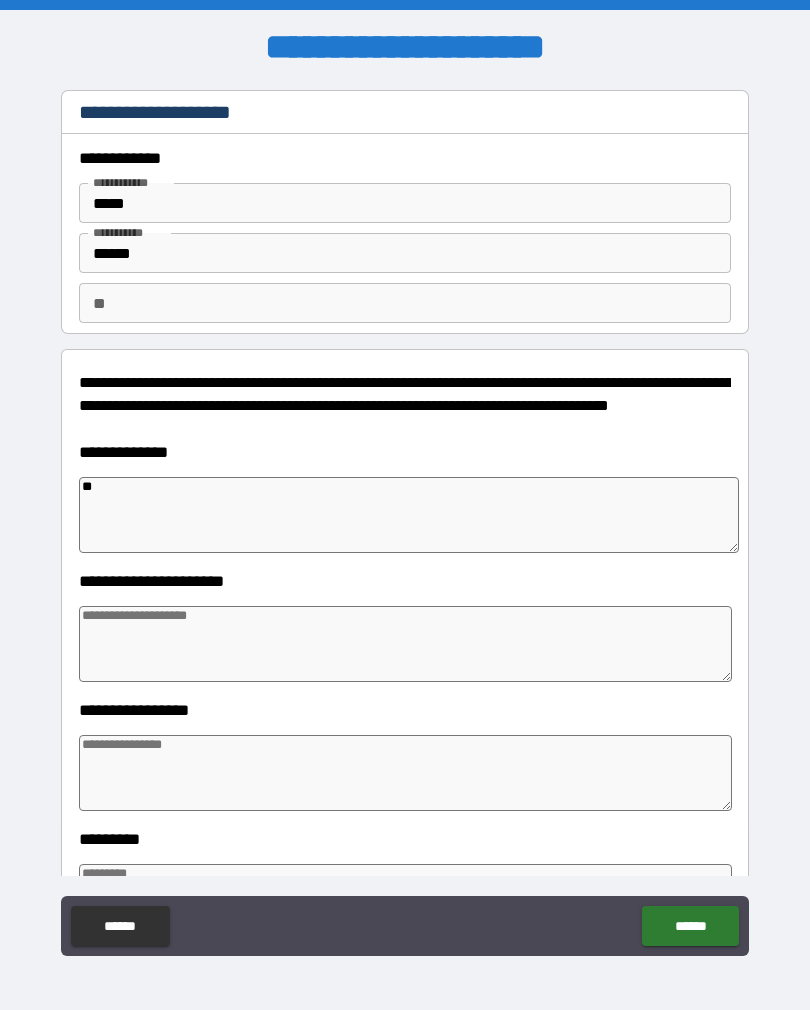 type on "*" 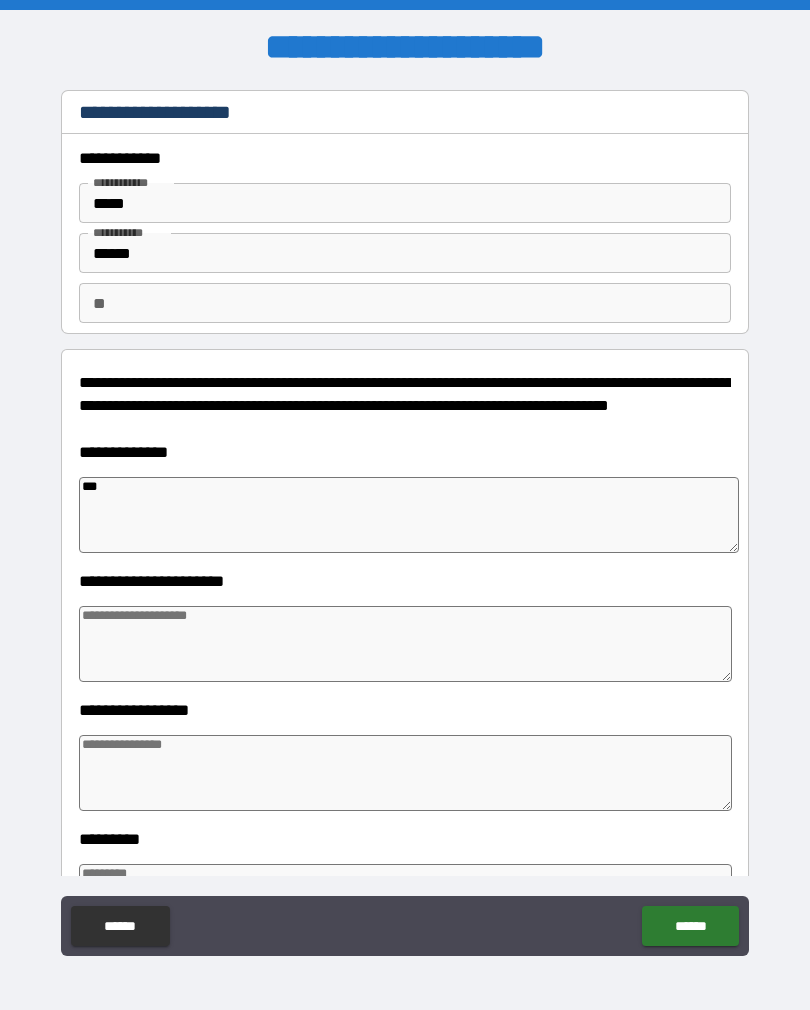 type on "*" 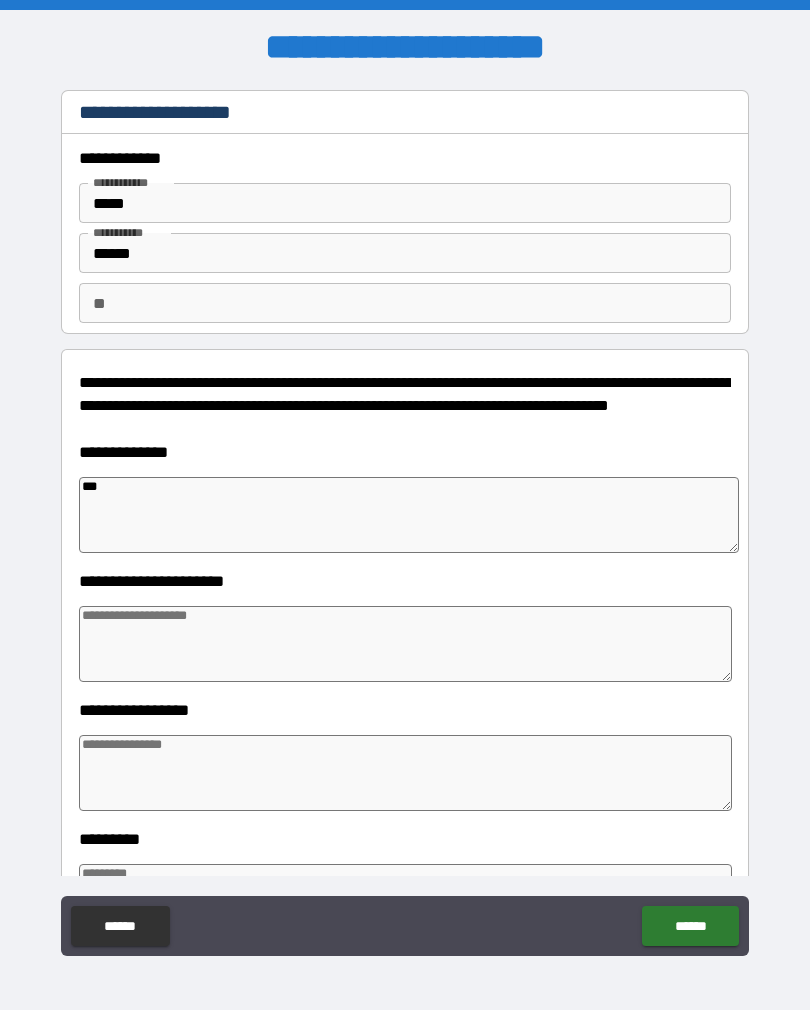 type on "****" 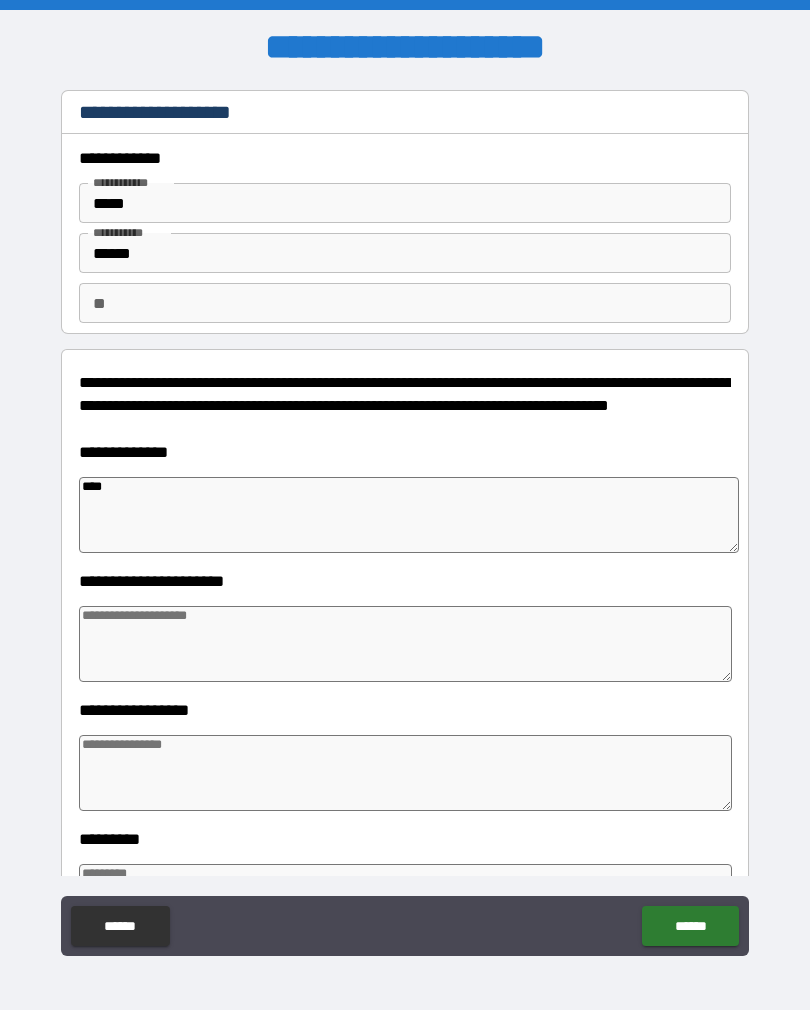 type on "*" 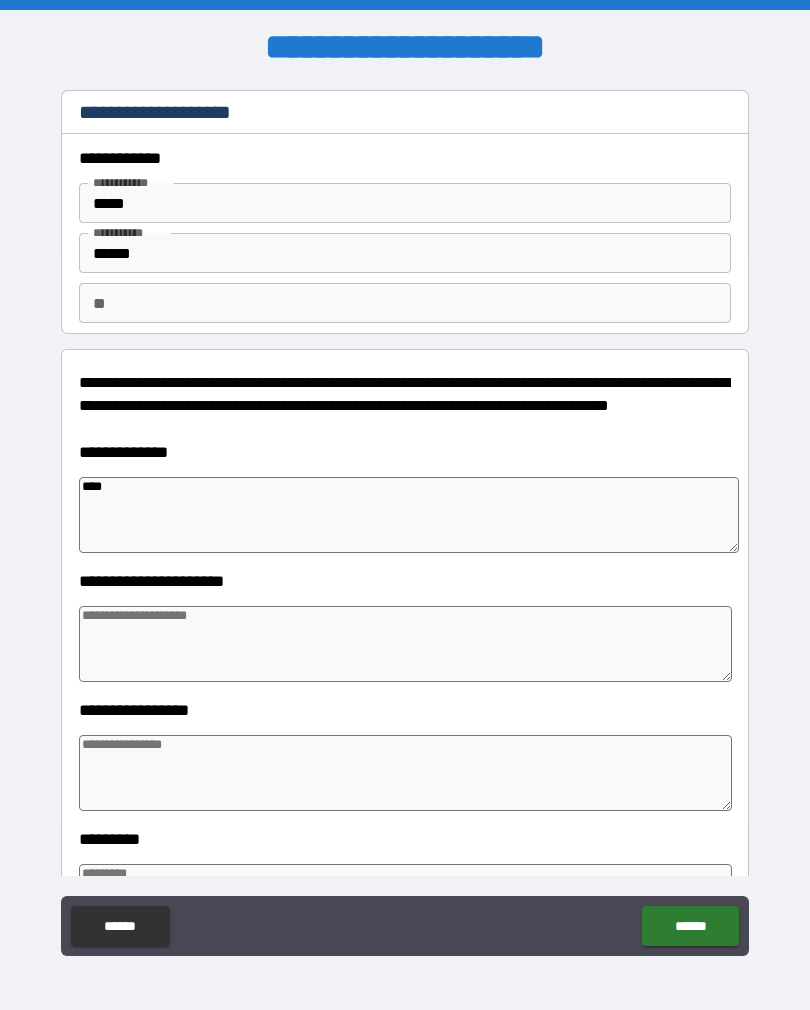 type on "*" 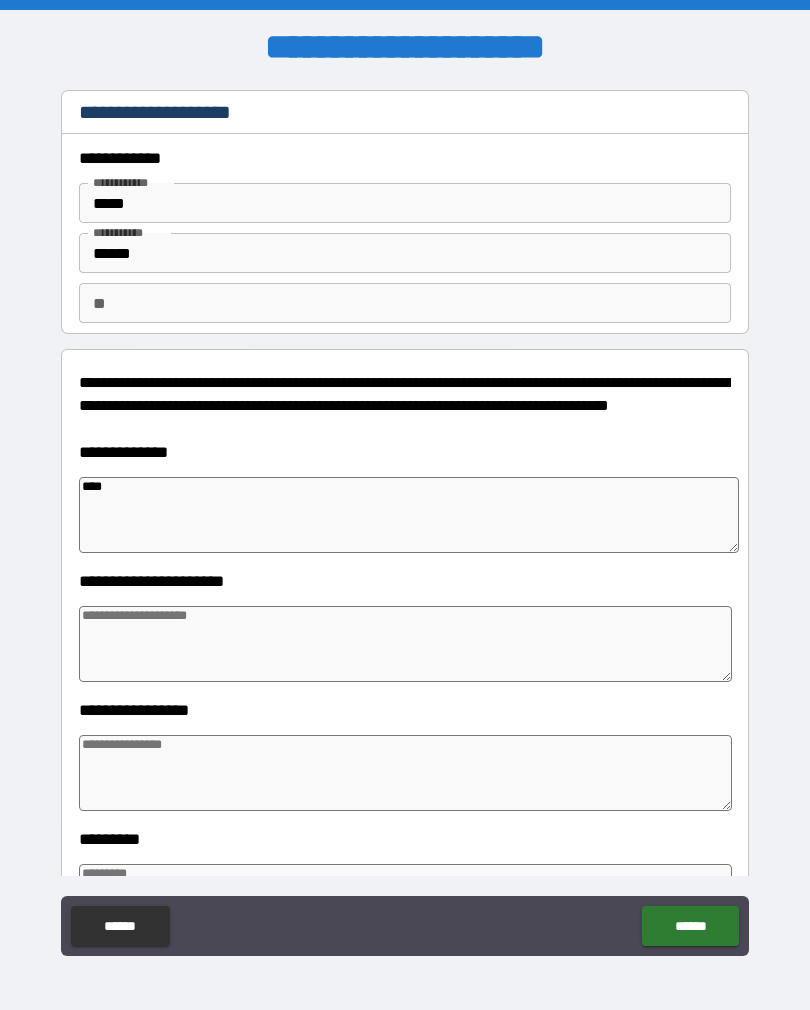 type on "*" 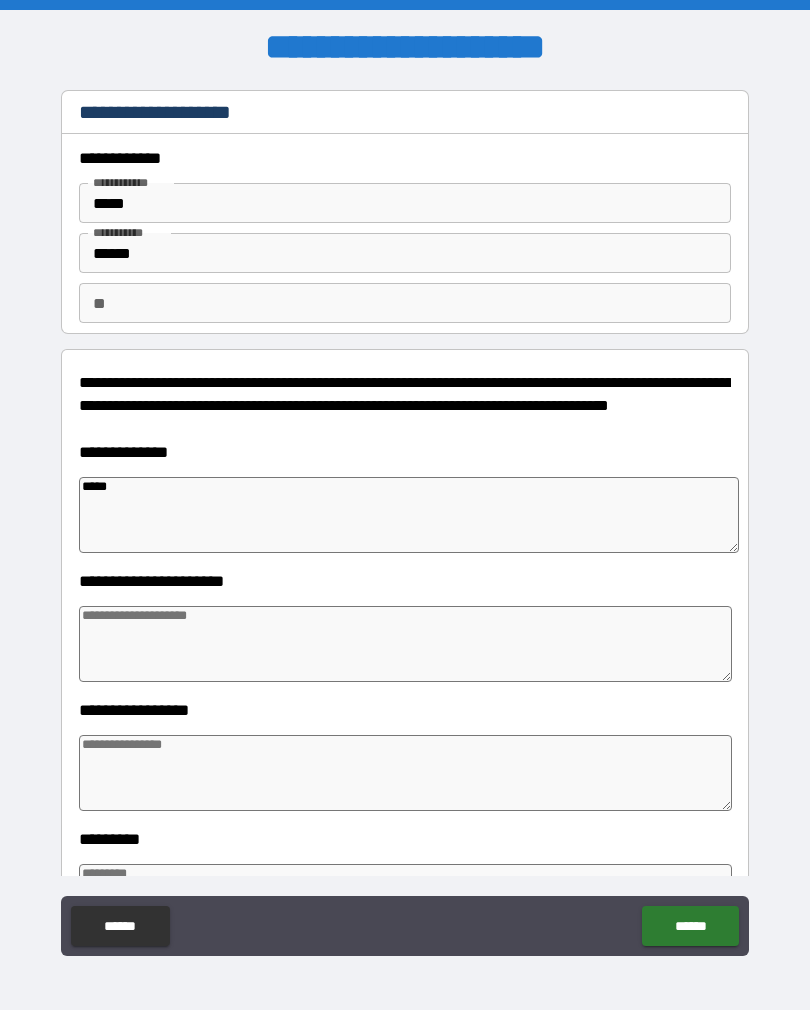 type on "*" 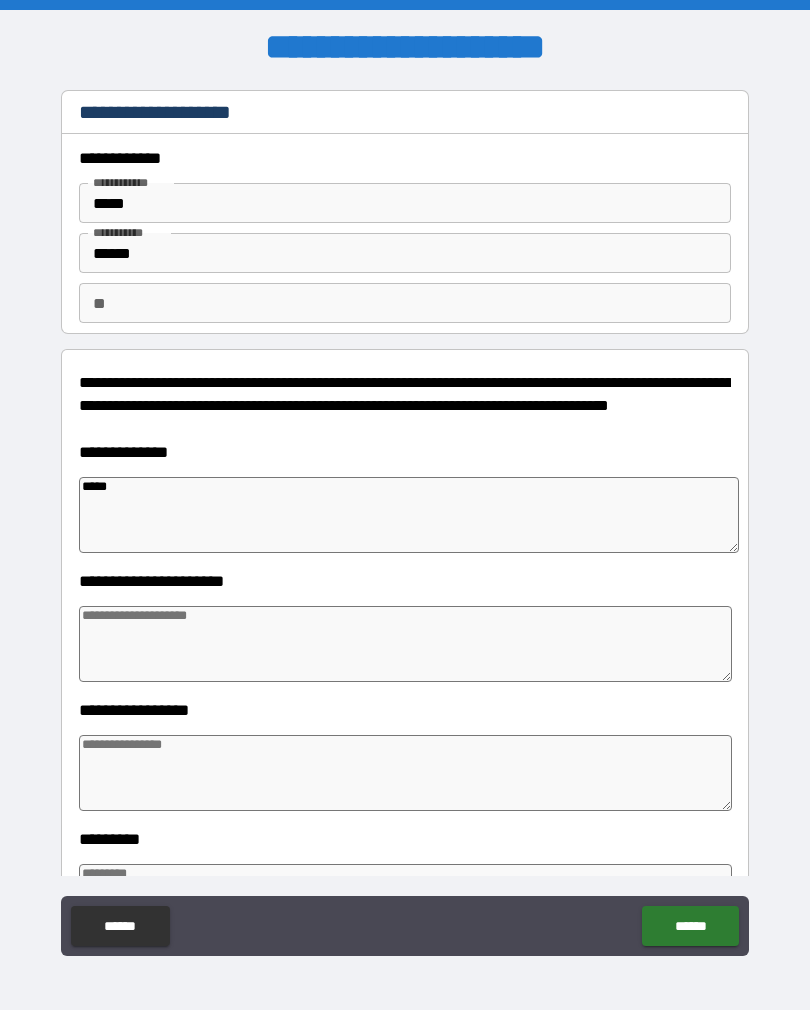 type on "*" 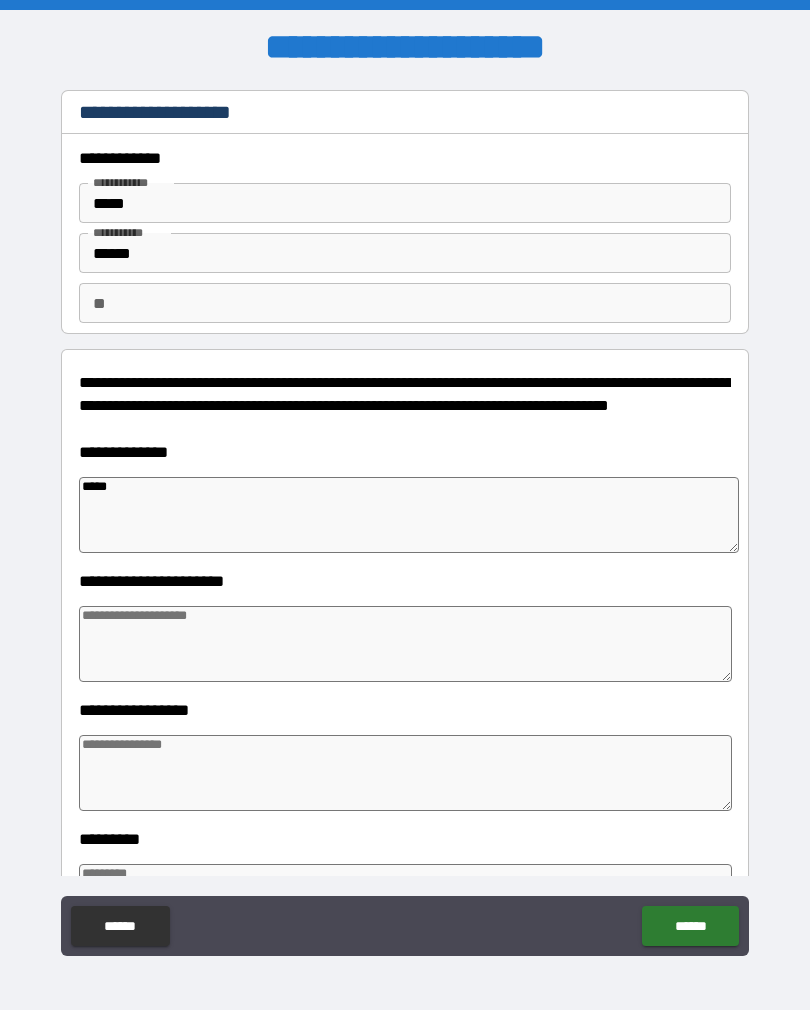 type on "*" 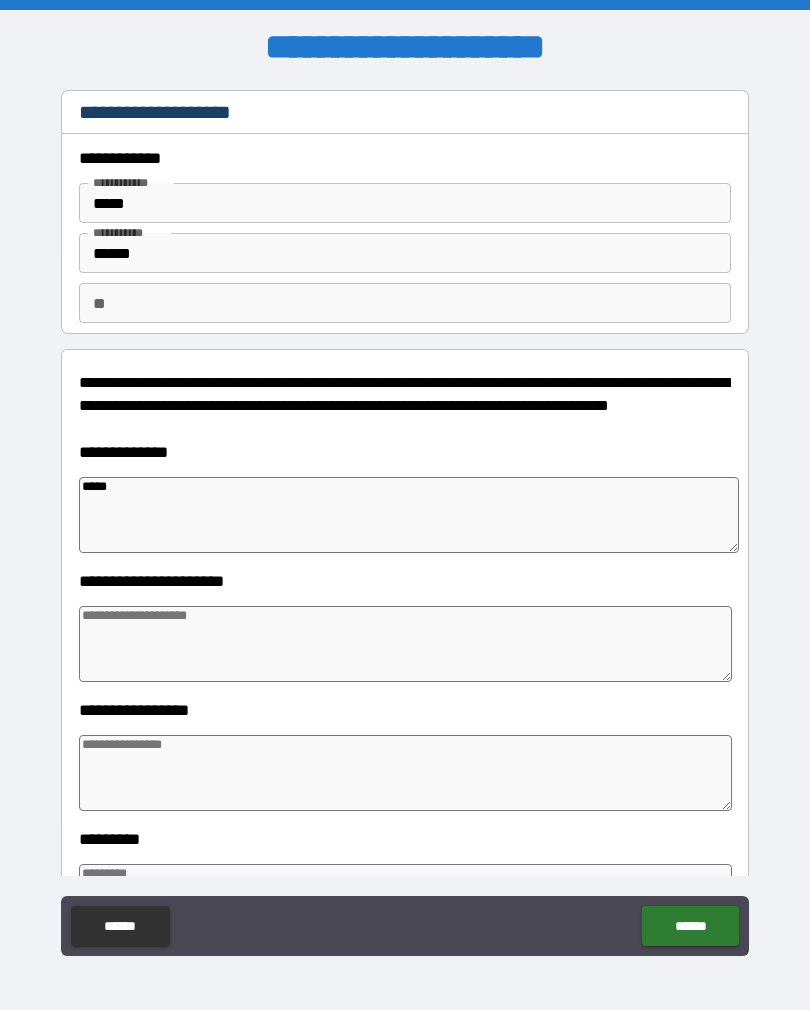 type on "*" 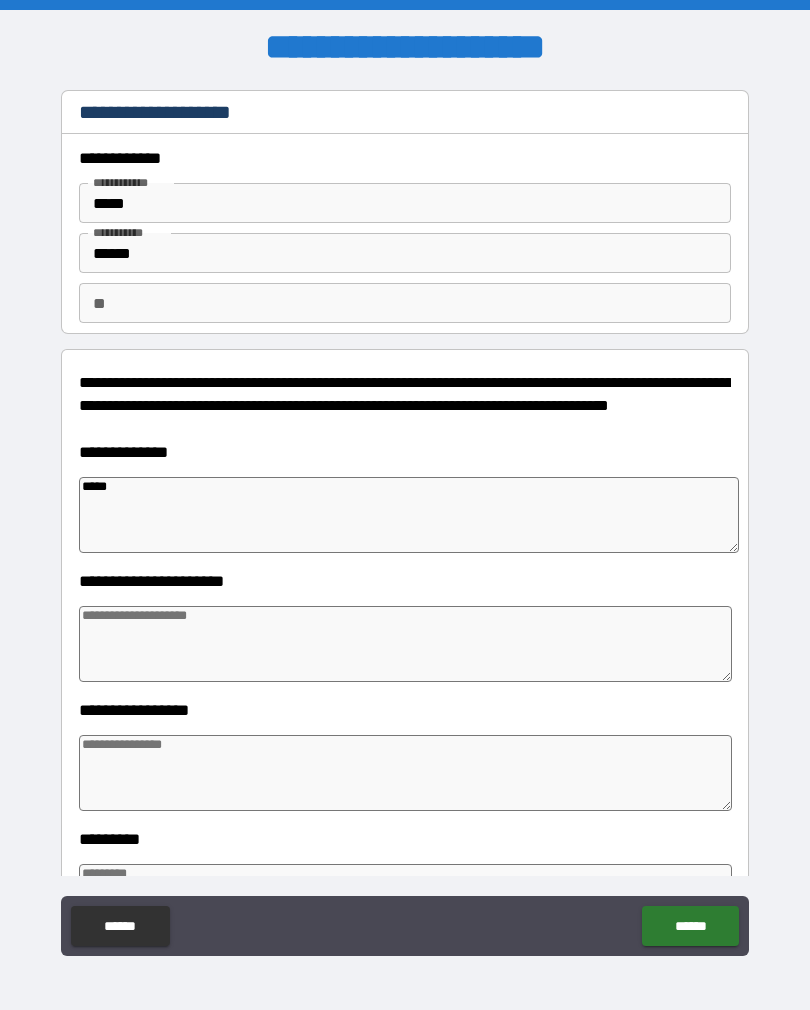 type on "*" 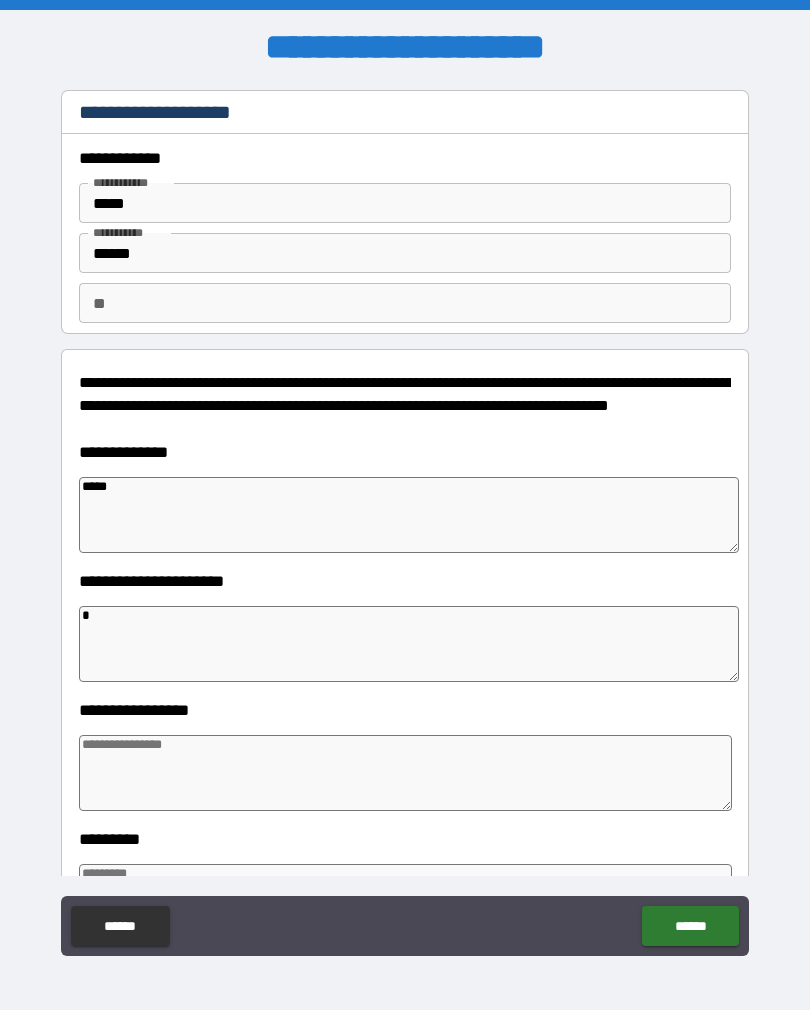 type on "*" 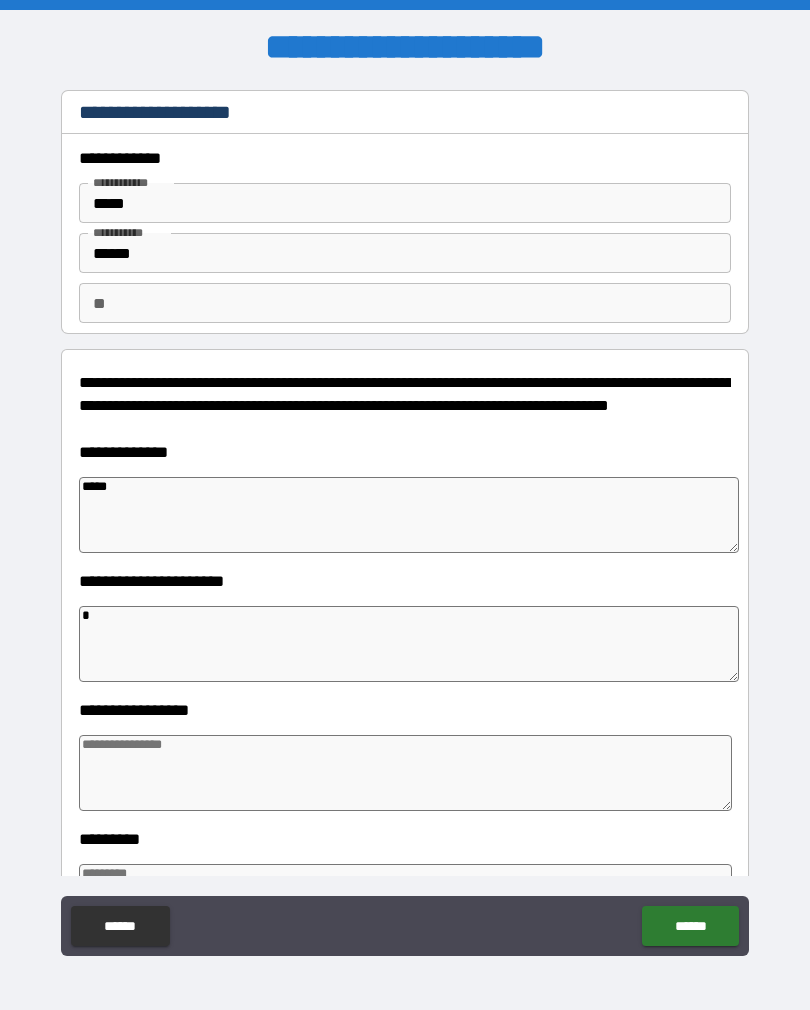 type on "*" 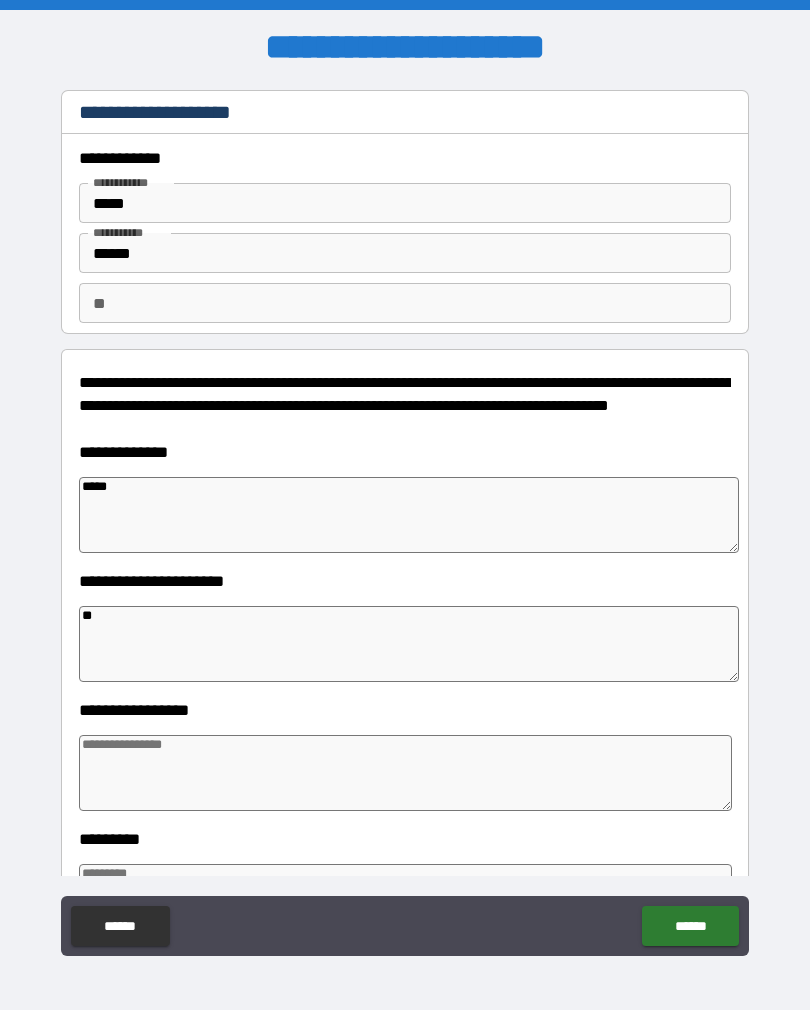 type on "*" 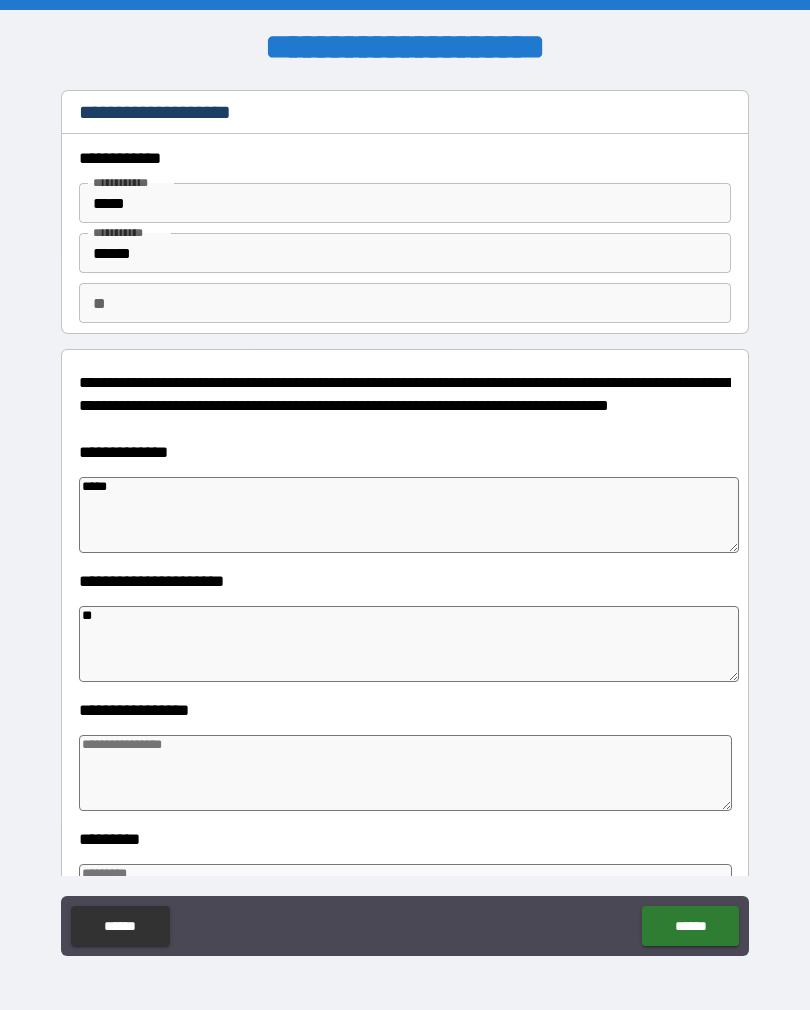 type on "*" 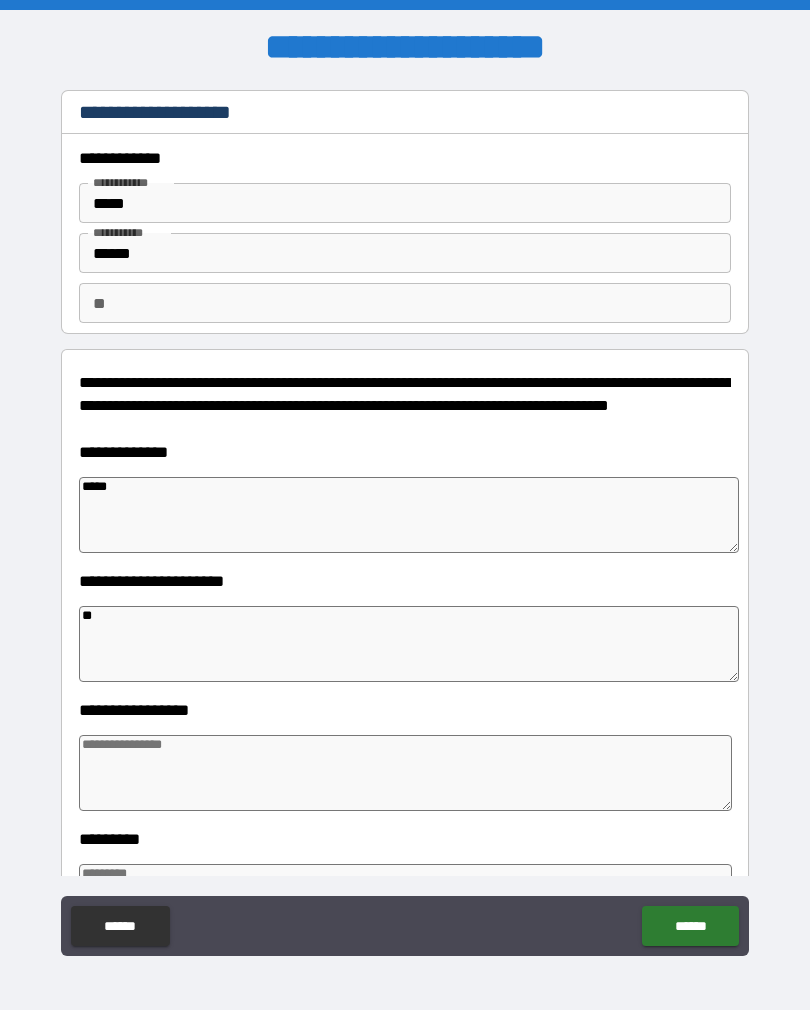 type on "*" 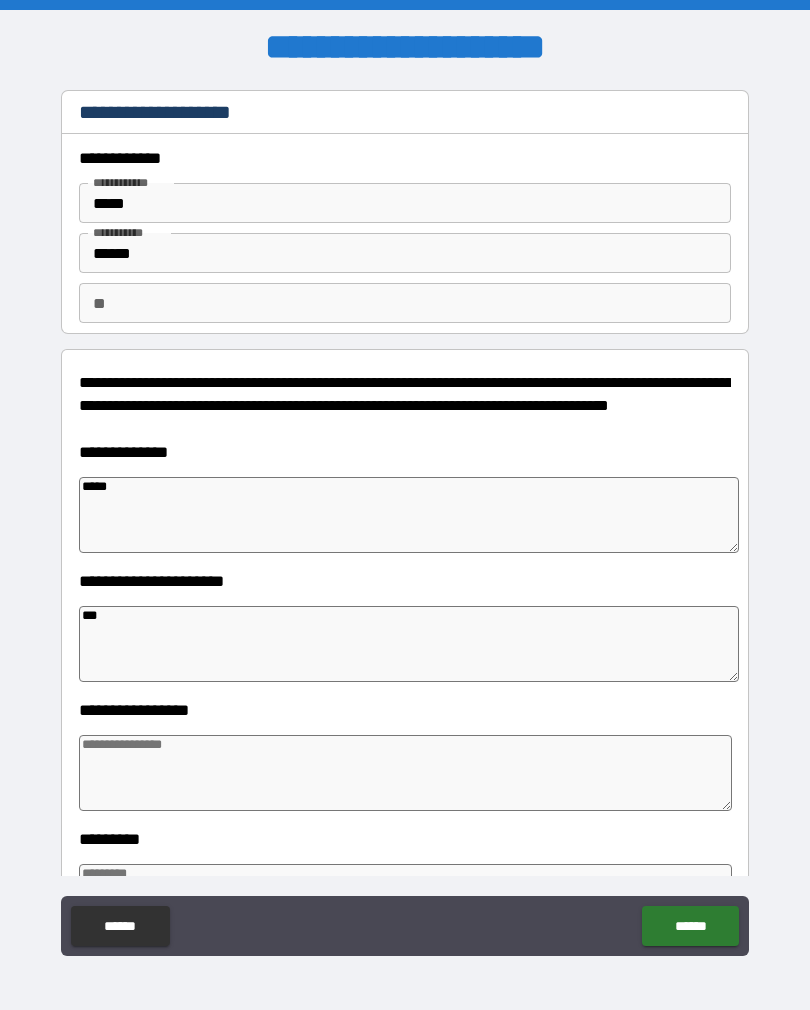 type on "*" 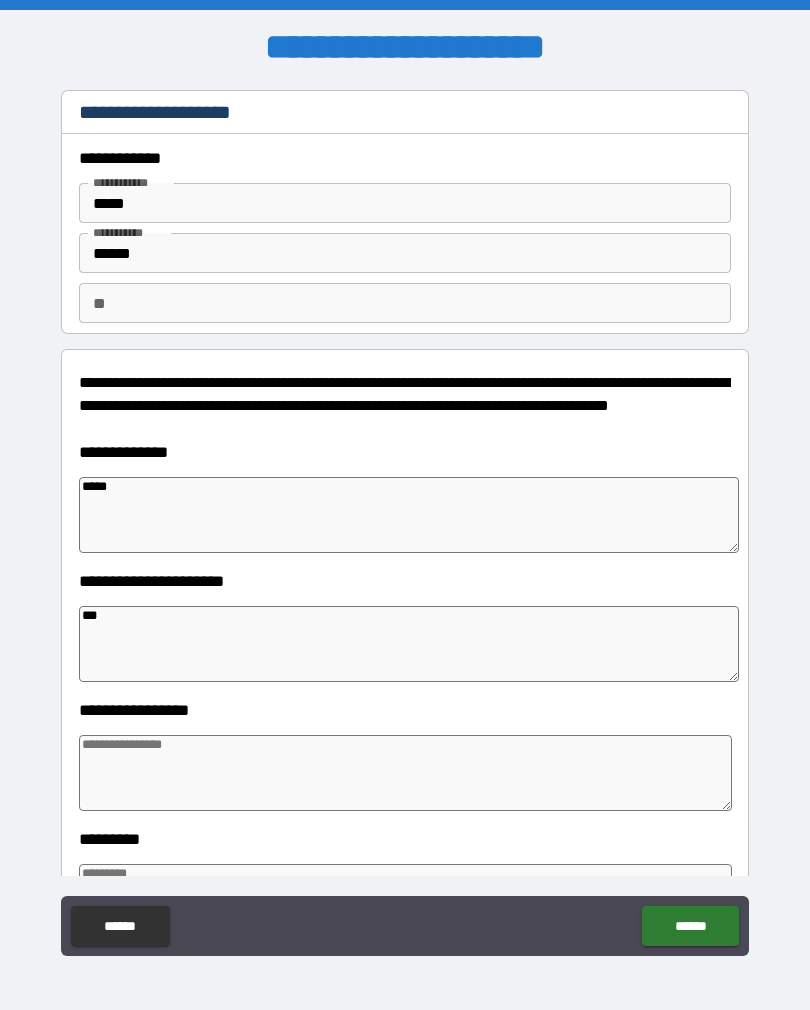 type on "*" 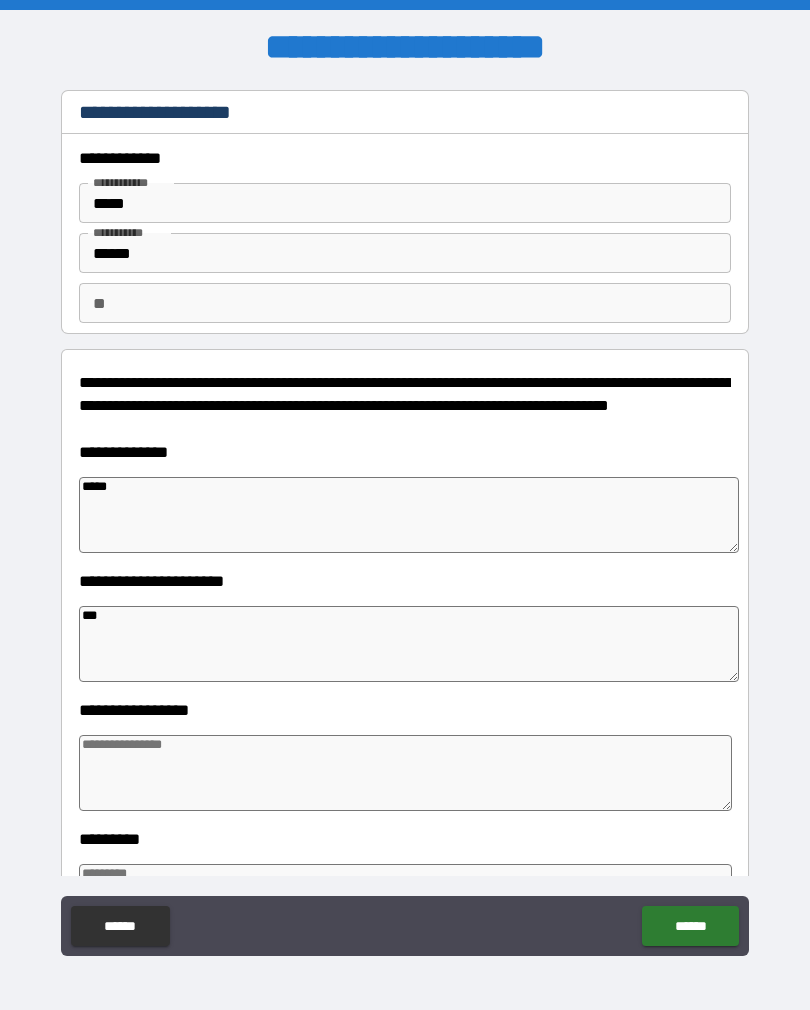 type on "*" 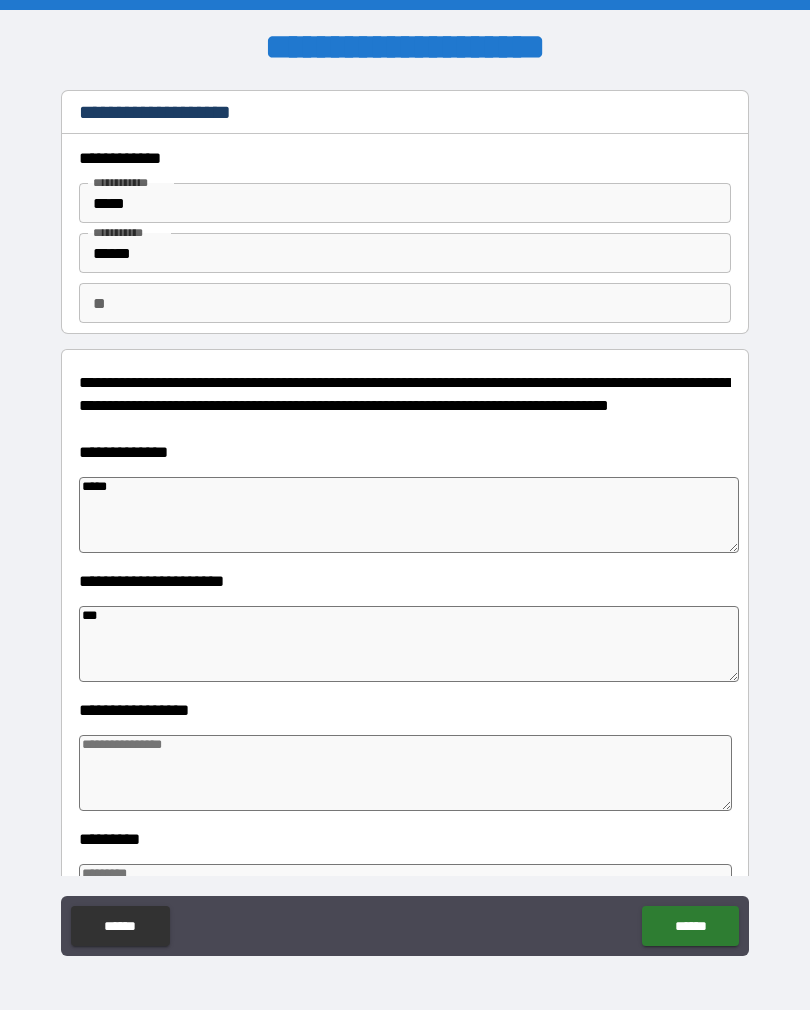 type on "****" 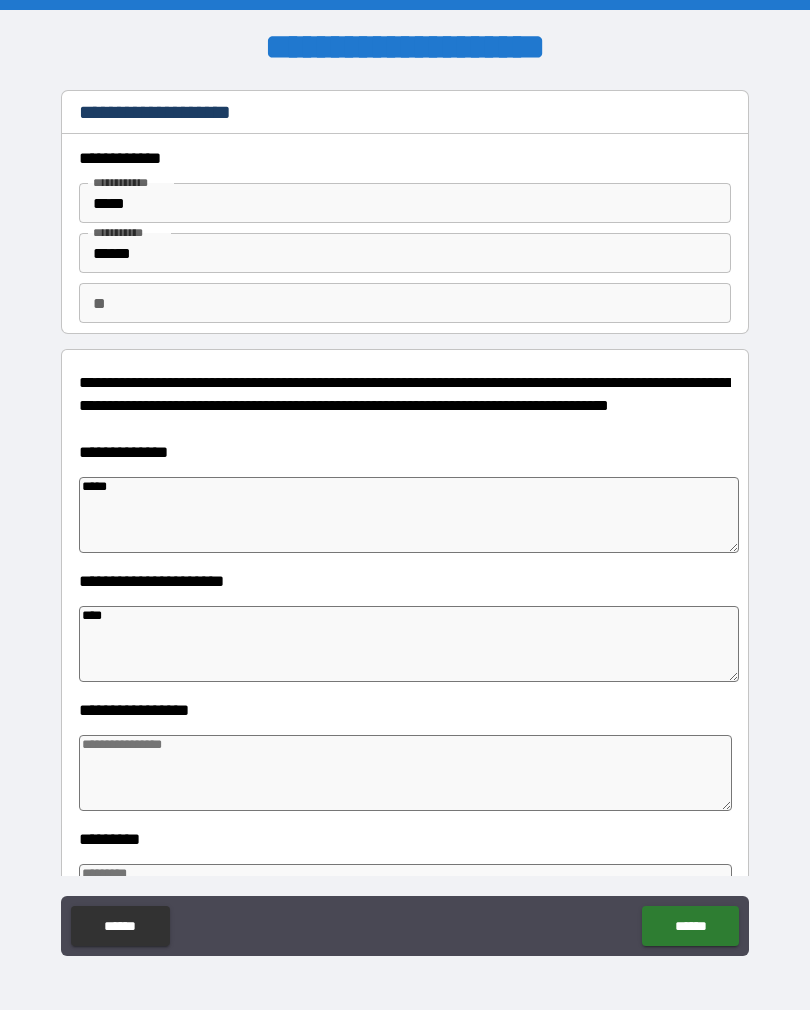 type on "*" 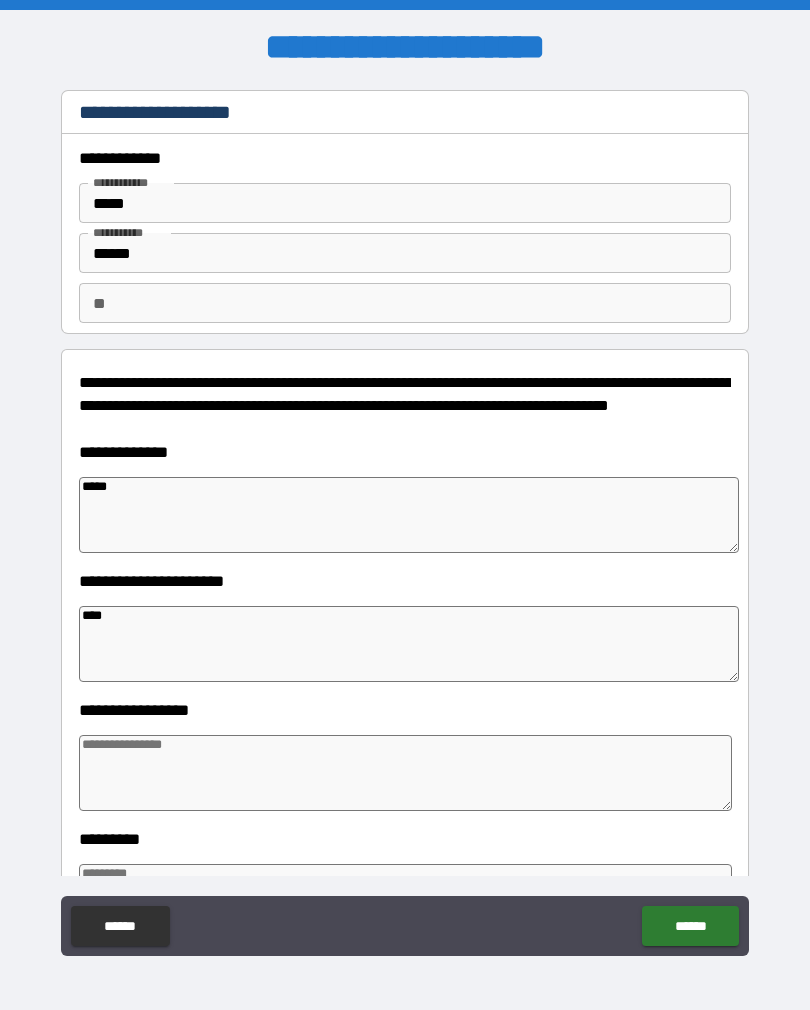 type on "*" 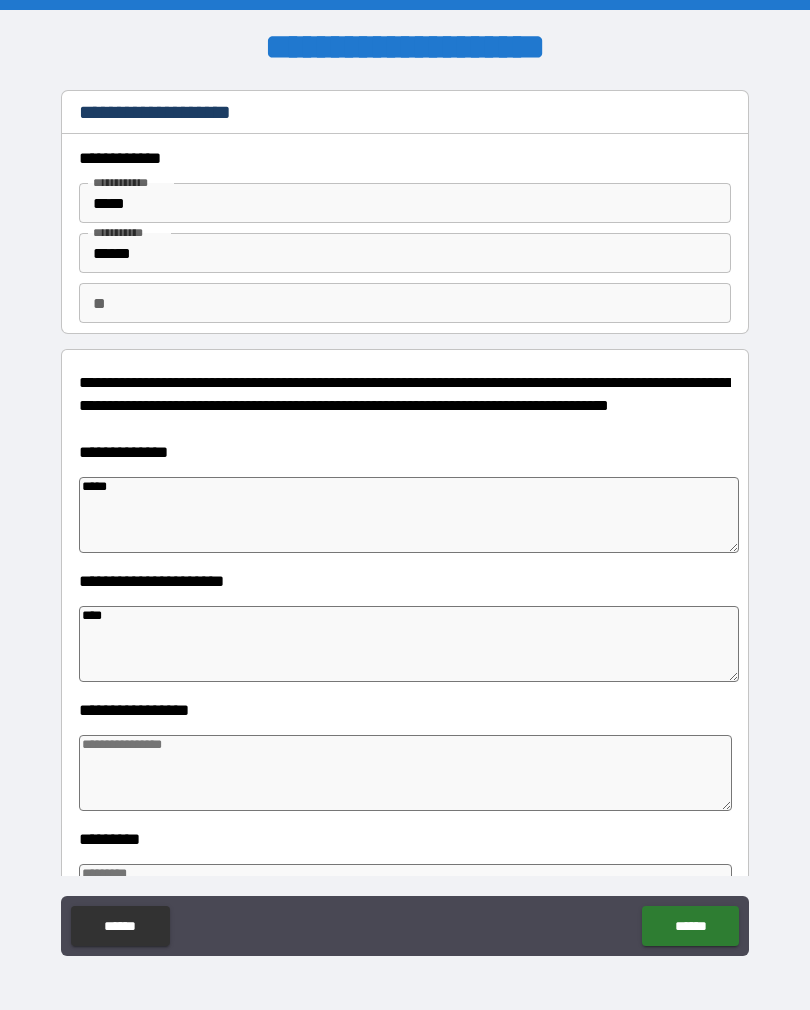 type on "*" 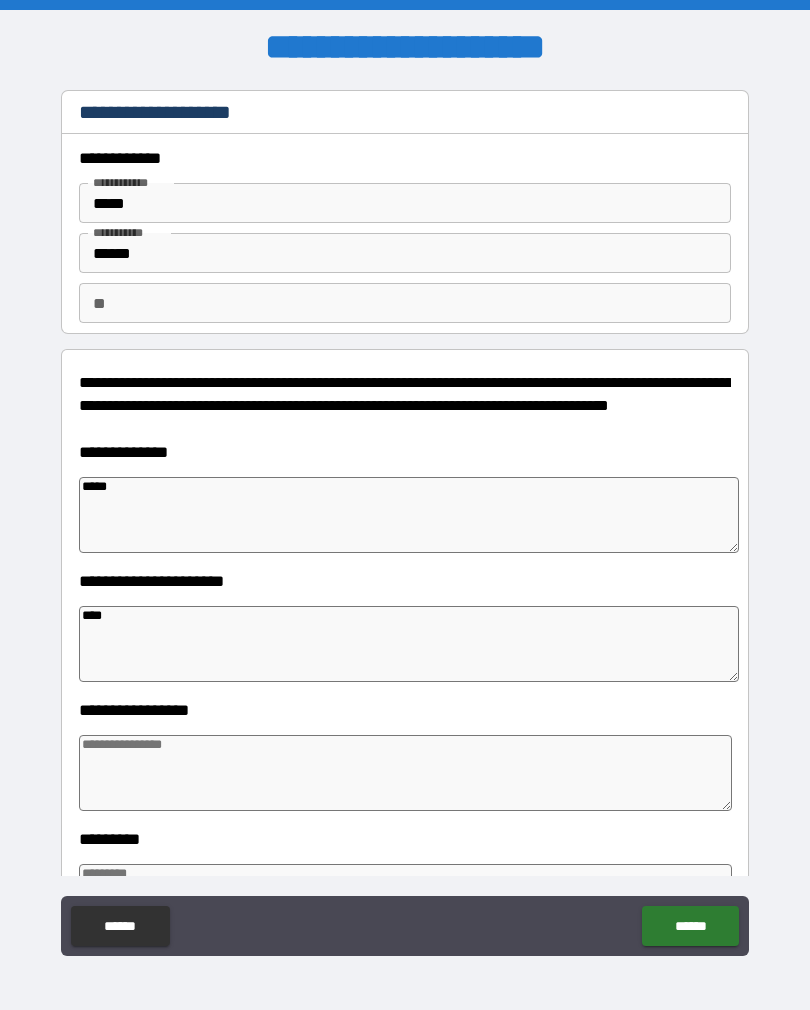 type on "*****" 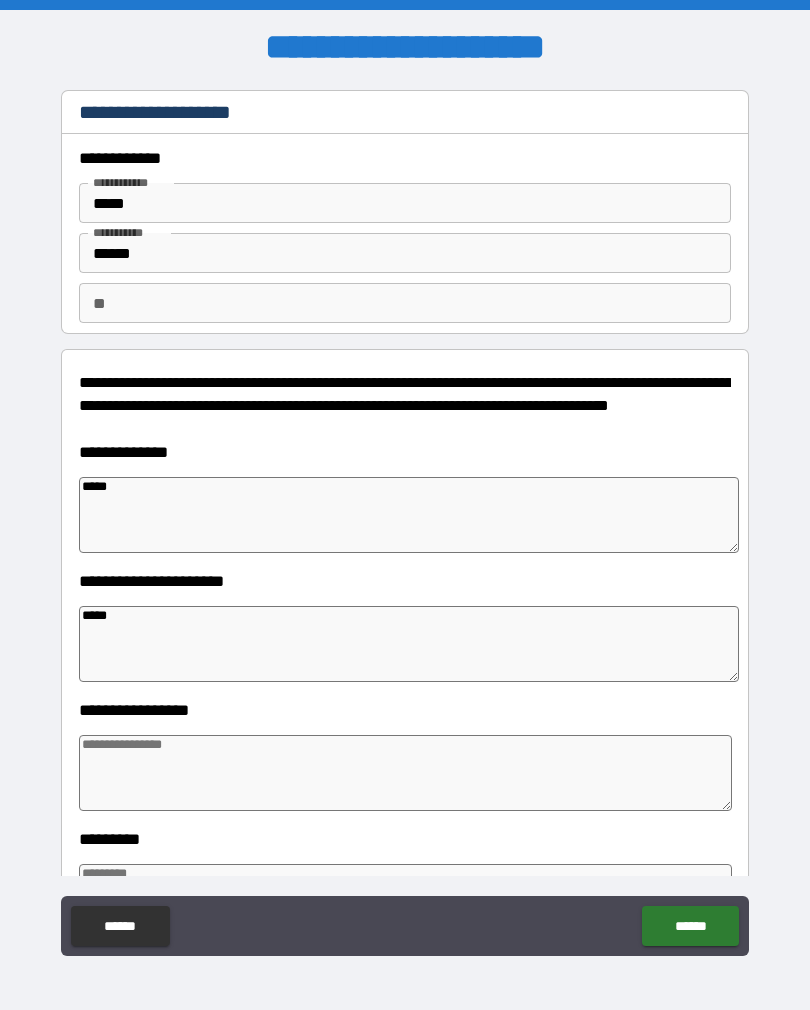 type on "*" 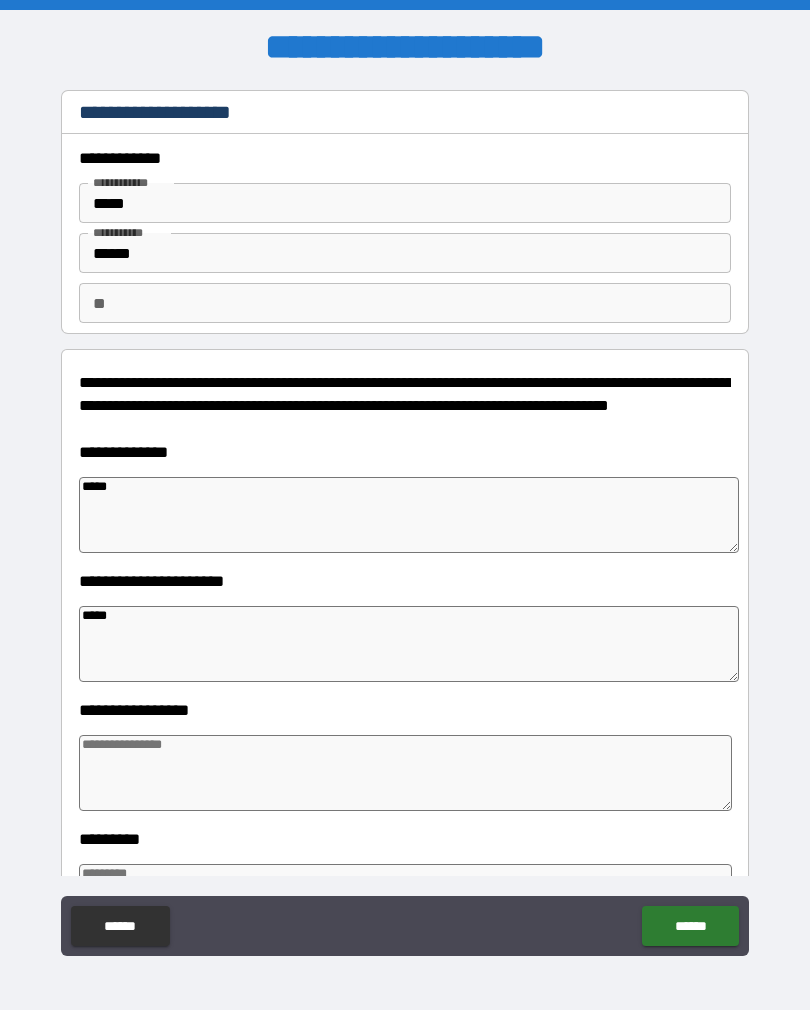type on "*" 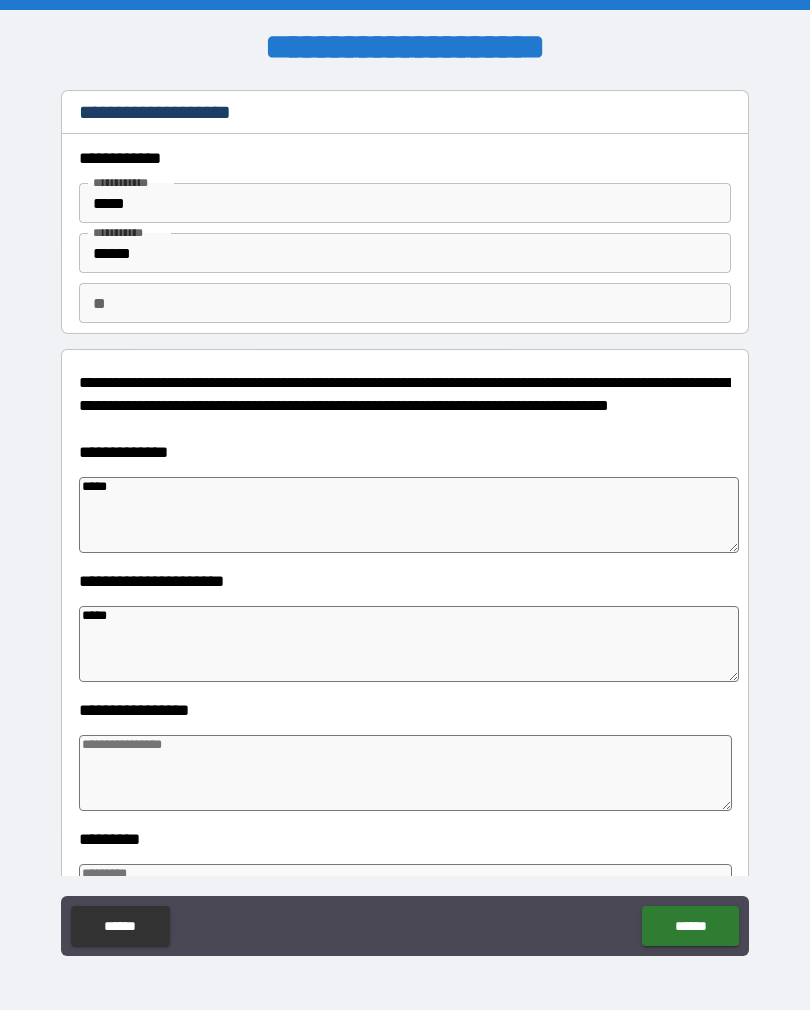type on "*" 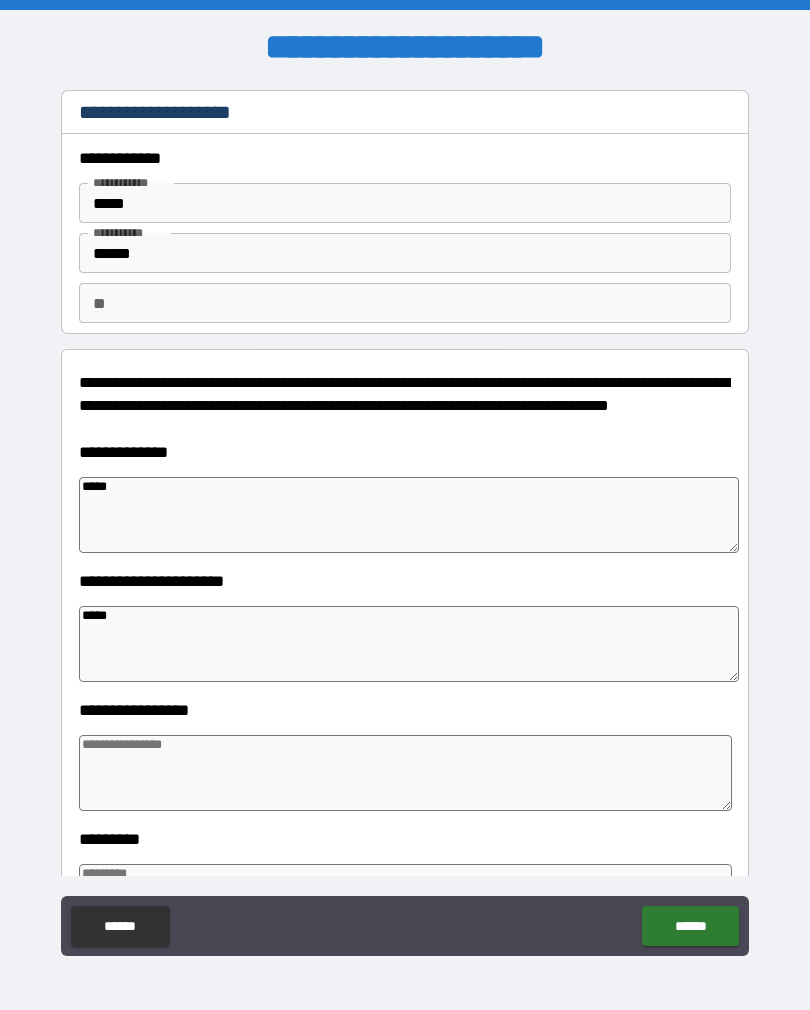 type on "******" 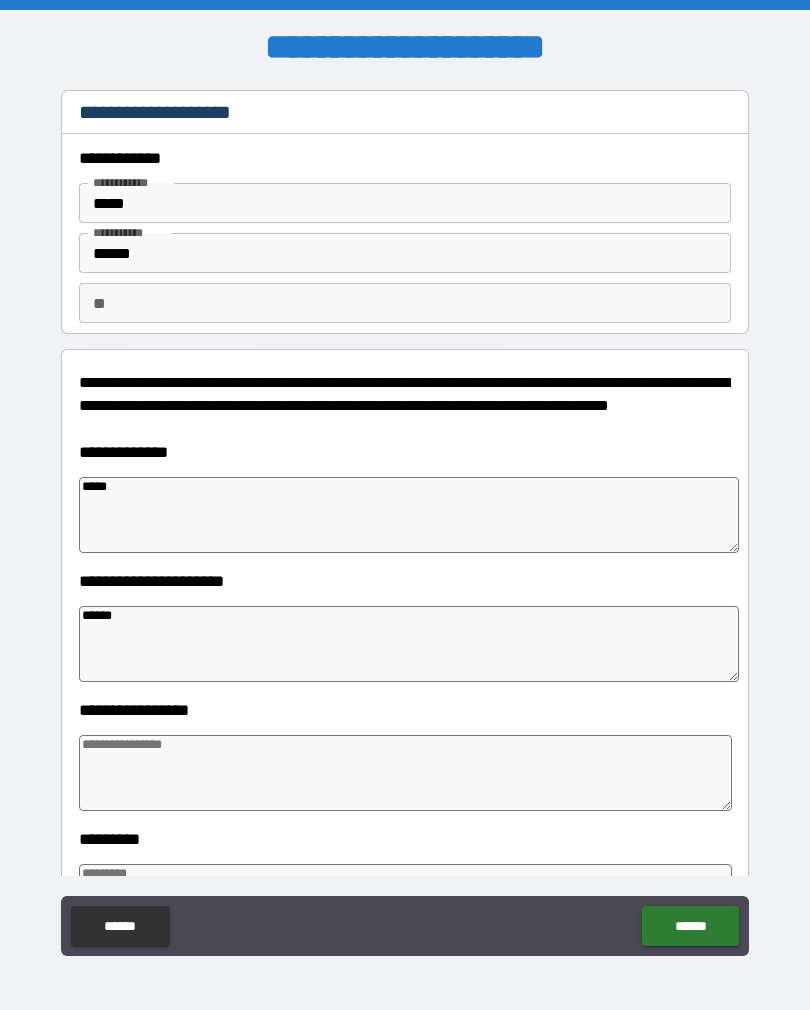 type on "*" 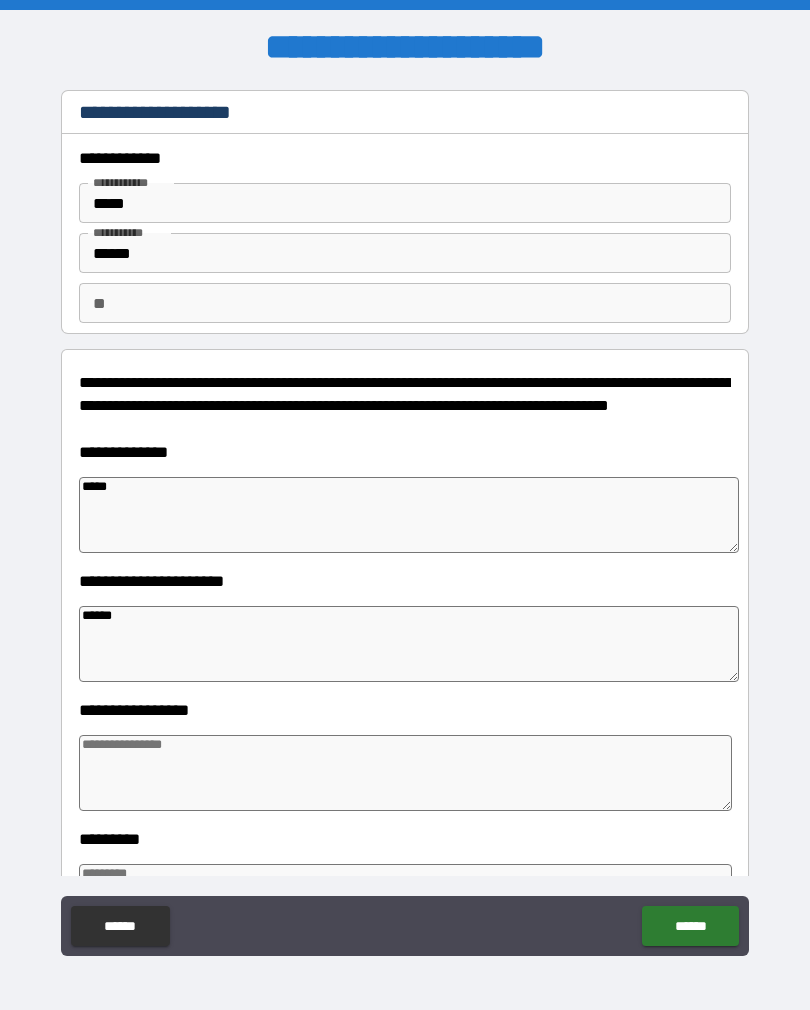 type on "*" 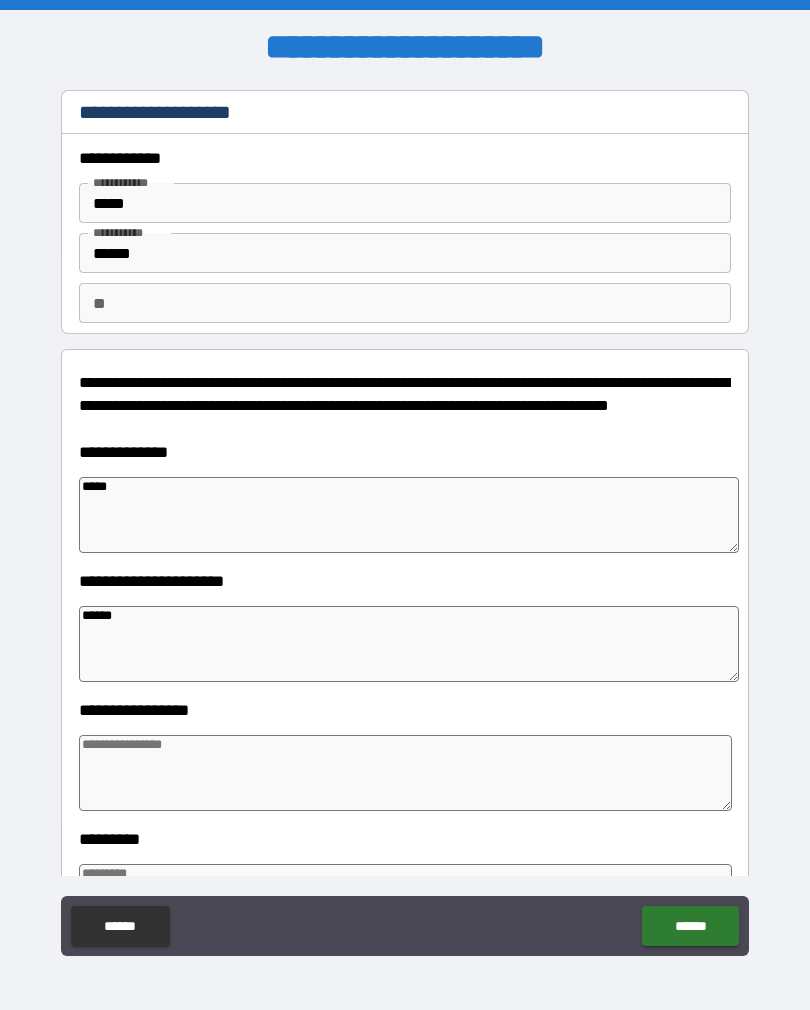 type on "*" 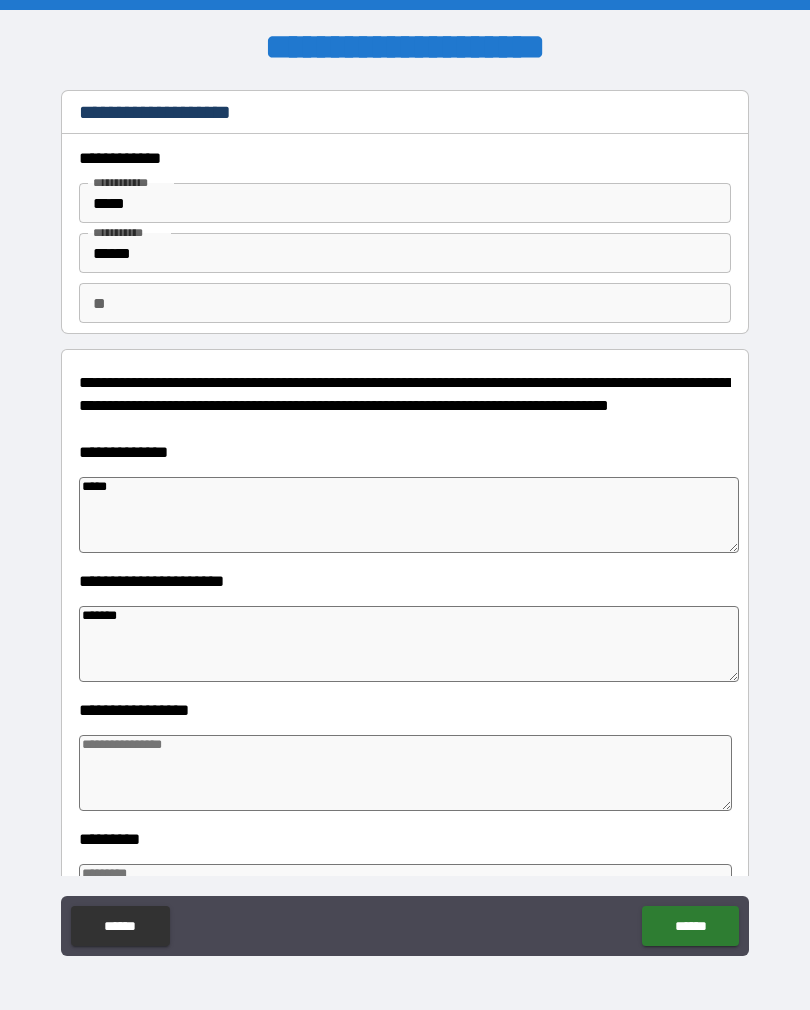 type on "*" 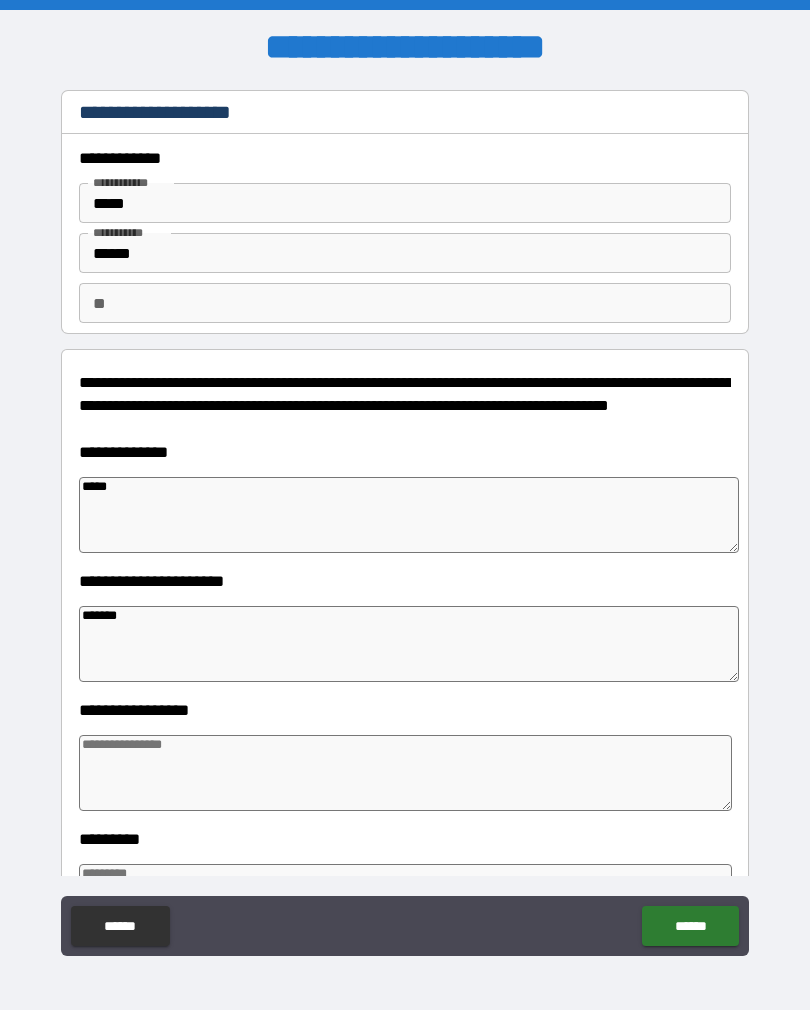 type on "*" 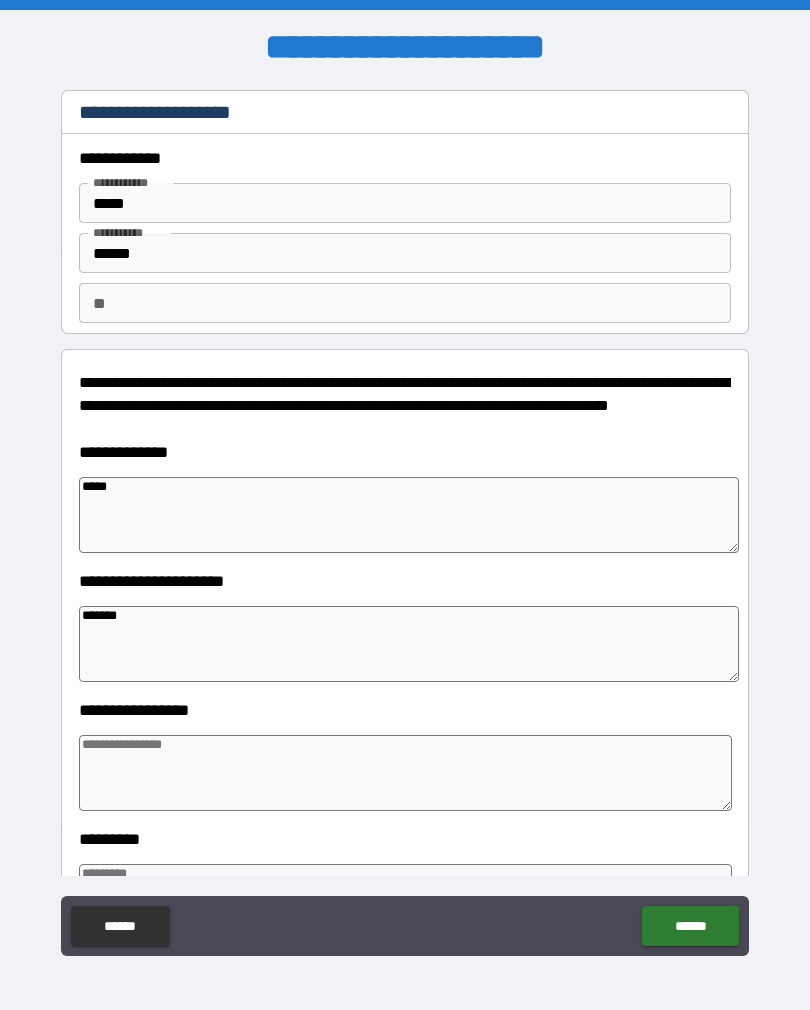 type on "*" 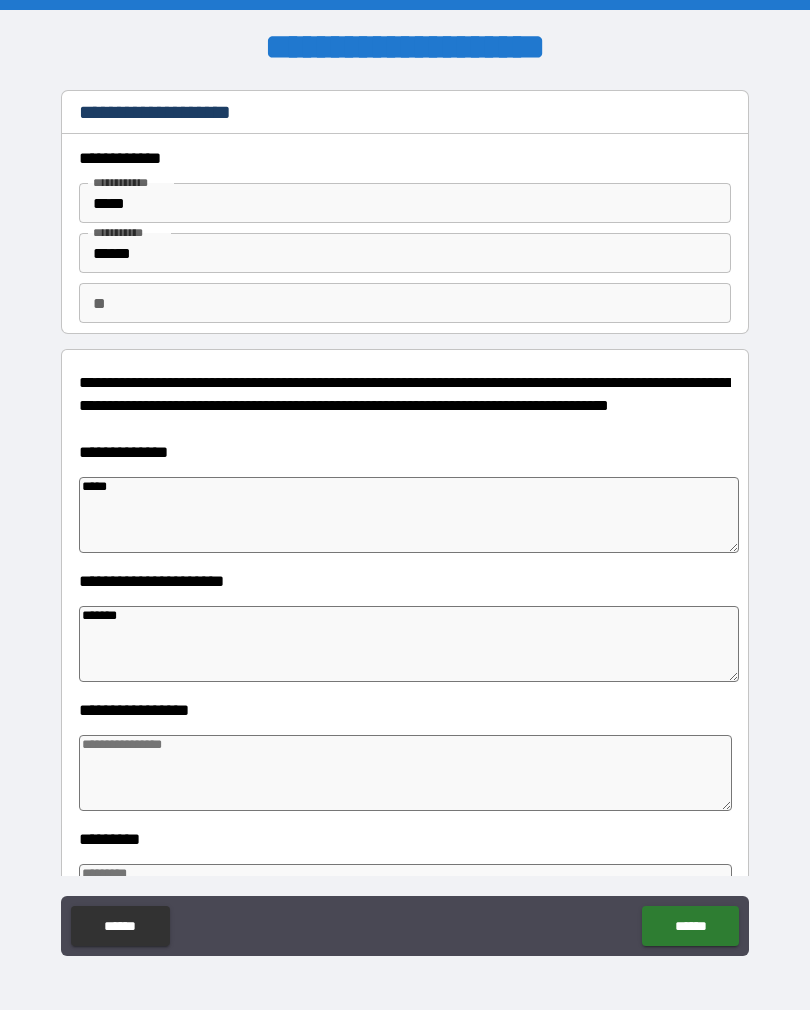 type on "********" 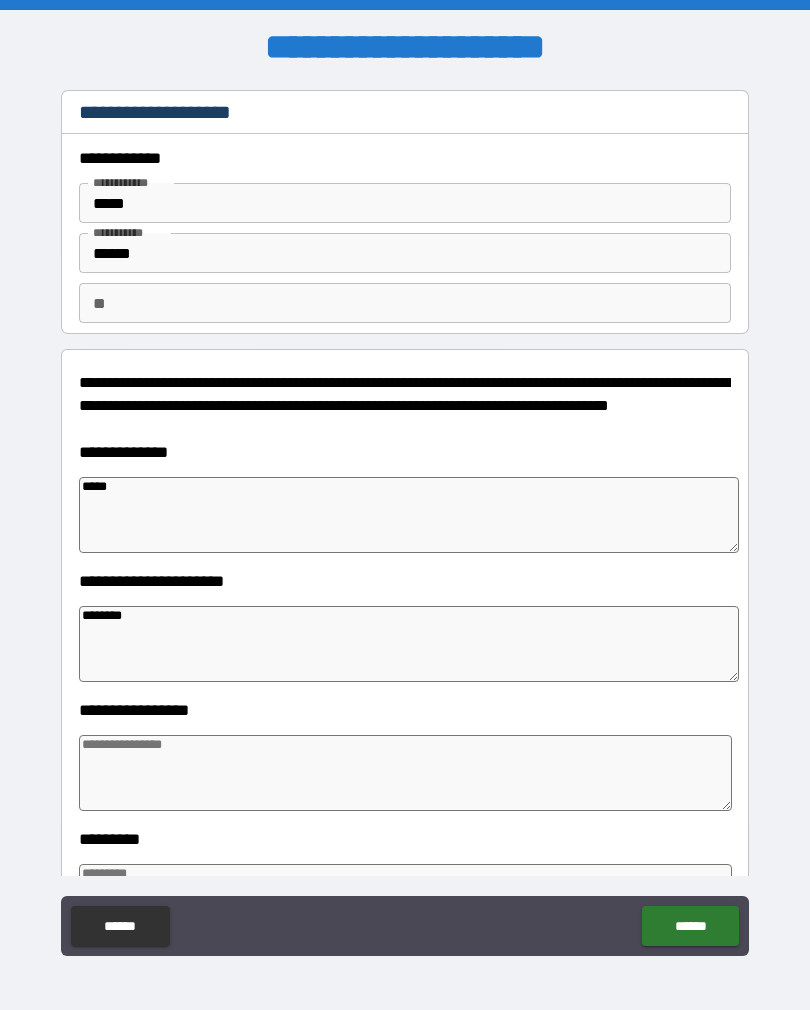 type on "*" 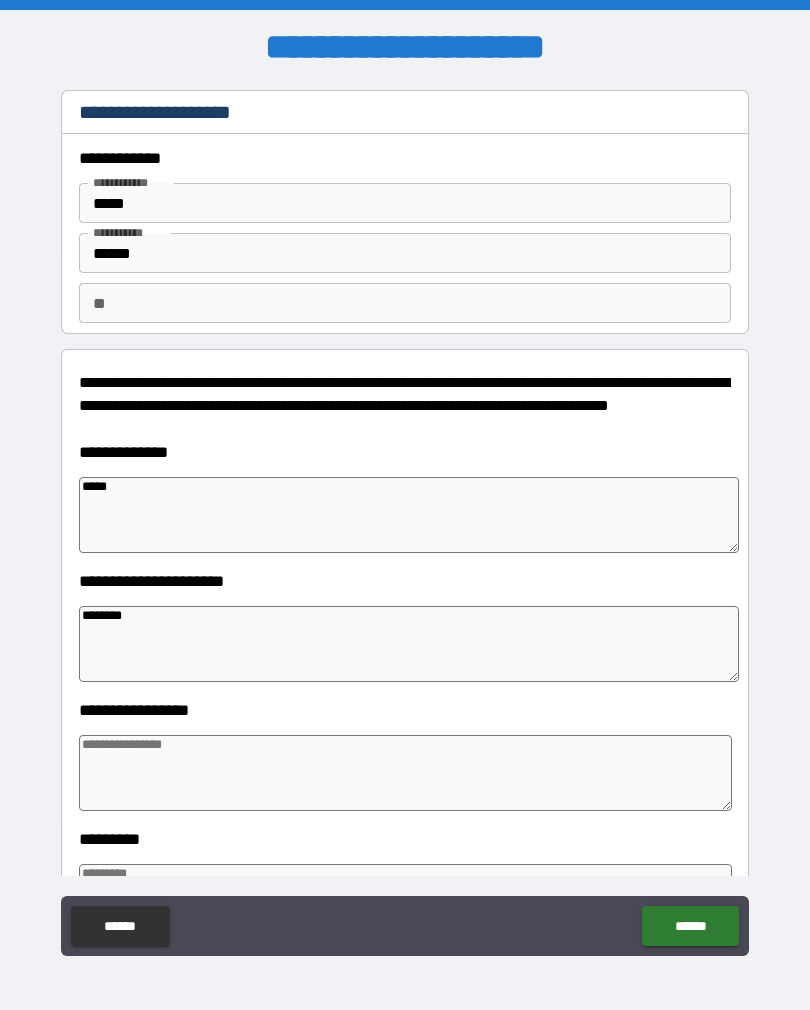 type on "*" 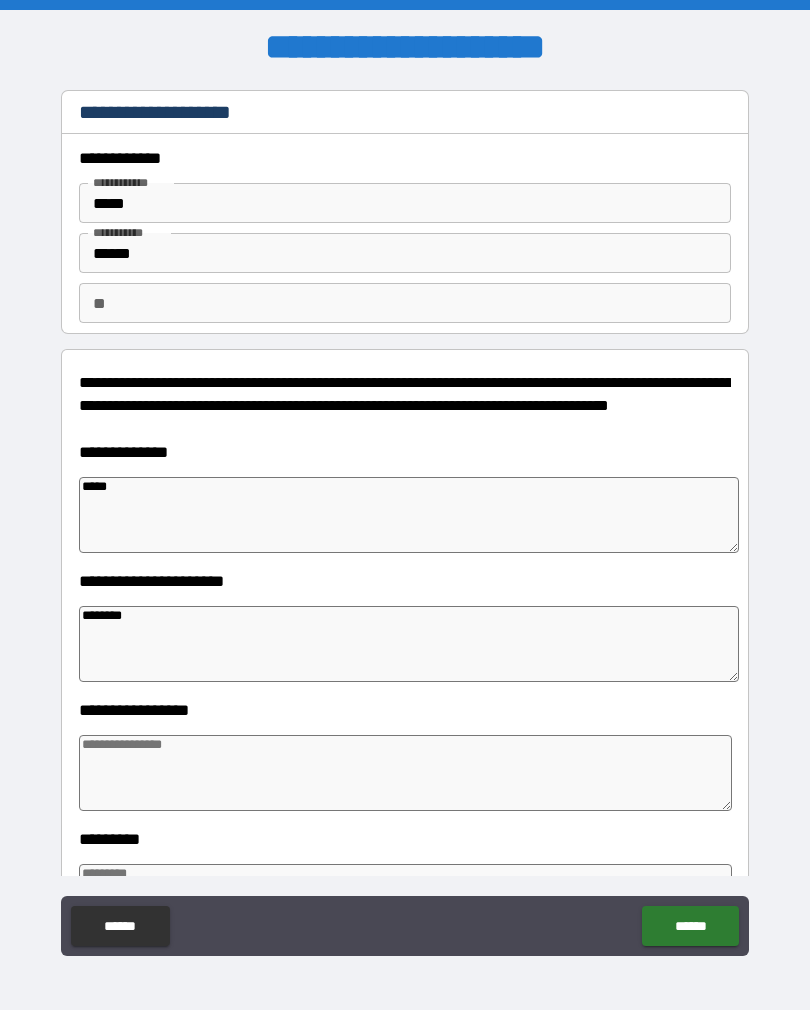 type on "*" 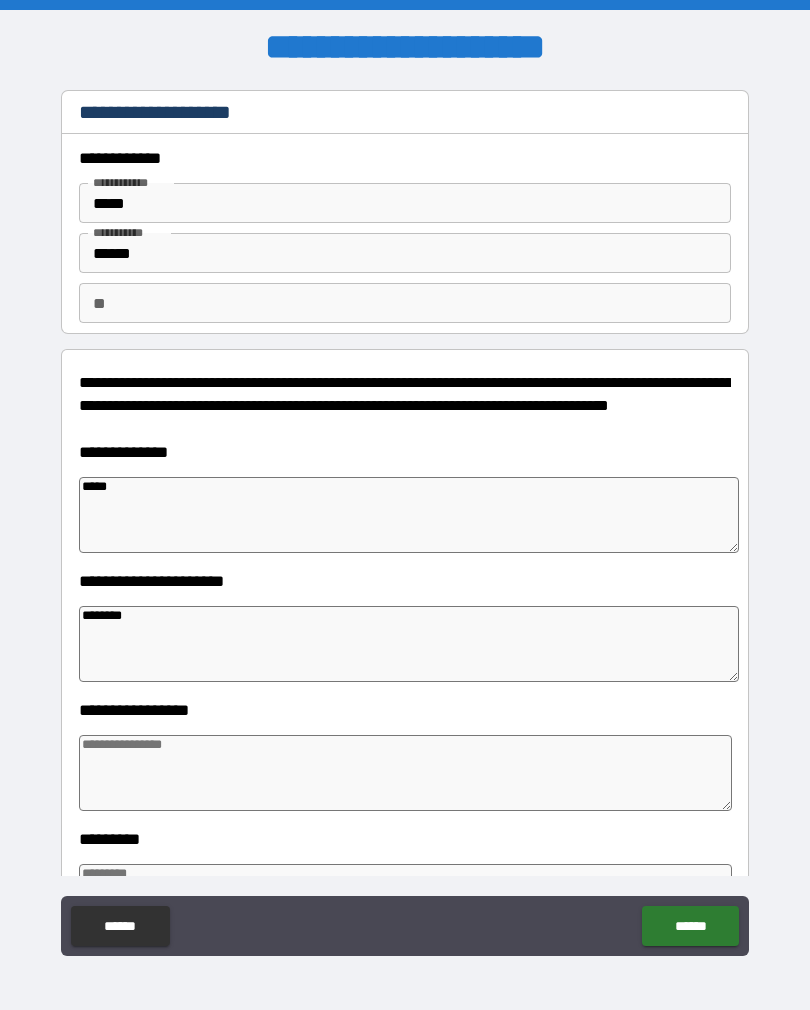 type on "*********" 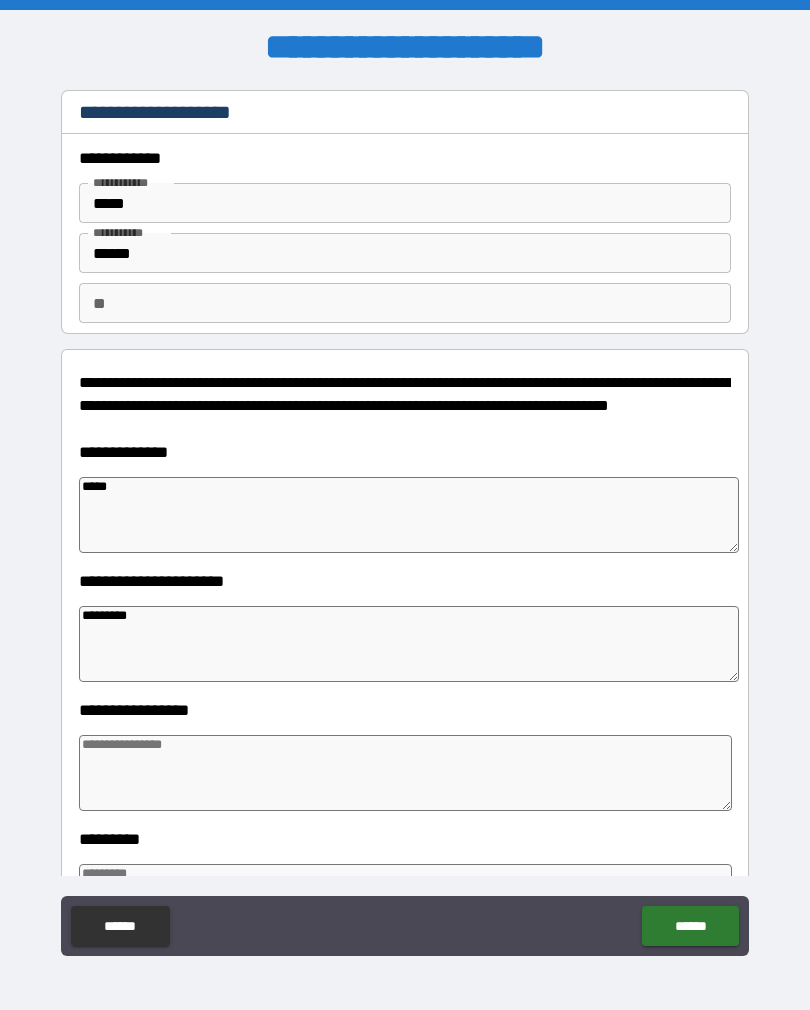 type on "*" 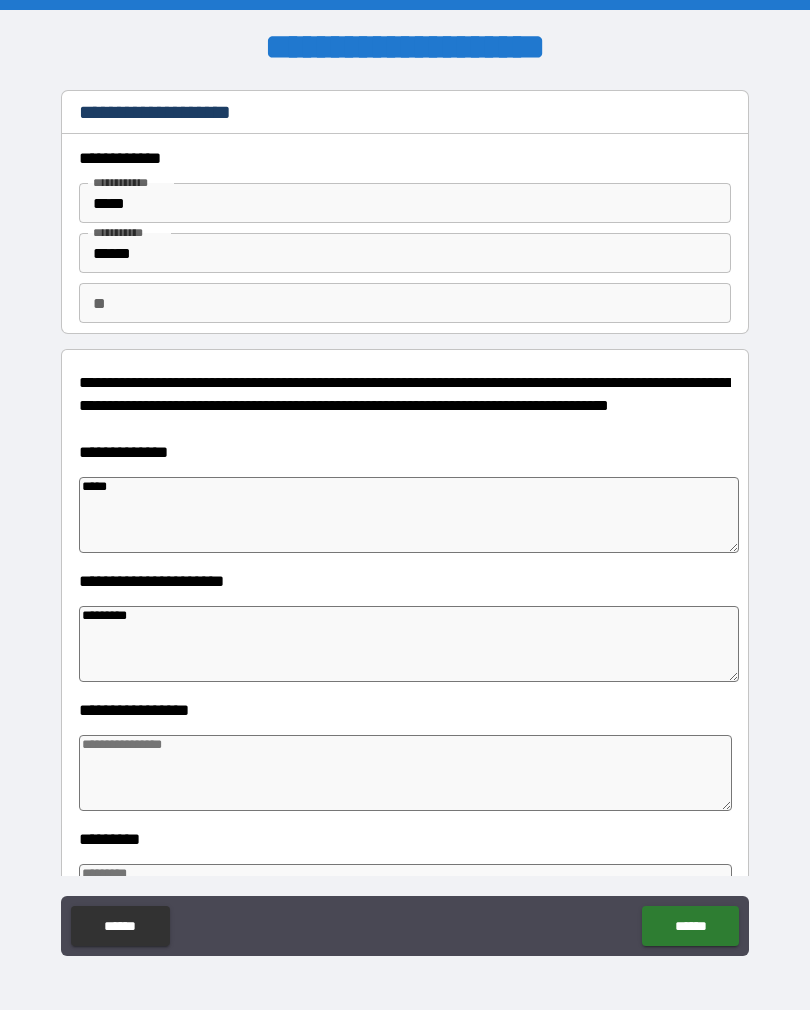 type on "*" 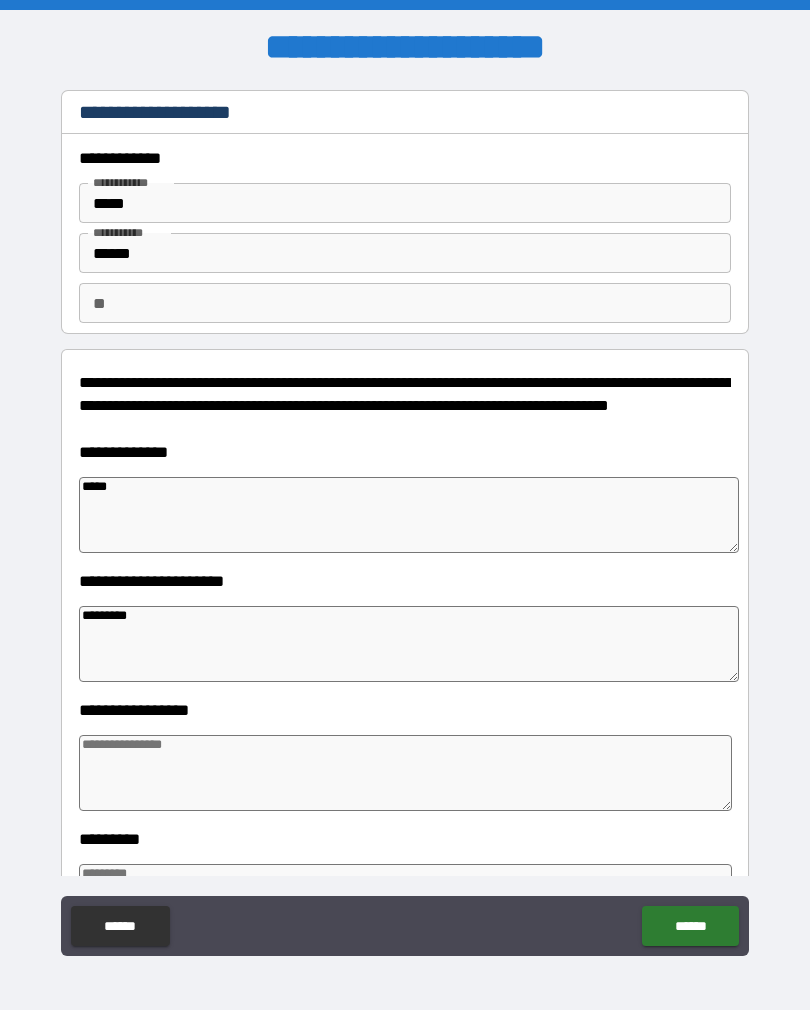 type on "*" 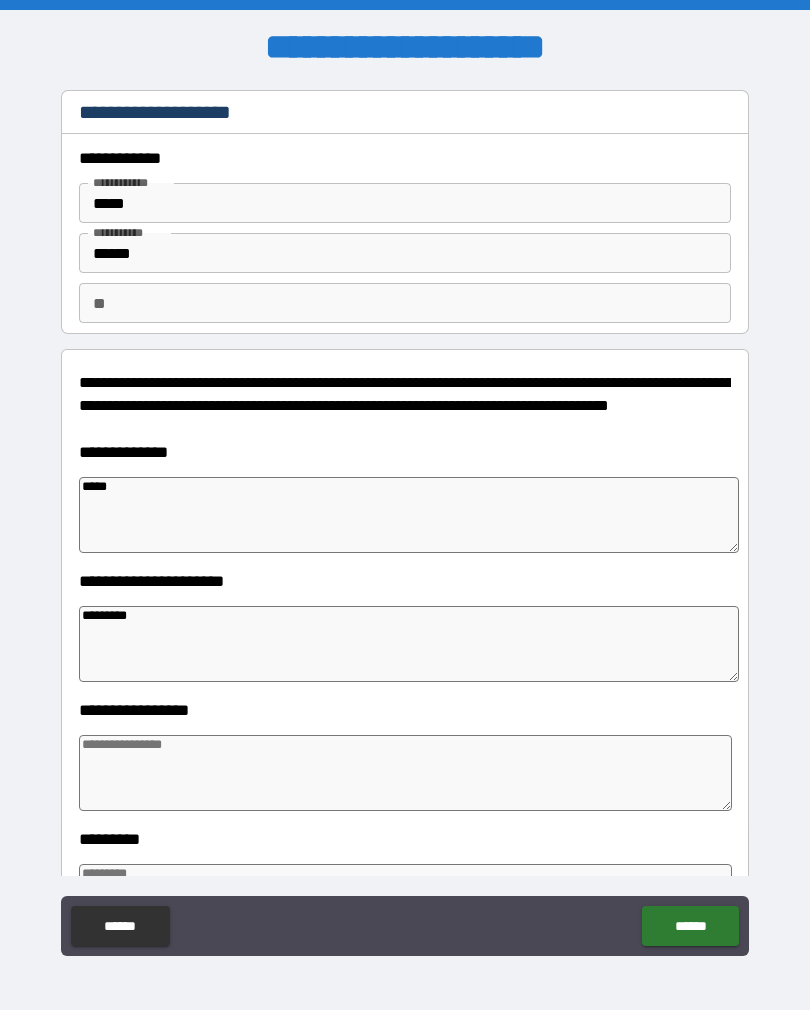 type on "**********" 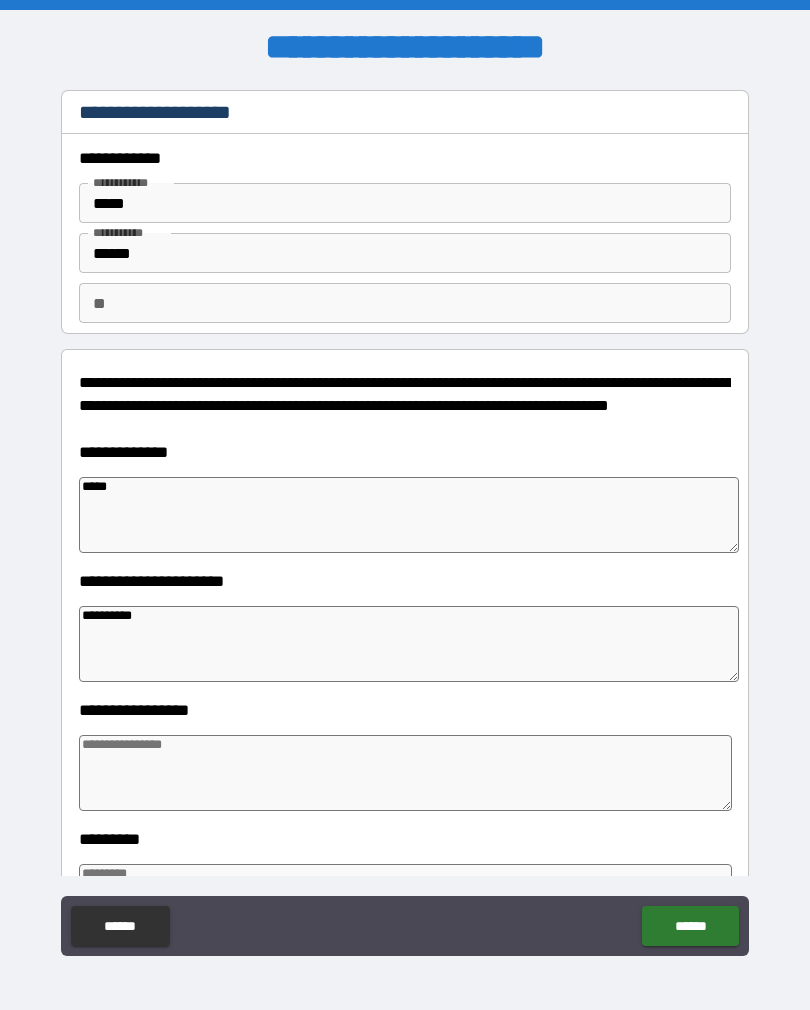 type on "*" 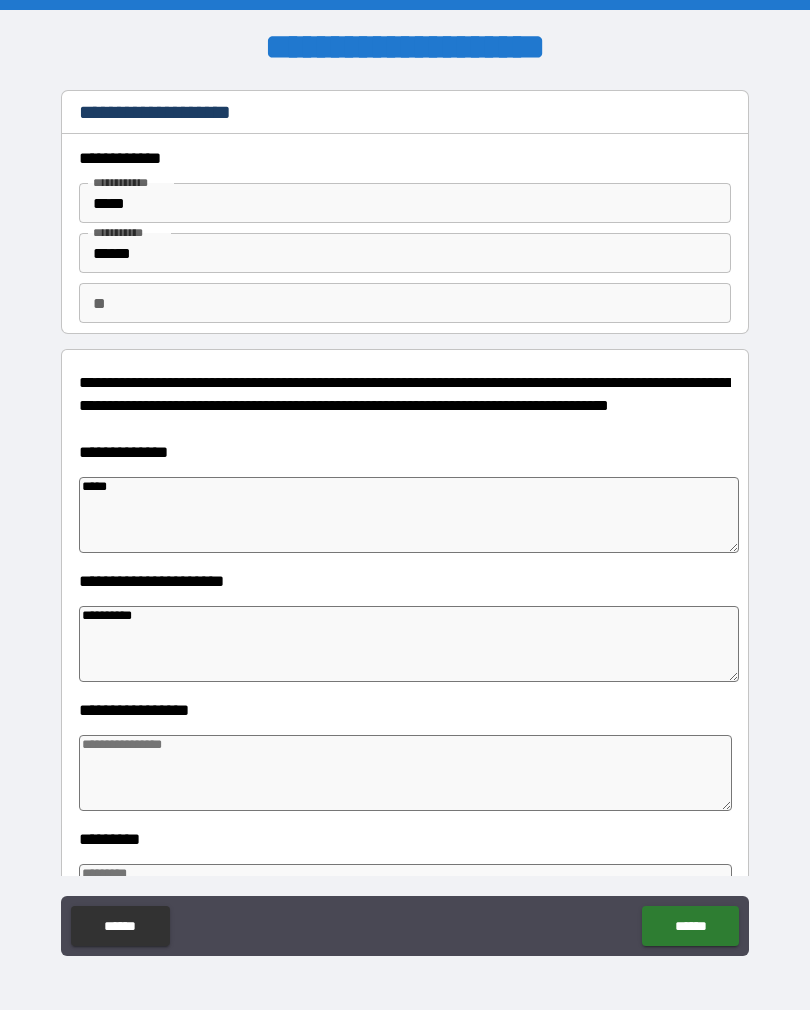 type on "*" 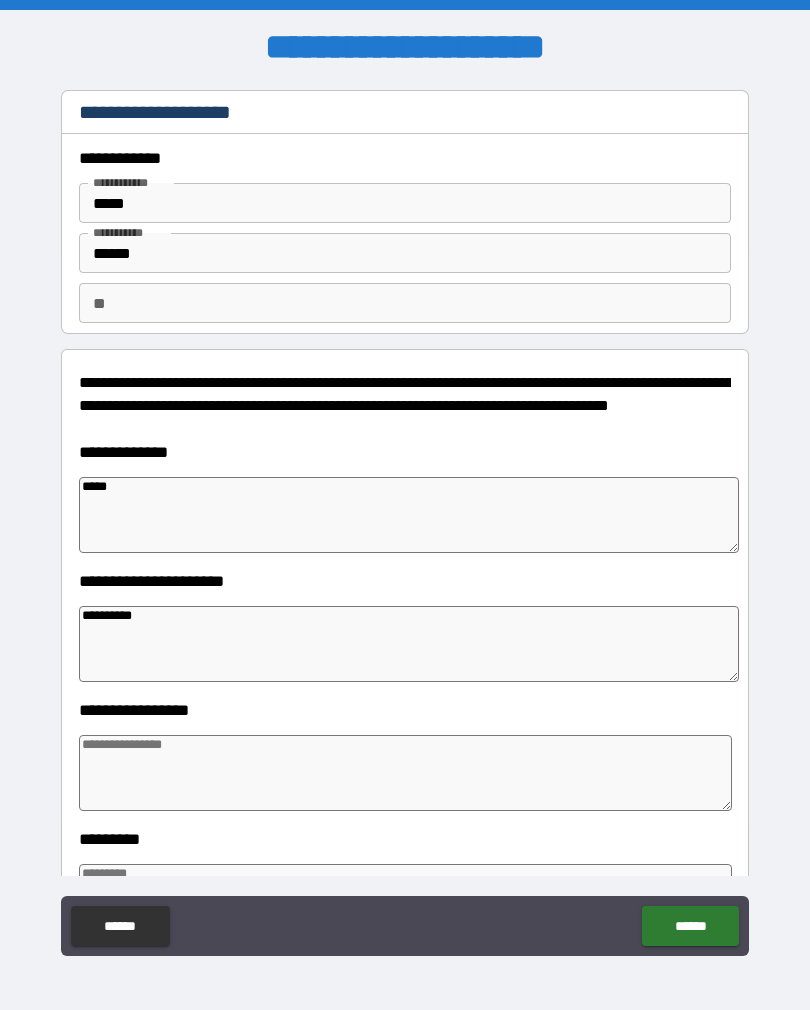 type on "*" 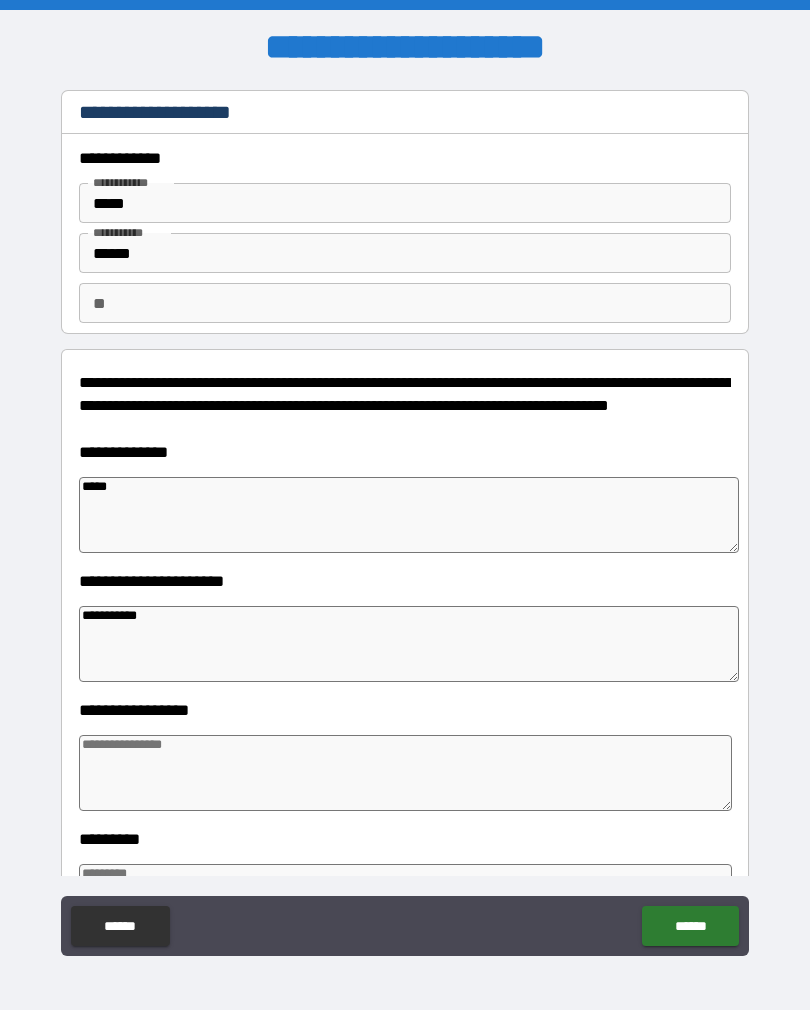 type on "*" 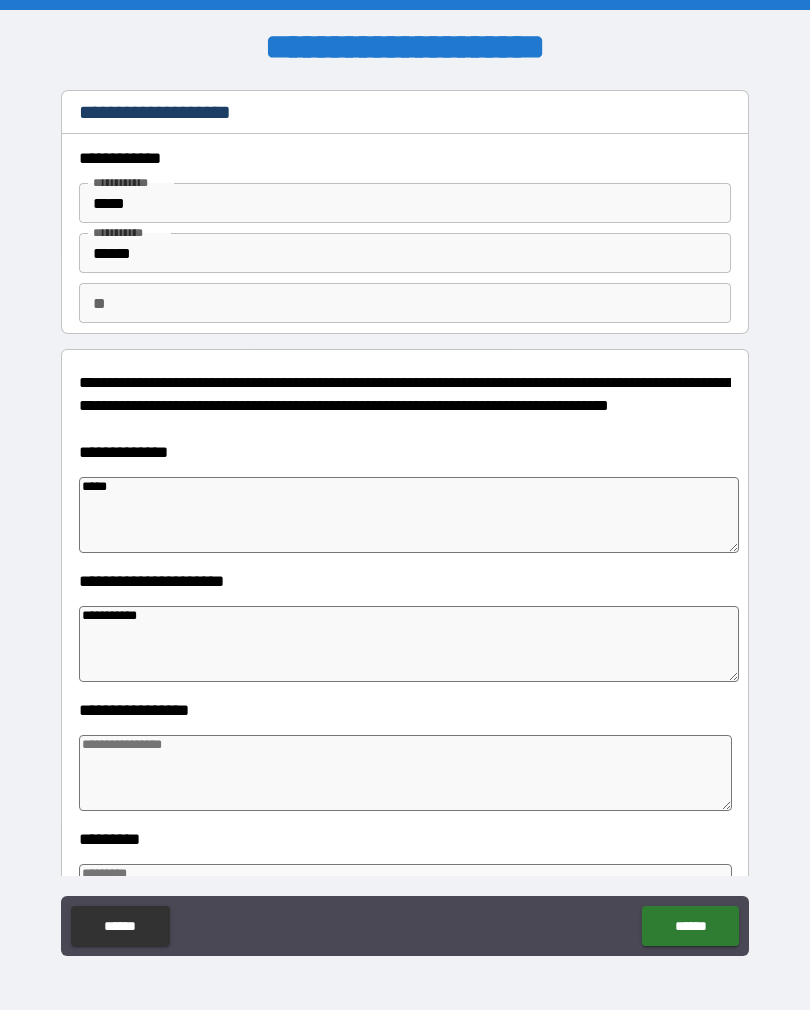 type on "**********" 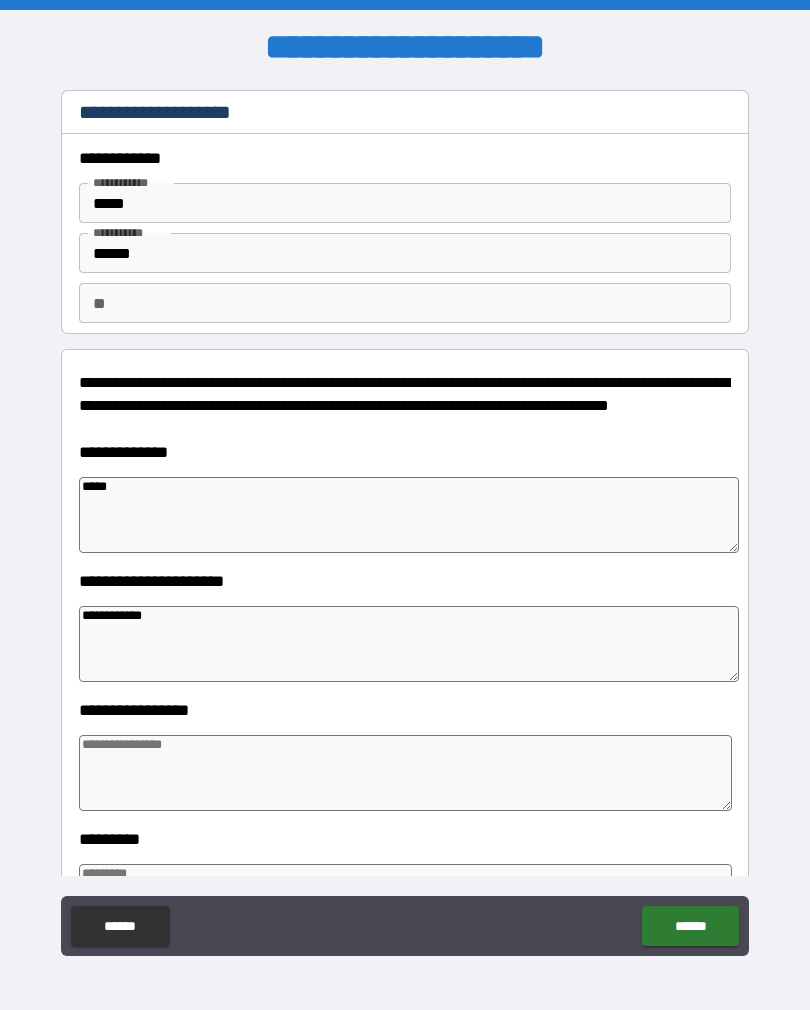 type on "*" 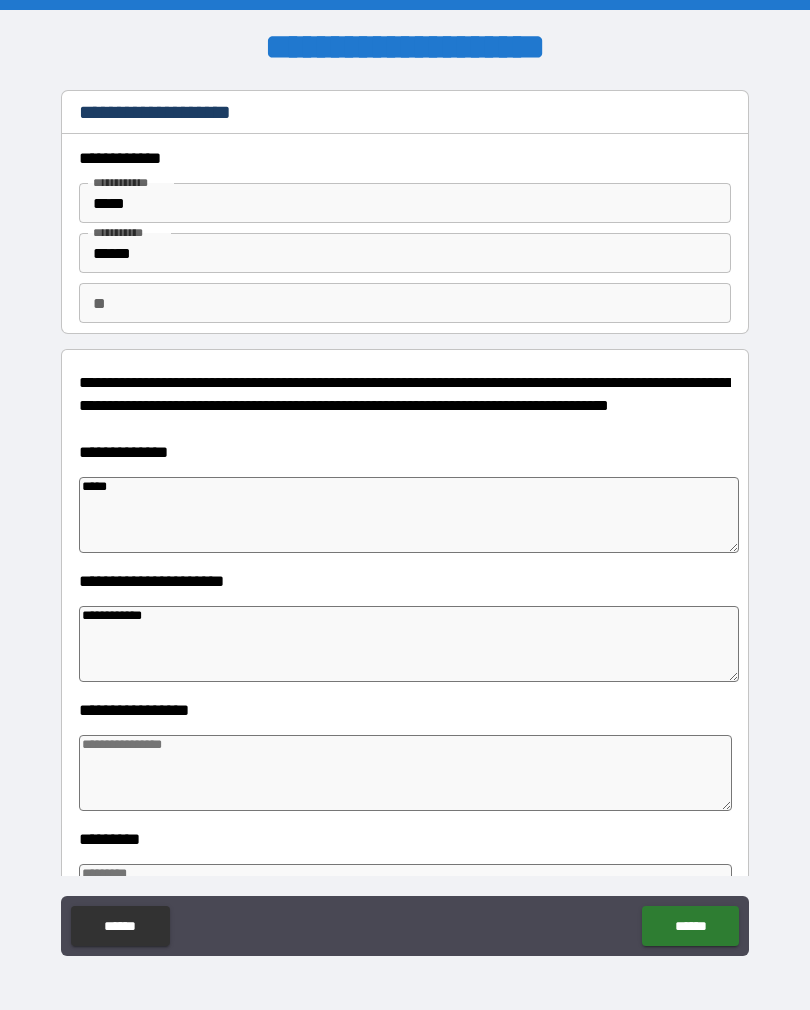 type on "*" 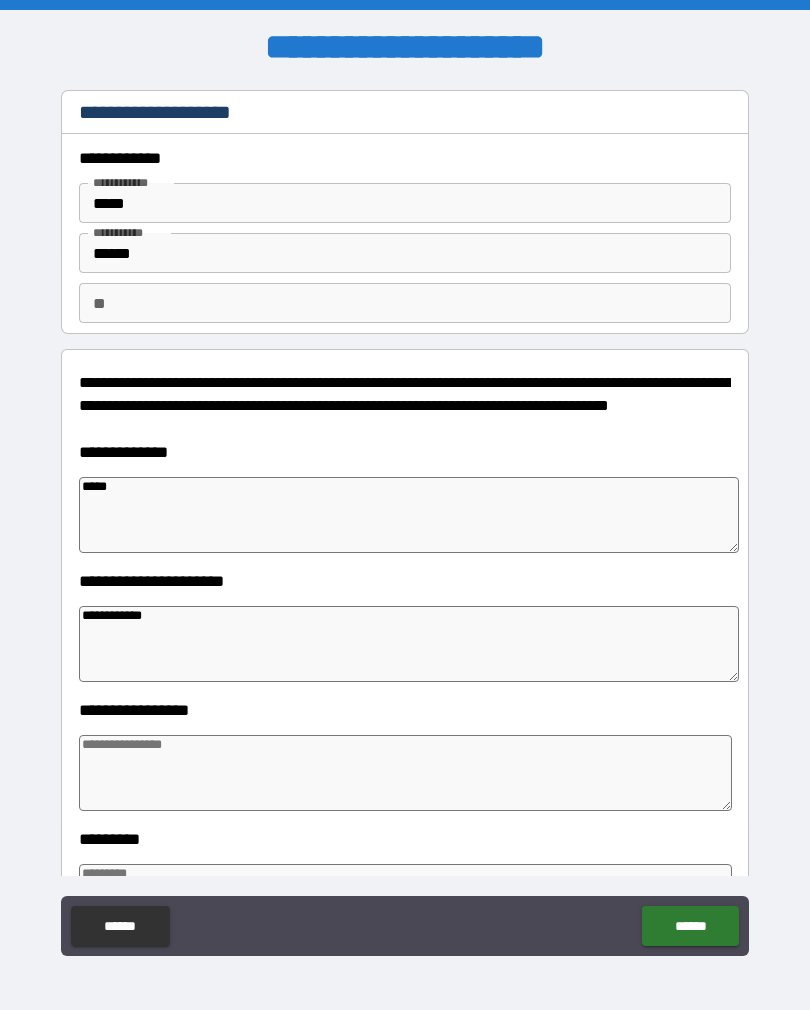 type on "*" 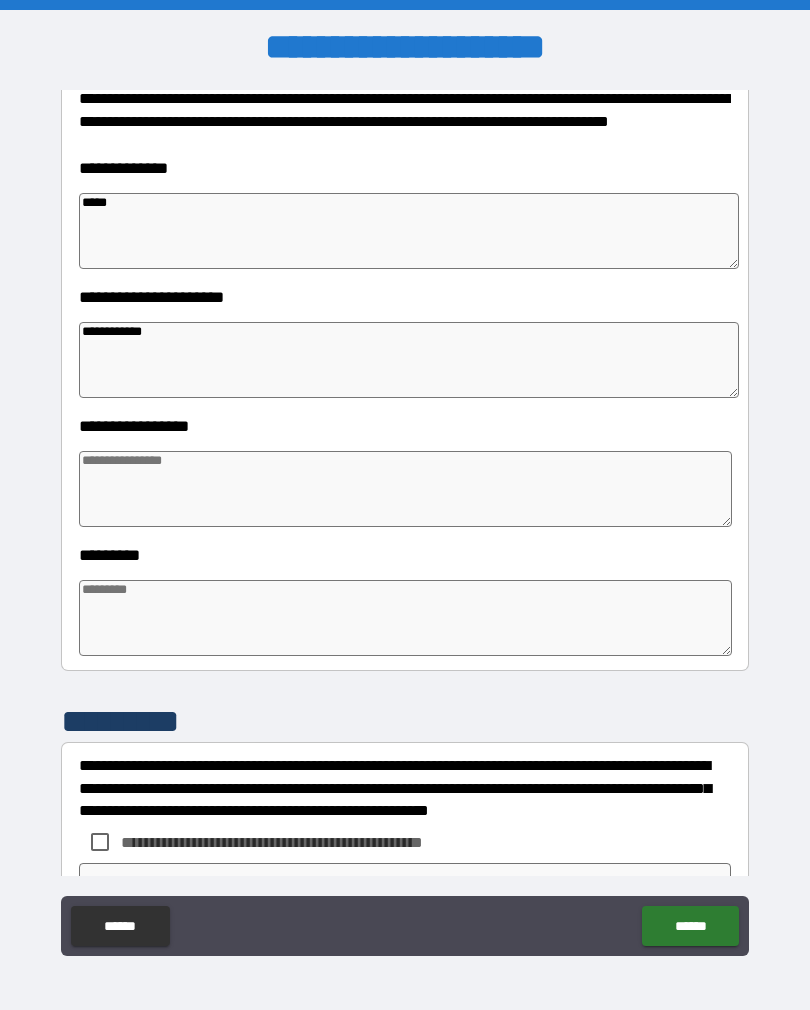 scroll, scrollTop: 334, scrollLeft: 0, axis: vertical 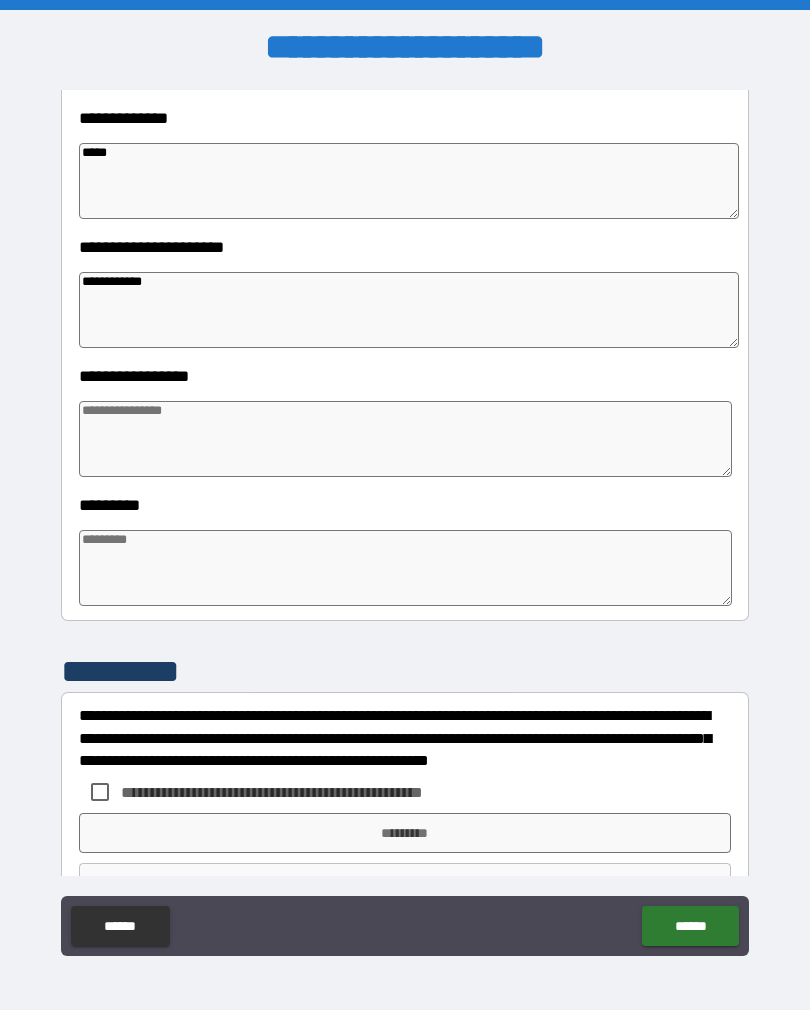 type on "**********" 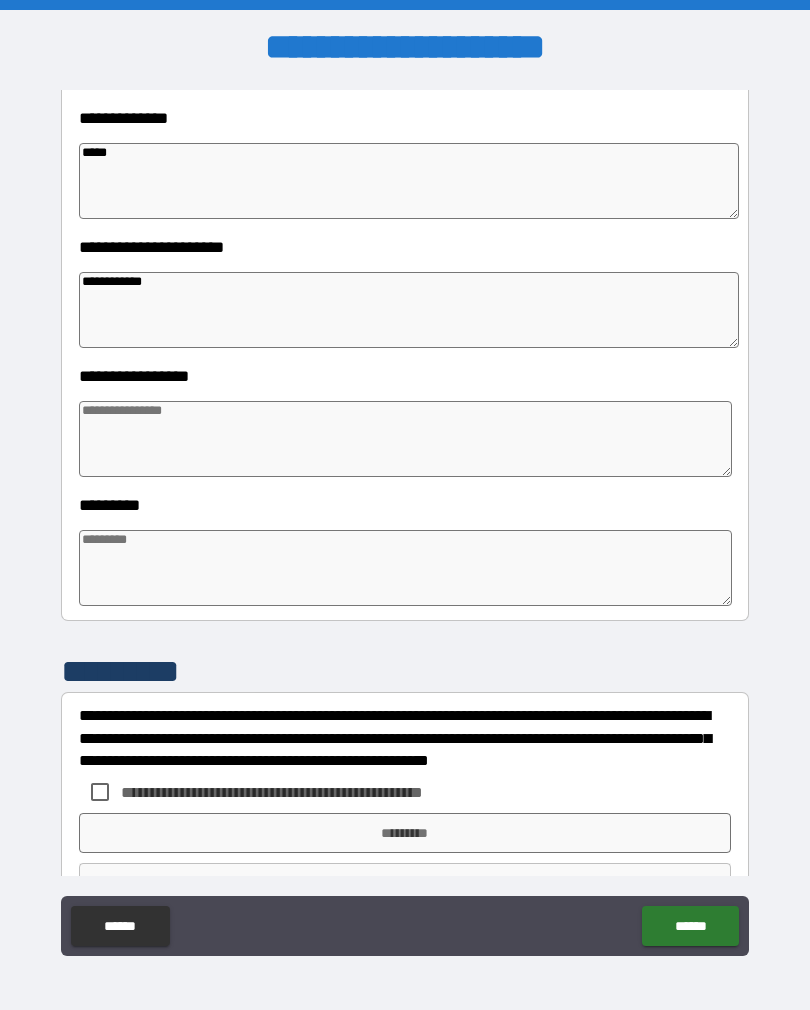 type on "*" 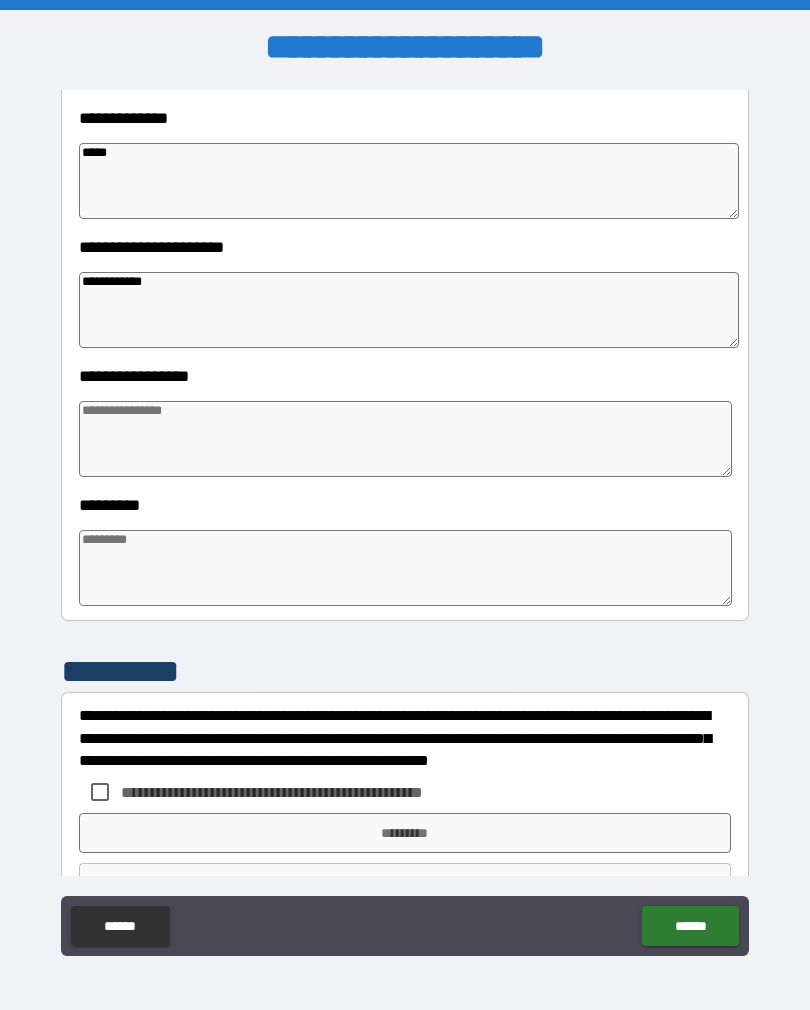 type on "*" 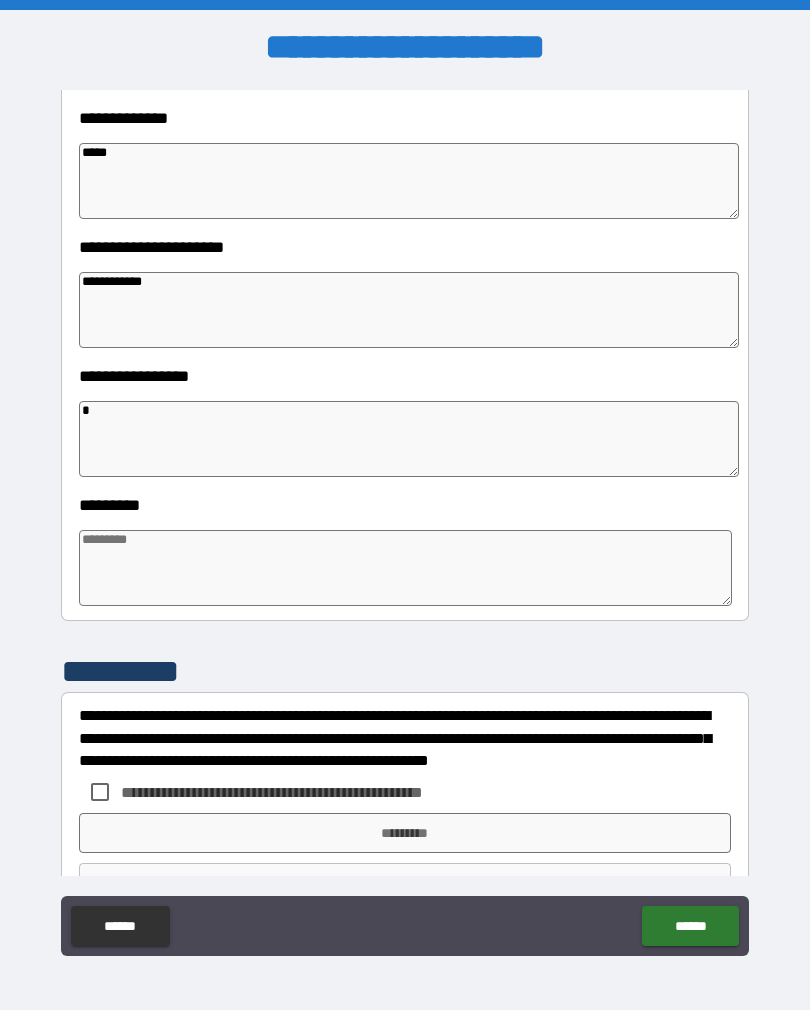 type on "*" 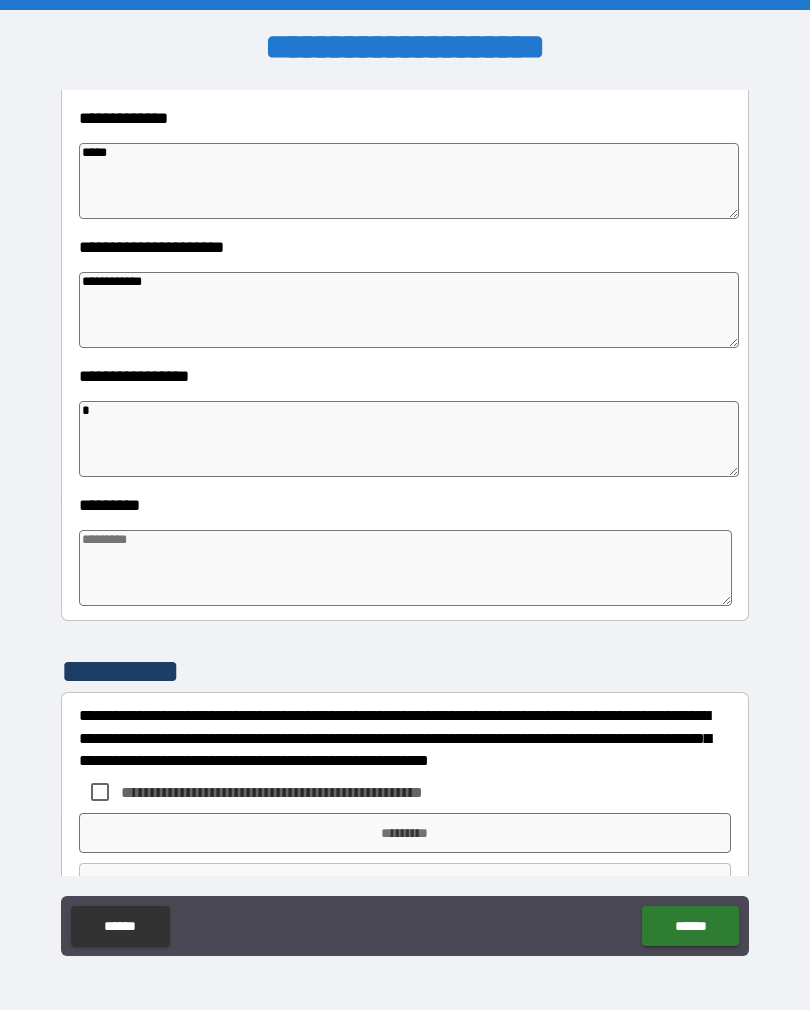 type on "*" 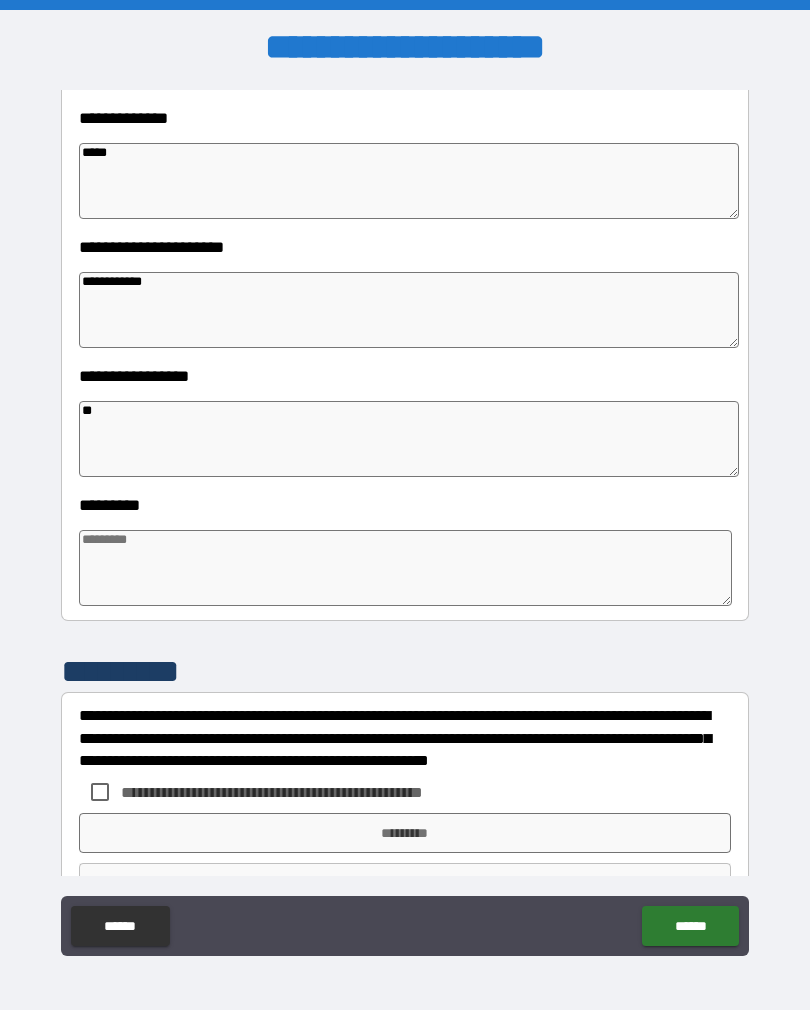 type on "*" 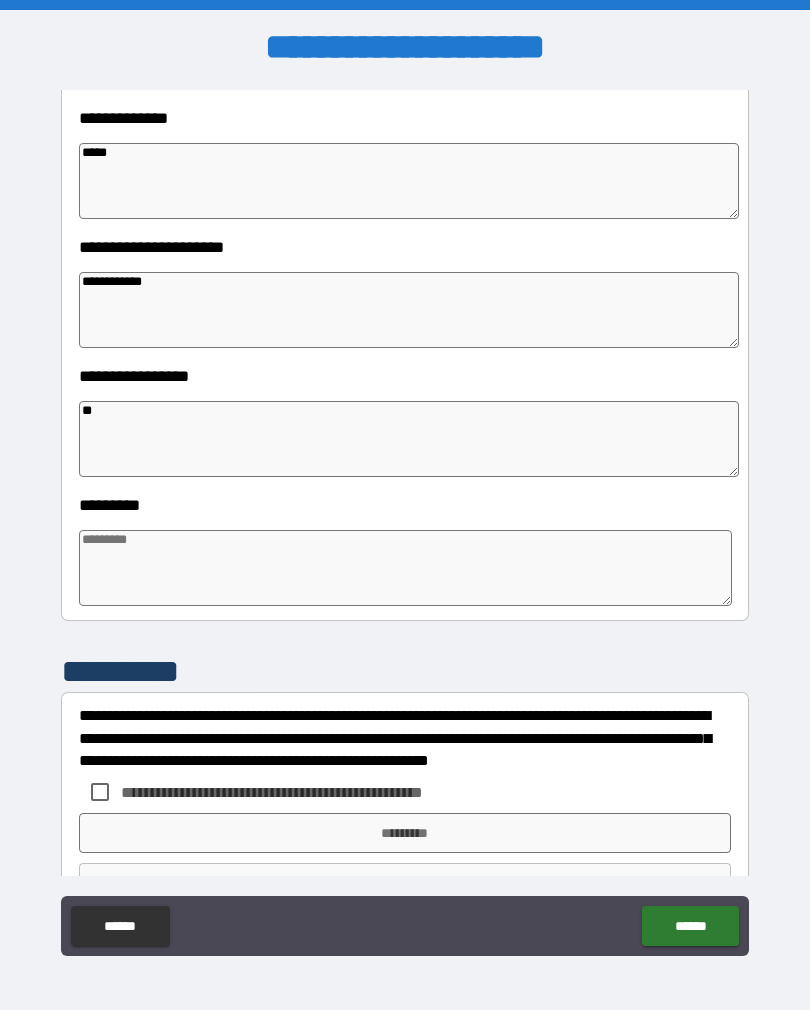 type on "*" 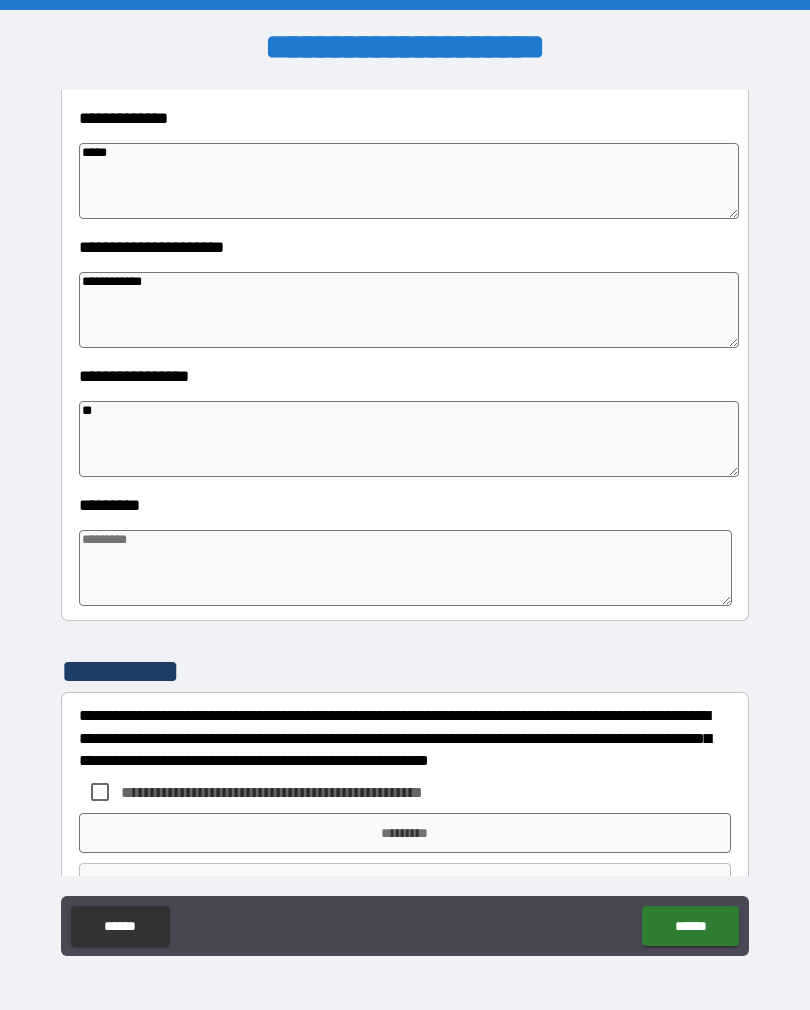 type on "*" 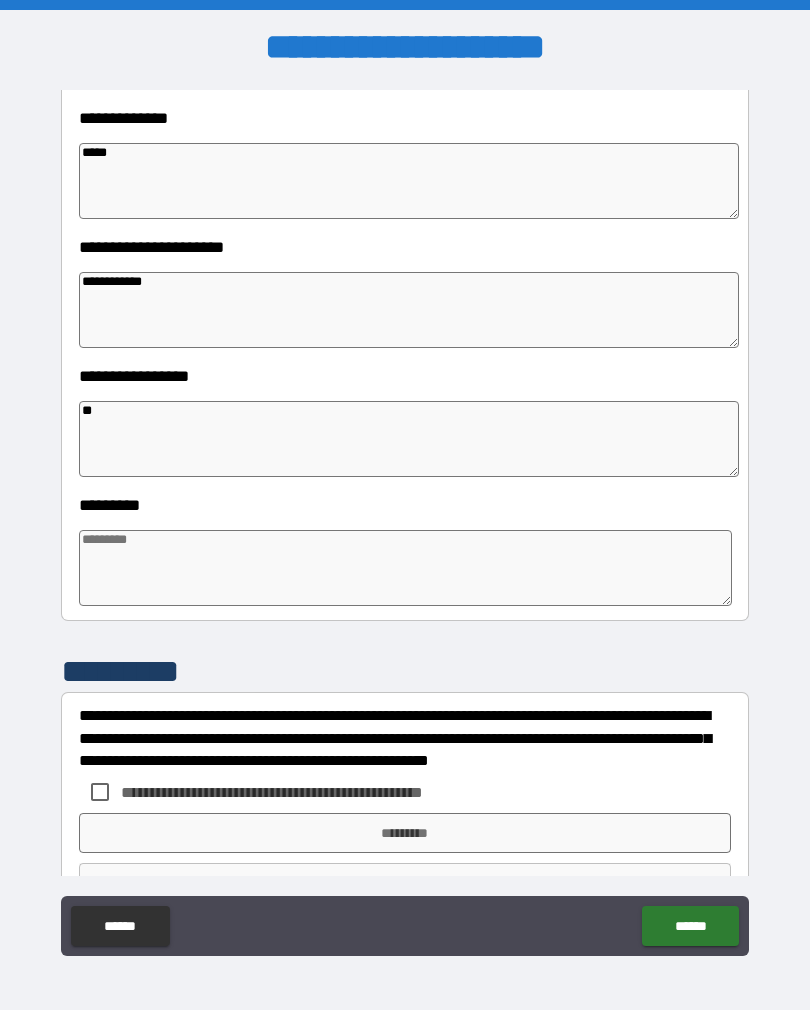 type on "***" 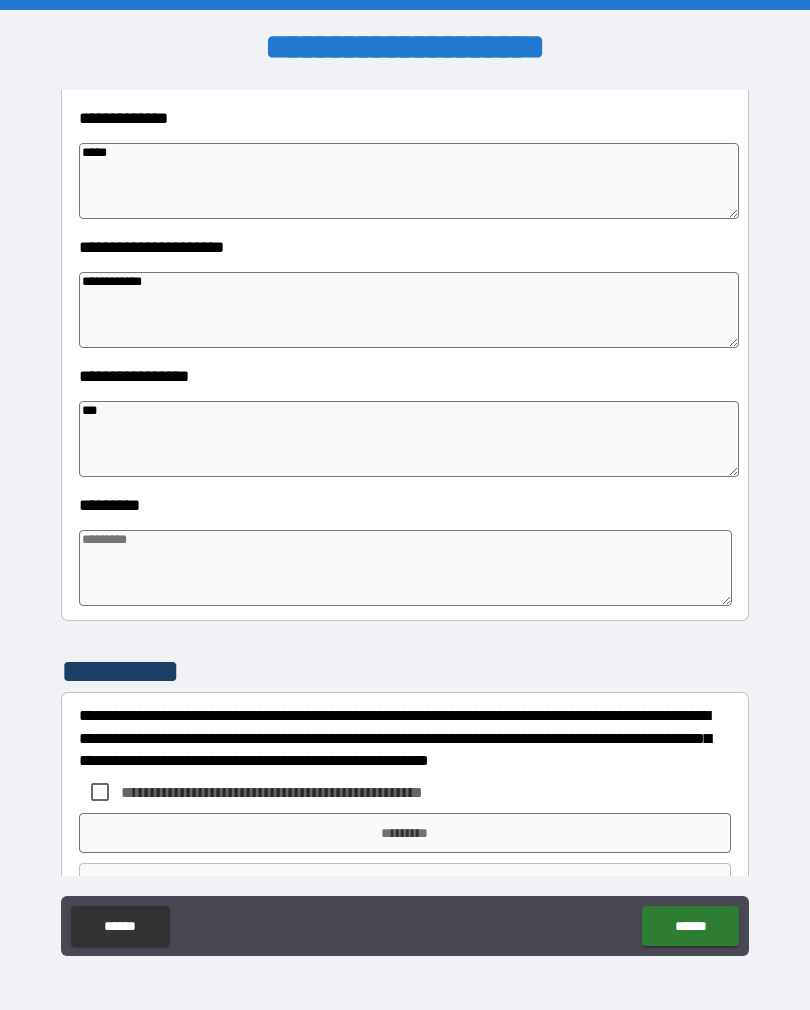 type on "*" 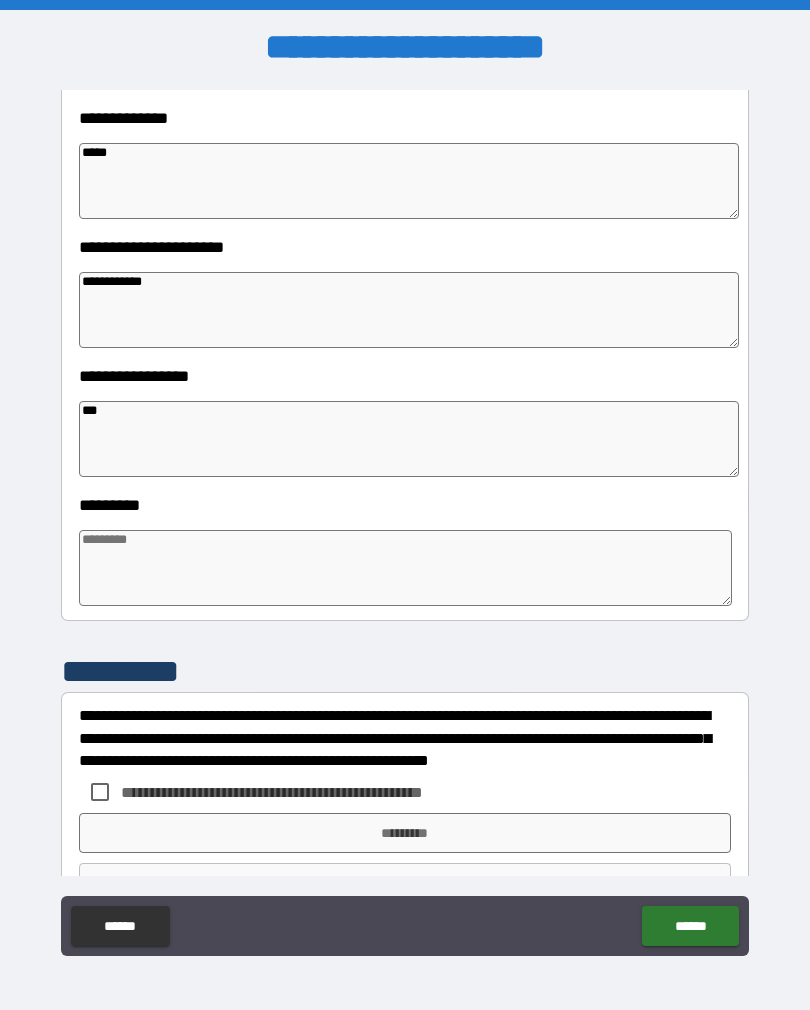 type on "*" 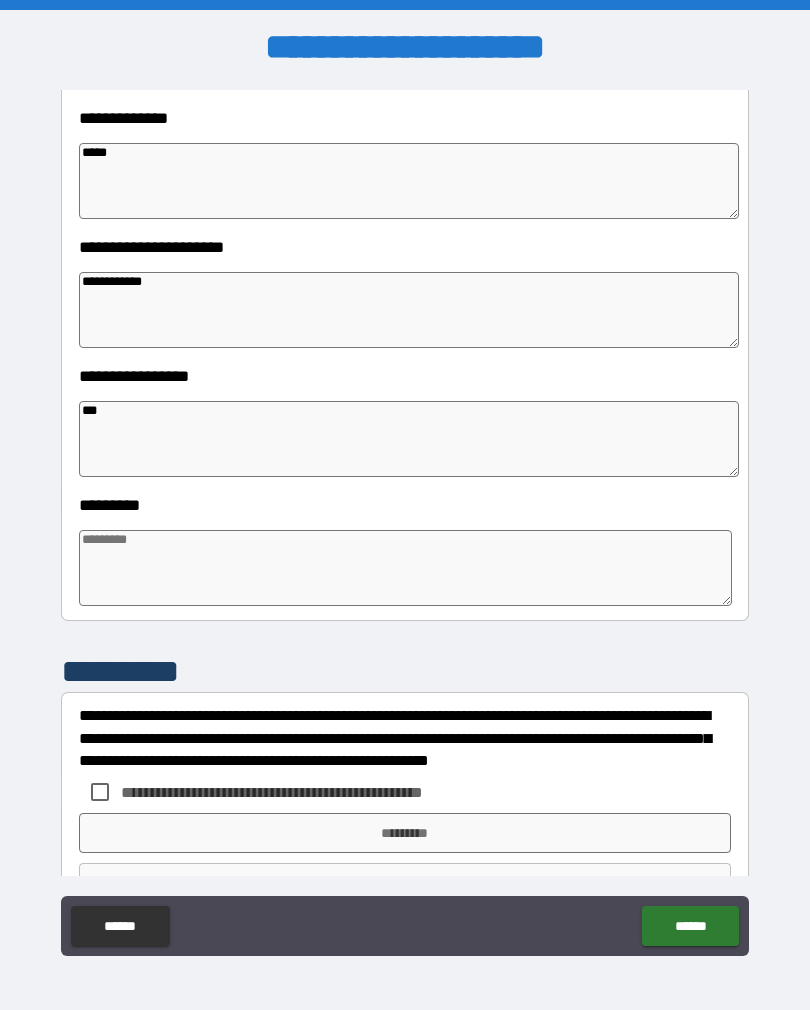 type on "*" 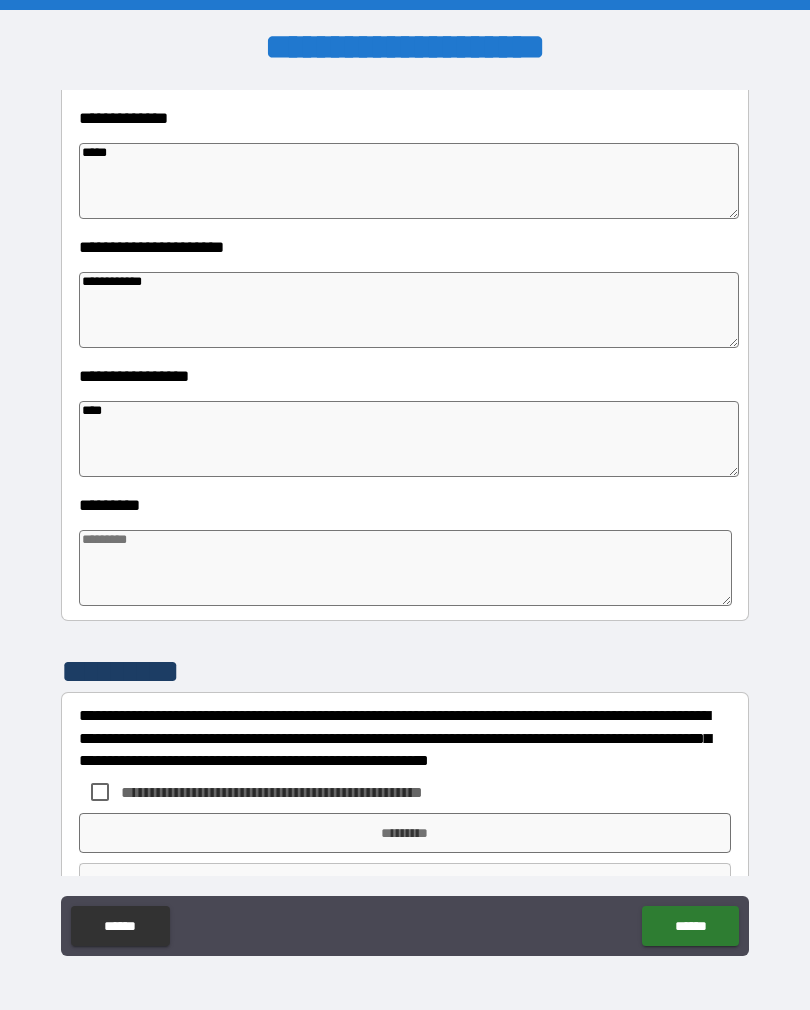 type on "*" 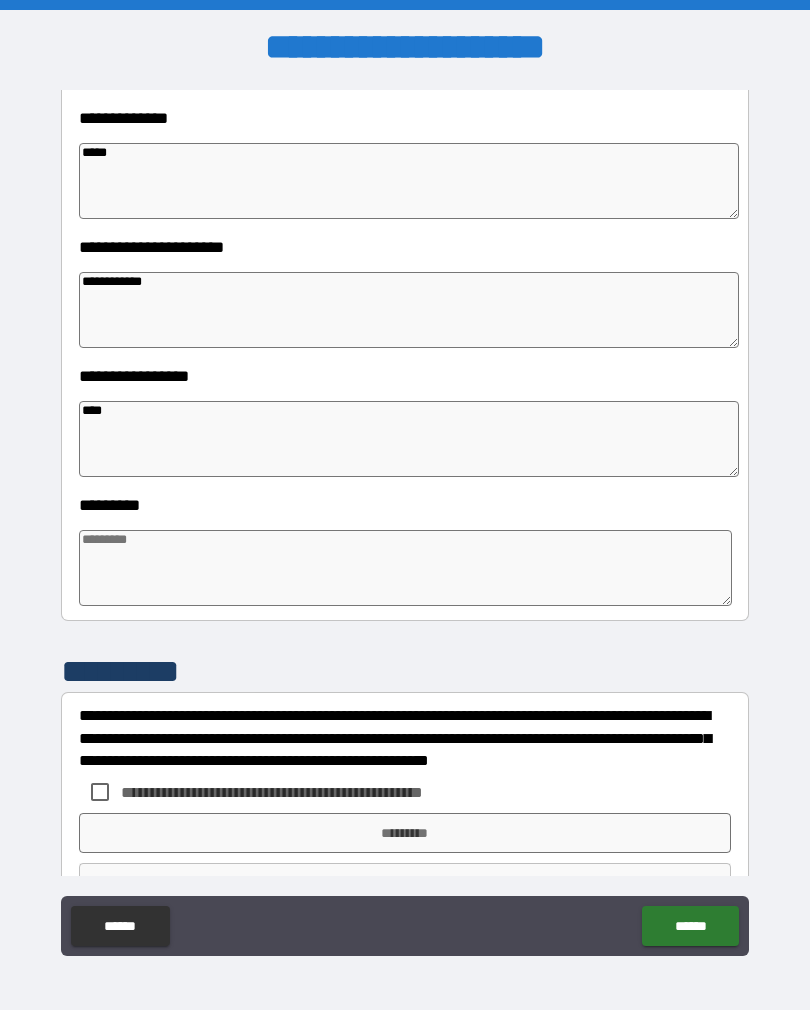 type on "*" 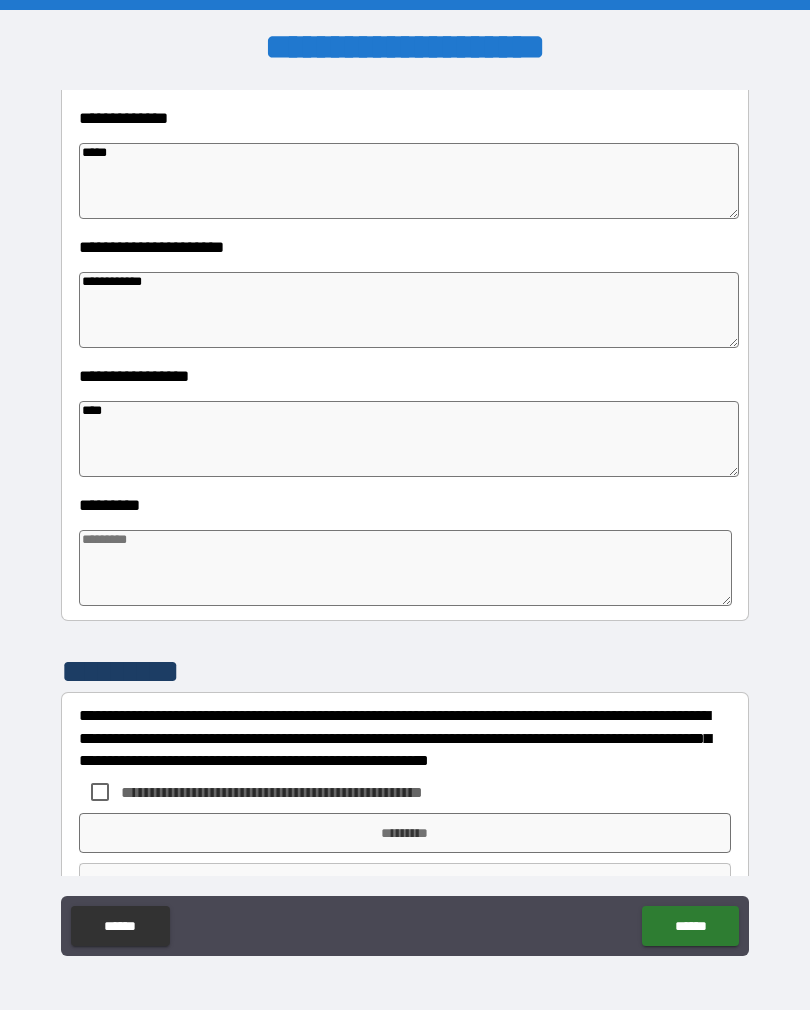 type on "*" 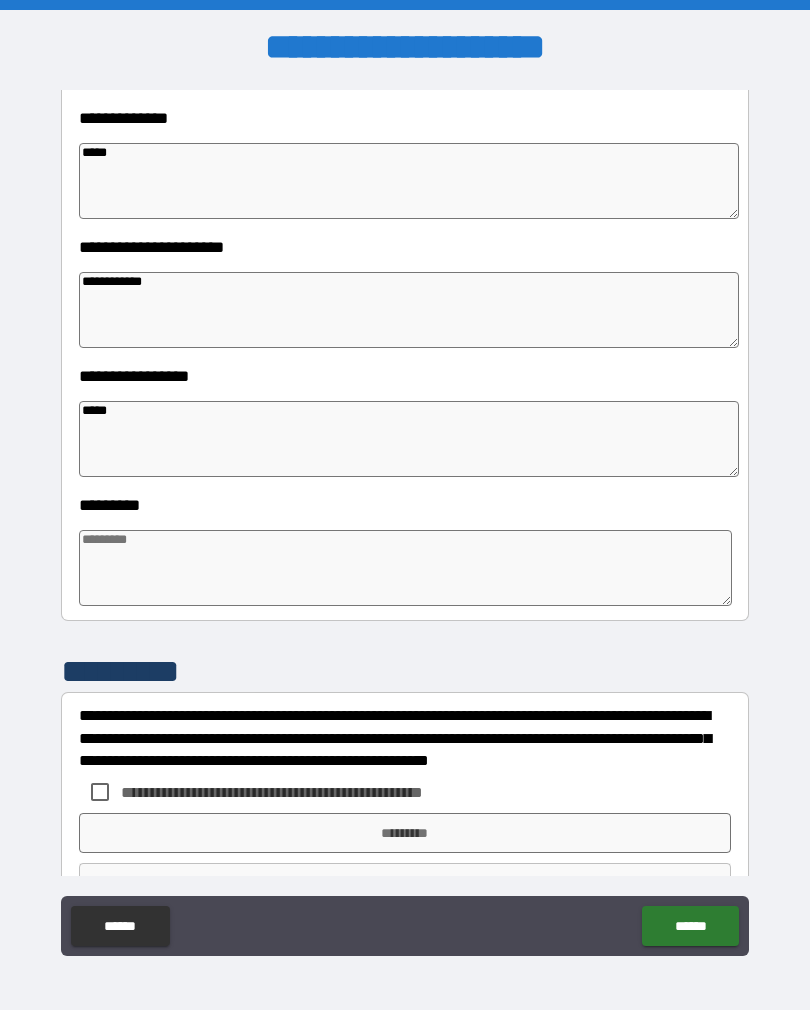 type on "*" 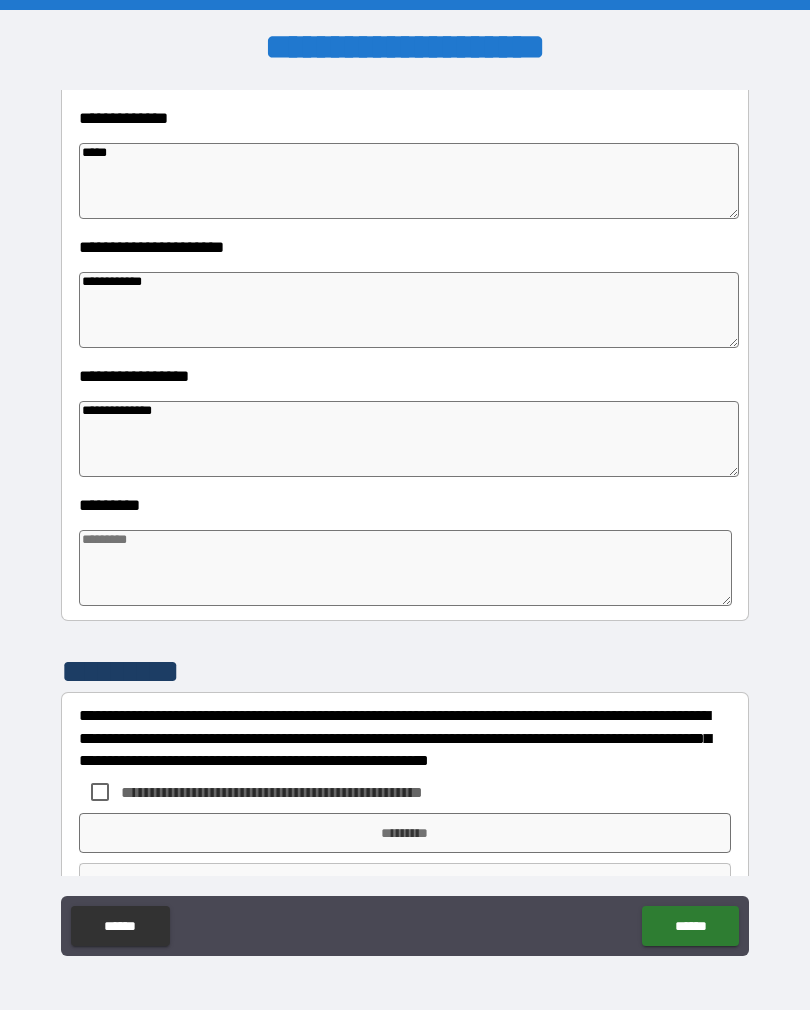 click at bounding box center [405, 568] 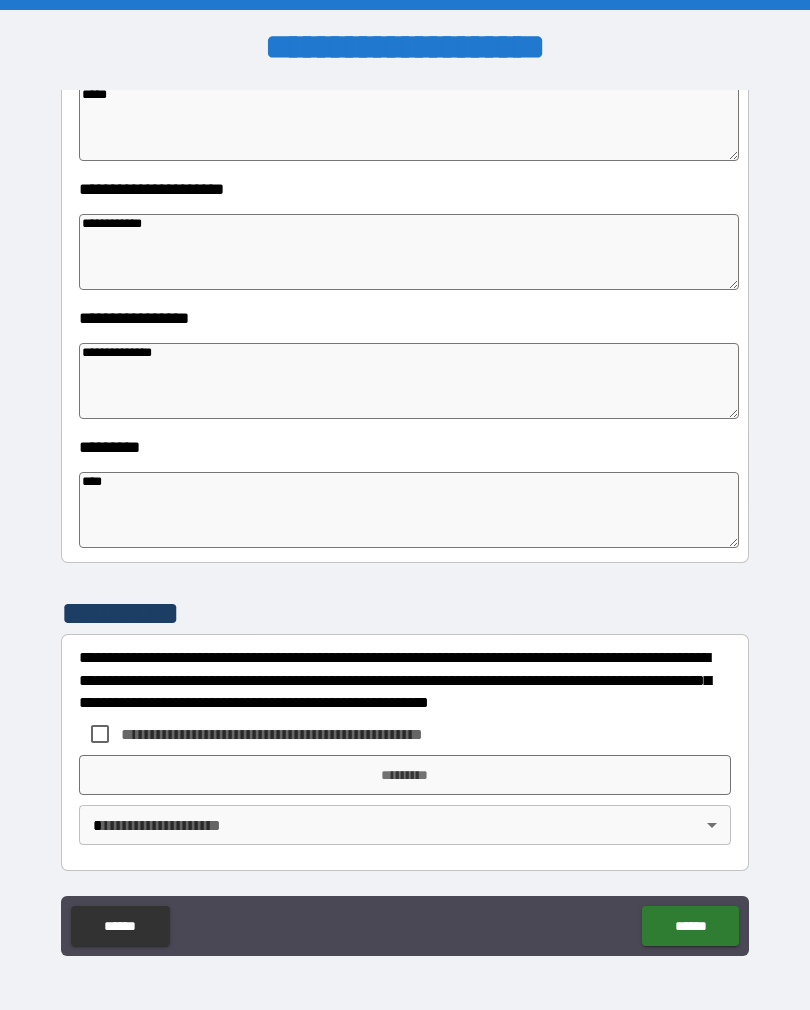 scroll, scrollTop: 392, scrollLeft: 0, axis: vertical 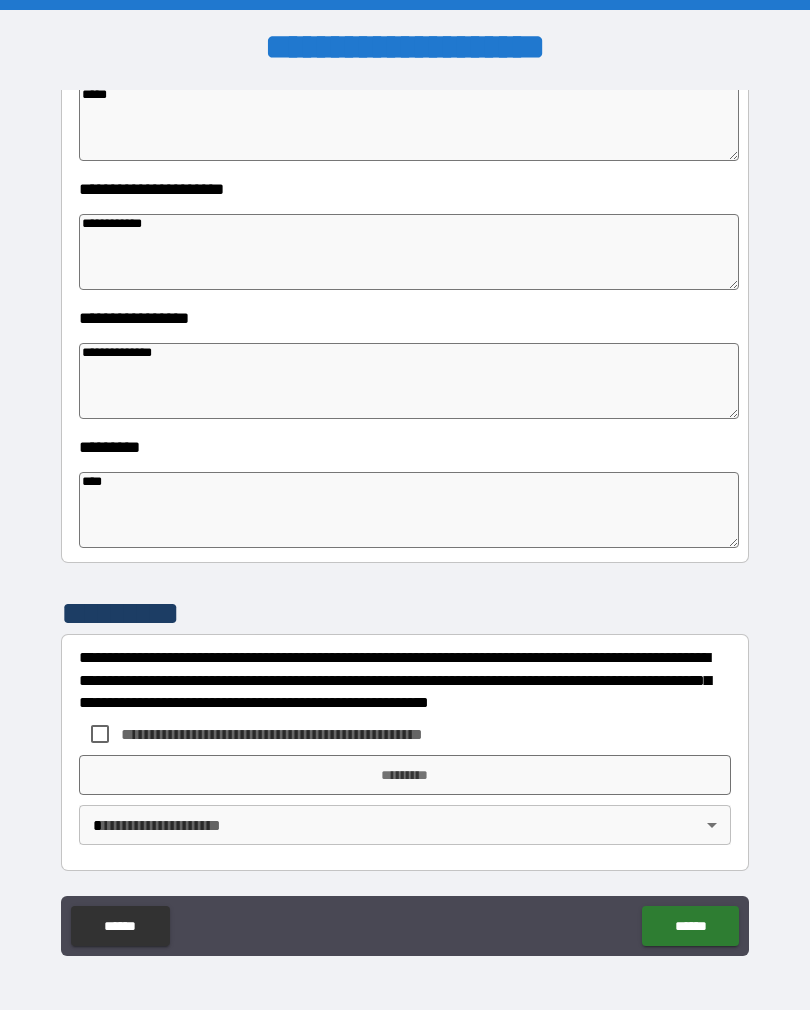 click on "*********" at bounding box center [405, 613] 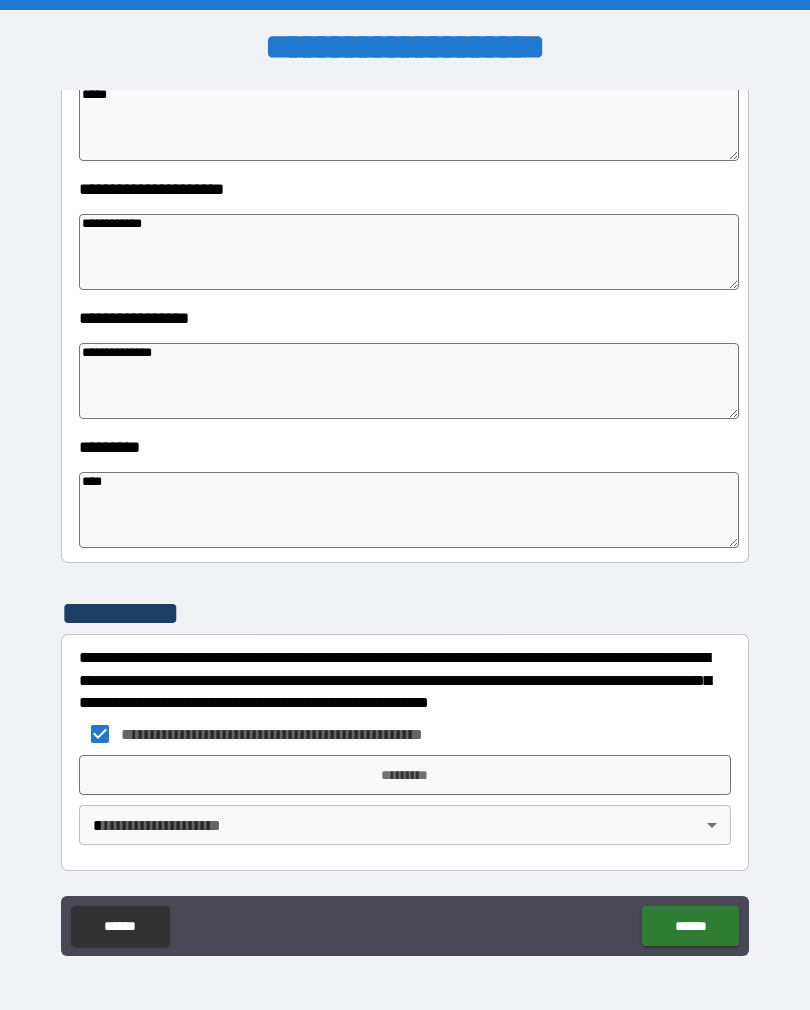 click on "*********" at bounding box center (405, 775) 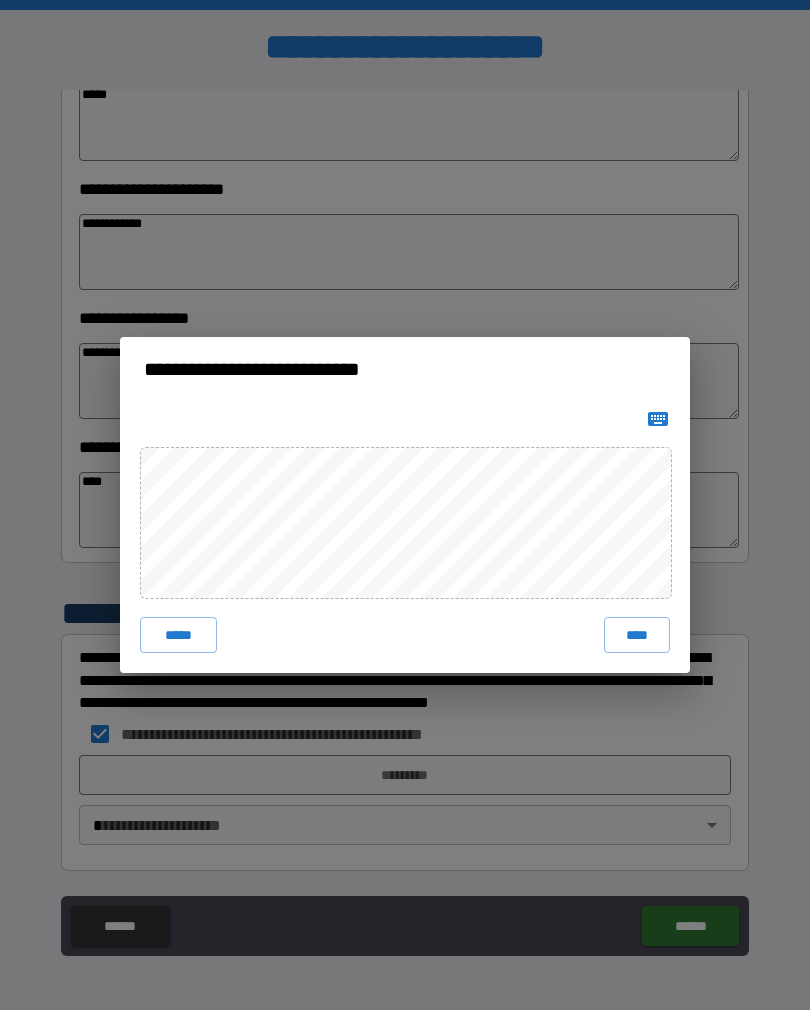 click on "****" at bounding box center [637, 635] 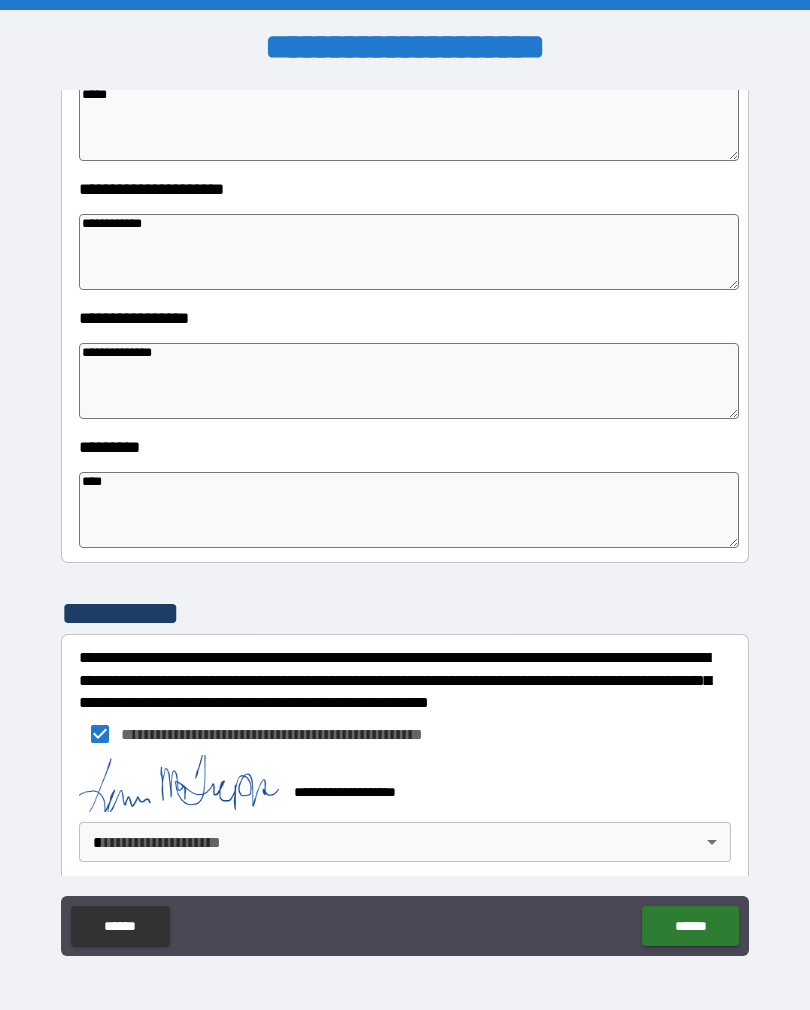 scroll, scrollTop: 382, scrollLeft: 0, axis: vertical 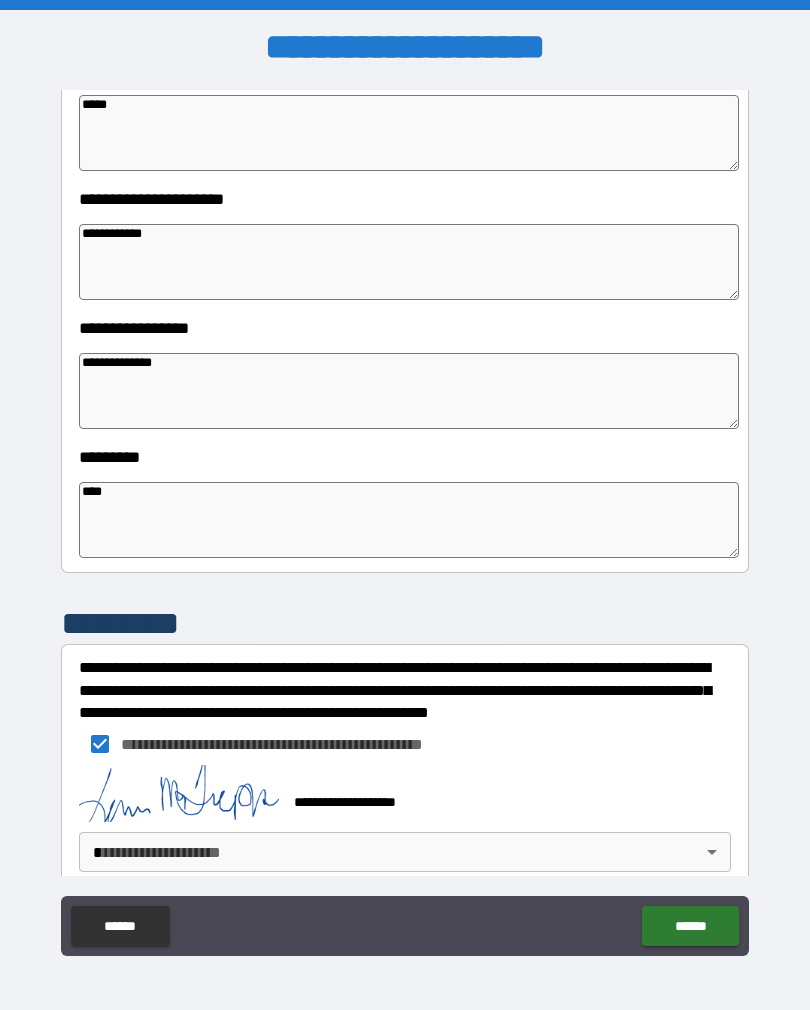 click on "**********" at bounding box center [405, 520] 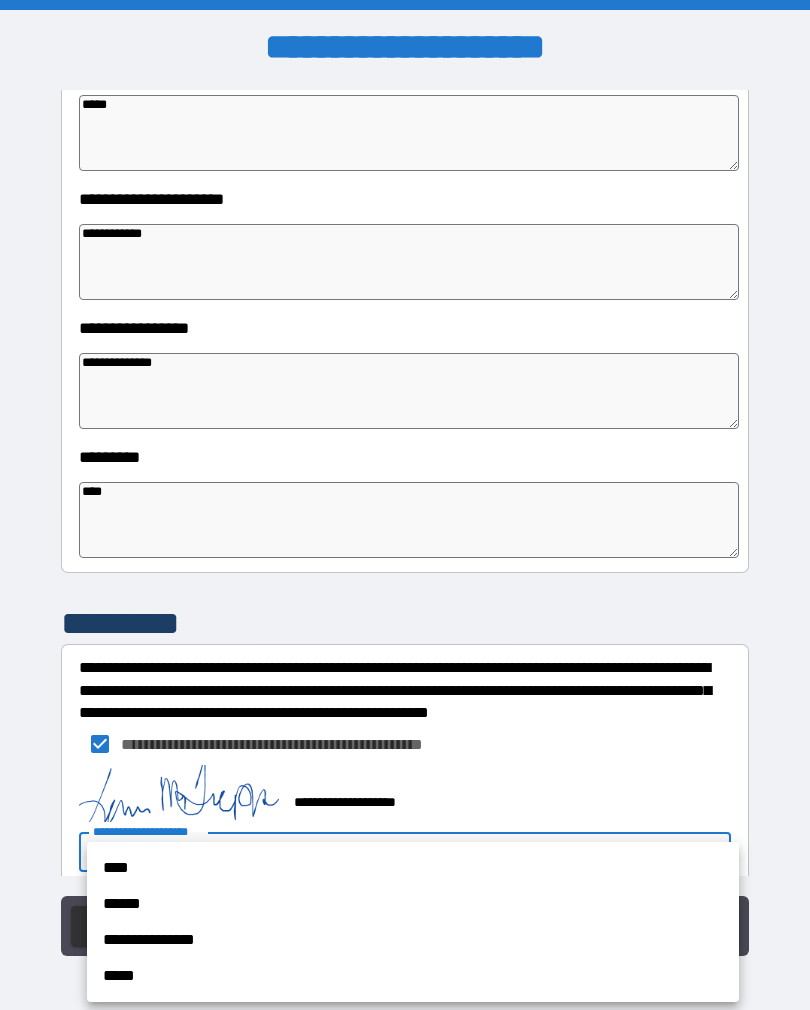 click on "****" at bounding box center (413, 868) 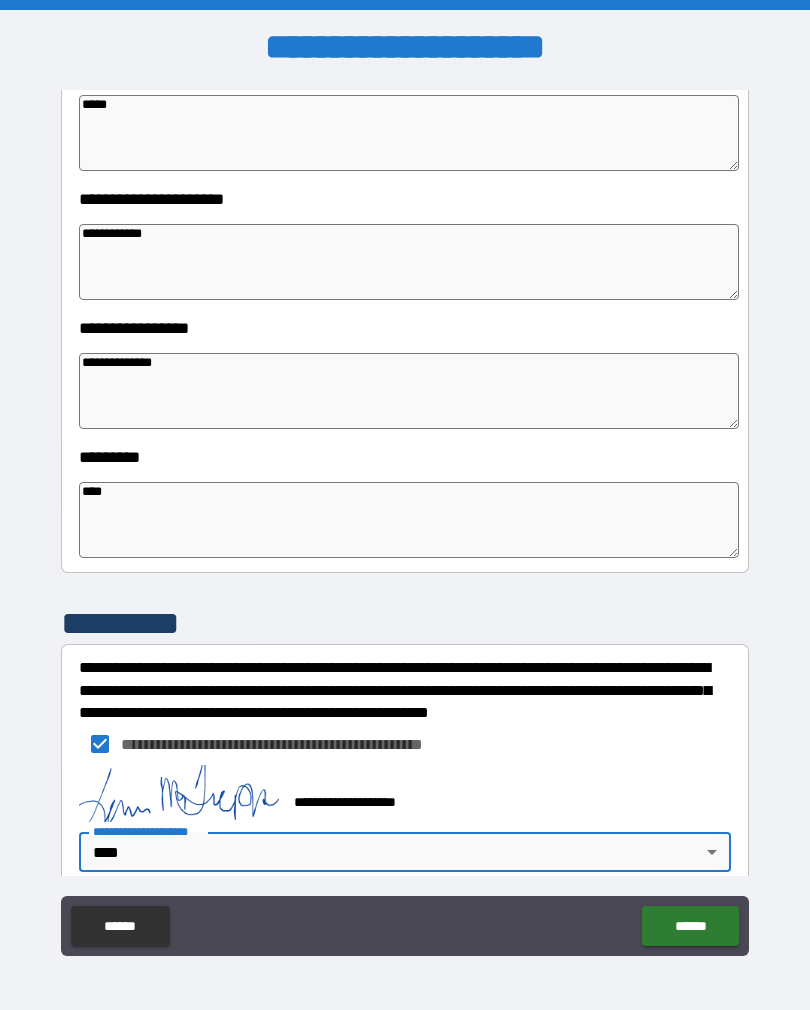 click on "******" at bounding box center [690, 926] 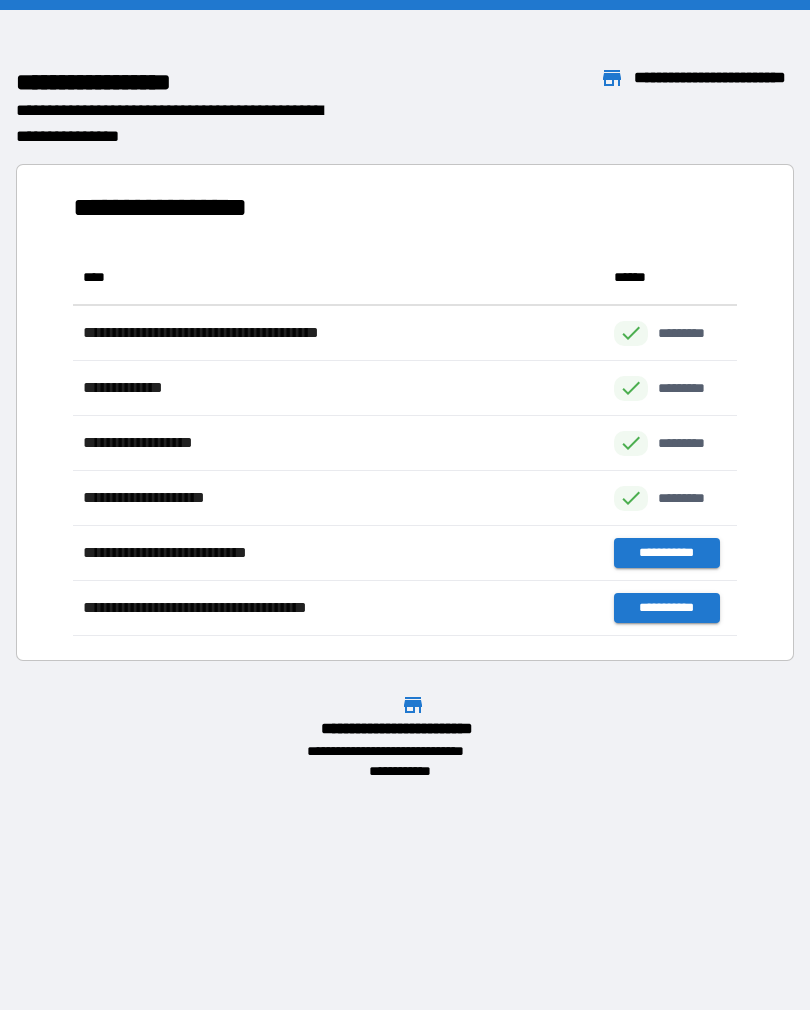 scroll, scrollTop: 1, scrollLeft: 1, axis: both 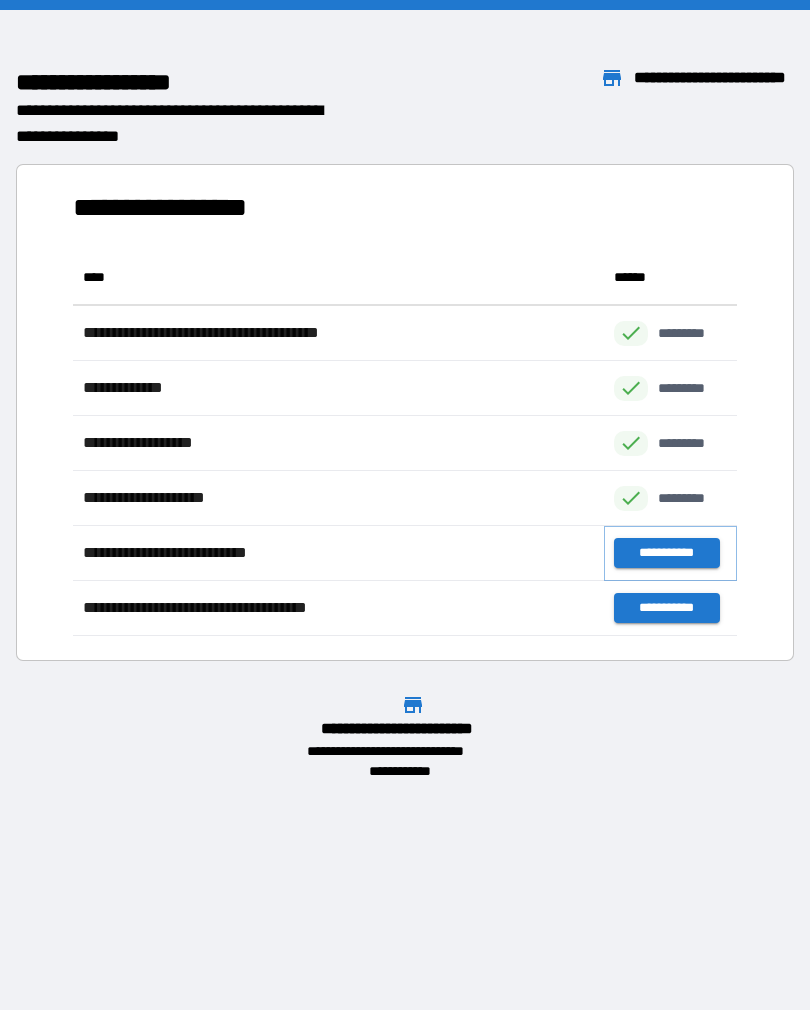 click on "**********" at bounding box center [666, 553] 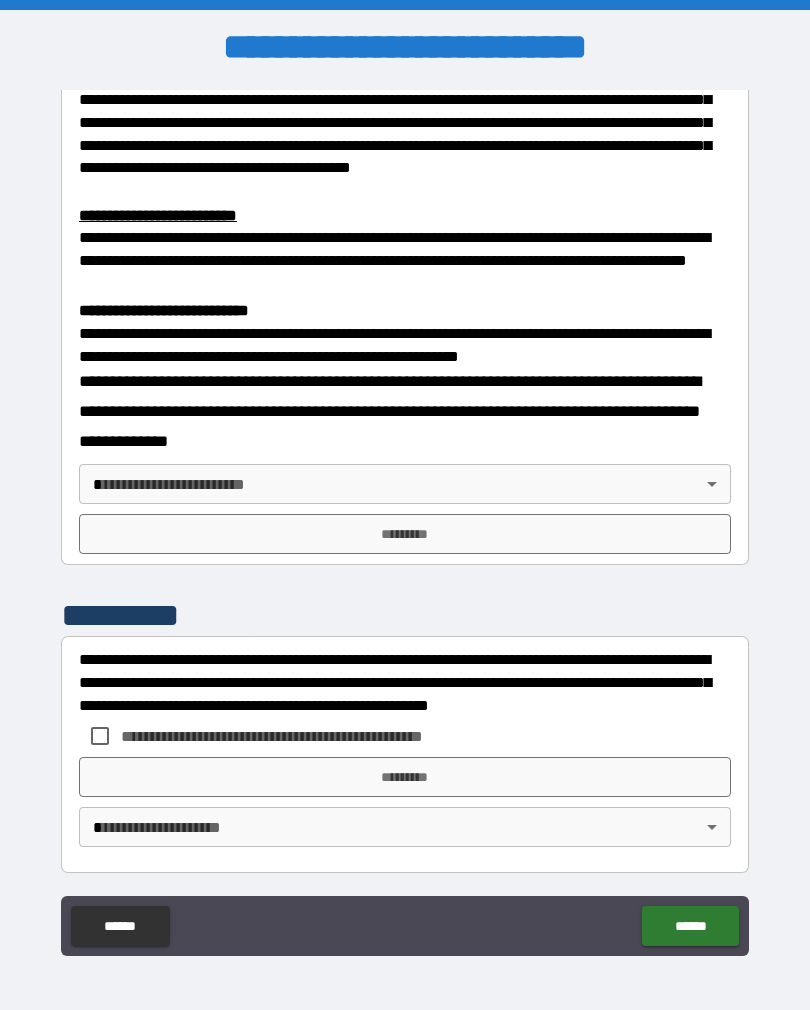 scroll, scrollTop: 594, scrollLeft: 0, axis: vertical 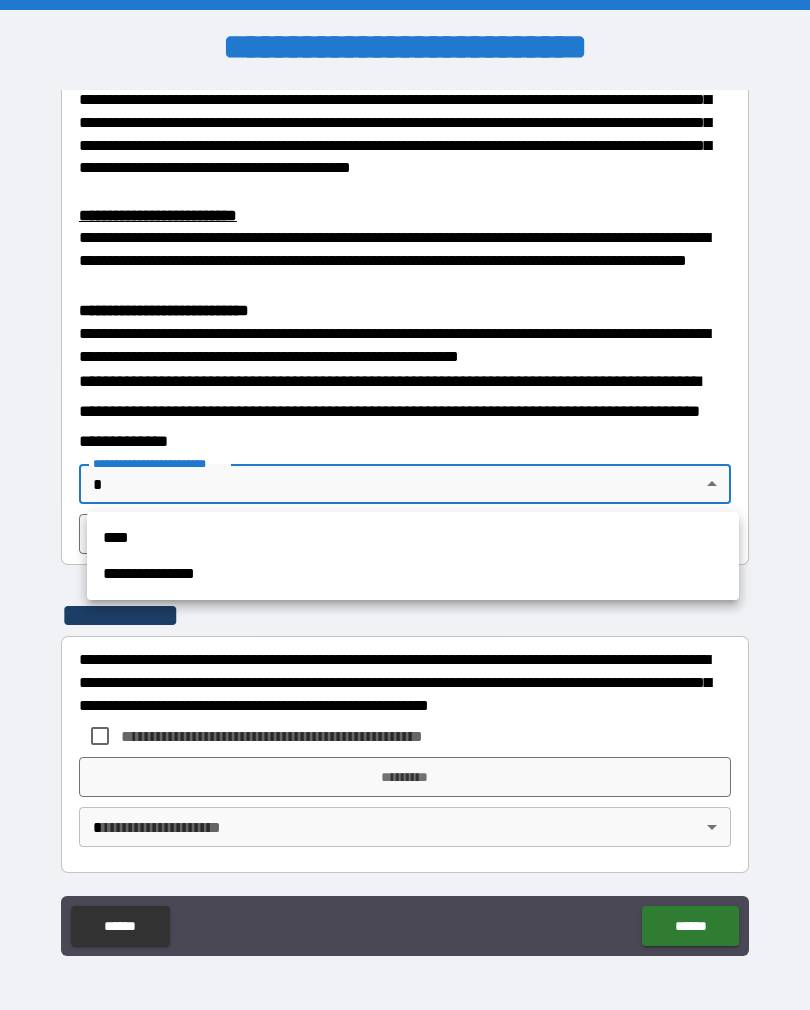 click on "****" at bounding box center [413, 538] 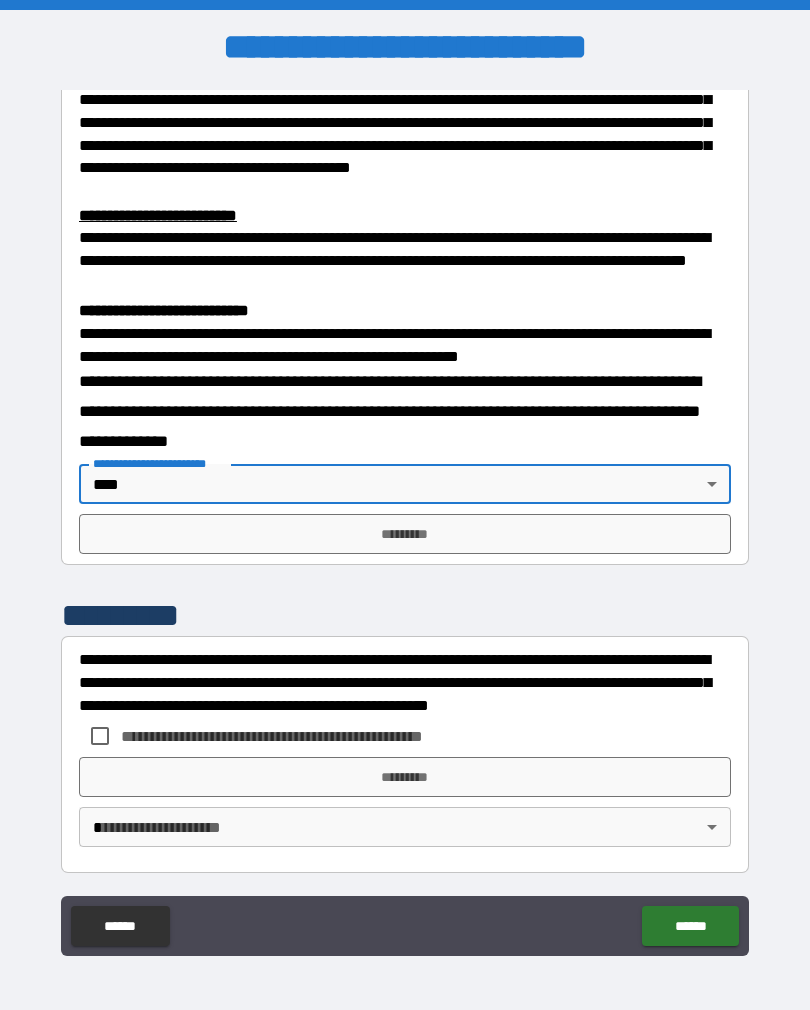 click on "*********" at bounding box center [405, 534] 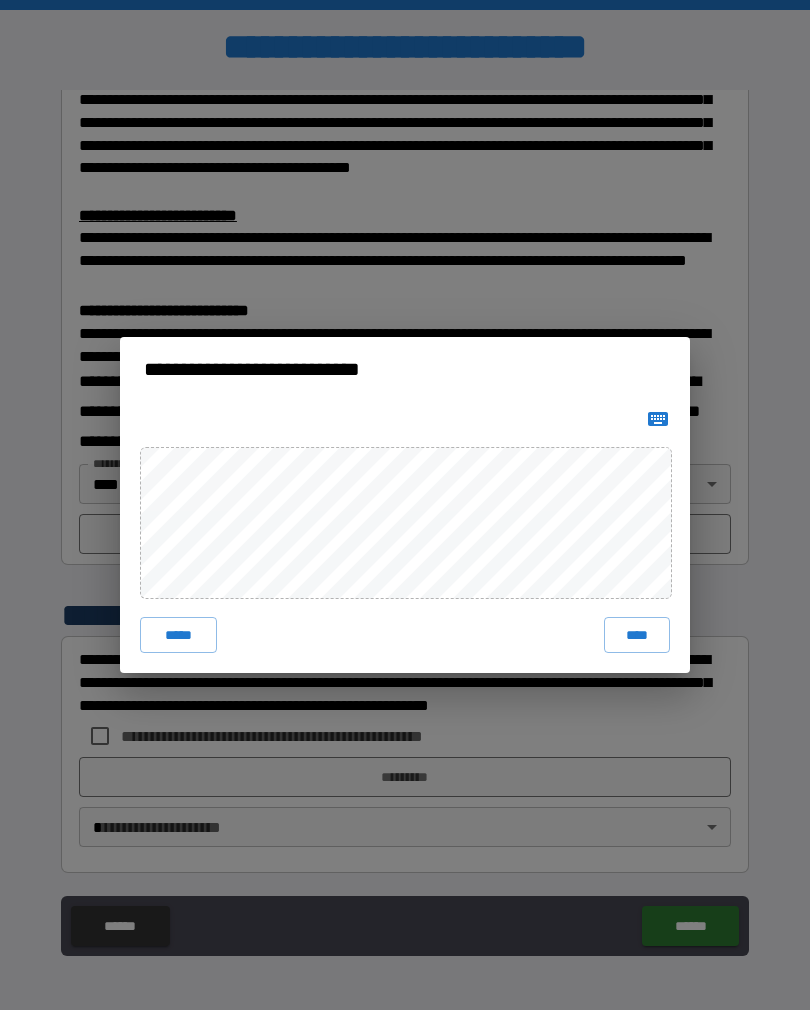 click on "****" at bounding box center [637, 635] 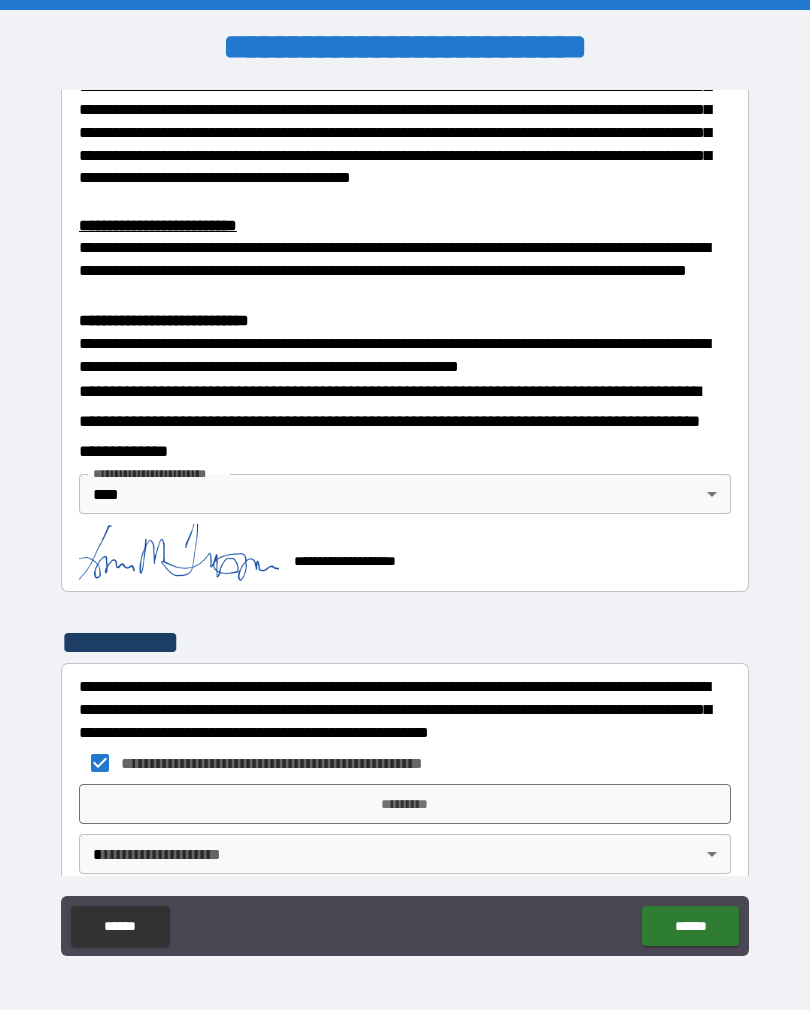 click on "*********" at bounding box center [405, 804] 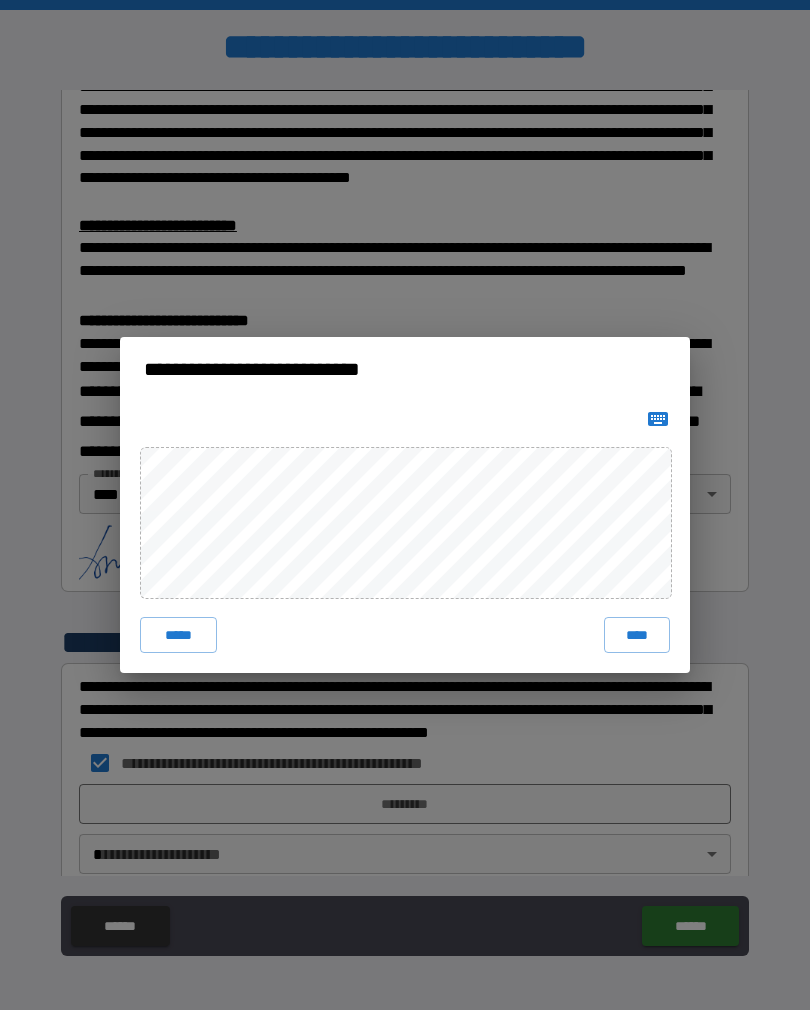 click on "****" at bounding box center [637, 635] 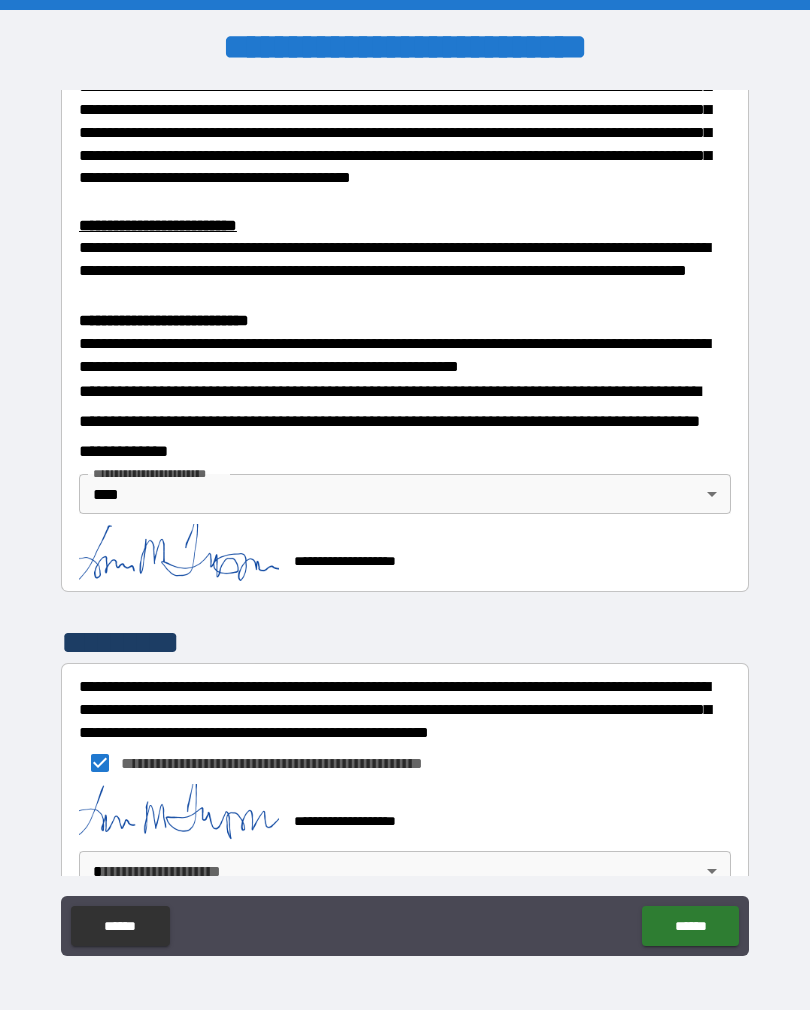 click on "**********" at bounding box center [405, 520] 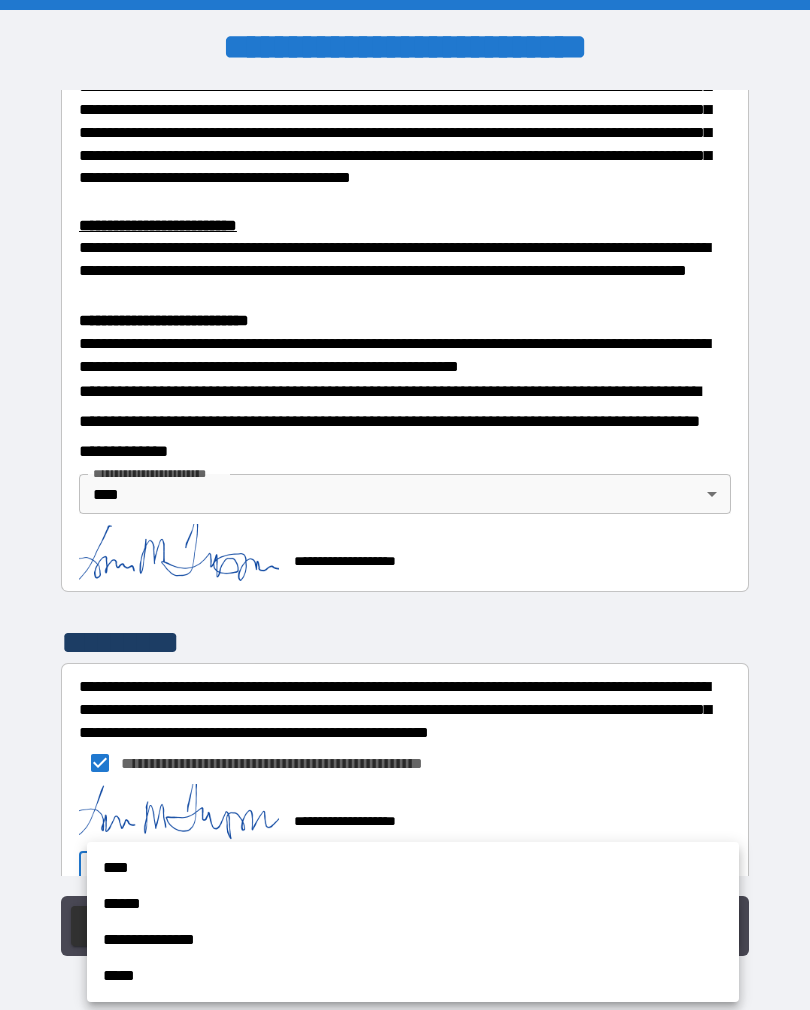 click on "****" at bounding box center [413, 868] 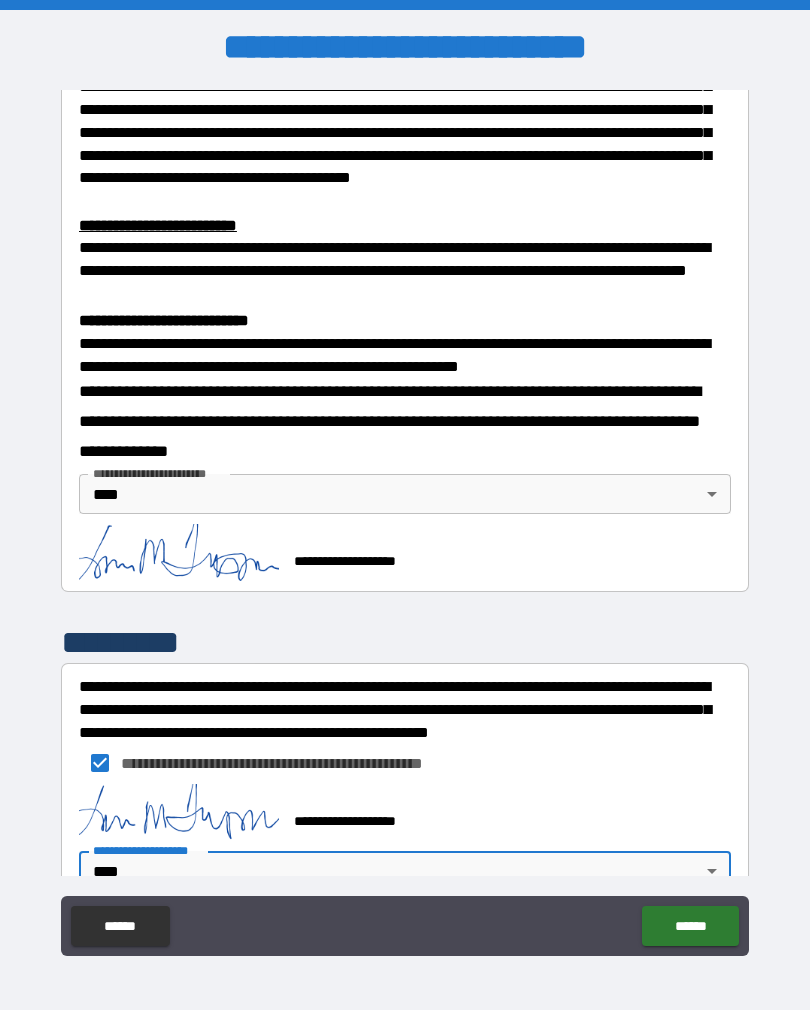 scroll, scrollTop: 597, scrollLeft: 0, axis: vertical 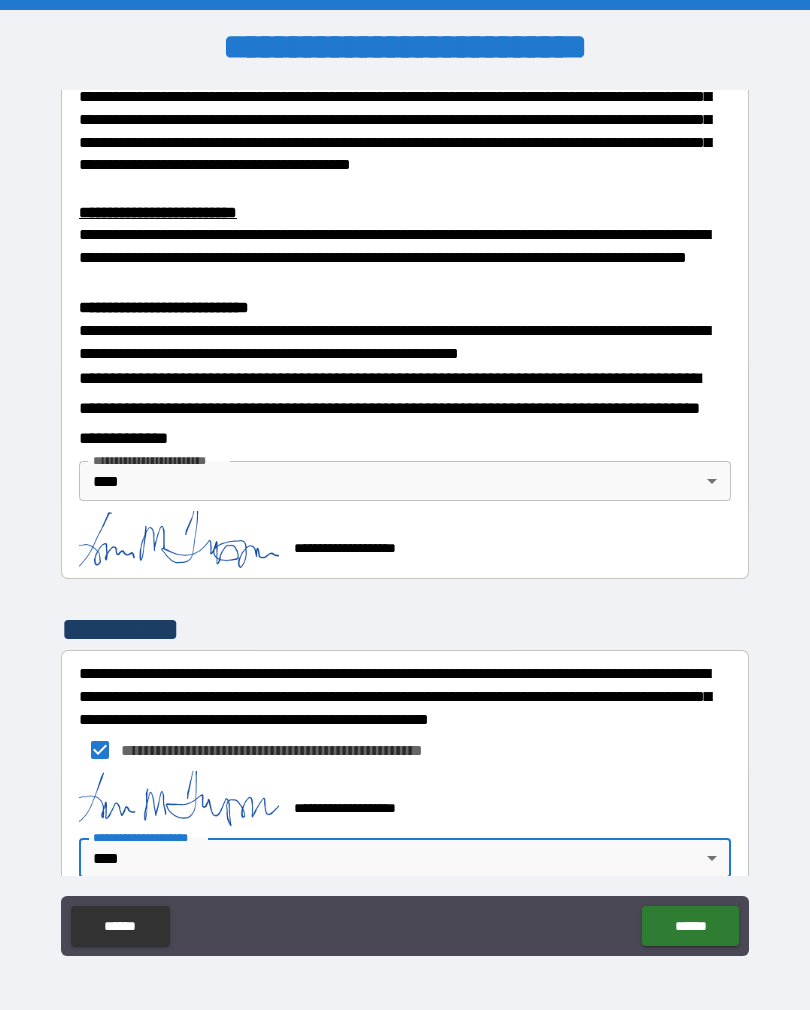 click on "******" at bounding box center [690, 926] 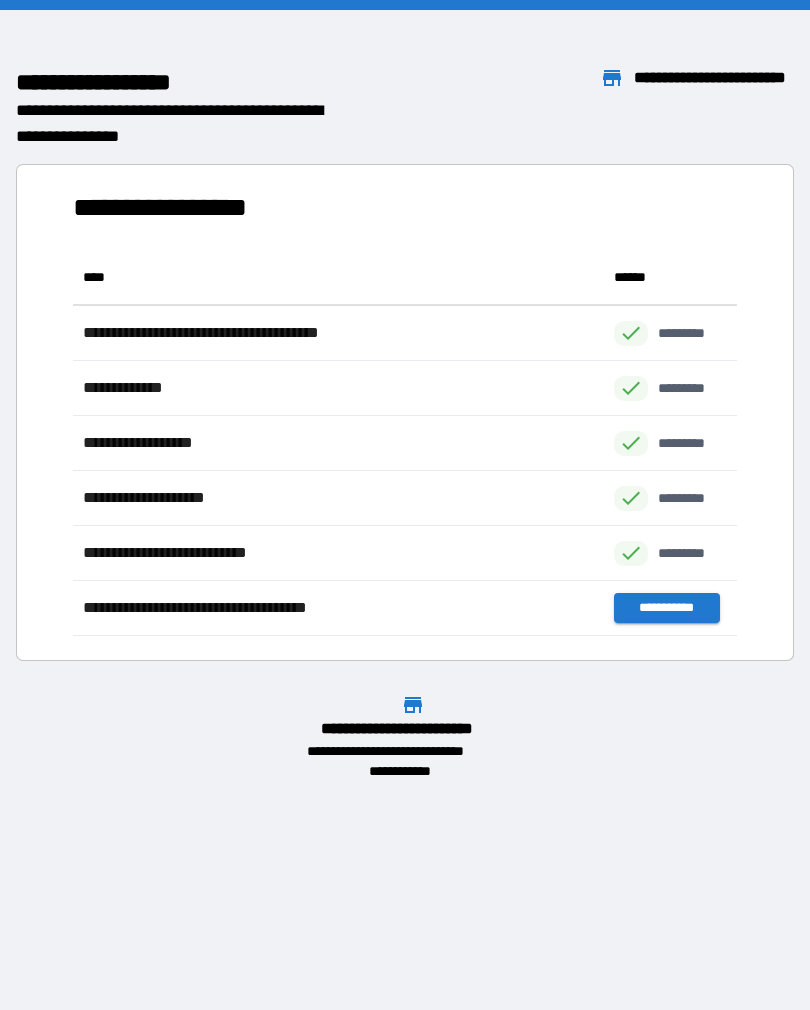 scroll, scrollTop: 1, scrollLeft: 1, axis: both 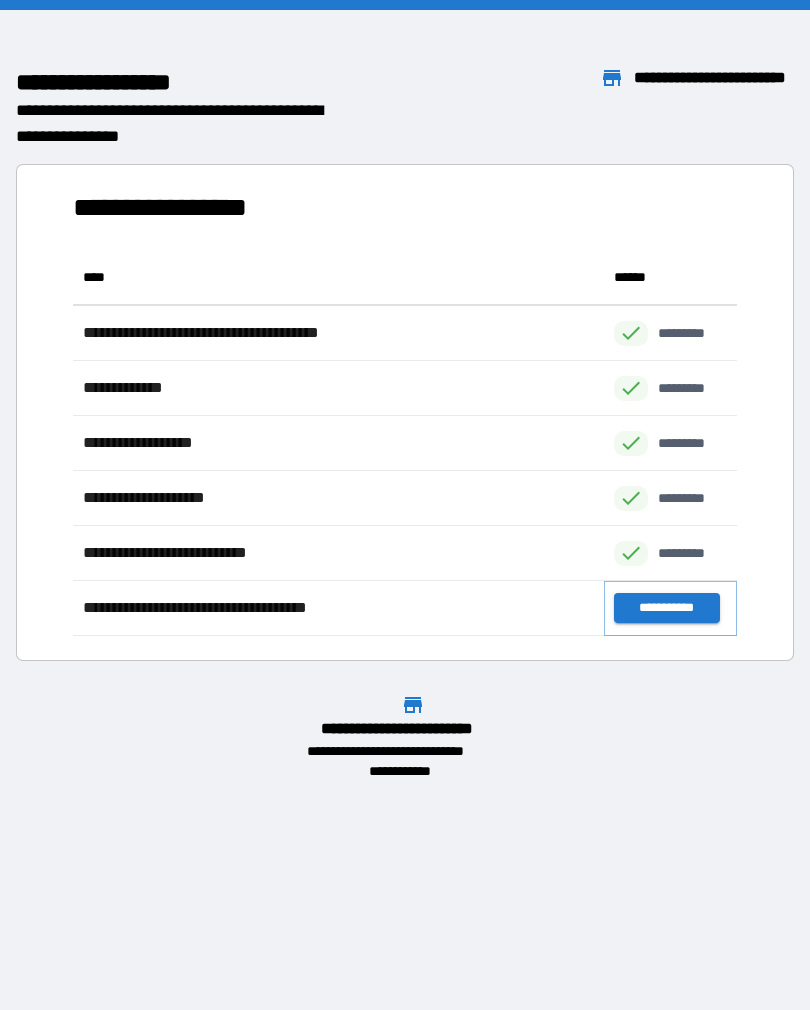 click on "**********" at bounding box center (666, 608) 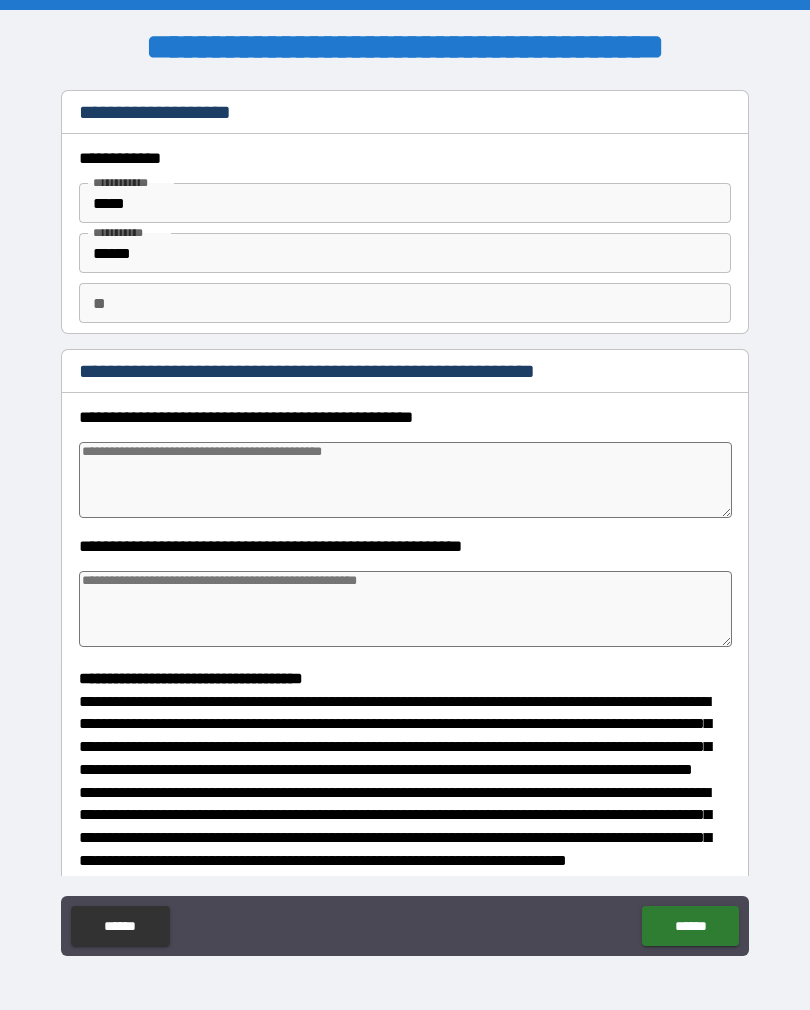 click at bounding box center [405, 480] 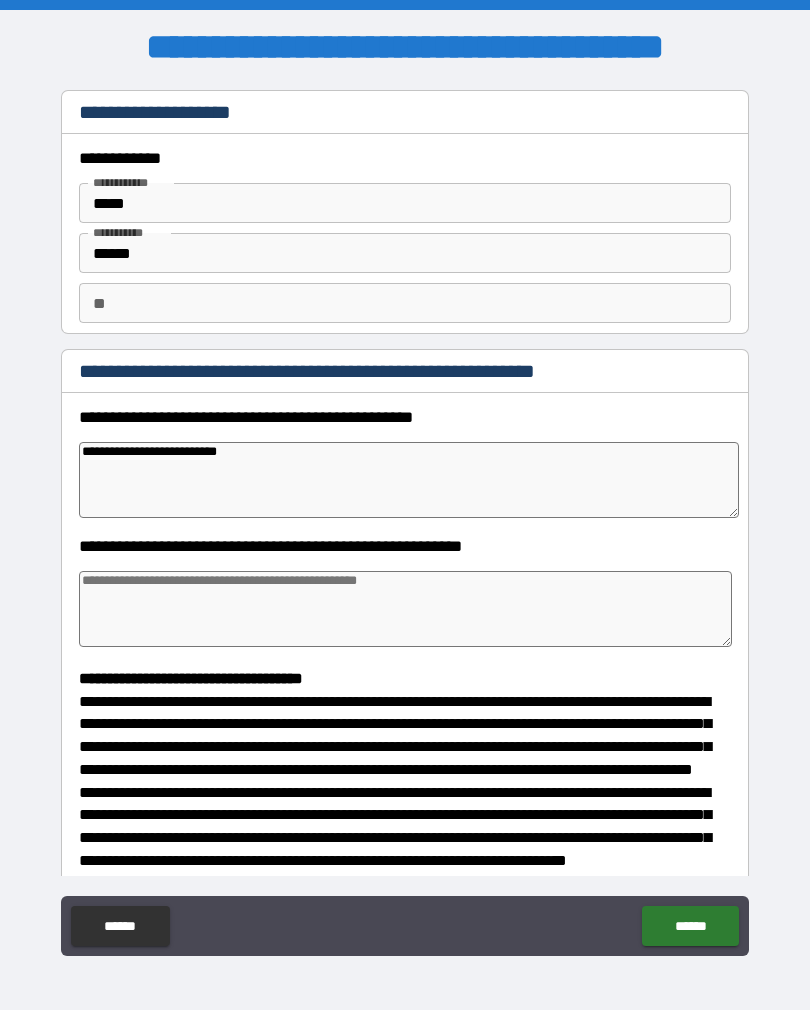 click at bounding box center (405, 609) 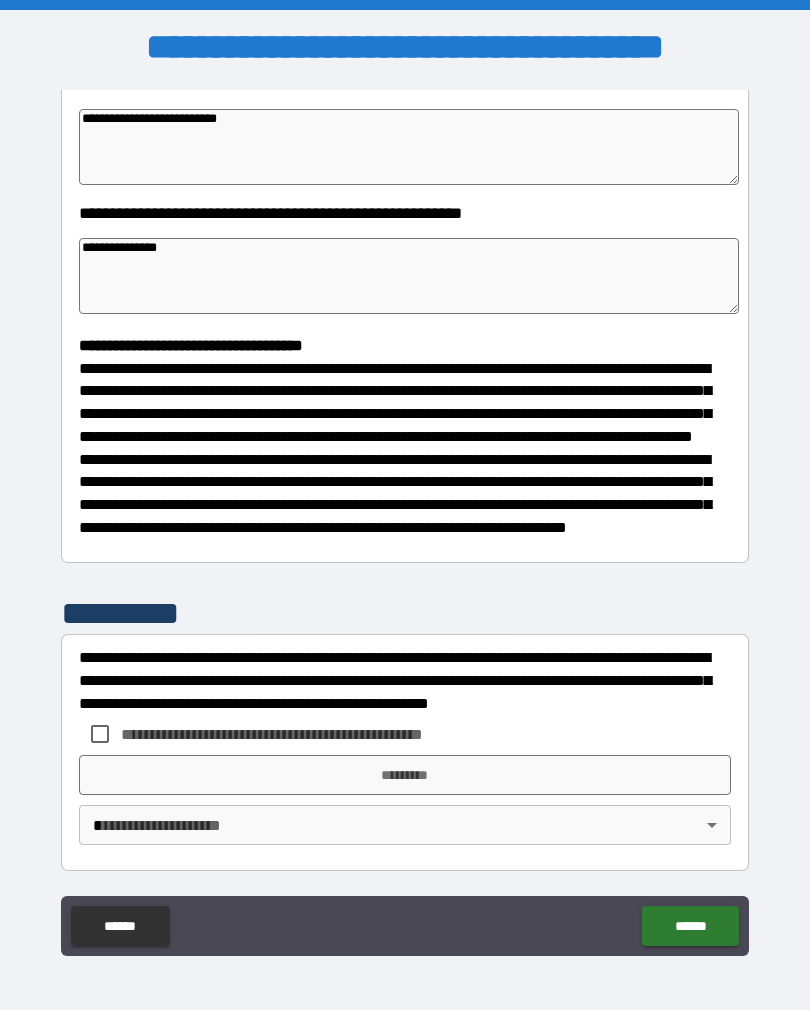 scroll, scrollTop: 370, scrollLeft: 0, axis: vertical 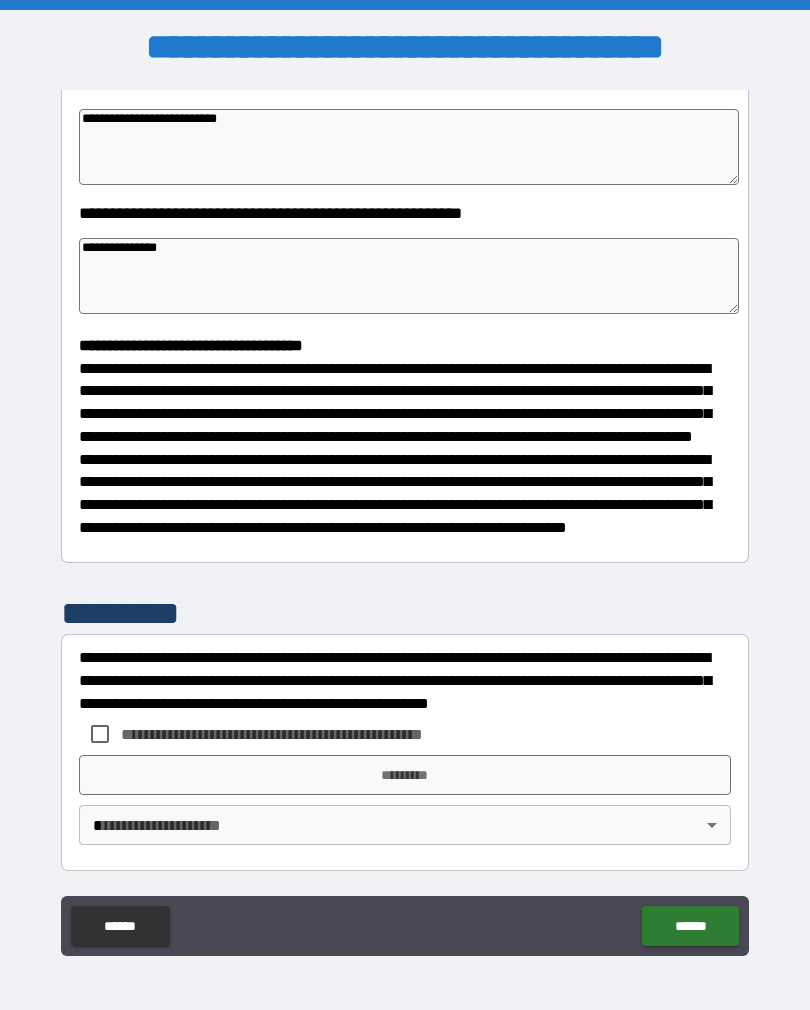 click on "*********" at bounding box center [405, 613] 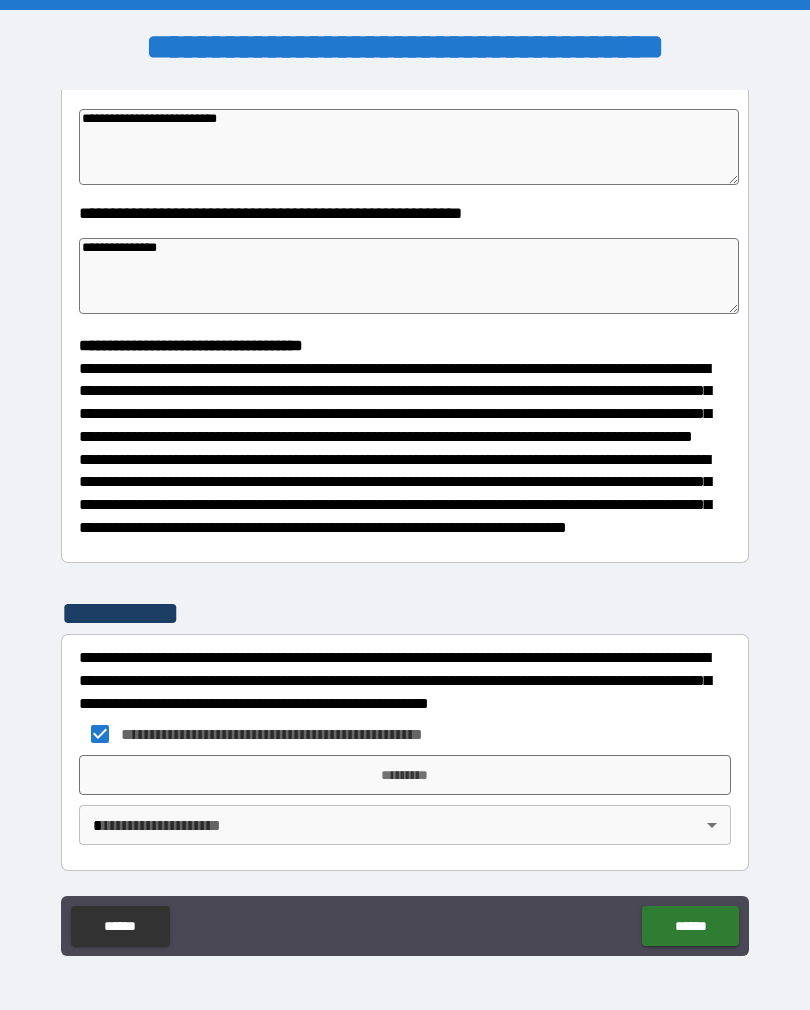 click on "*********" at bounding box center (405, 775) 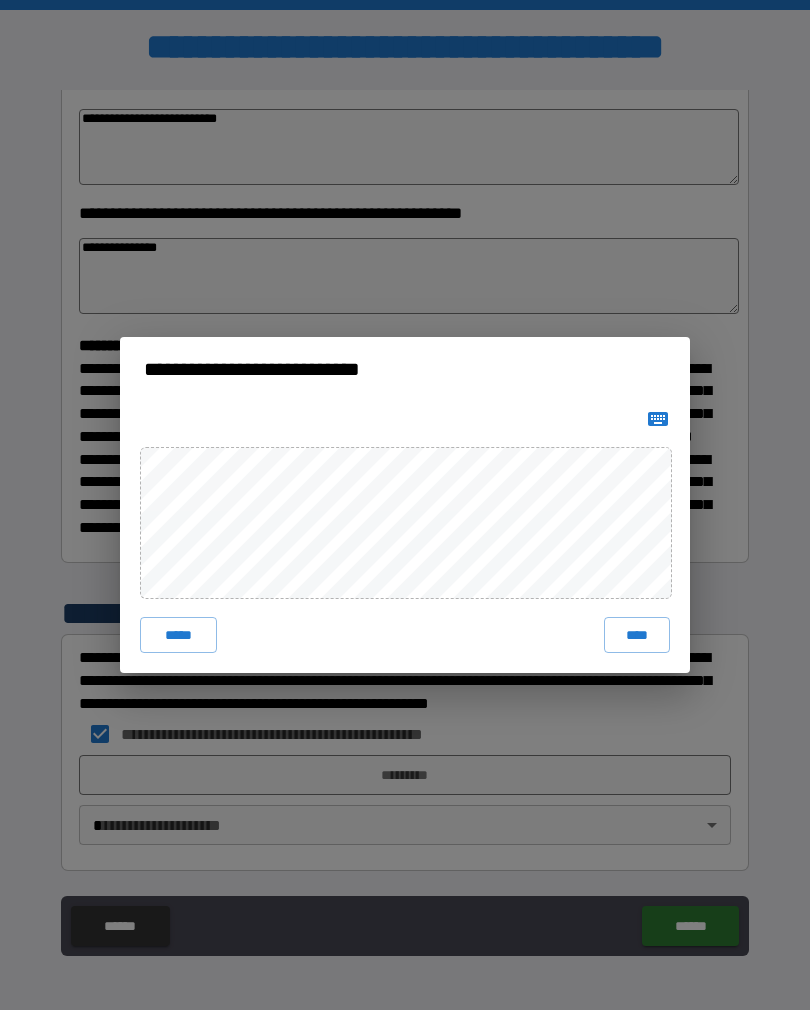 click on "****" at bounding box center [637, 635] 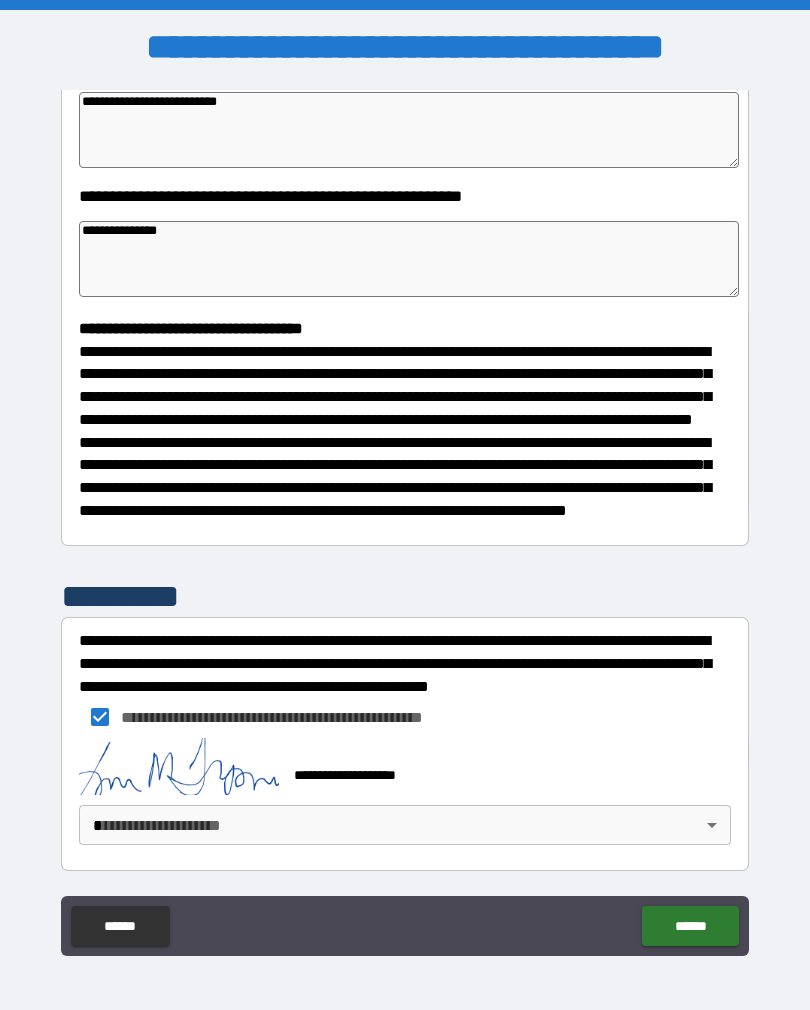 scroll, scrollTop: 360, scrollLeft: 0, axis: vertical 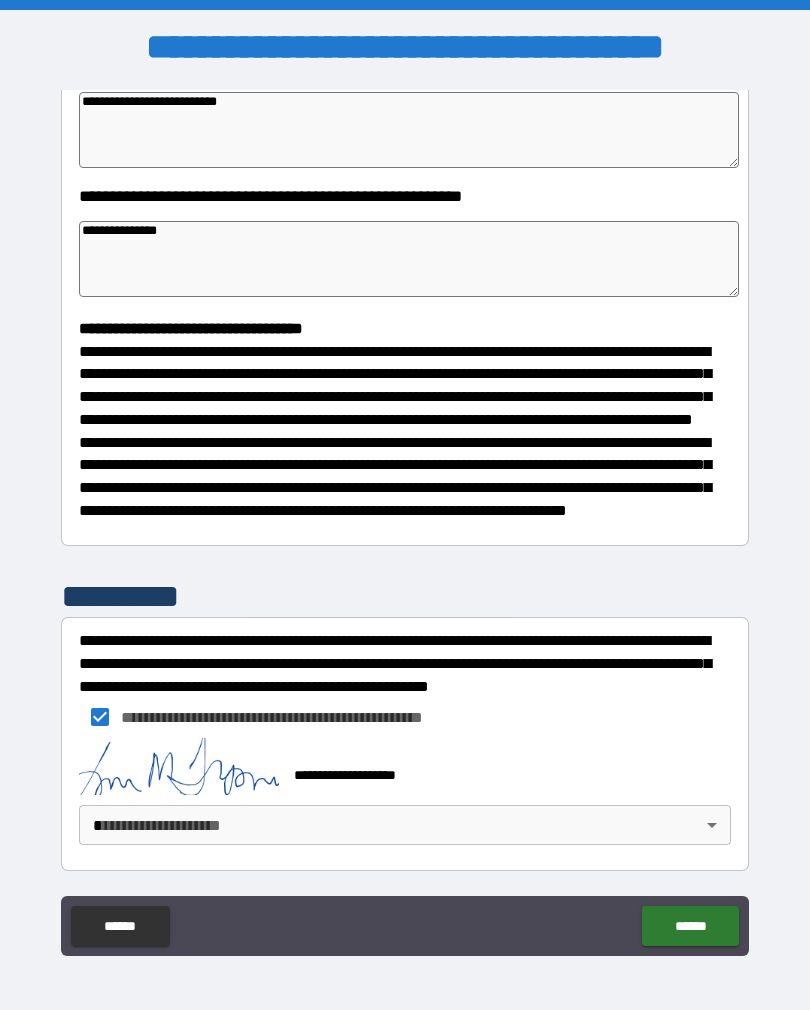 click on "**********" at bounding box center (405, 520) 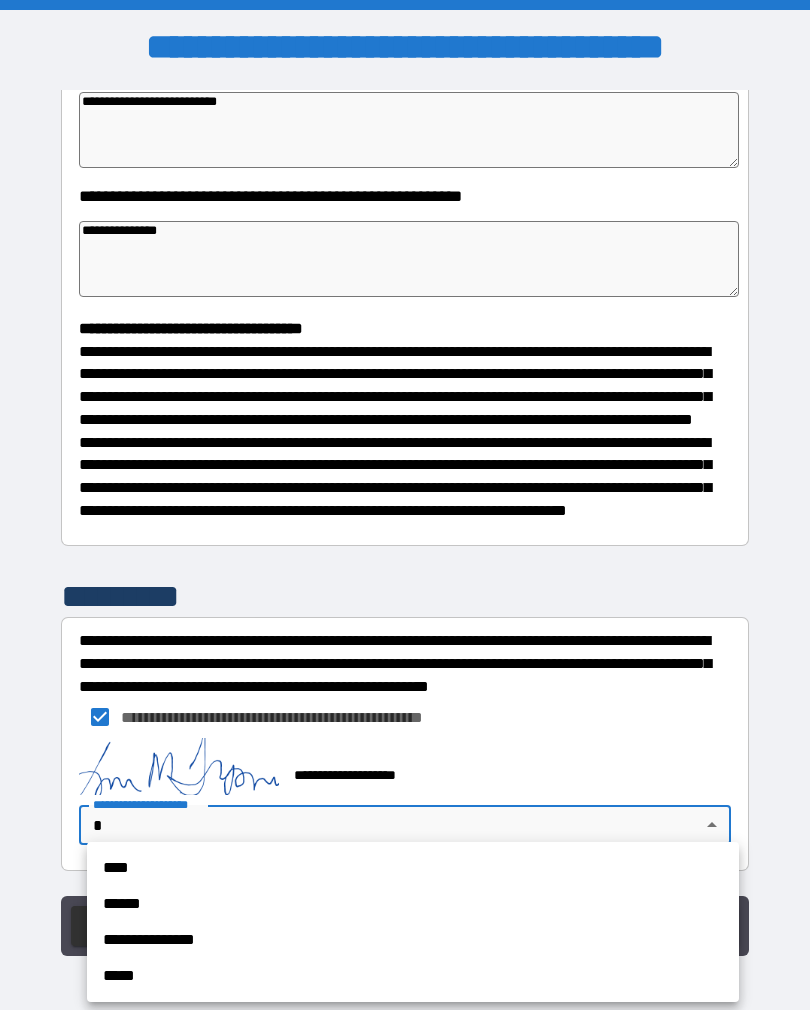 click on "****" at bounding box center [413, 868] 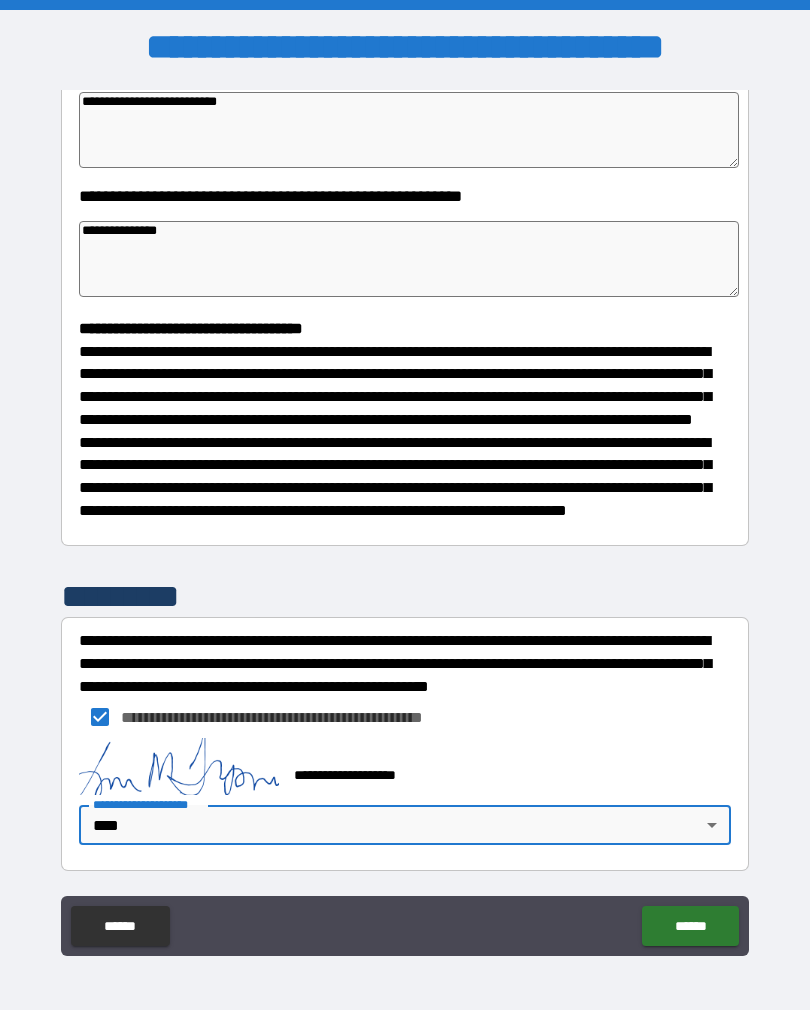 click on "******" at bounding box center (690, 926) 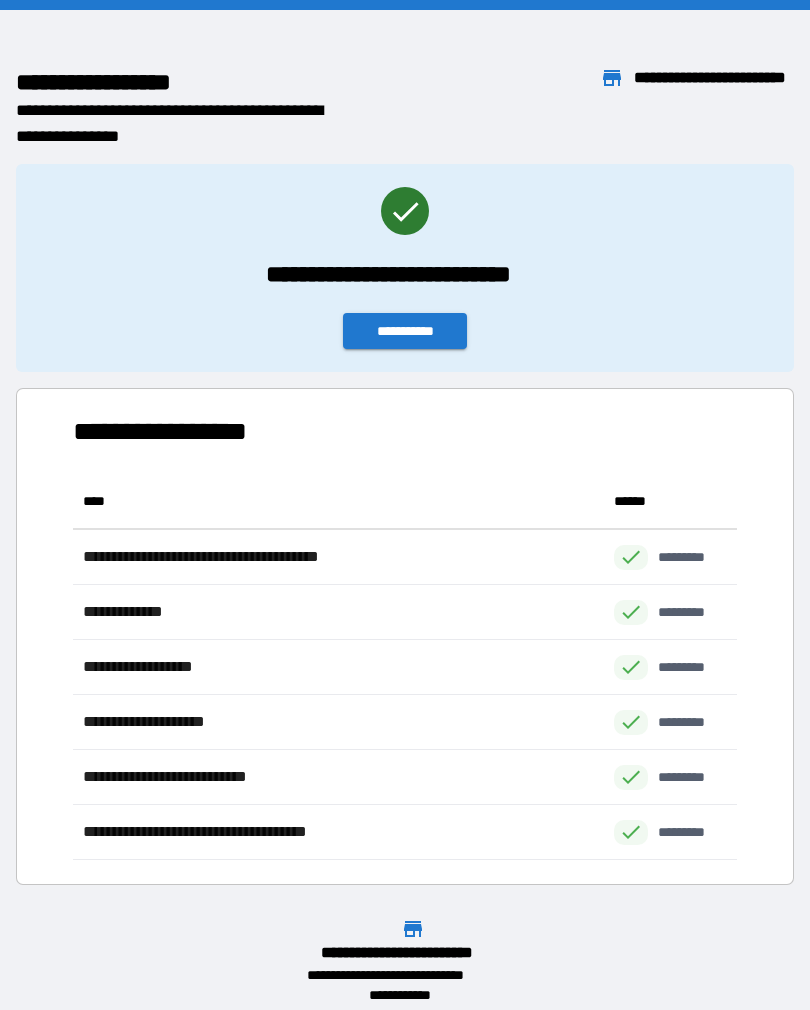 scroll, scrollTop: 386, scrollLeft: 664, axis: both 